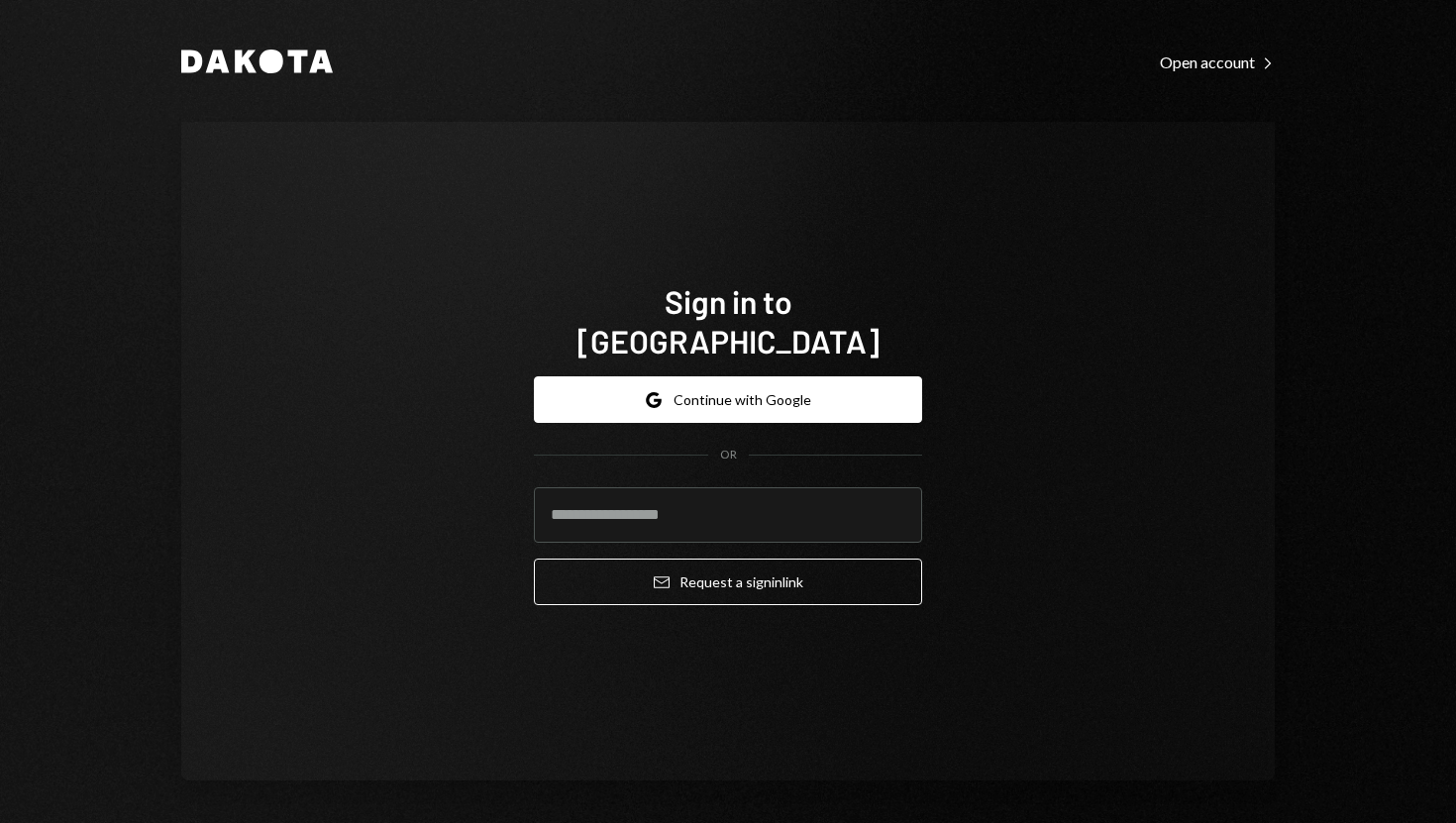 scroll, scrollTop: 0, scrollLeft: 0, axis: both 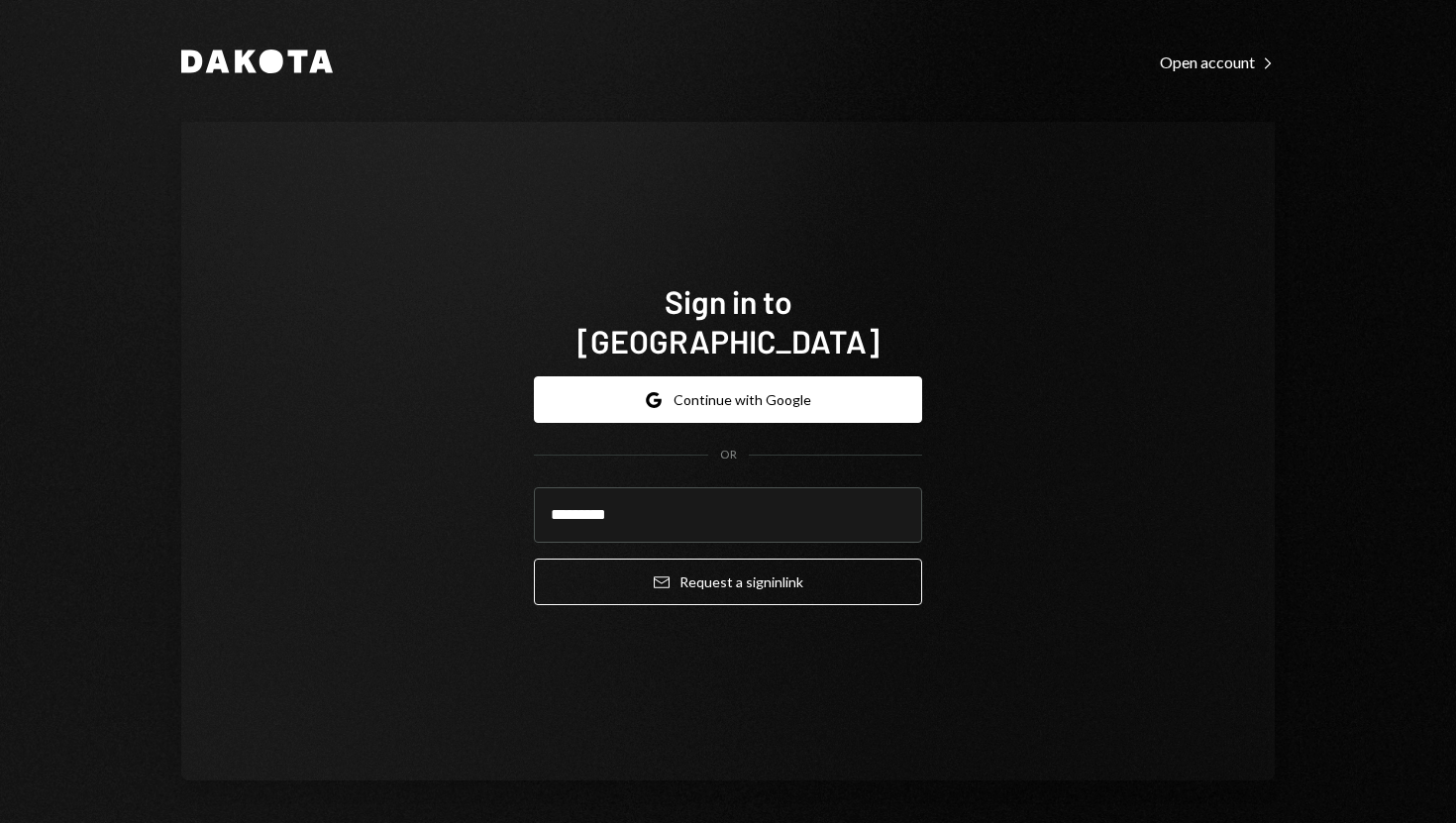type on "**********" 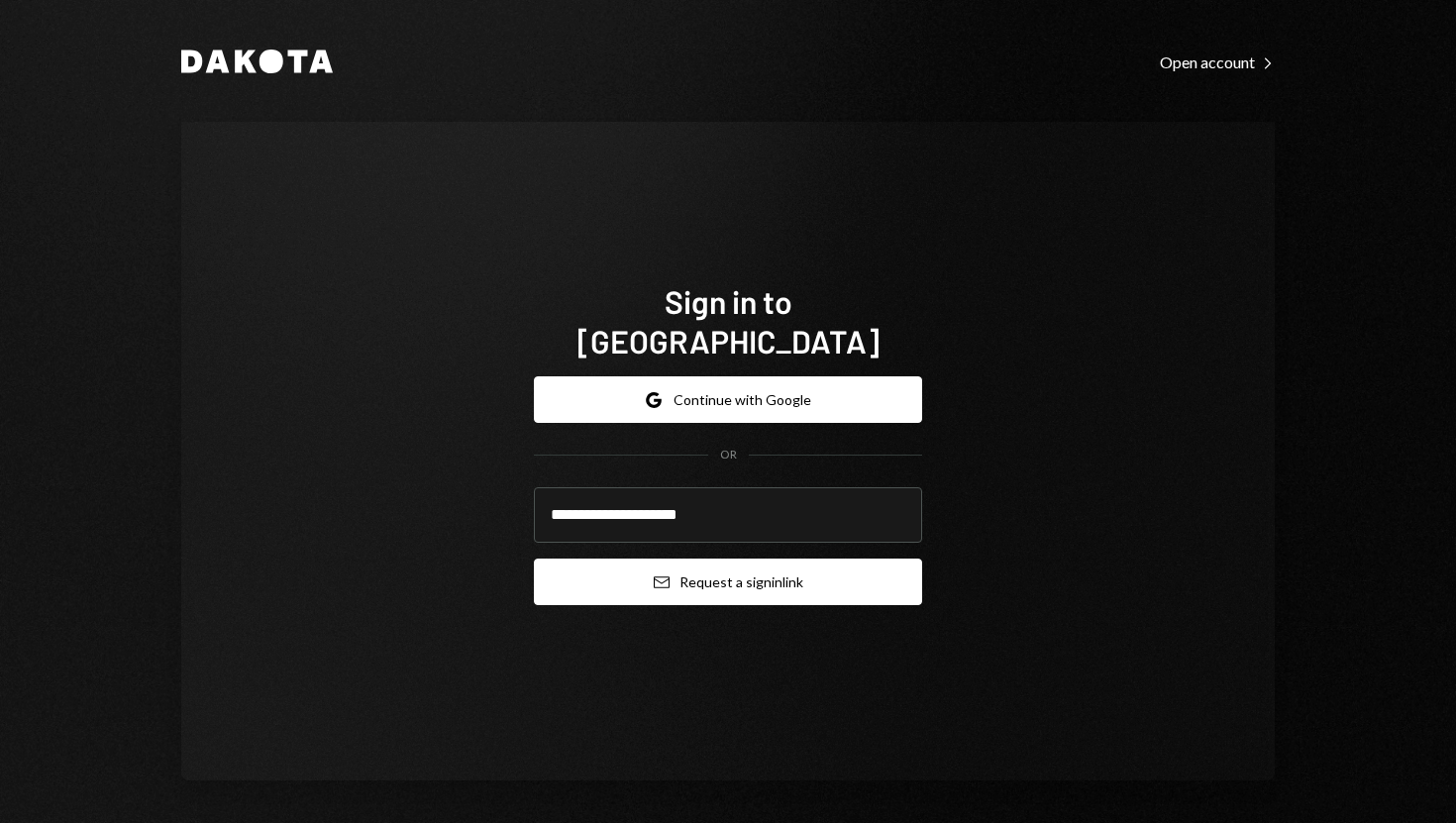 click on "Email Request a sign  in  link" at bounding box center (728, 581) 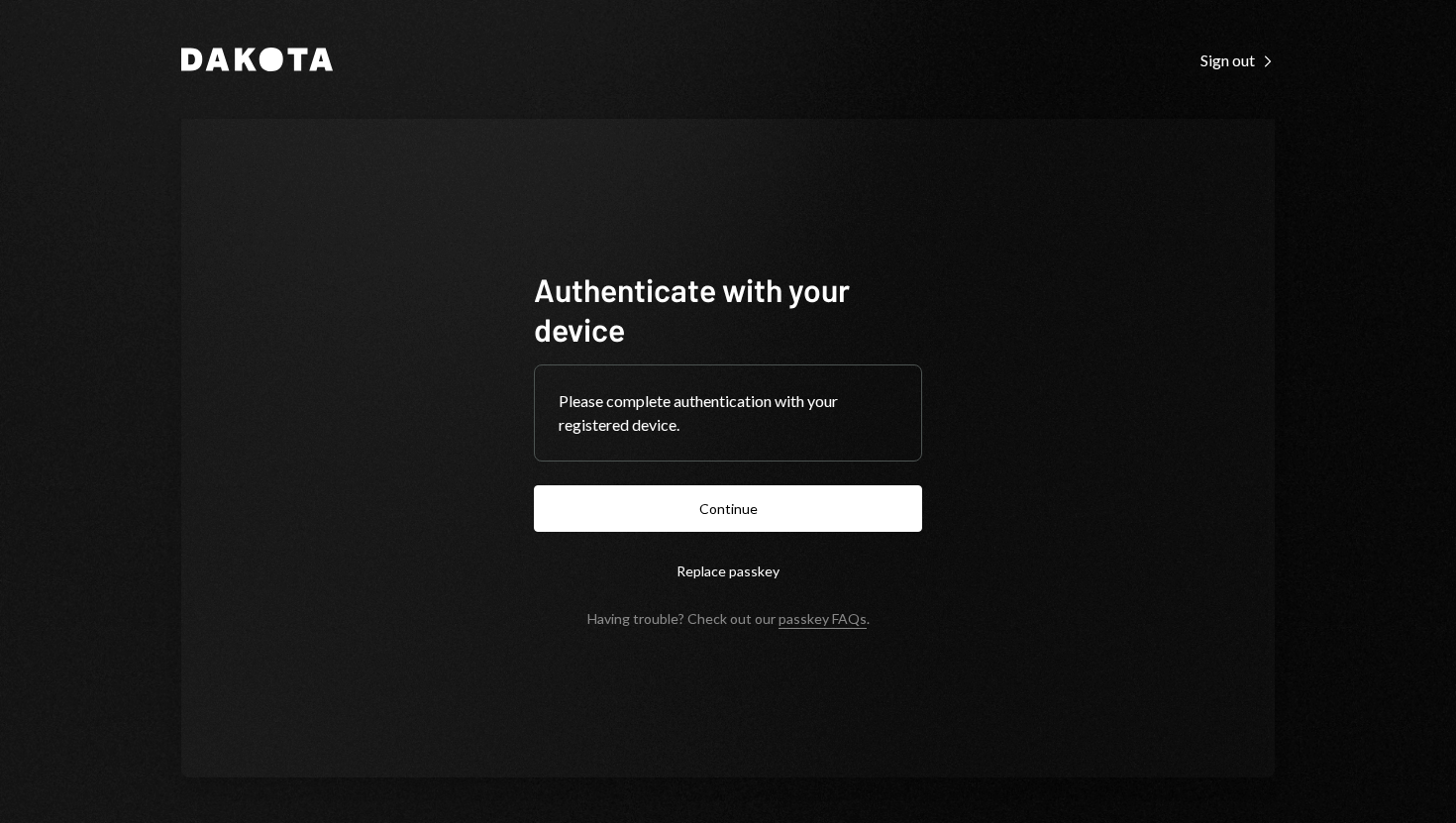 scroll, scrollTop: 0, scrollLeft: 0, axis: both 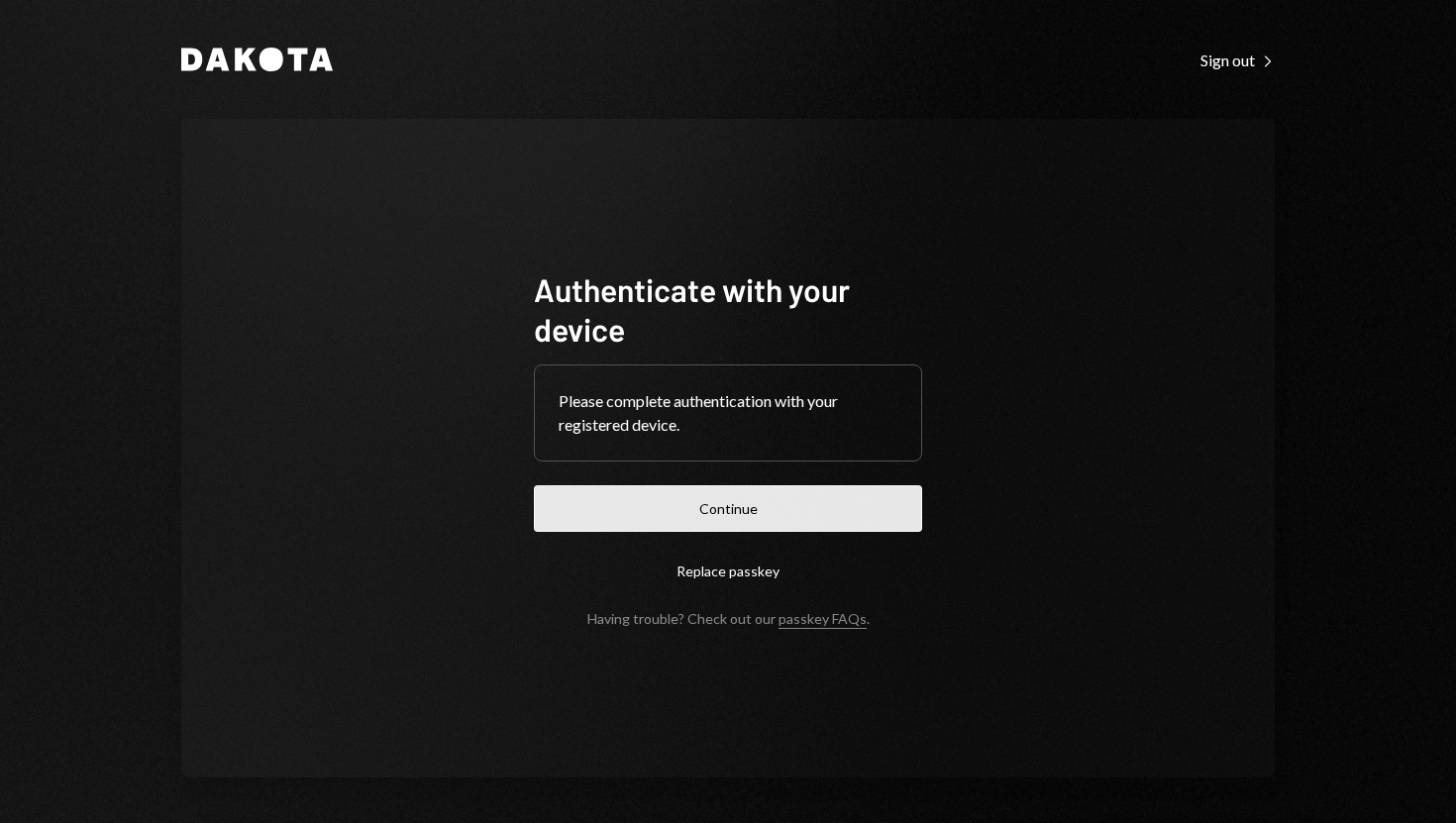 click on "Continue" at bounding box center (728, 508) 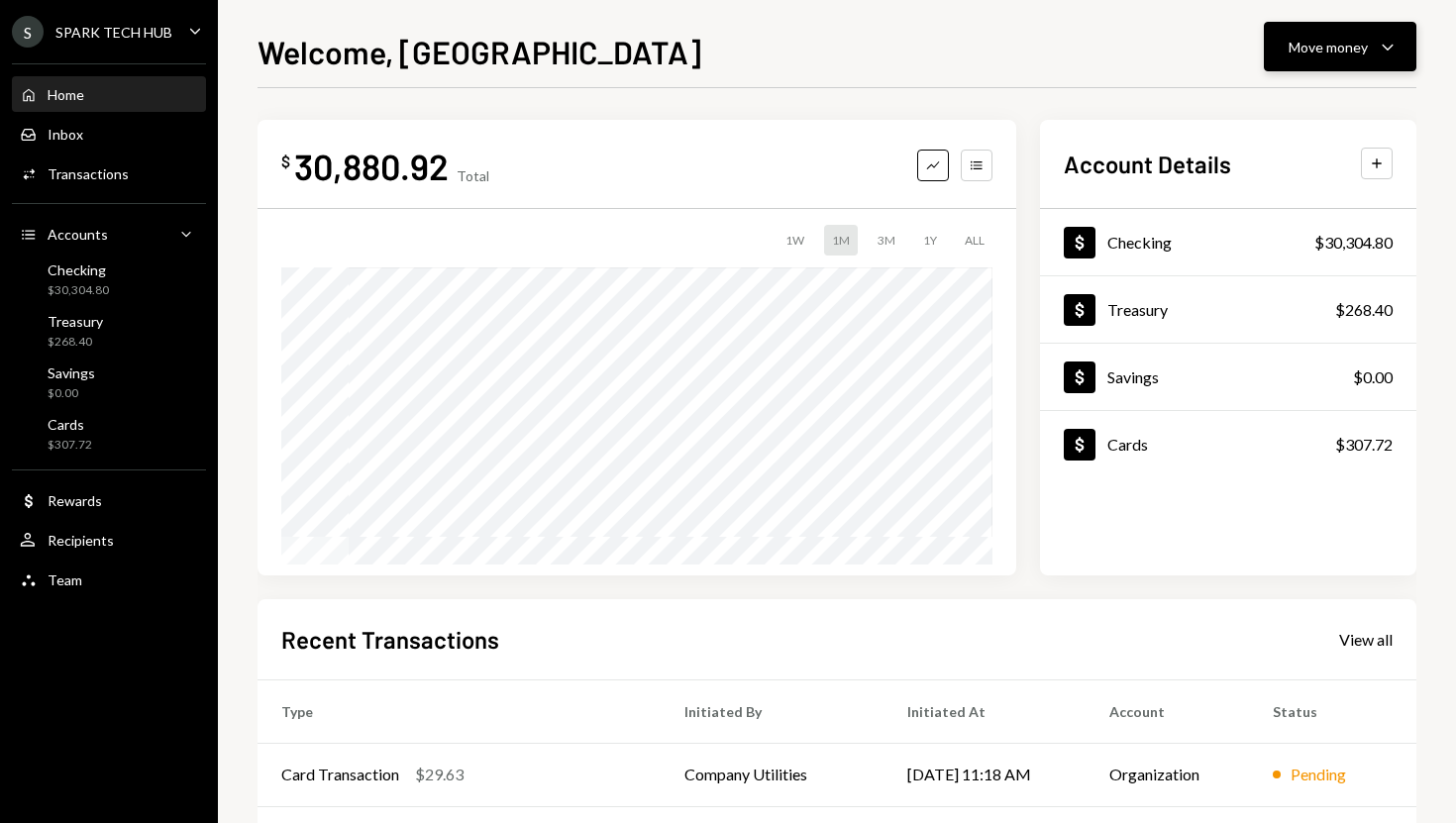 click on "Move money Caret Down" at bounding box center (1340, 47) 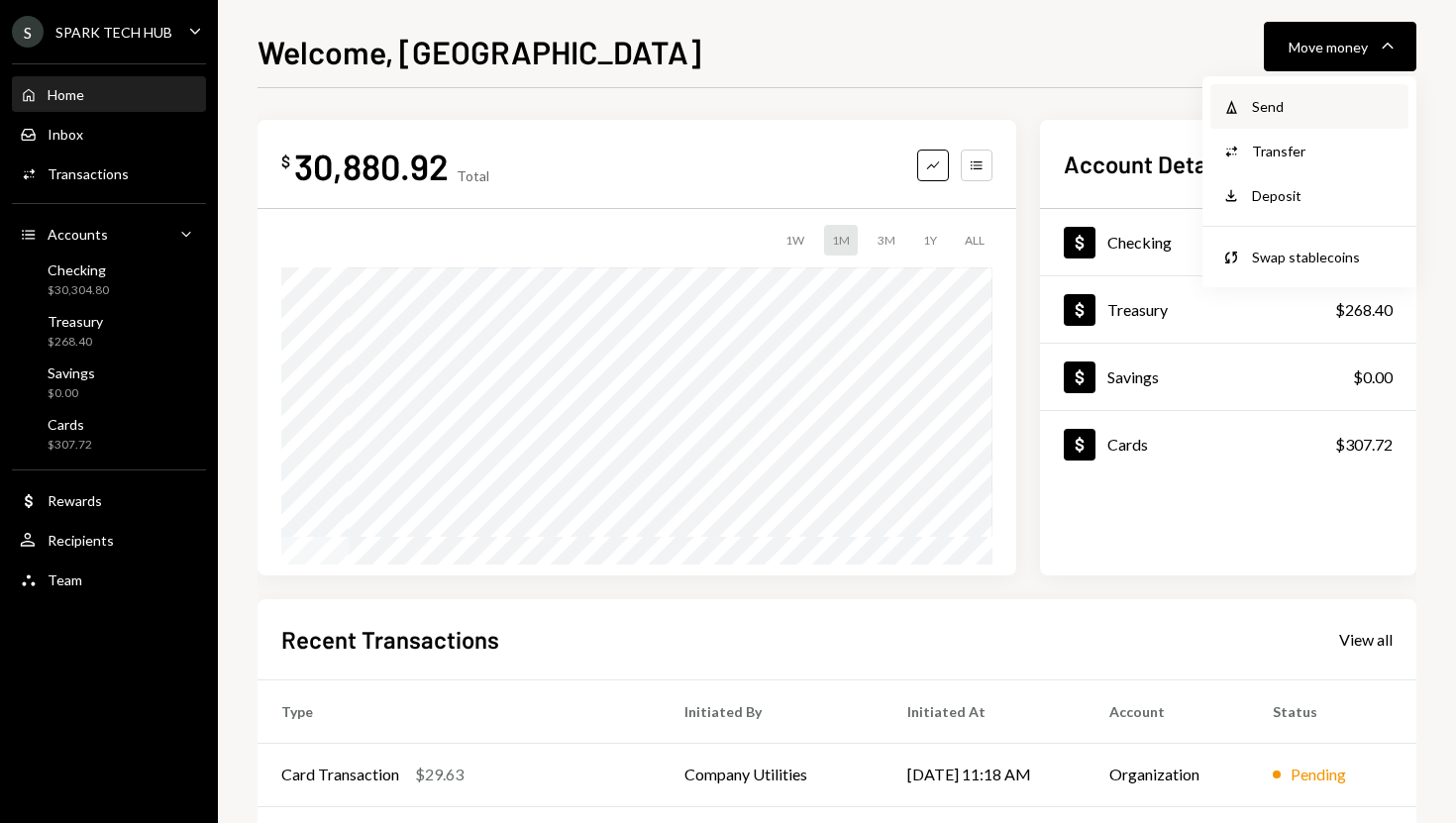 click on "Send" at bounding box center [1324, 106] 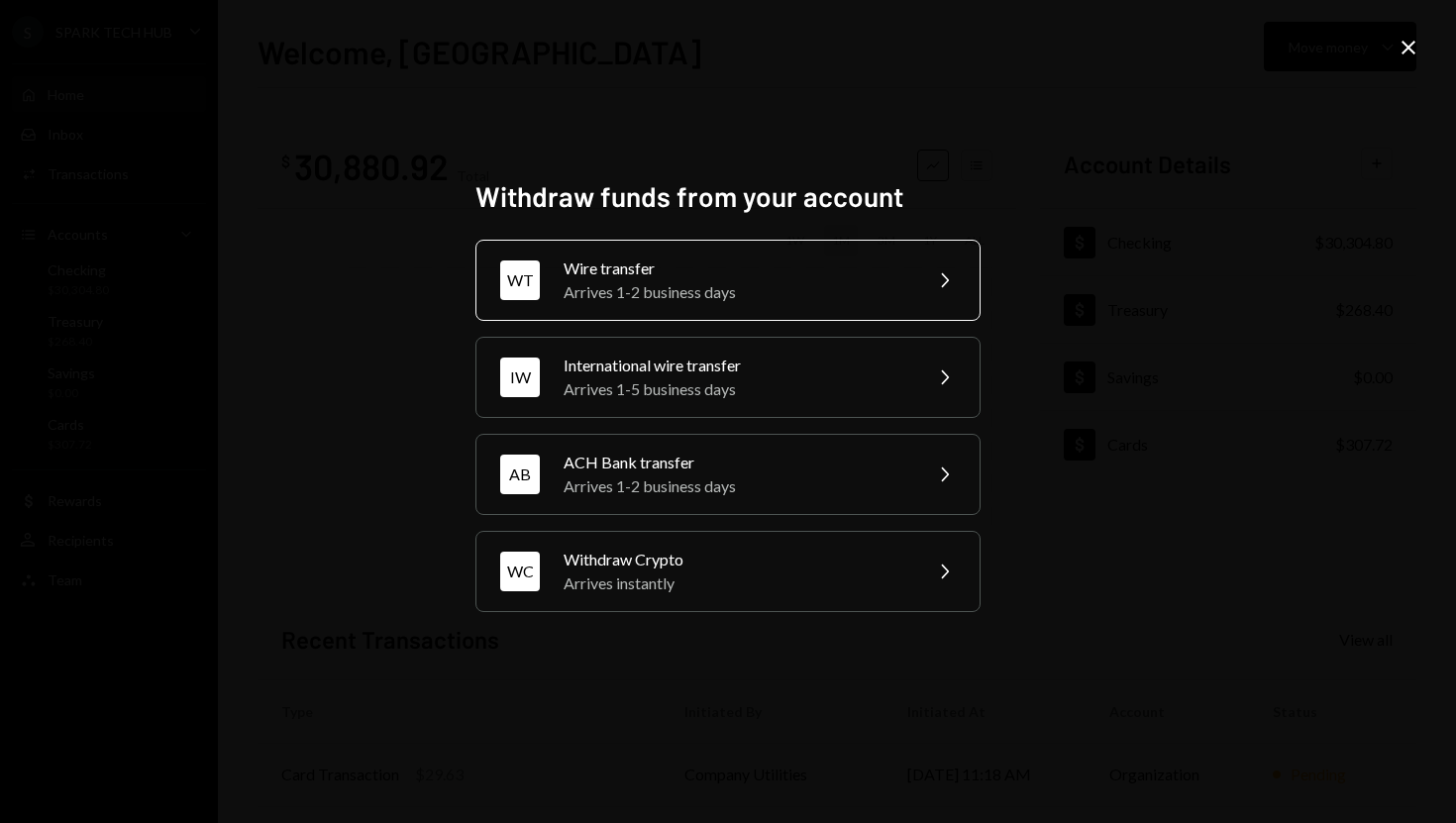 click on "Arrives 1-2 business days" at bounding box center [736, 292] 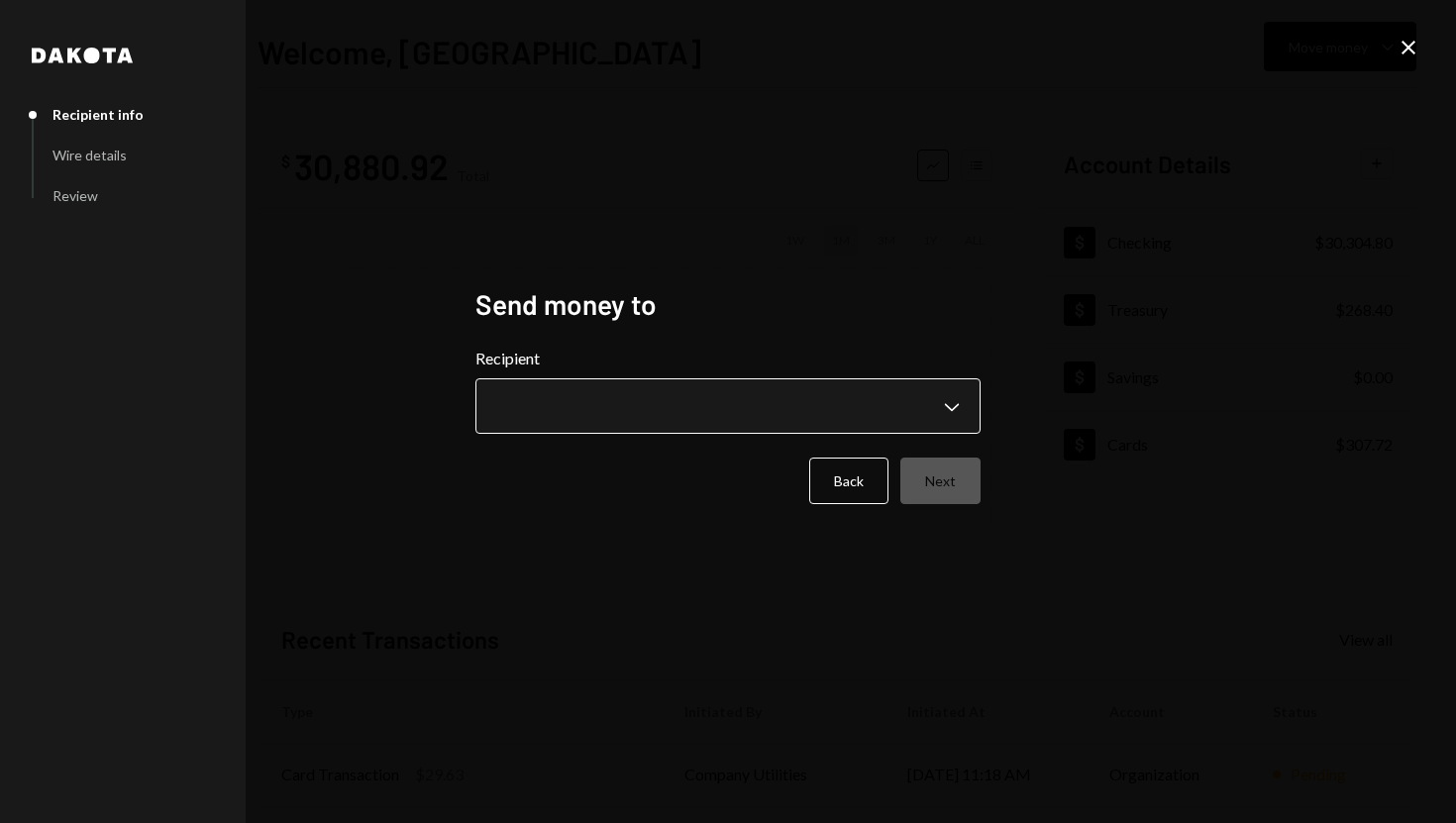 click on "**********" at bounding box center (728, 411) 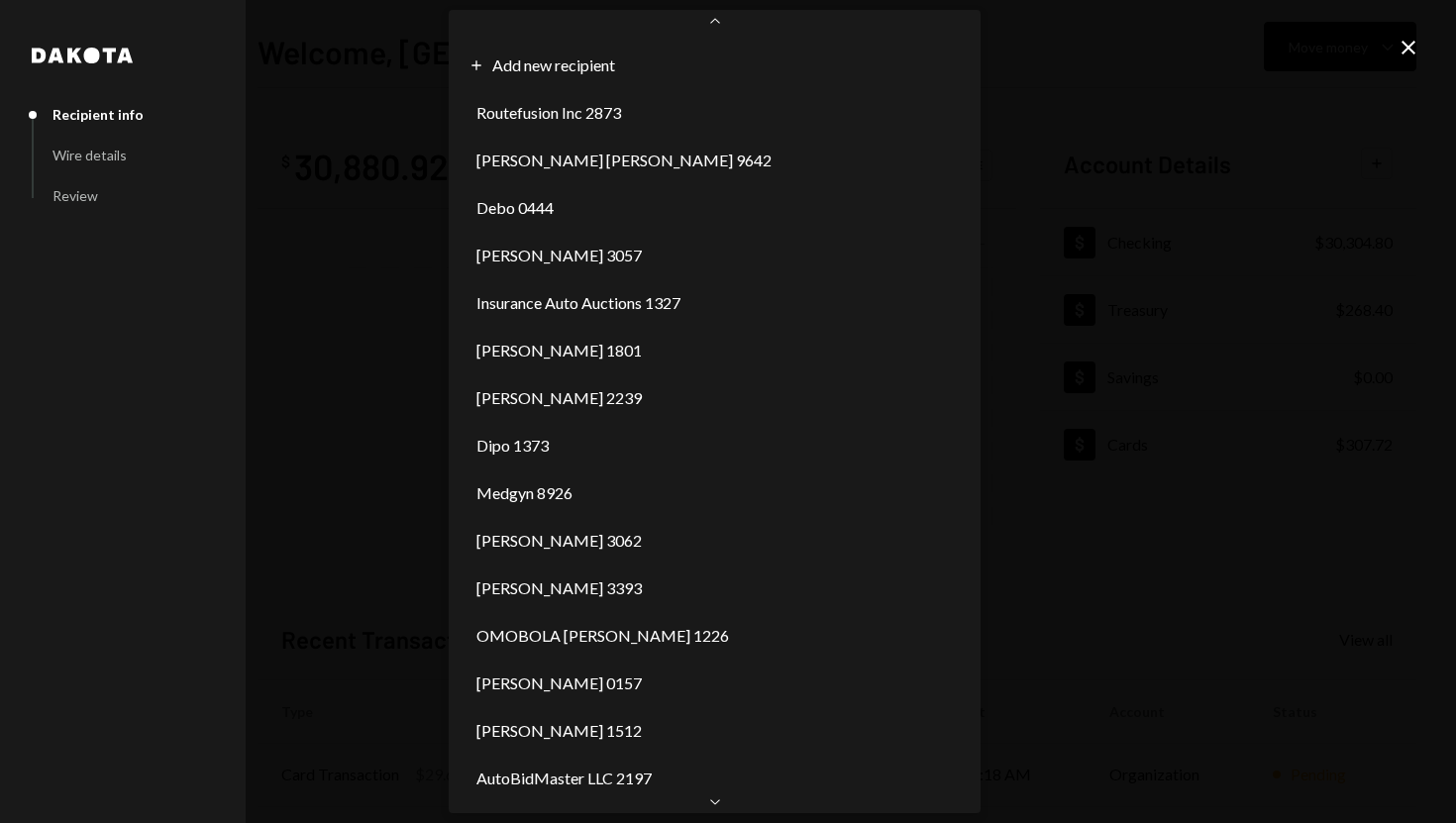 scroll, scrollTop: 406, scrollLeft: 0, axis: vertical 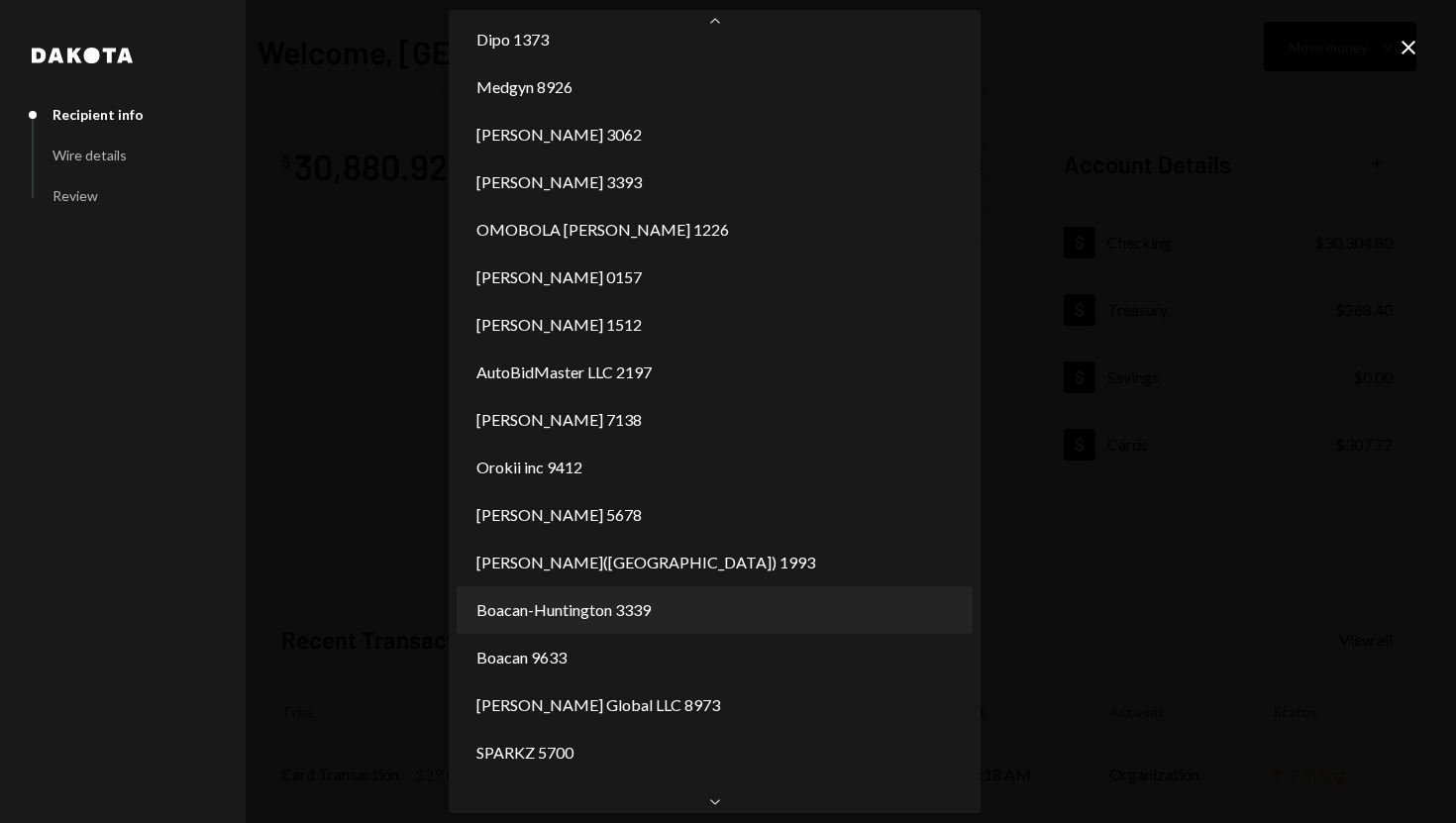 select on "**********" 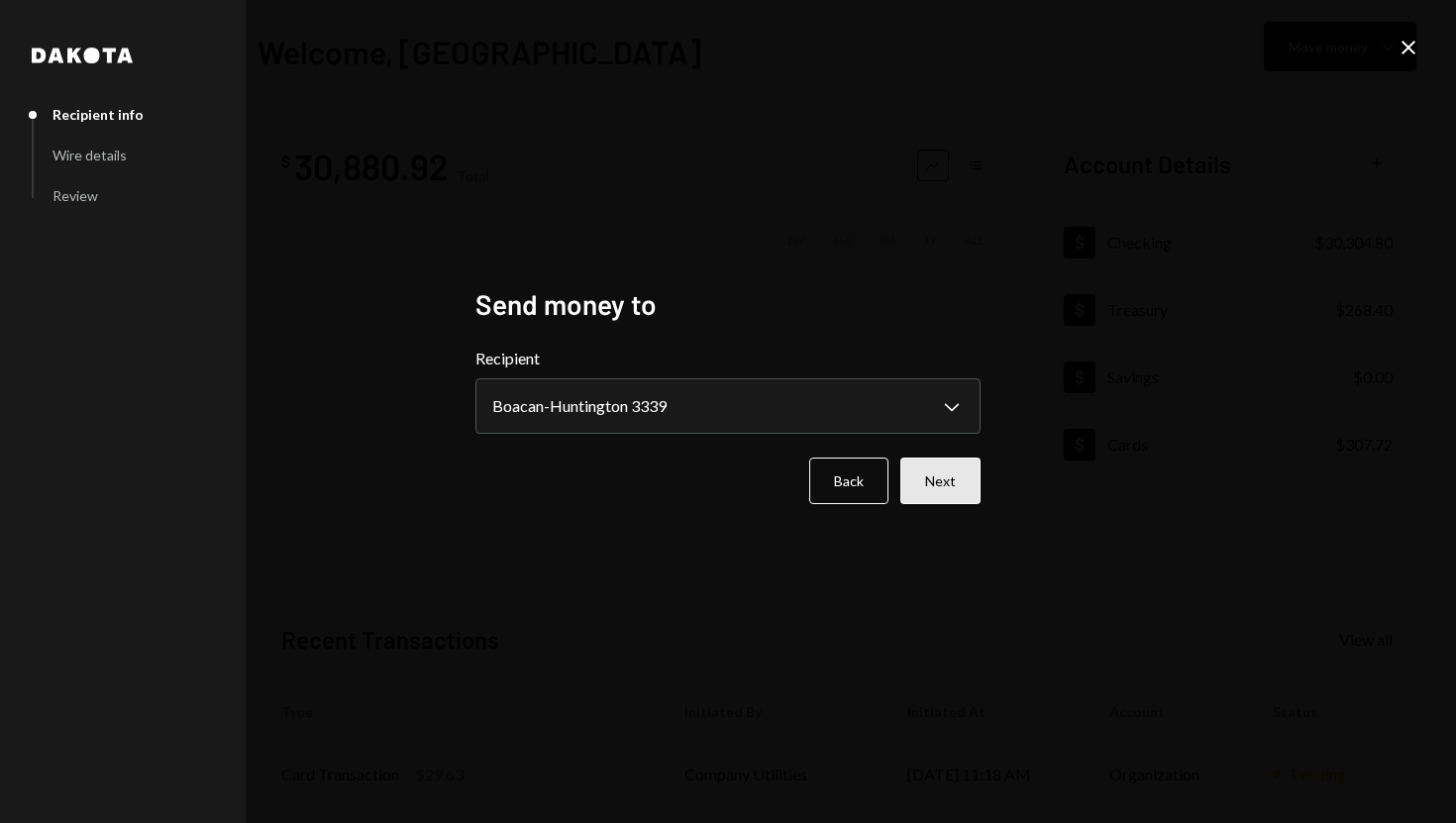 click on "Next" at bounding box center [940, 480] 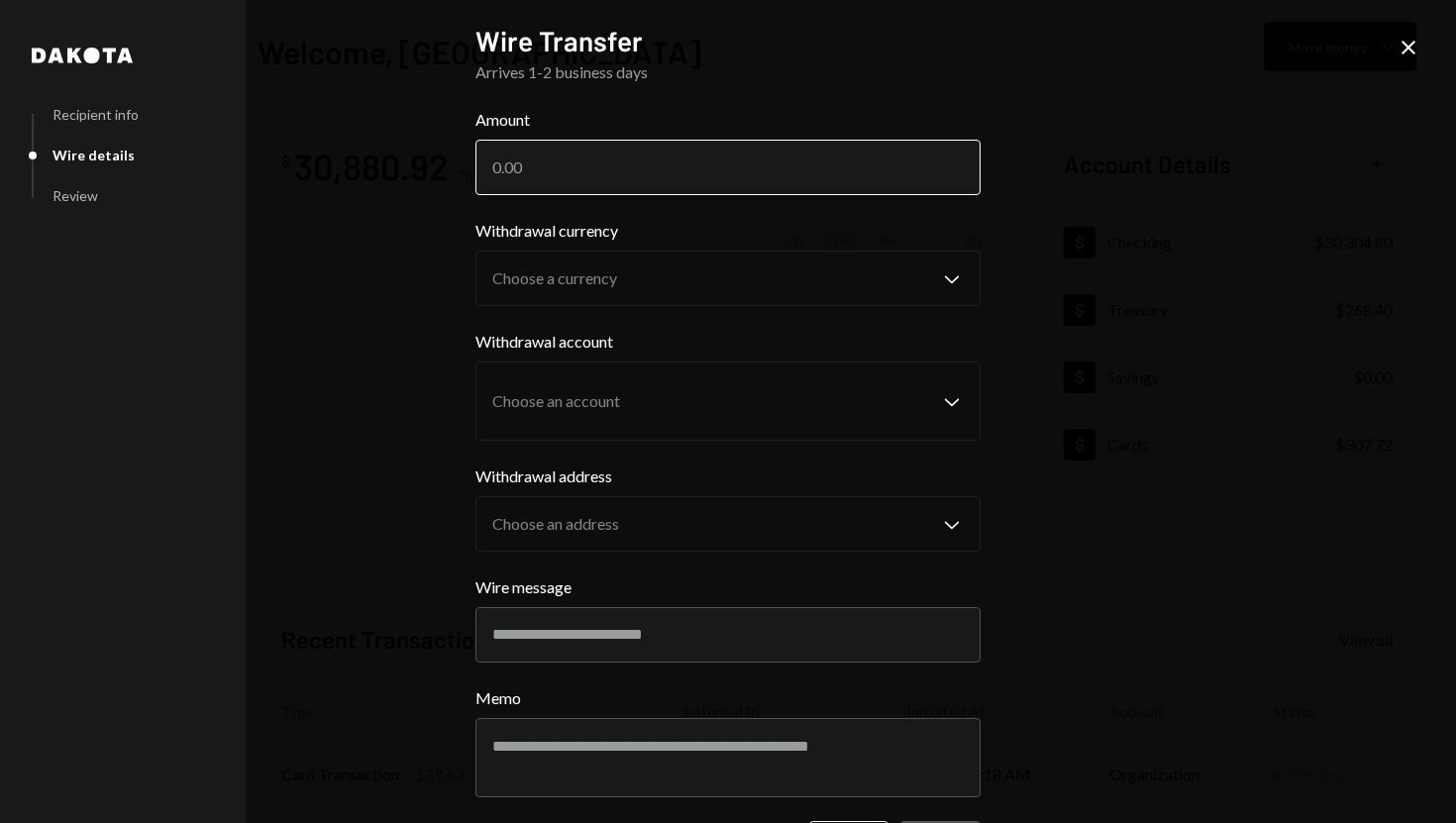 click on "Amount" at bounding box center (728, 167) 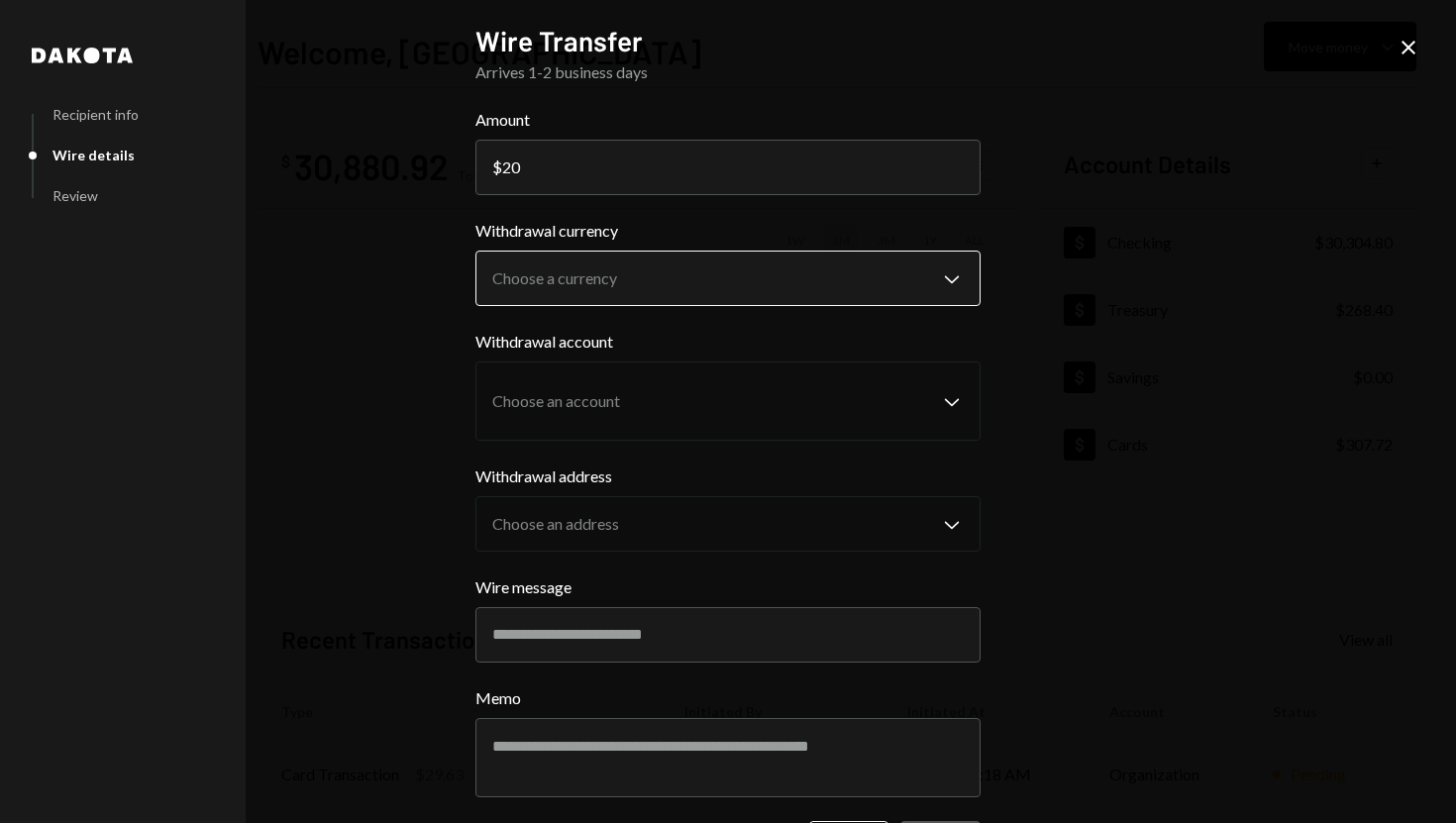 type on "20" 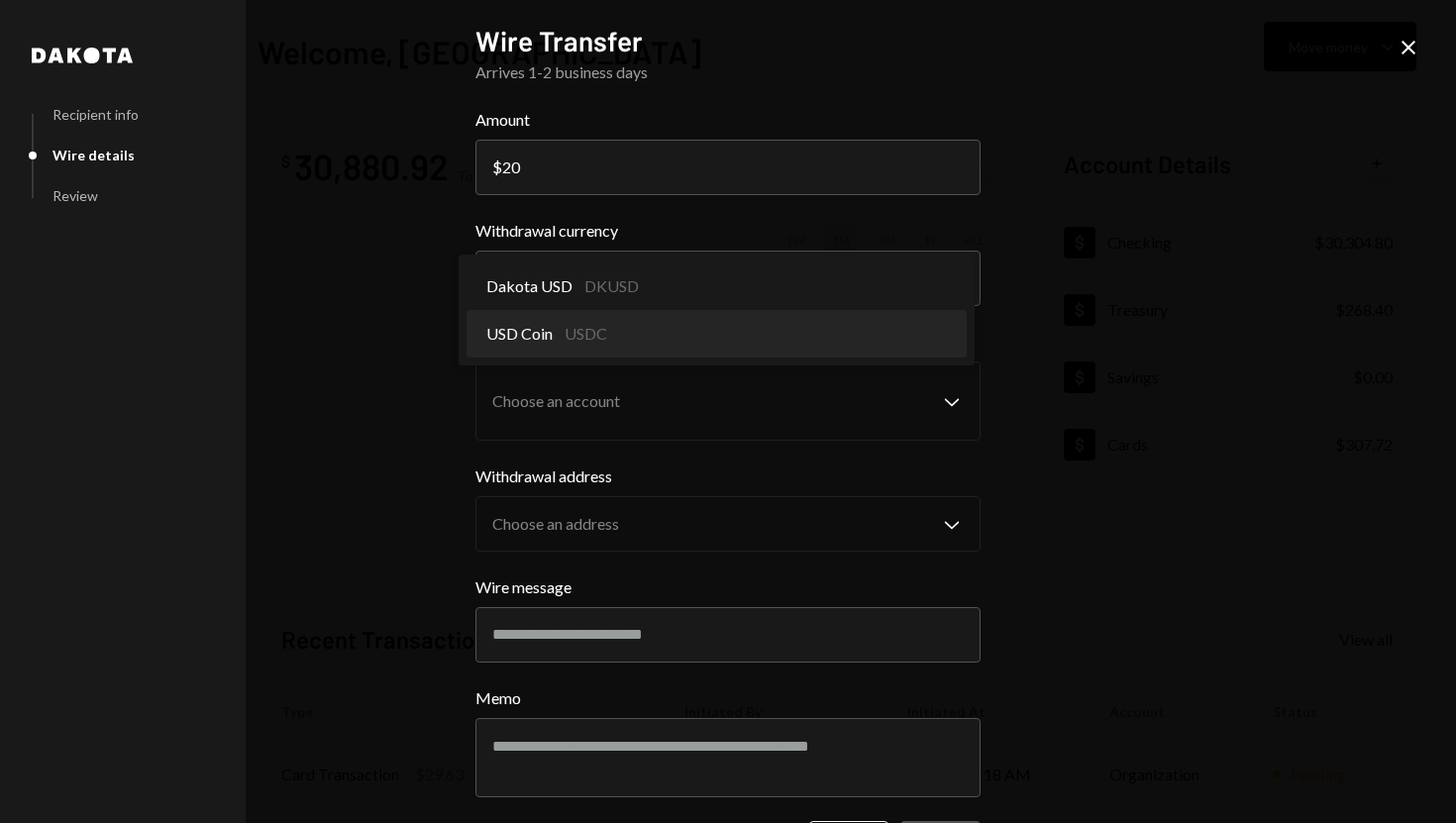 select on "****" 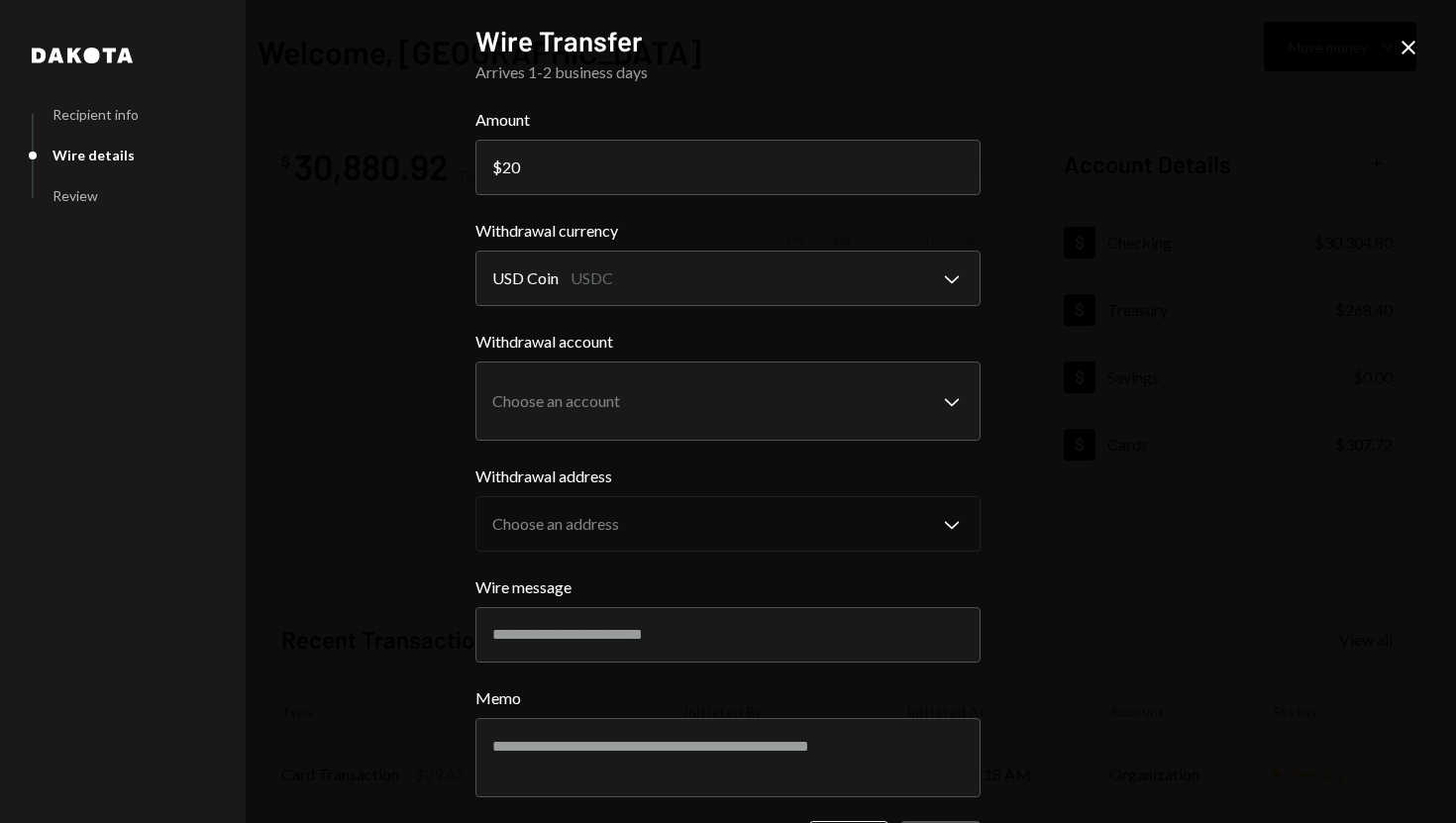 scroll, scrollTop: 57, scrollLeft: 0, axis: vertical 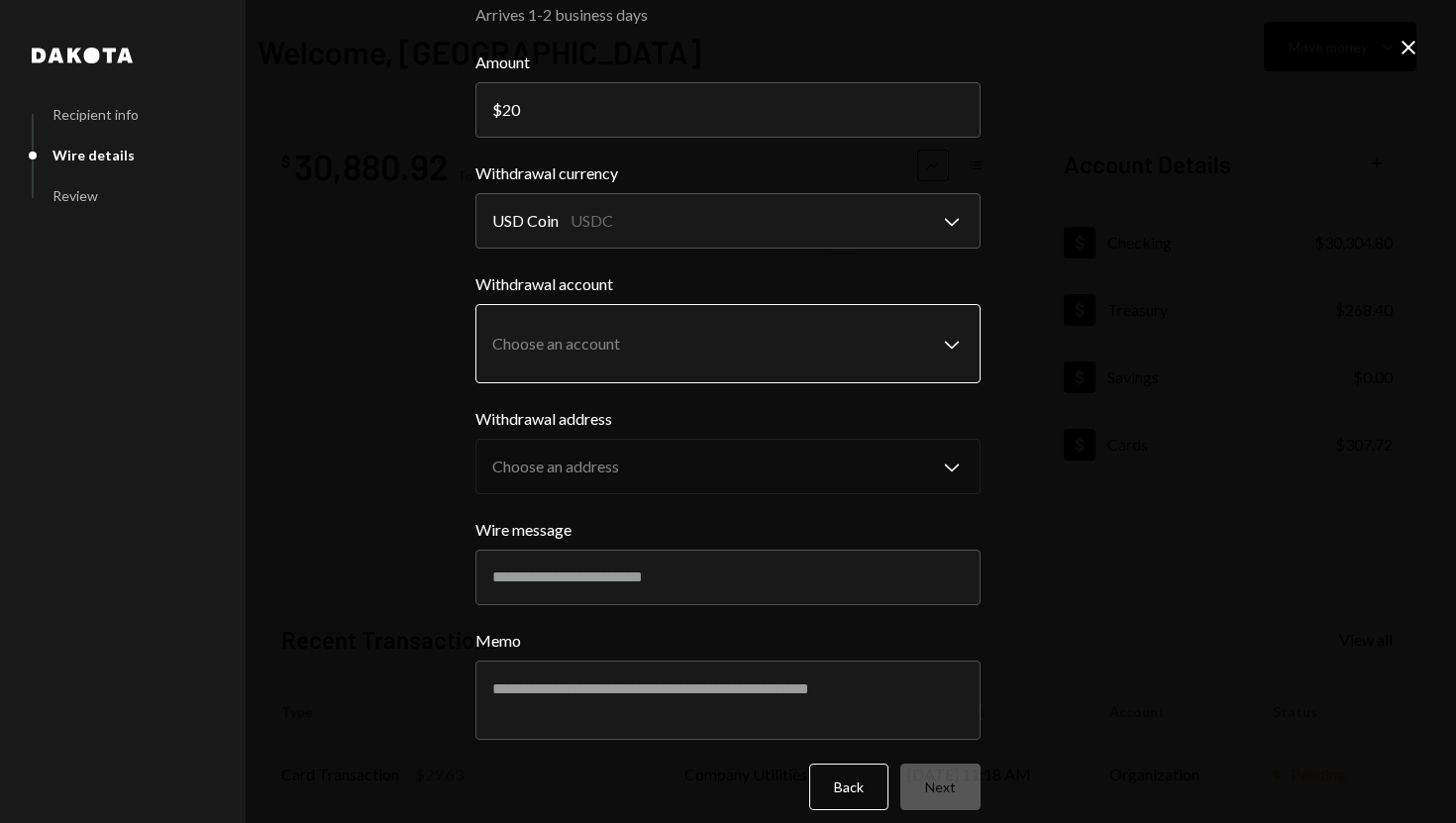 click on "S SPARK TECH HUB Caret Down Home Home Inbox Inbox Activities Transactions Accounts Accounts Caret Down Checking $30,304.80 Treasury $268.40 Savings $0.00 Cards $307.72 Dollar Rewards User Recipients Team Team Welcome, Olusola Move money Caret Down $ 30,880.92 Total Graph Accounts 1W 1M 3M 1Y ALL Account Details Plus Dollar Checking $30,304.80 Dollar Treasury $268.40 Dollar Savings $0.00 Dollar Cards $307.72 Recent Transactions View all Type Initiated By Initiated At Account Status Card Transaction $29.63 Company Utilities 07/01/25 11:18 AM Organization Pending Billing Drawdown Withdrawal 250  USDC Dakota System 07/01/25 8:10 AM Checking Completed Card Transaction $47.46 Company Utilities 07/01/25 1:00 AM Organization Pending Deposit 500  DKUSD 0x4c2c...A200B8 Copy 06/30/25 4:08 PM Checking Completed Stablecoin Conversion $500.00 Olusola Kolawole 06/30/25 3:51 PM Checking Completed /dashboard   Dakota Recipient info Wire details Review Wire Transfer Arrives 1-2 business days Amount $ 20 Withdrawal currency" at bounding box center [728, 411] 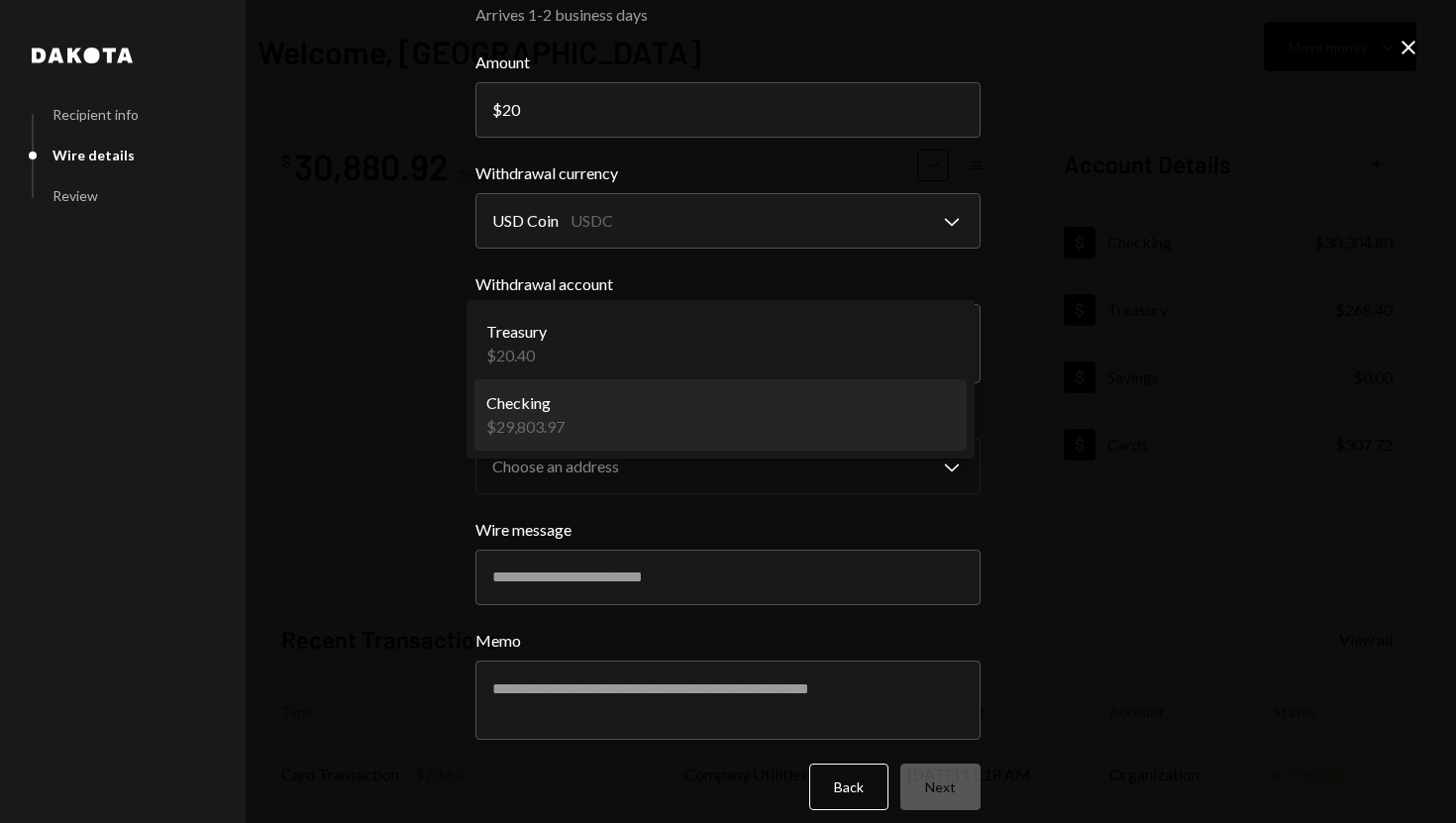 select on "**********" 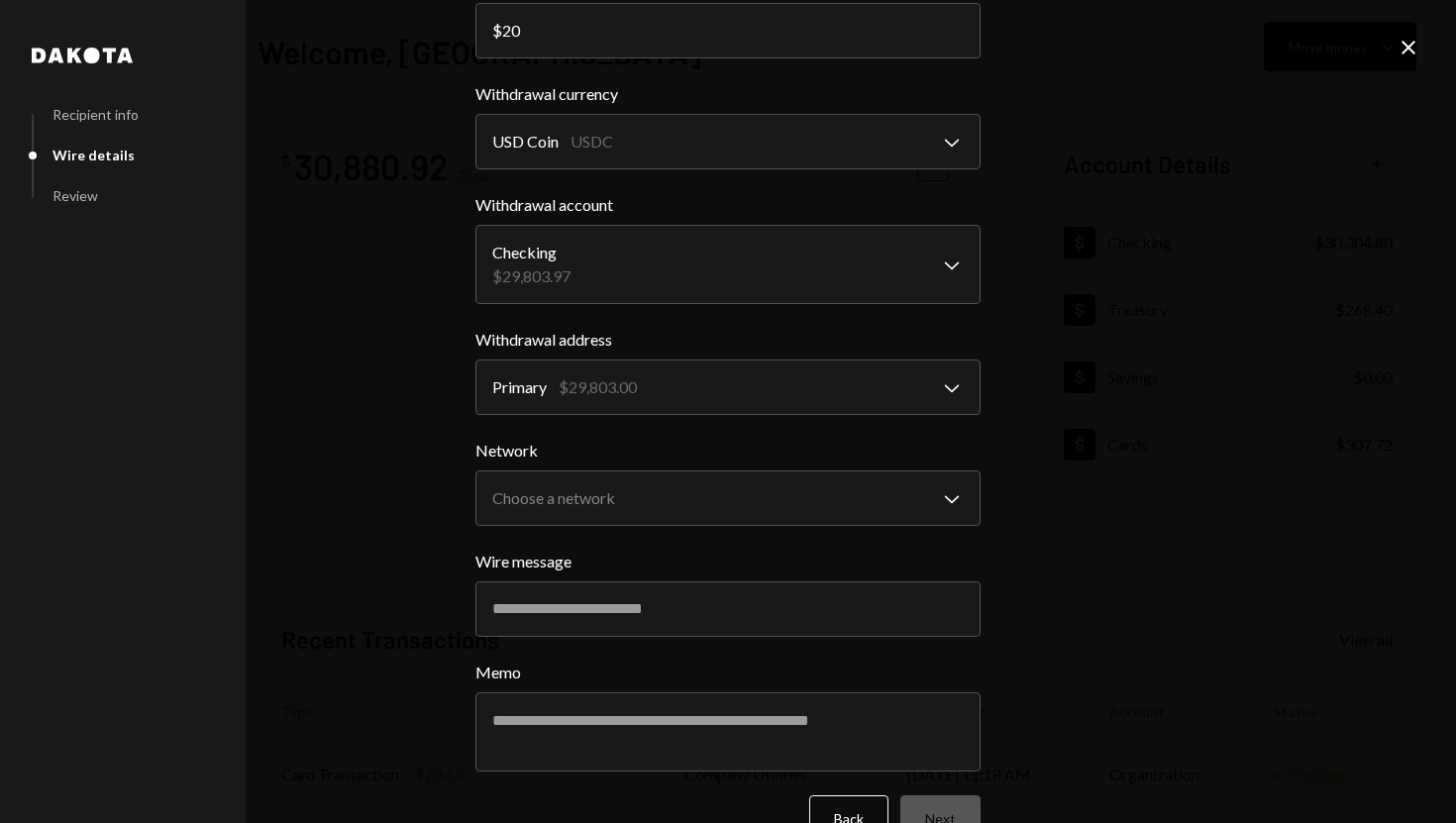 scroll, scrollTop: 159, scrollLeft: 0, axis: vertical 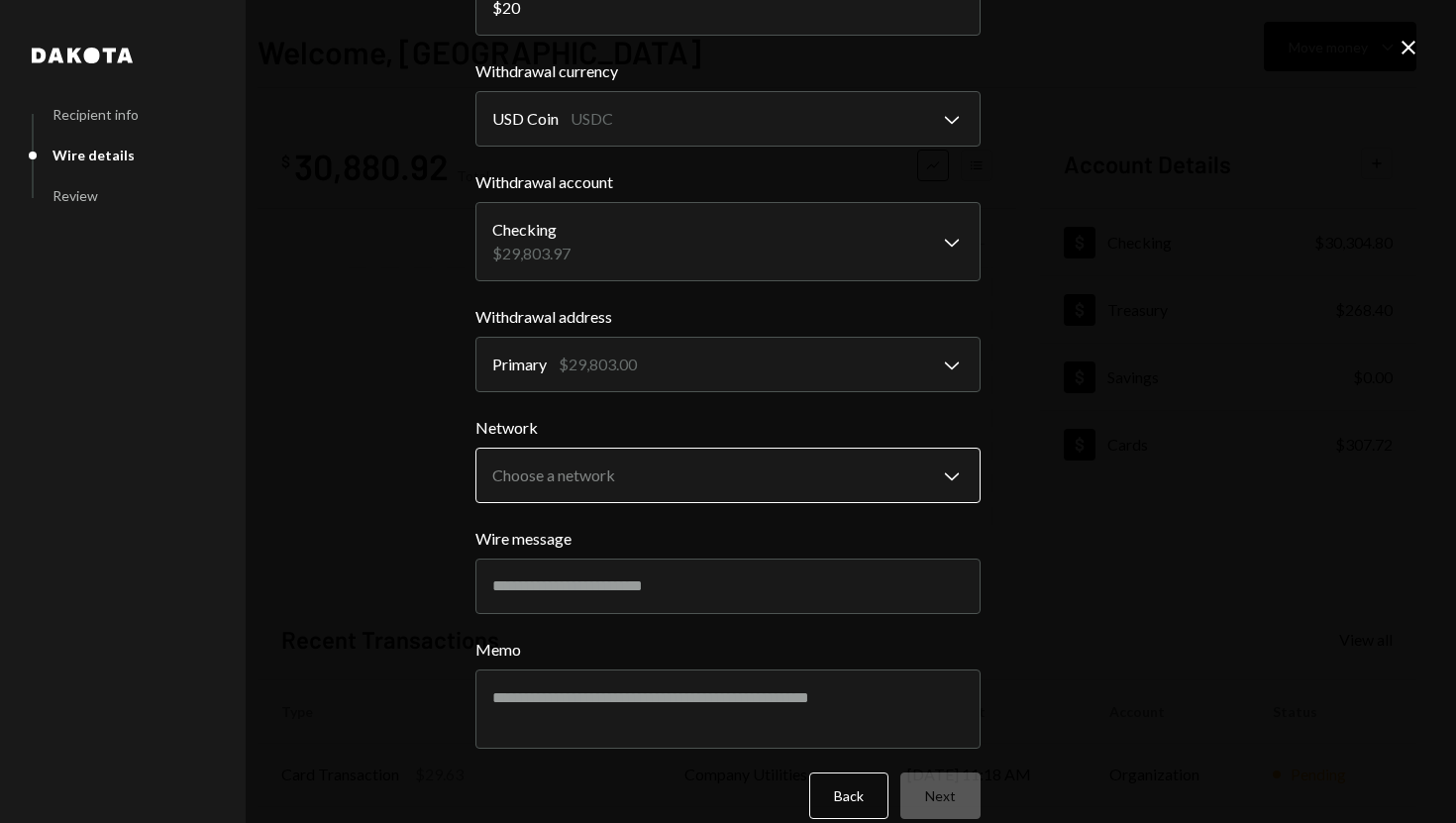 click on "S SPARK TECH HUB Caret Down Home Home Inbox Inbox Activities Transactions Accounts Accounts Caret Down Checking $30,304.80 Treasury $268.40 Savings $0.00 Cards $307.72 Dollar Rewards User Recipients Team Team Welcome, Olusola Move money Caret Down $ 30,880.92 Total Graph Accounts 1W 1M 3M 1Y ALL Account Details Plus Dollar Checking $30,304.80 Dollar Treasury $268.40 Dollar Savings $0.00 Dollar Cards $307.72 Recent Transactions View all Type Initiated By Initiated At Account Status Card Transaction $29.63 Company Utilities 07/01/25 11:18 AM Organization Pending Billing Drawdown Withdrawal 250  USDC Dakota System 07/01/25 8:10 AM Checking Completed Card Transaction $47.46 Company Utilities 07/01/25 1:00 AM Organization Pending Deposit 500  DKUSD 0x4c2c...A200B8 Copy 06/30/25 4:08 PM Checking Completed Stablecoin Conversion $500.00 Olusola Kolawole 06/30/25 3:51 PM Checking Completed /dashboard   Dakota Recipient info Wire details Review Wire Transfer Arrives 1-2 business days Amount $ 20 Withdrawal currency" at bounding box center (728, 411) 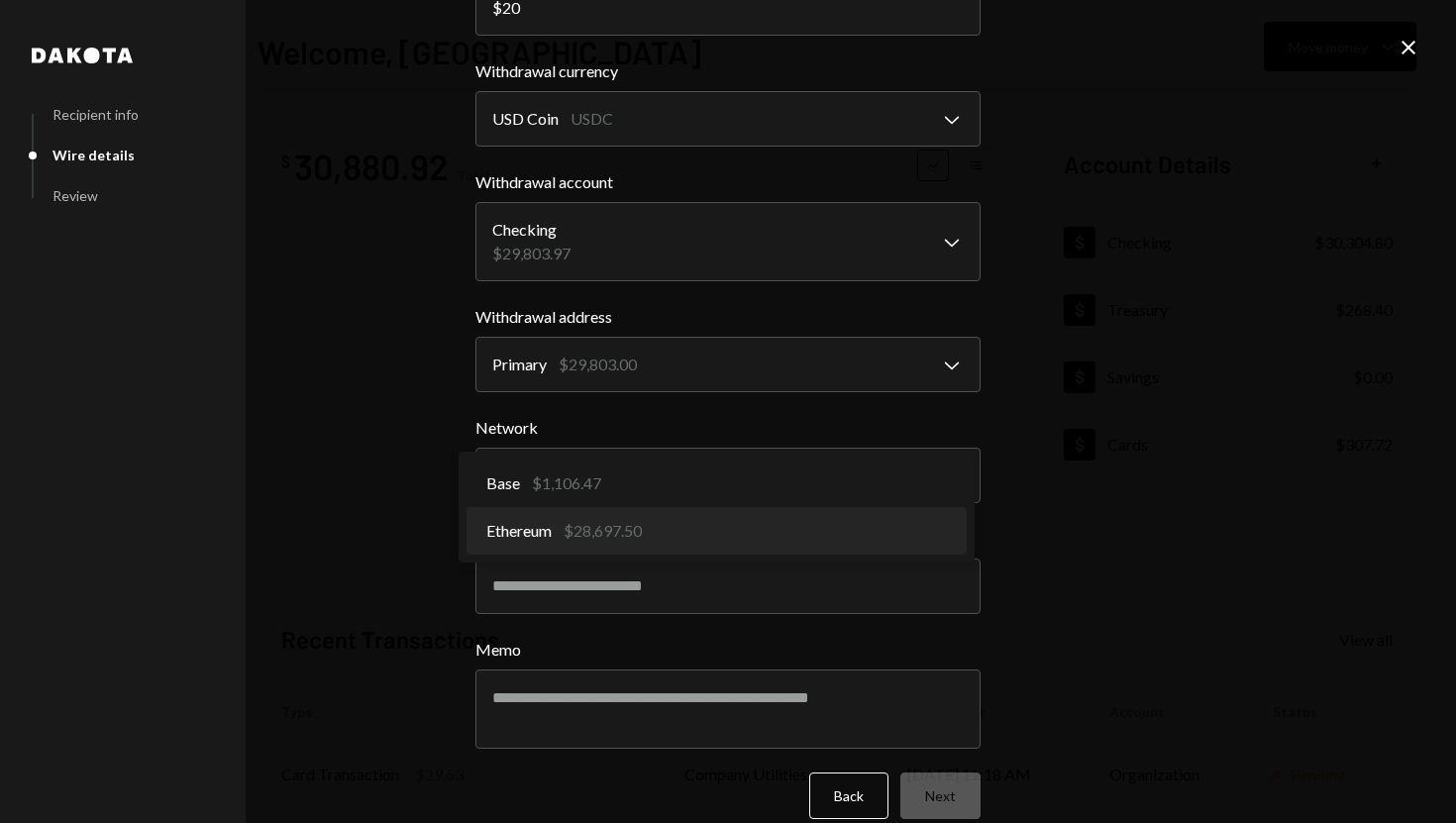 select on "**********" 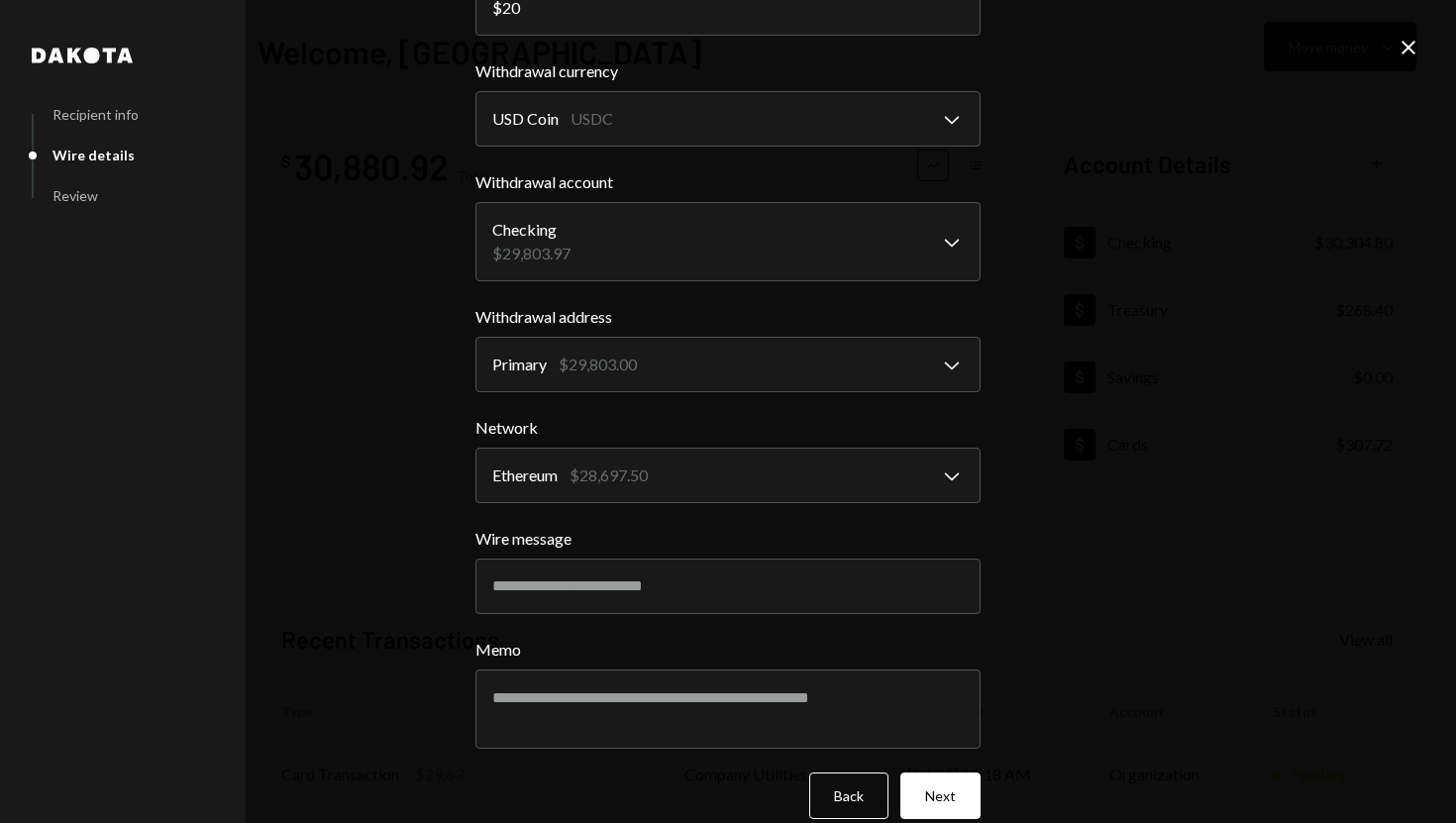 scroll, scrollTop: 186, scrollLeft: 0, axis: vertical 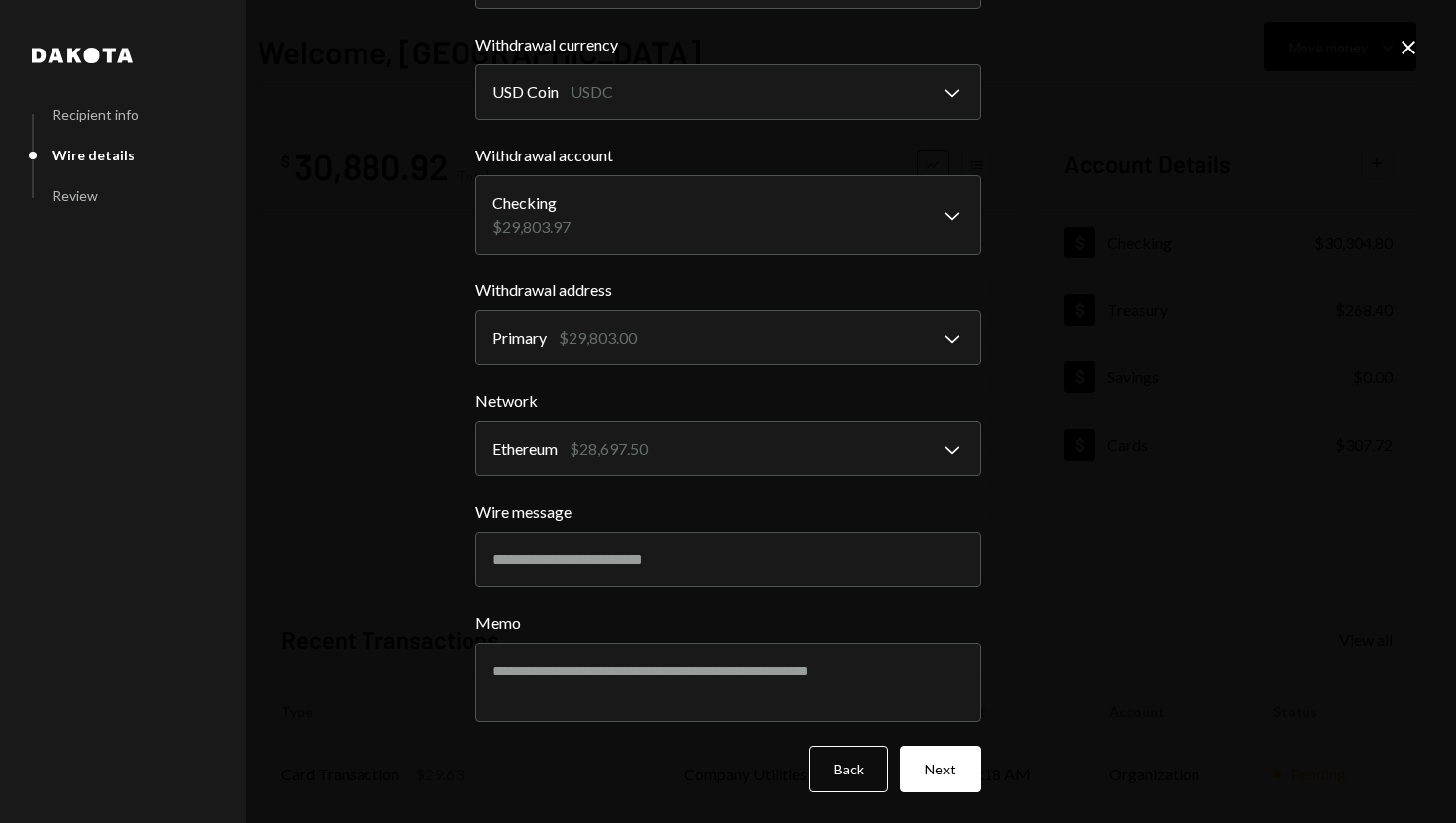 click on "Wire message" at bounding box center (728, 512) 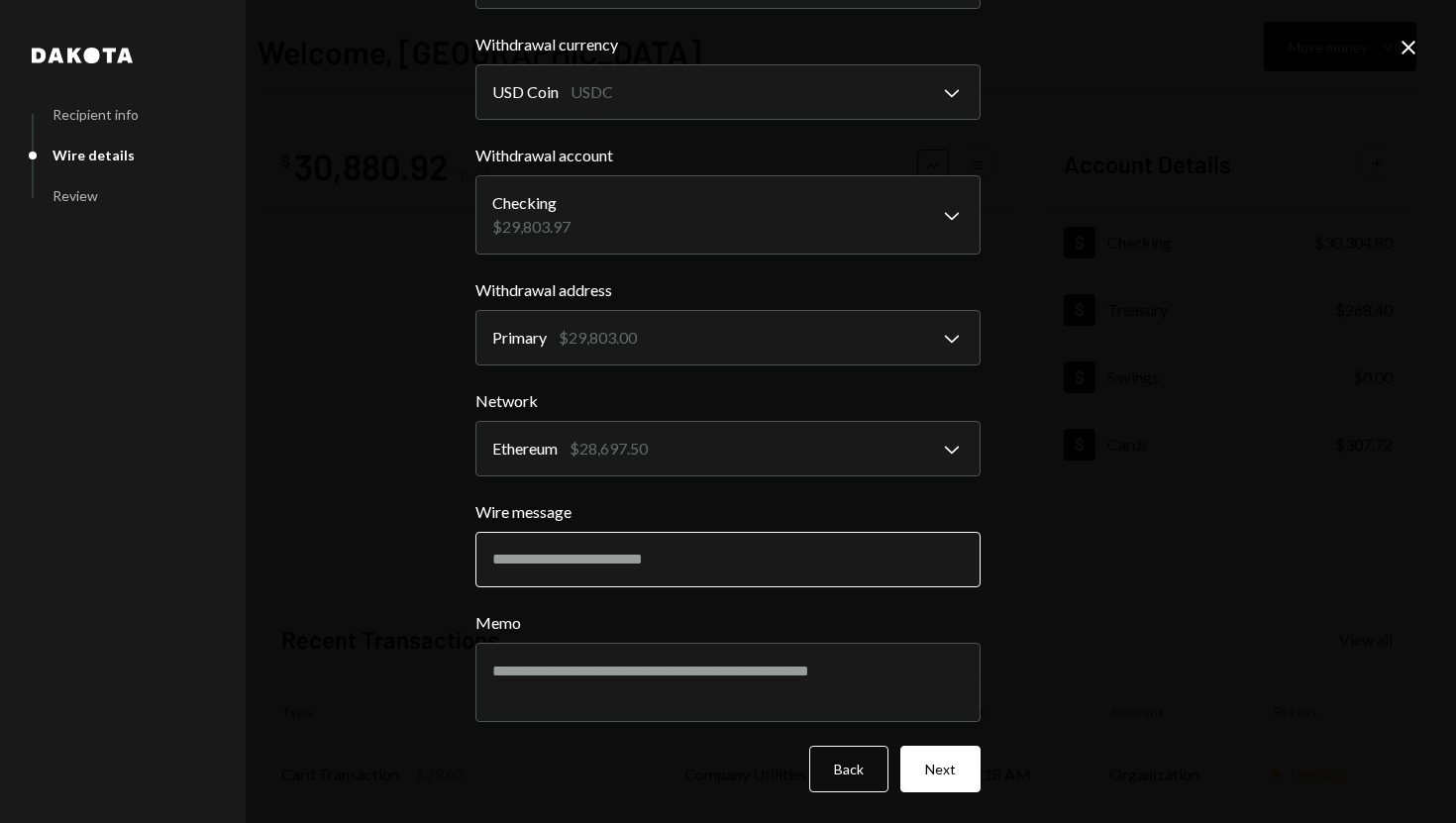 click on "Wire message" at bounding box center [728, 560] 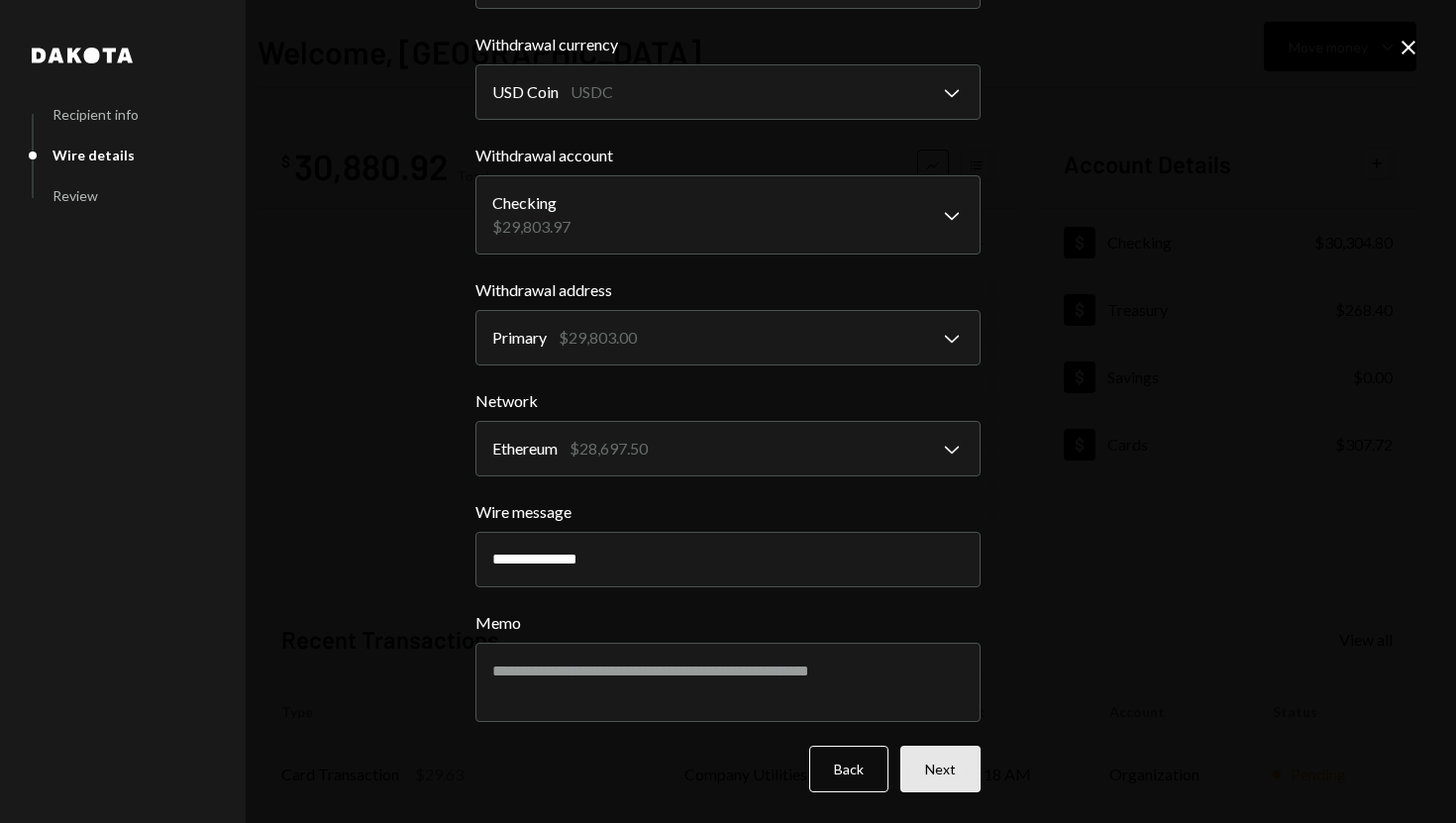 type on "**********" 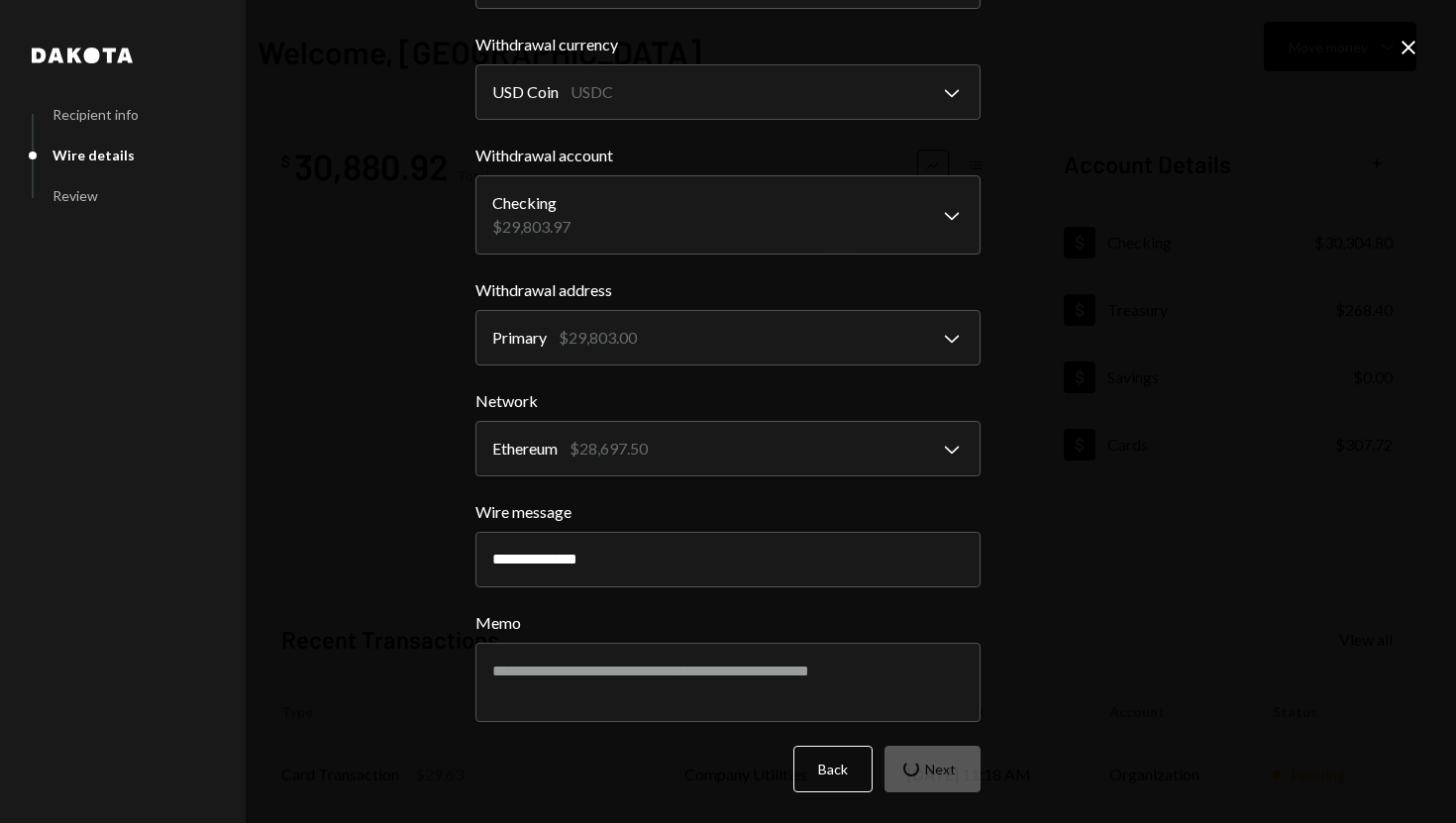 scroll, scrollTop: 0, scrollLeft: 0, axis: both 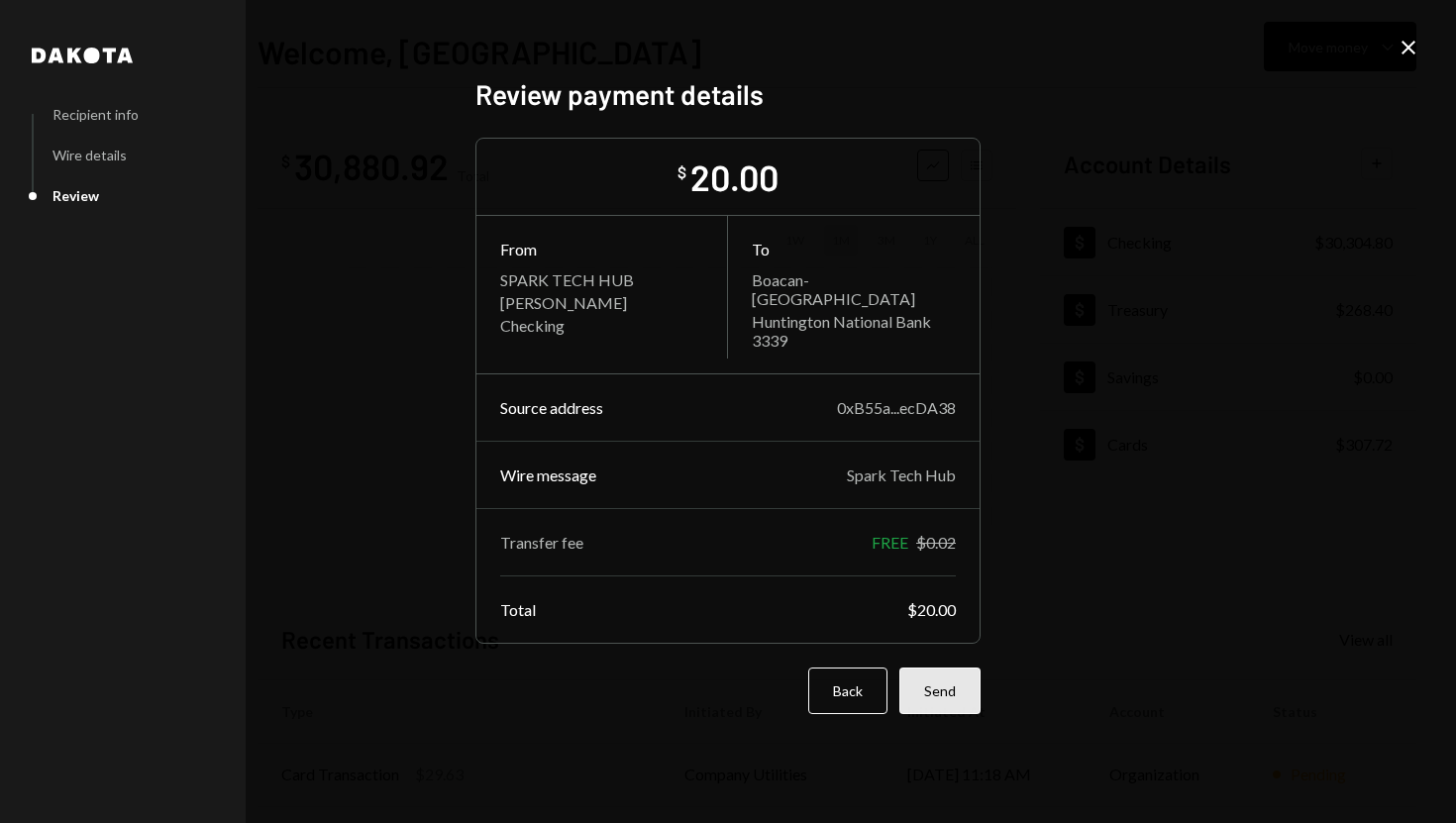 click on "Send" at bounding box center (940, 690) 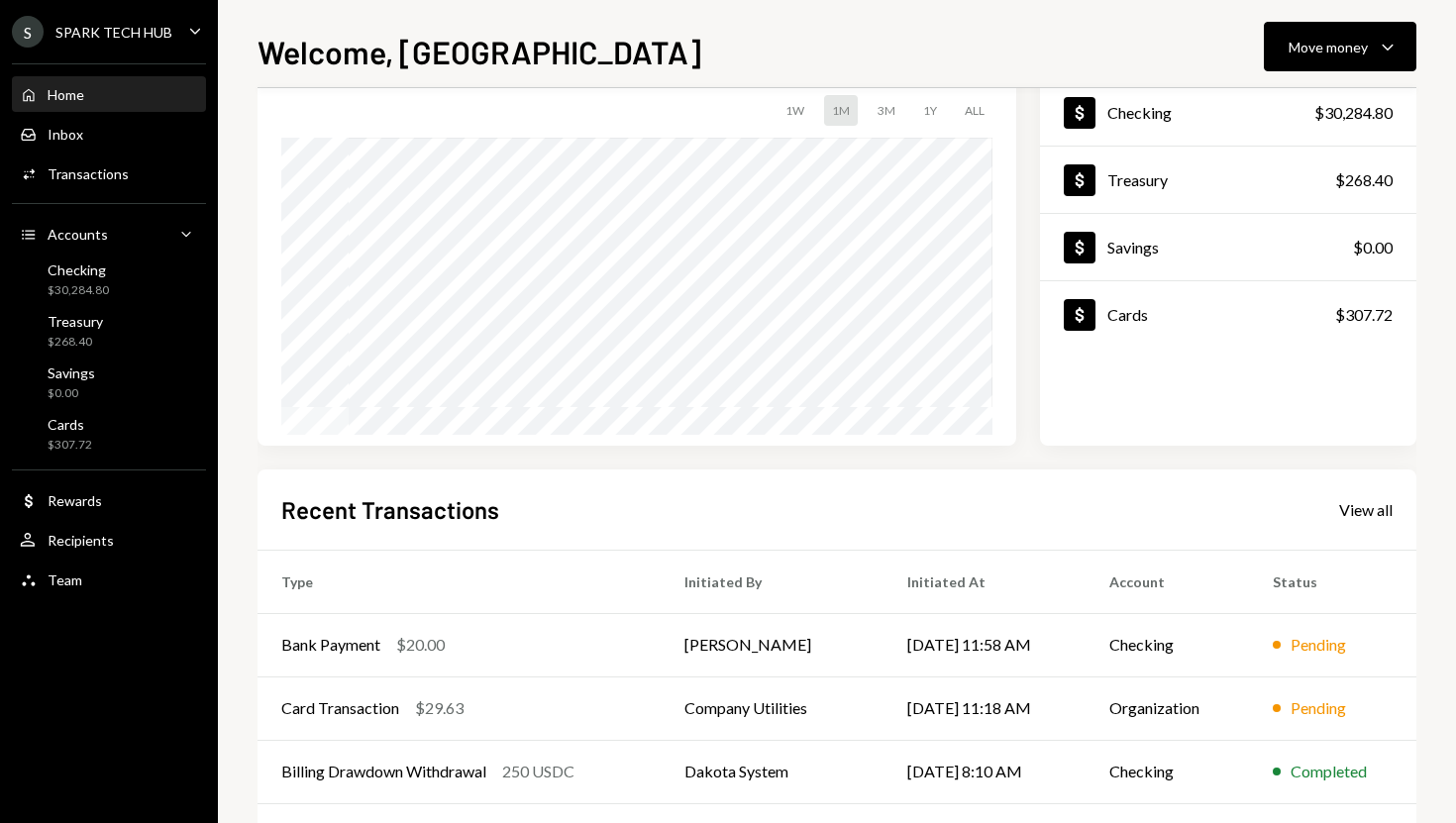 scroll, scrollTop: 112, scrollLeft: 0, axis: vertical 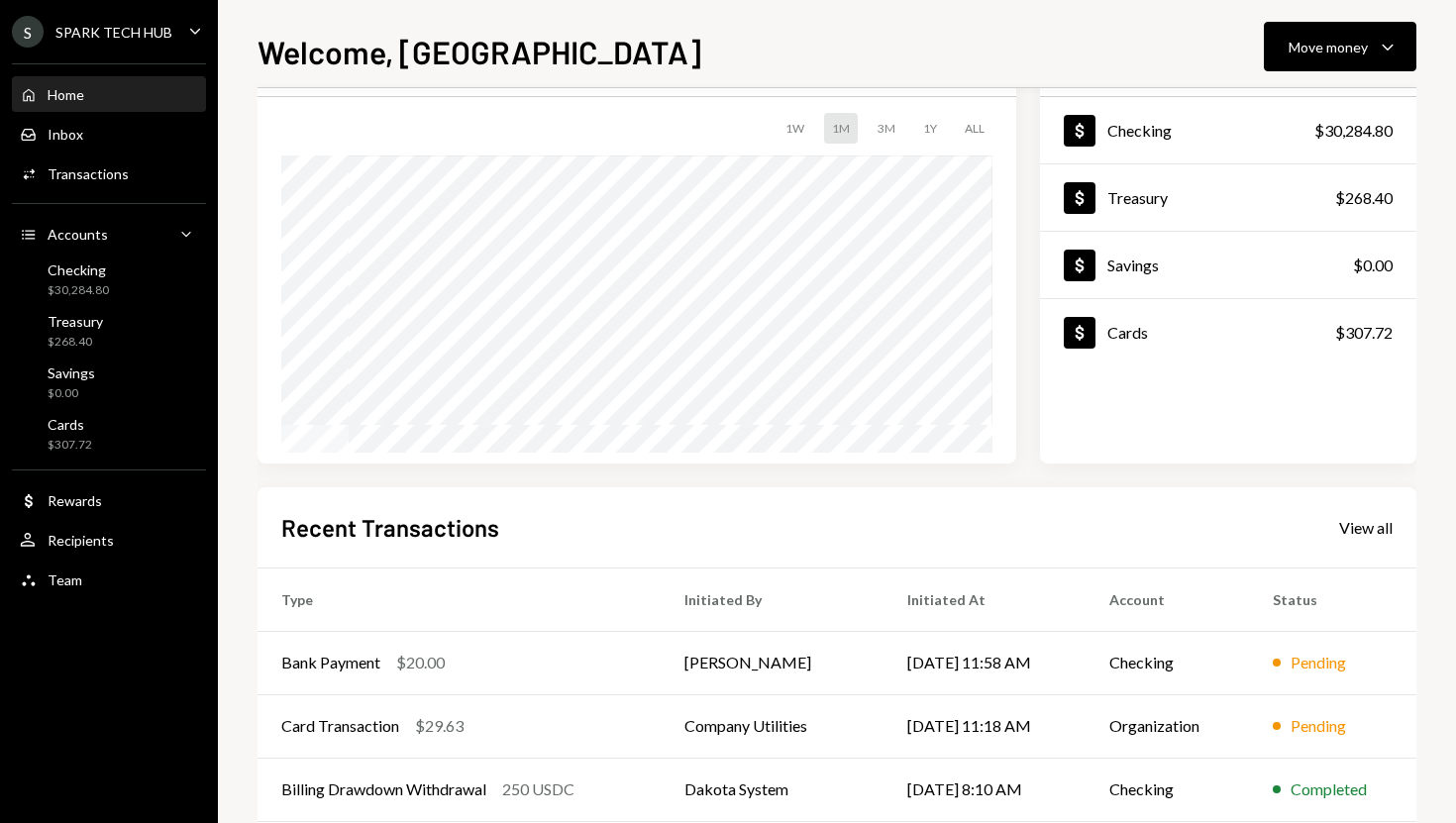 click on "Home Home Inbox Inbox Activities Transactions Accounts Accounts Caret Down Checking $30,284.80 Treasury $268.40 Savings $0.00 Cards $307.72 Dollar Rewards User Recipients Team Team" at bounding box center (109, 326) 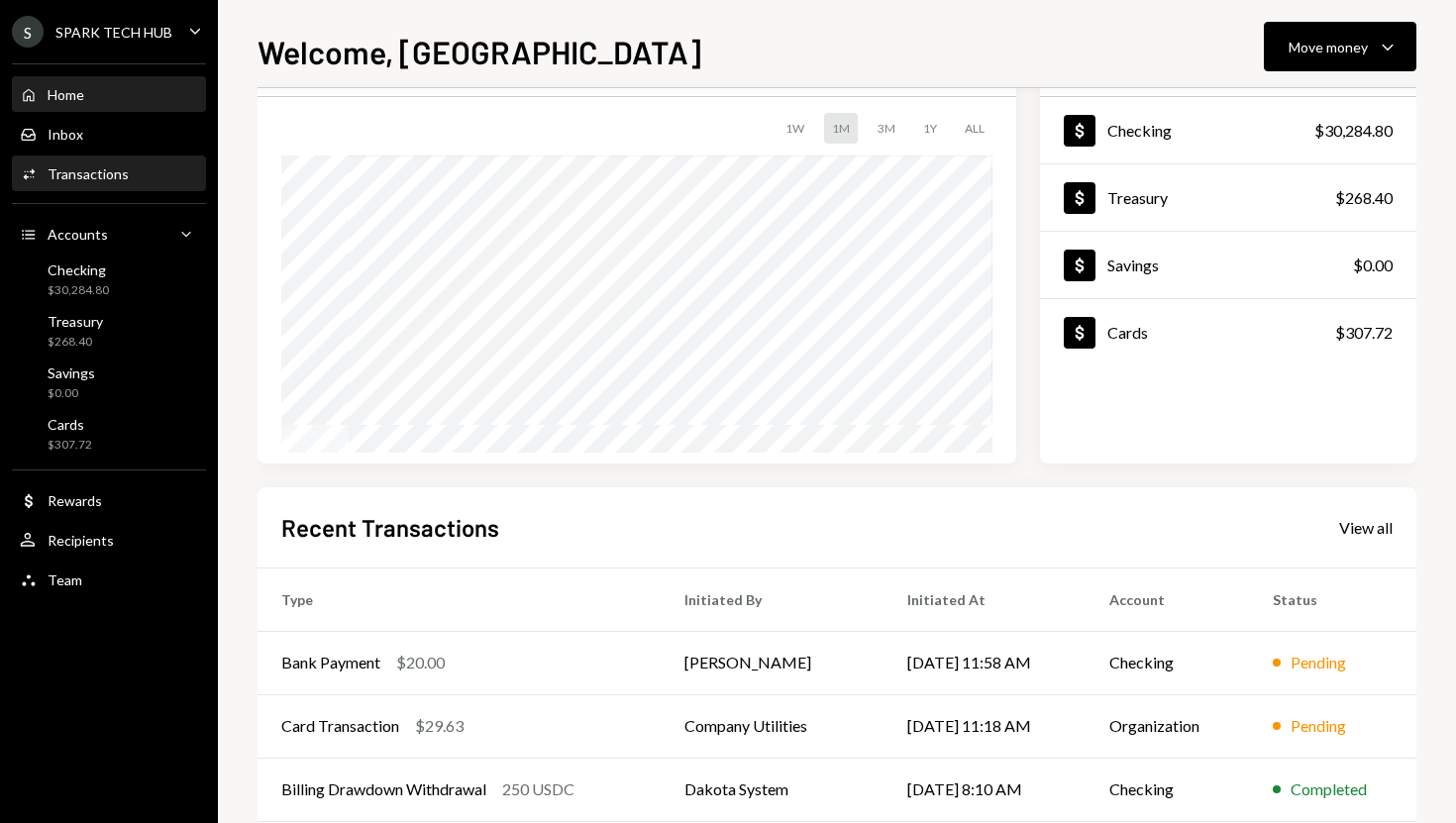 click on "Activities Transactions" at bounding box center (109, 174) 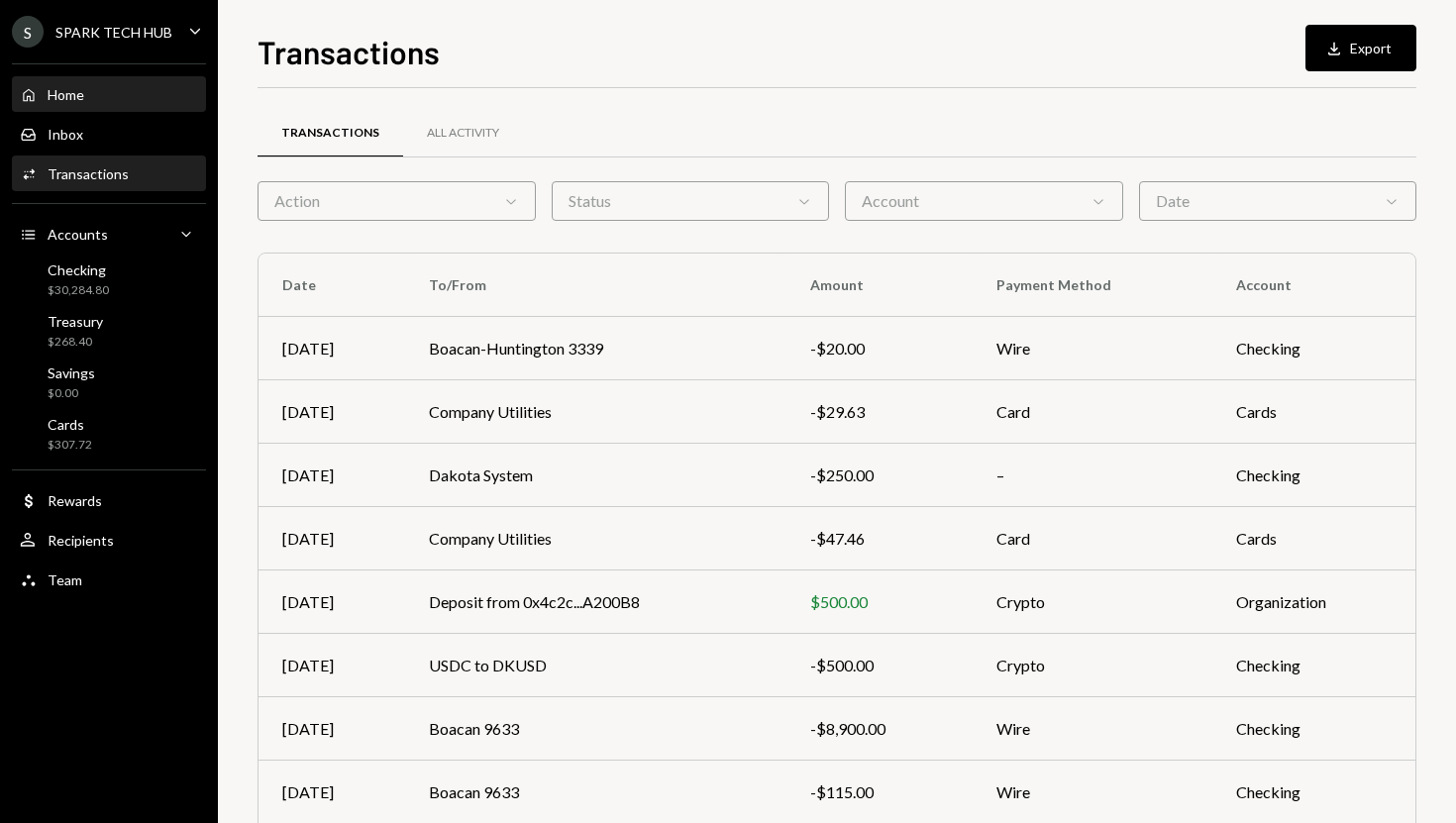 click on "Home Home" at bounding box center (109, 95) 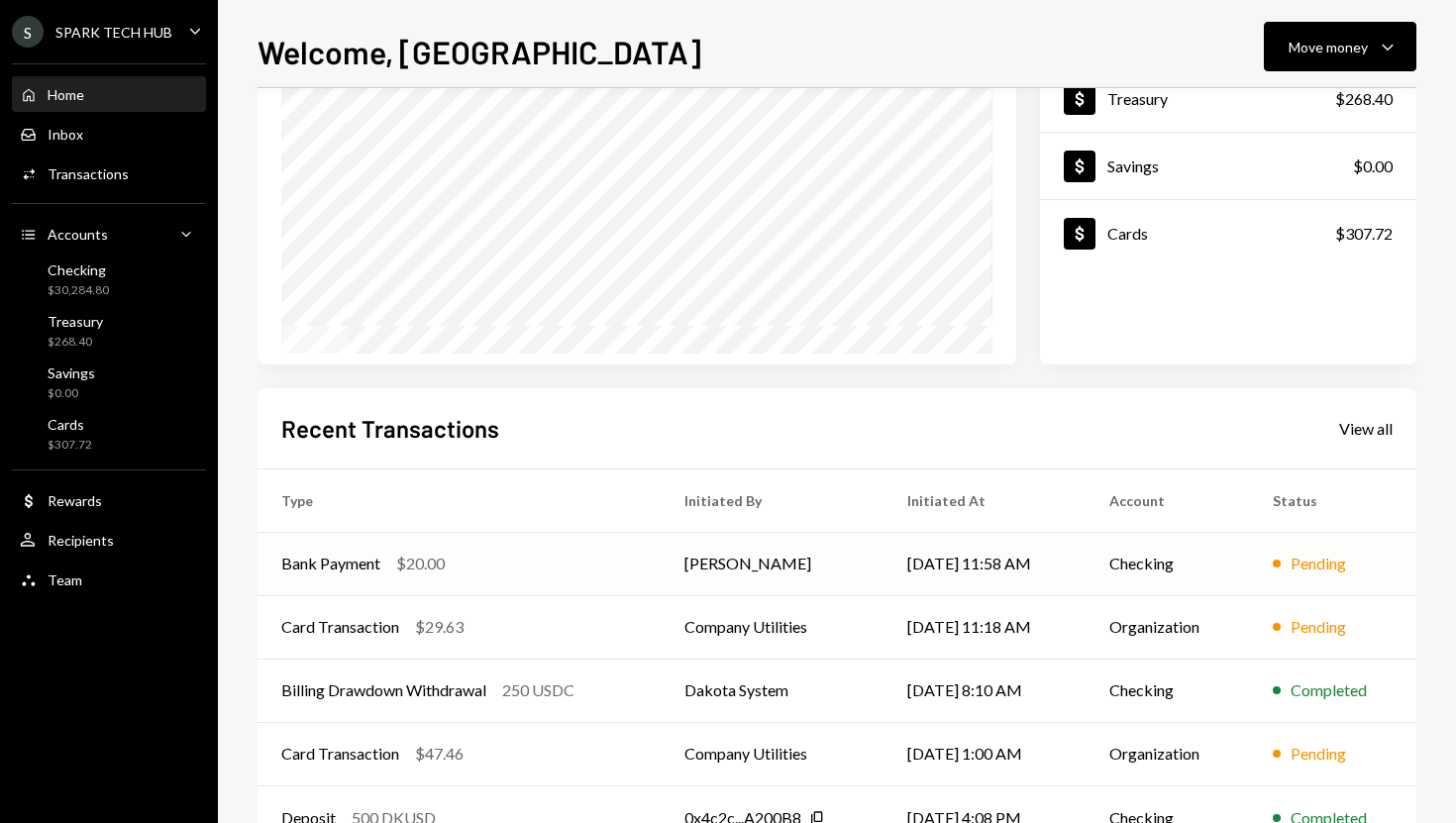 scroll, scrollTop: 222, scrollLeft: 0, axis: vertical 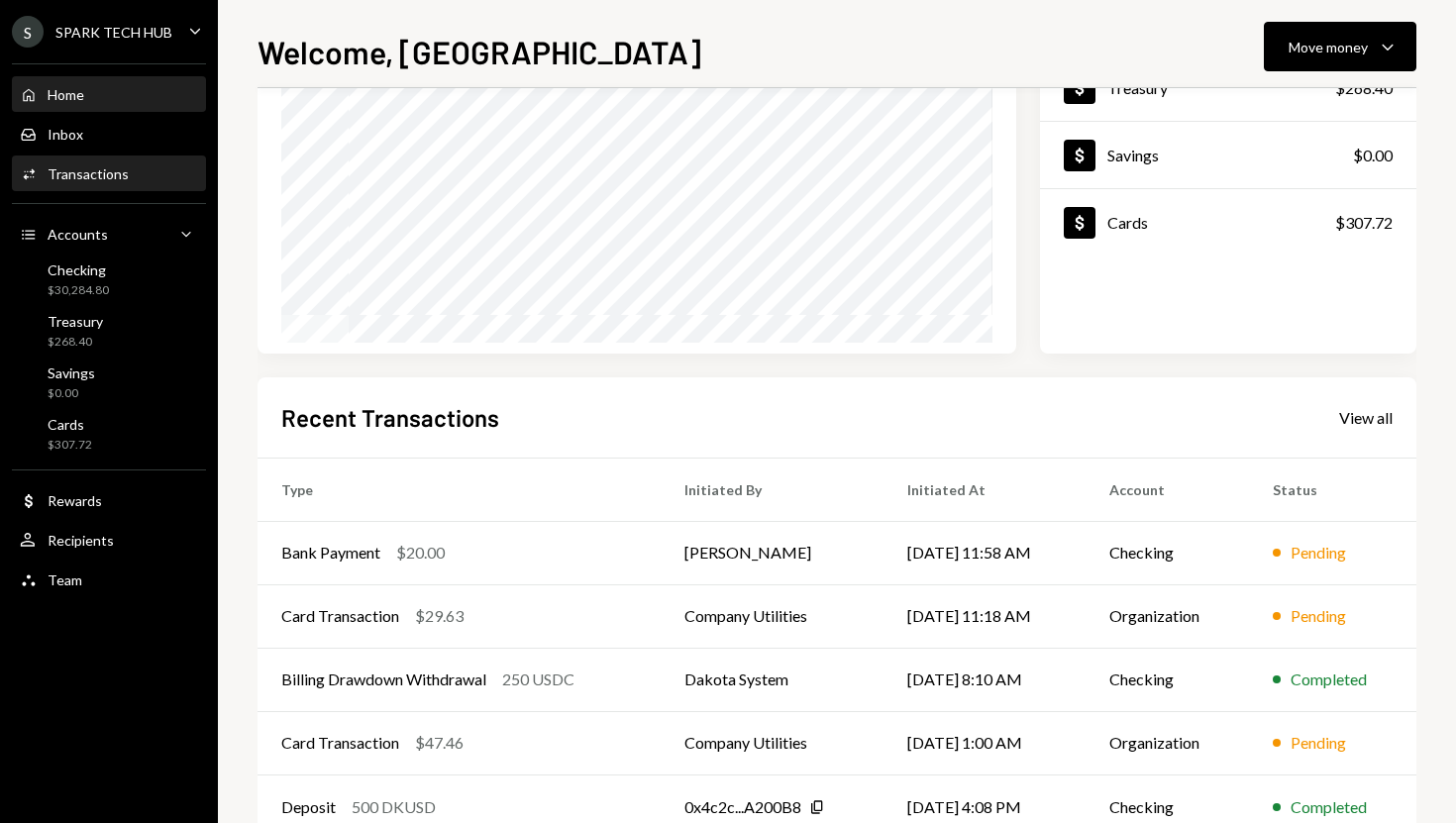click on "Transactions" at bounding box center (88, 173) 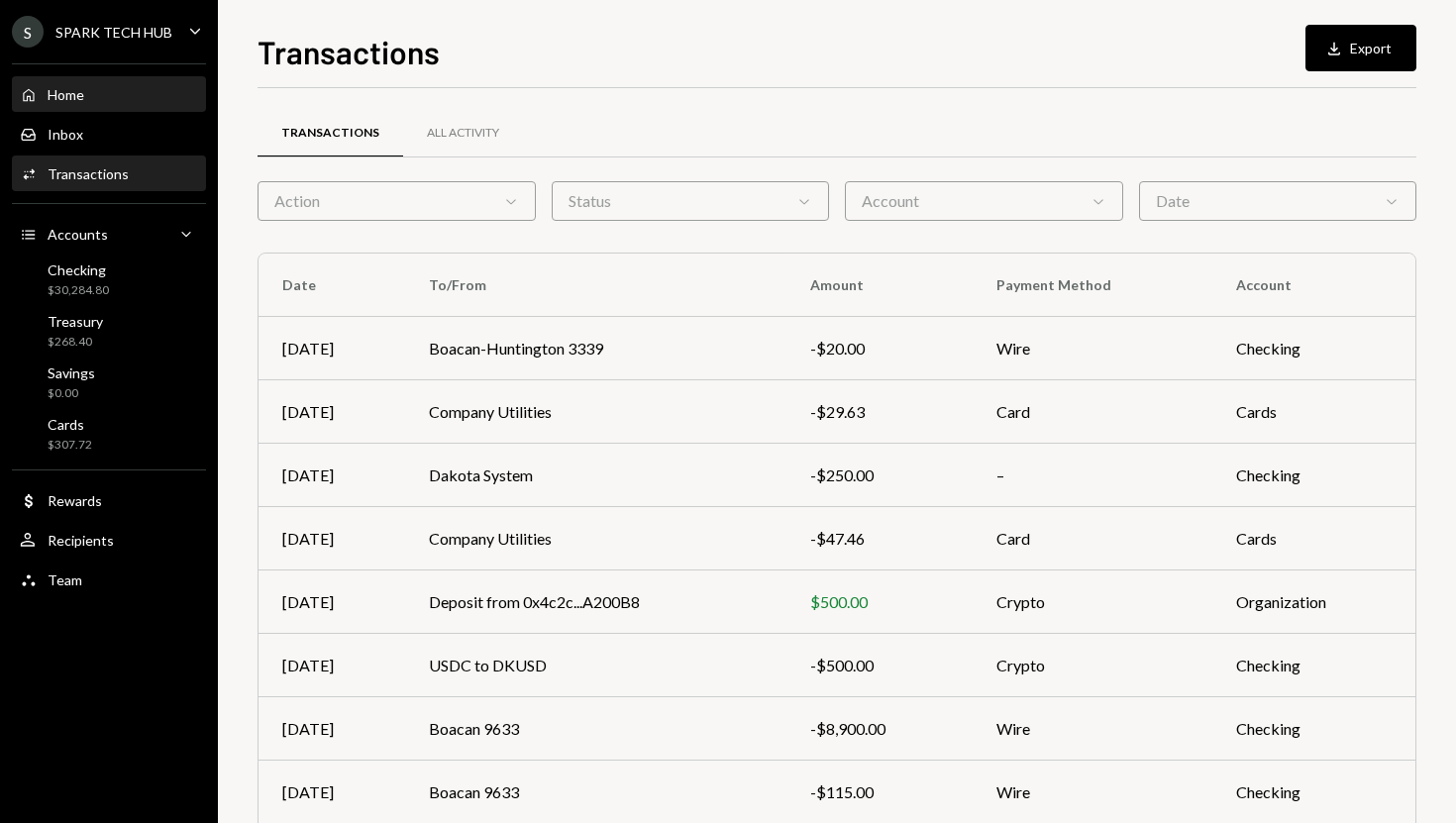 click on "Home Home" at bounding box center [109, 95] 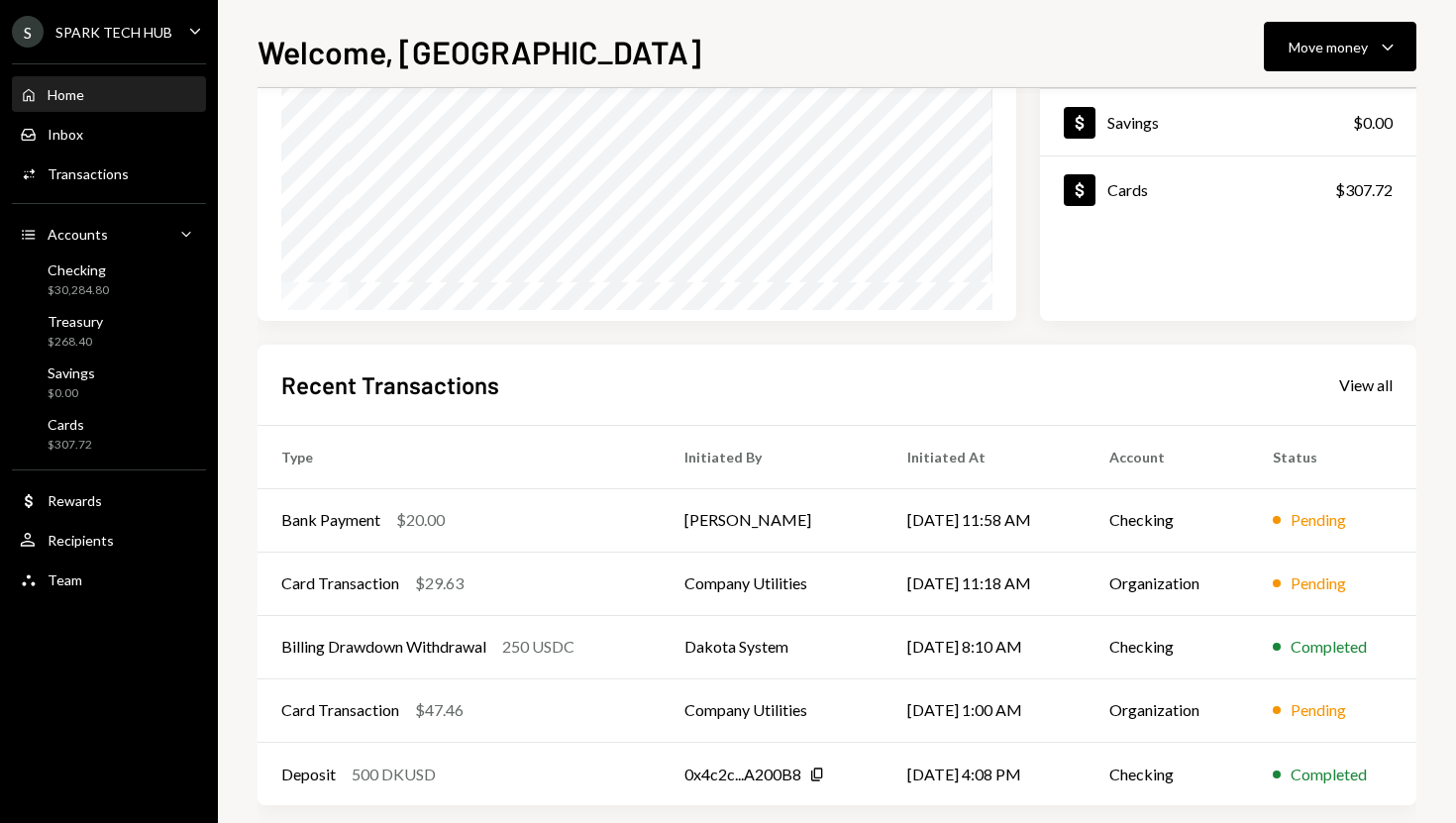 scroll, scrollTop: 257, scrollLeft: 0, axis: vertical 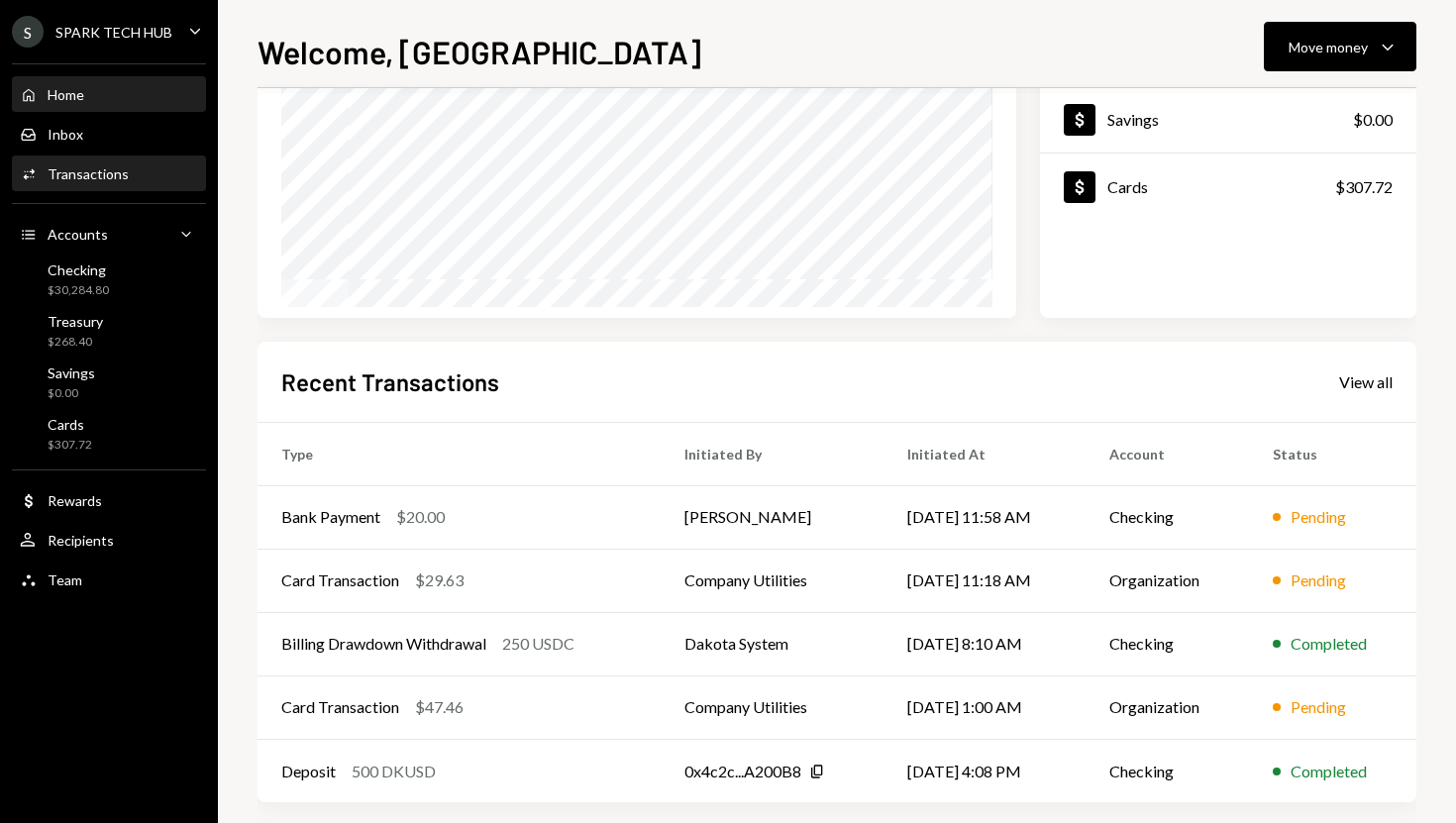 click on "Transactions" at bounding box center (88, 173) 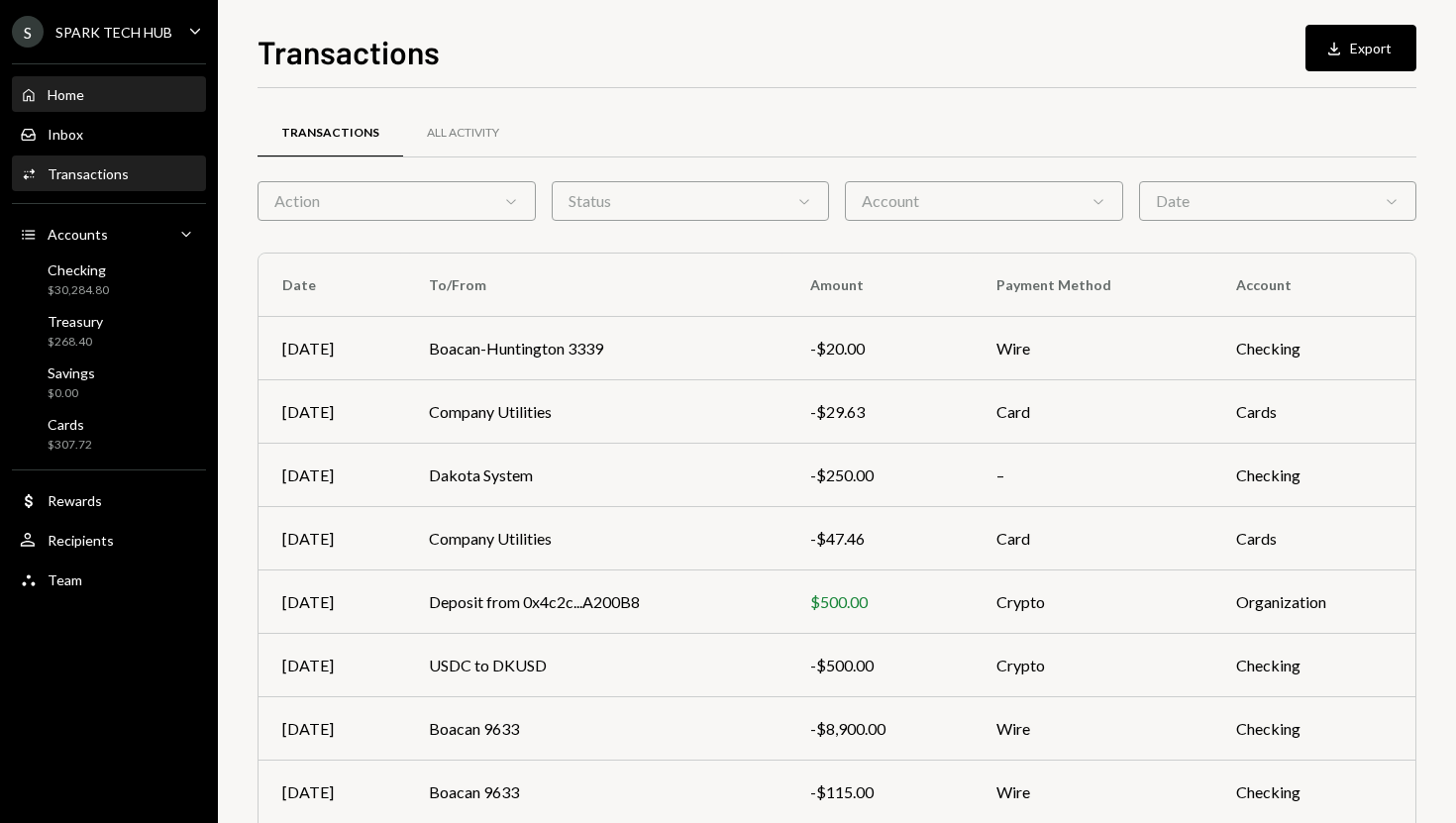 click on "Home Home" at bounding box center (109, 95) 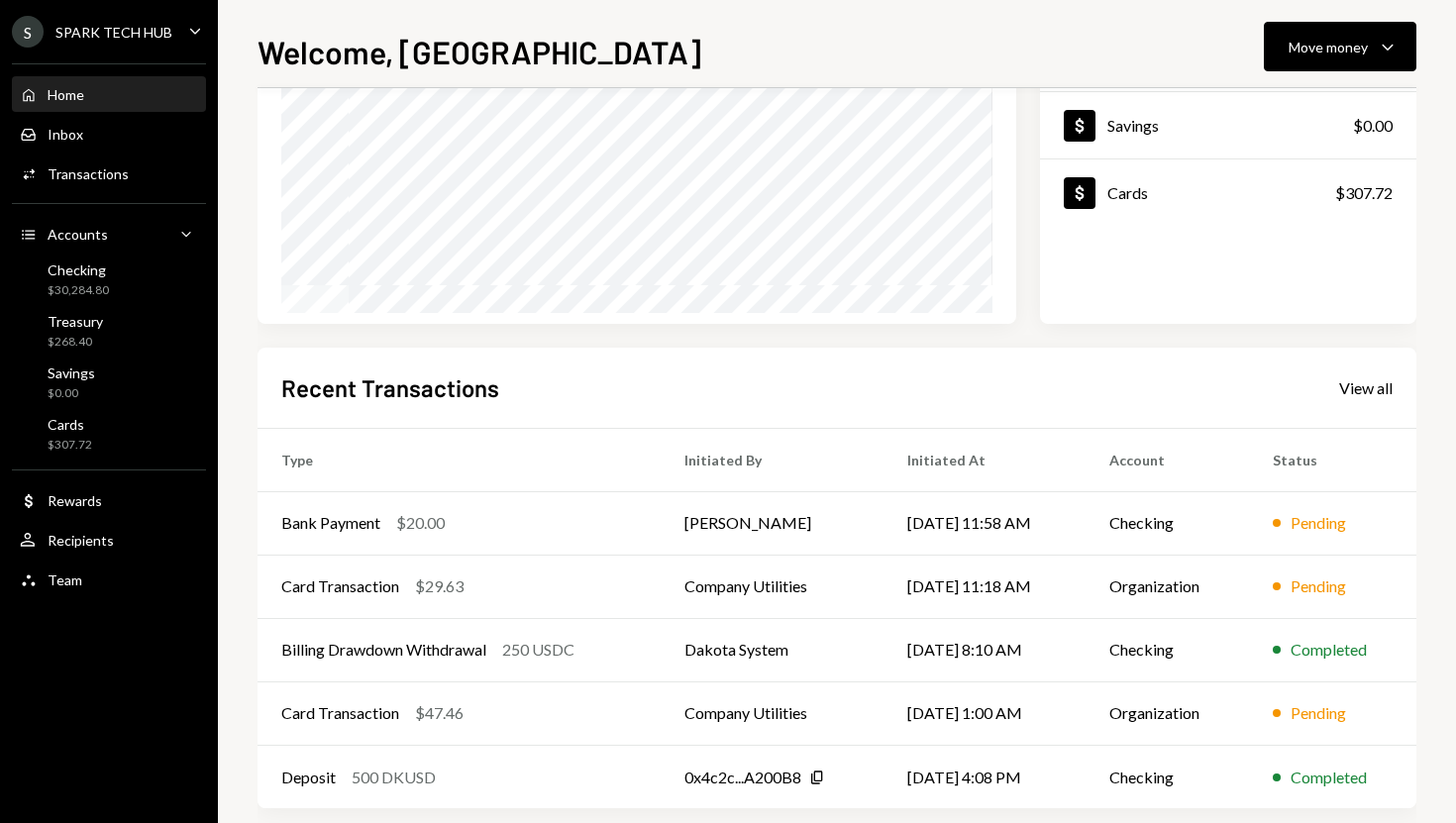 scroll, scrollTop: 276, scrollLeft: 0, axis: vertical 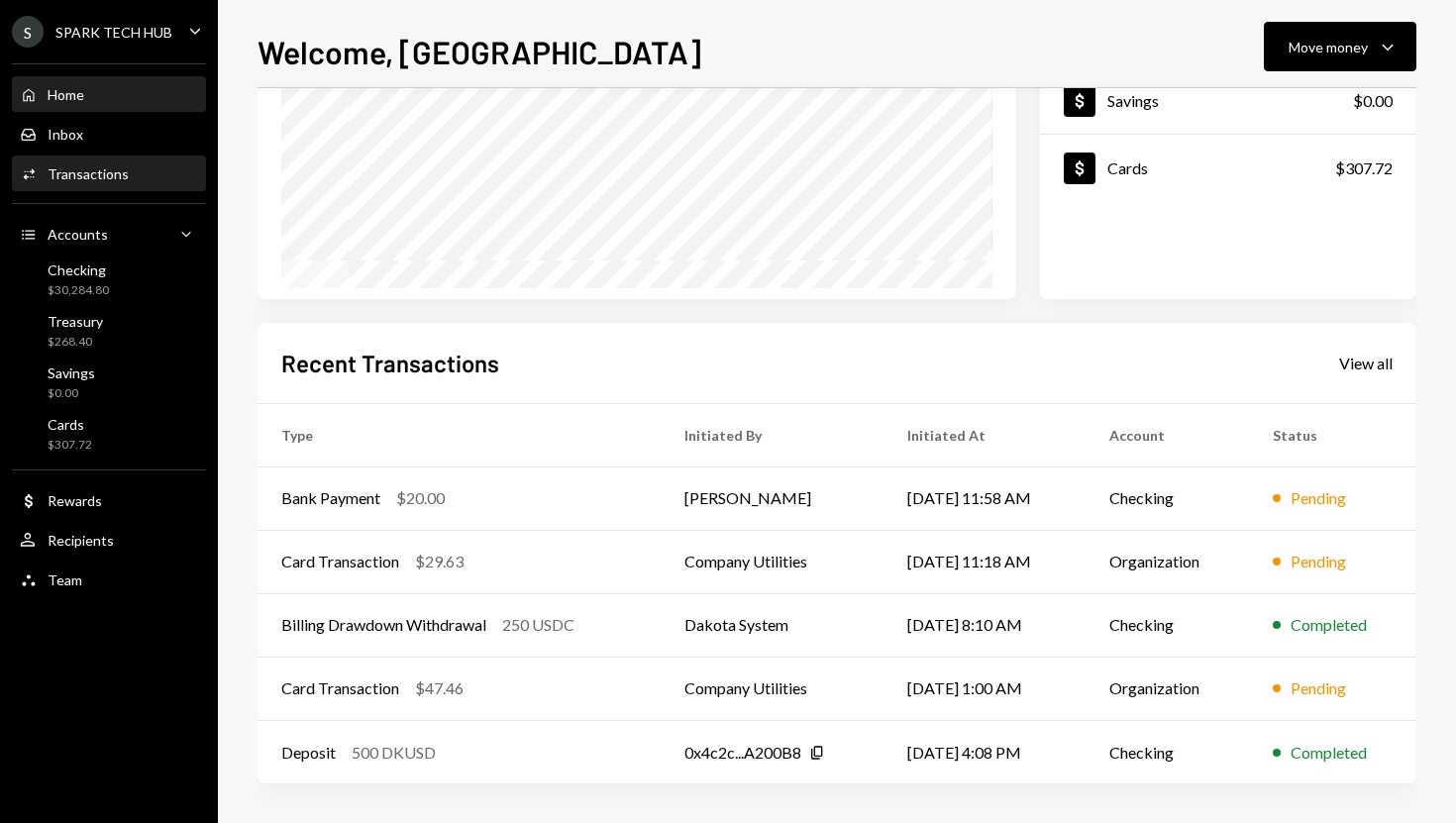 click on "Activities Transactions" at bounding box center (109, 174) 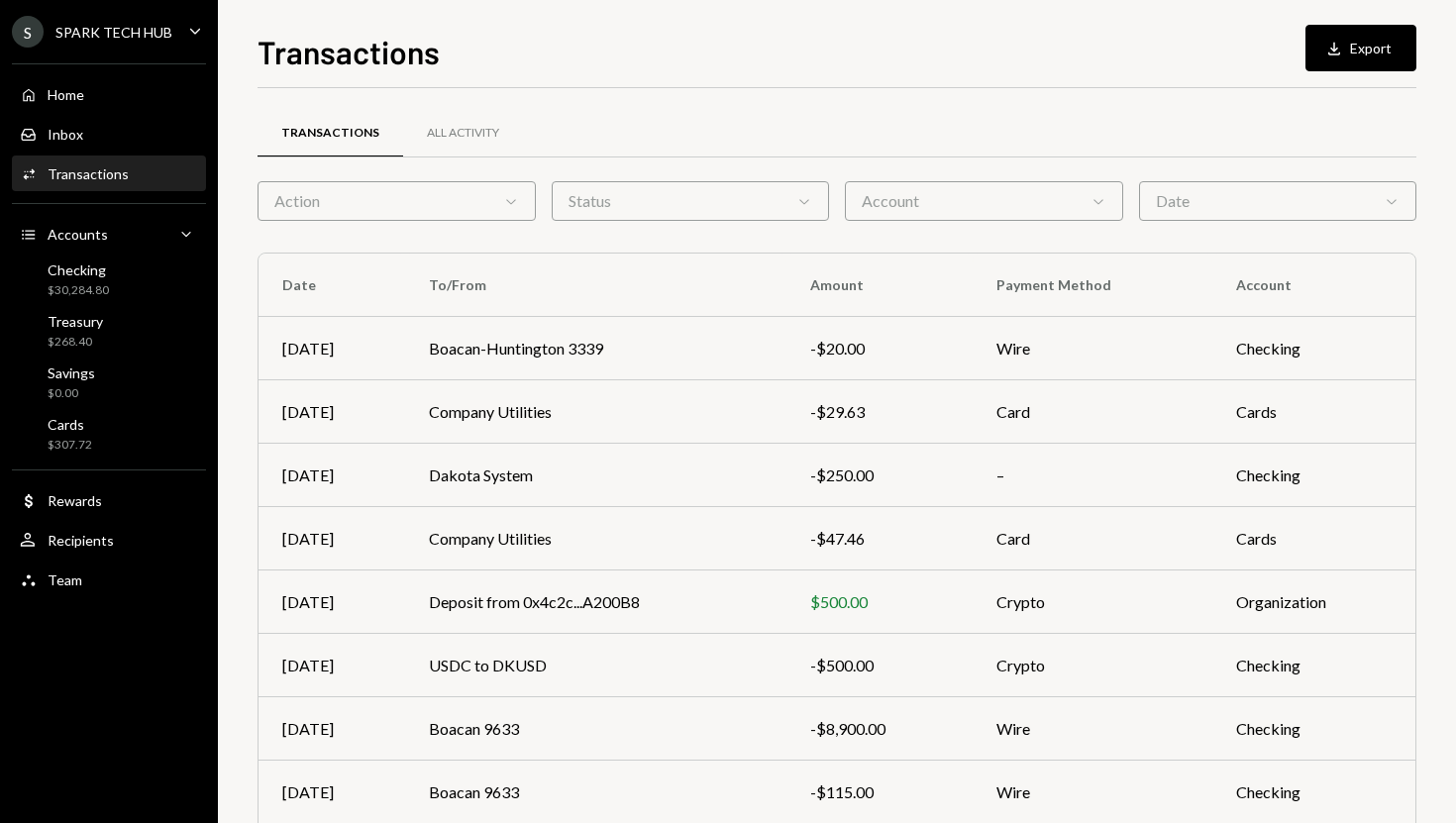 scroll, scrollTop: 0, scrollLeft: 0, axis: both 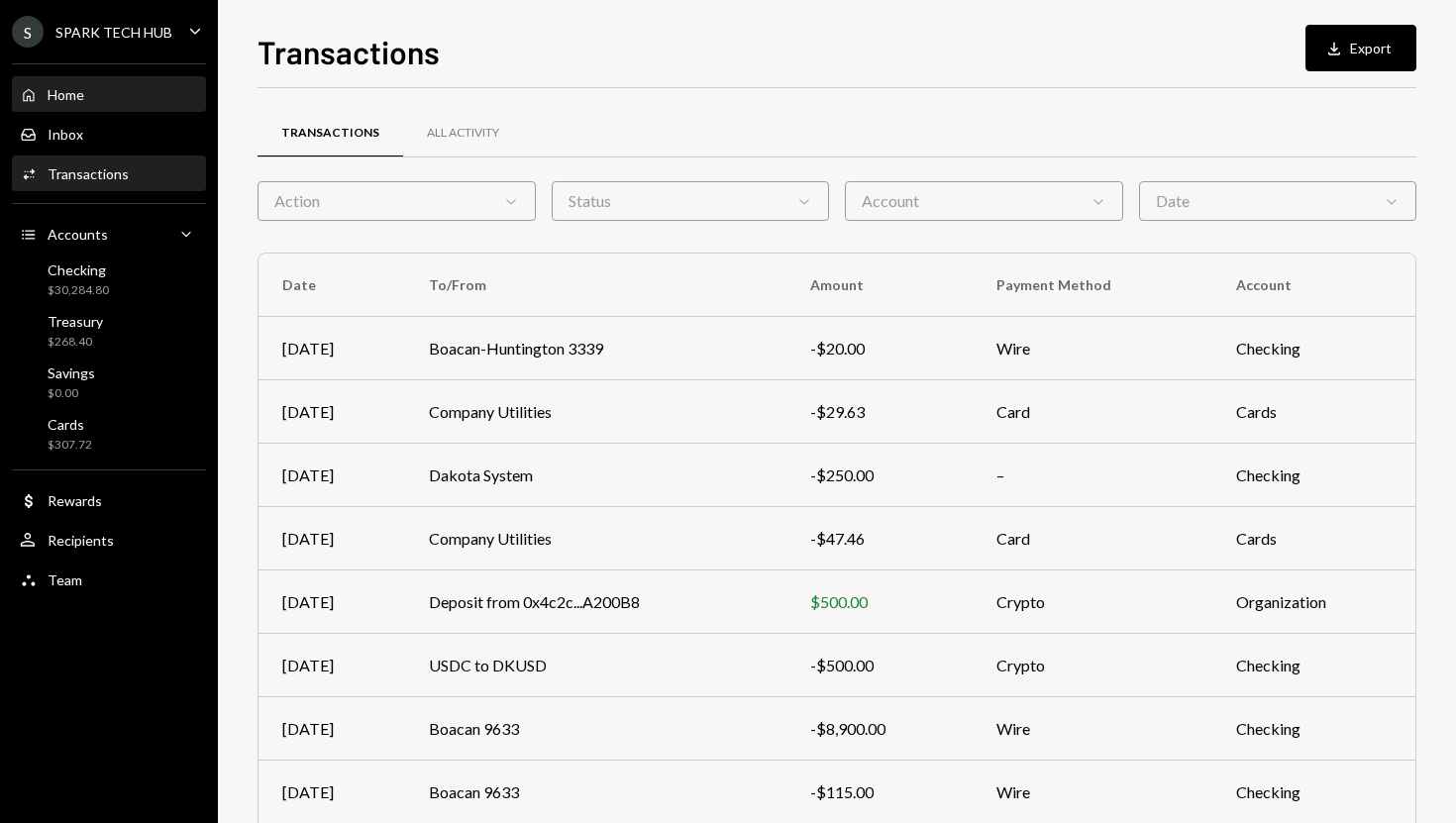 click on "Home Home" at bounding box center [109, 95] 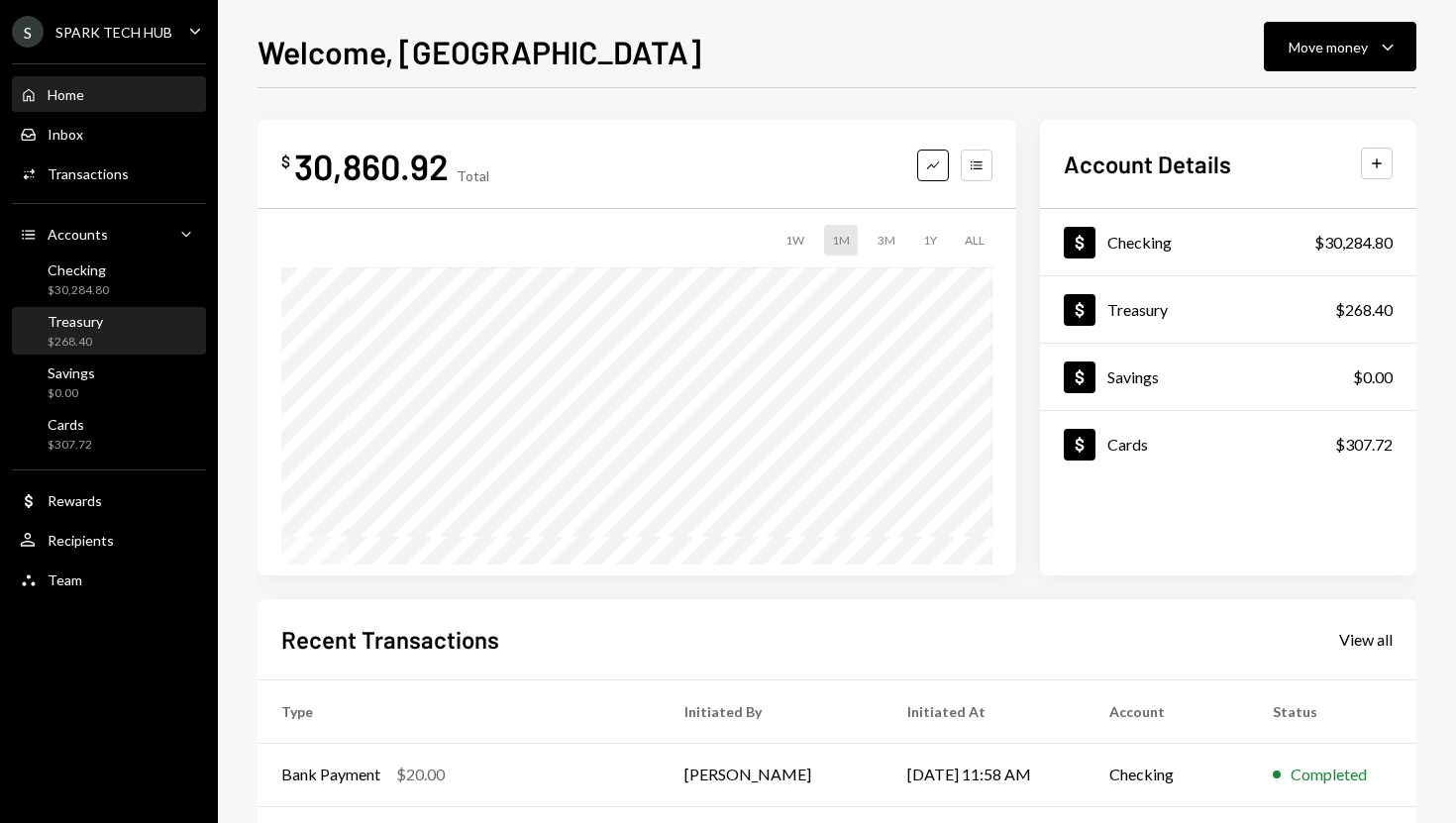 click on "Treasury $268.40" at bounding box center [109, 332] 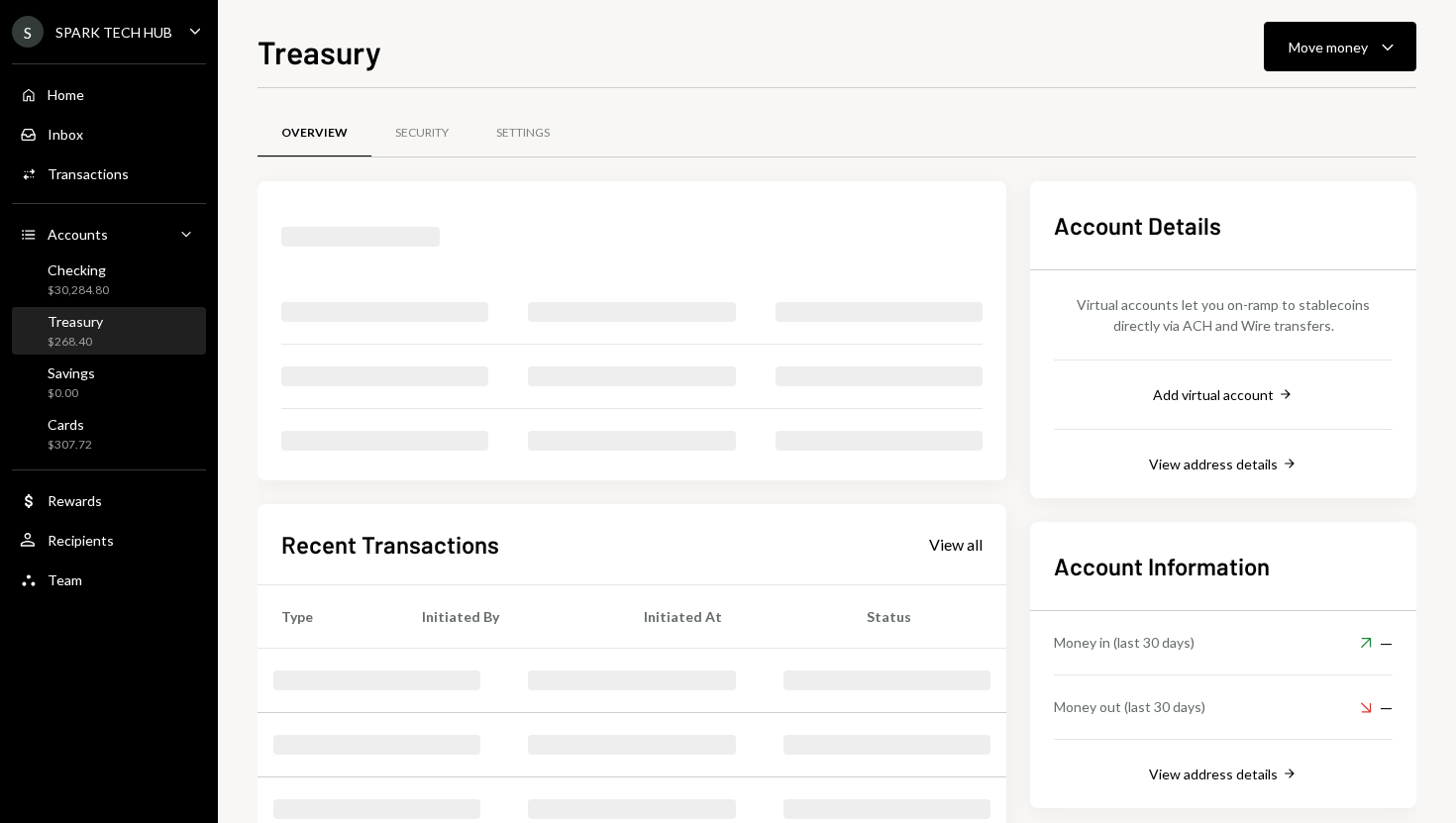 click on "Checking $30,284.80" at bounding box center [109, 280] 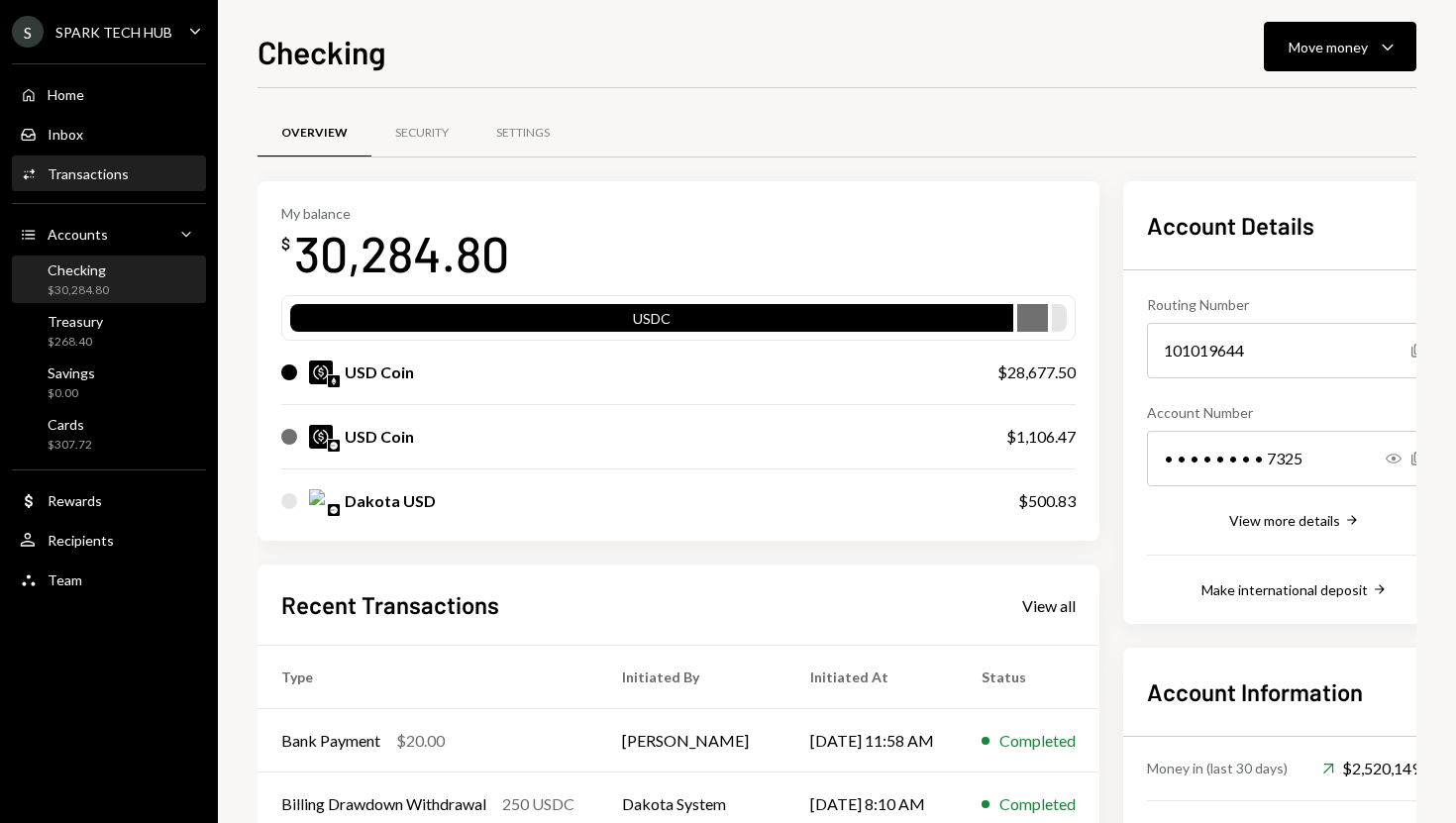 click on "Transactions" at bounding box center (88, 173) 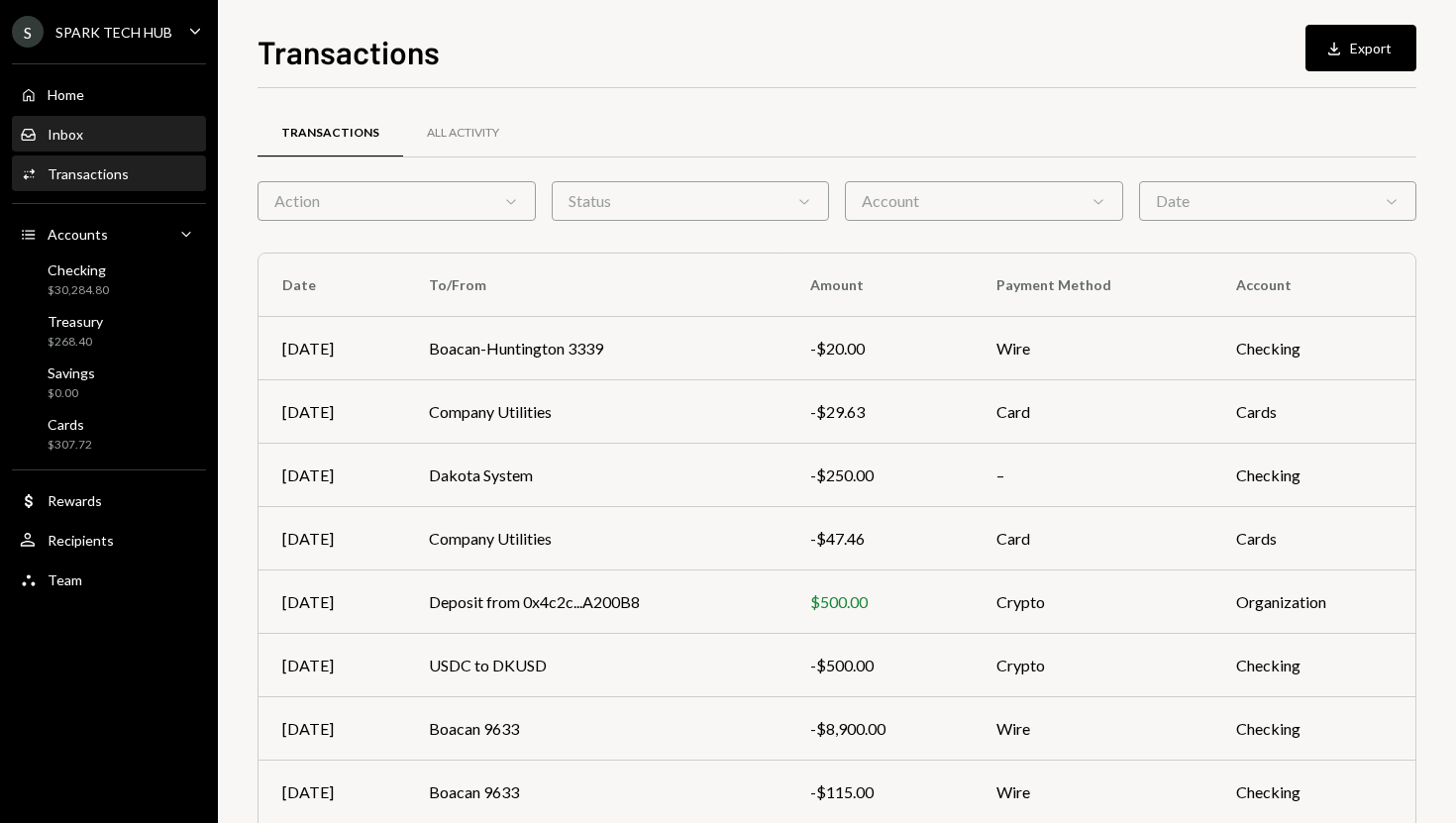 click on "Inbox Inbox" at bounding box center [109, 135] 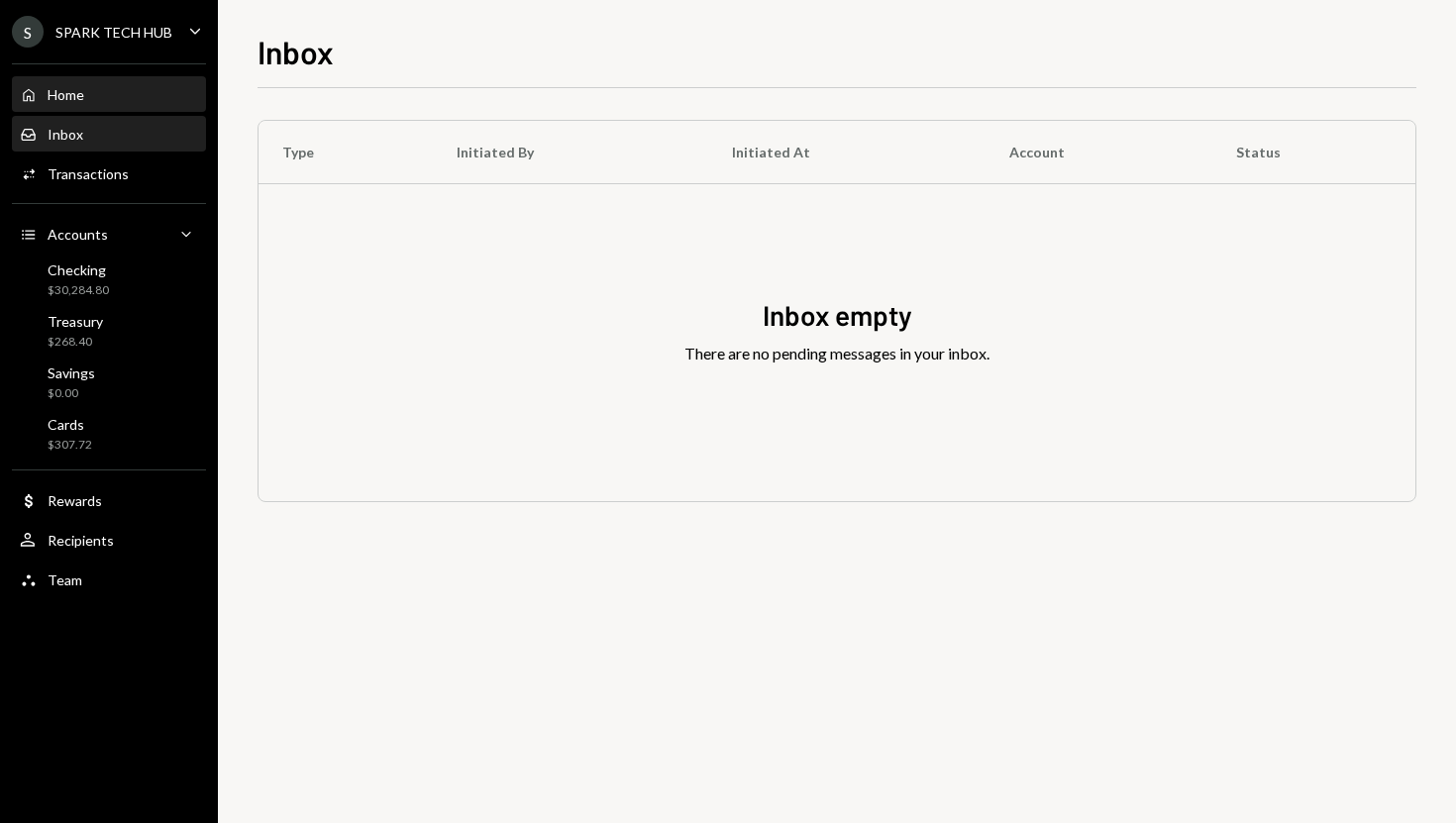 click on "Home Home" at bounding box center (109, 95) 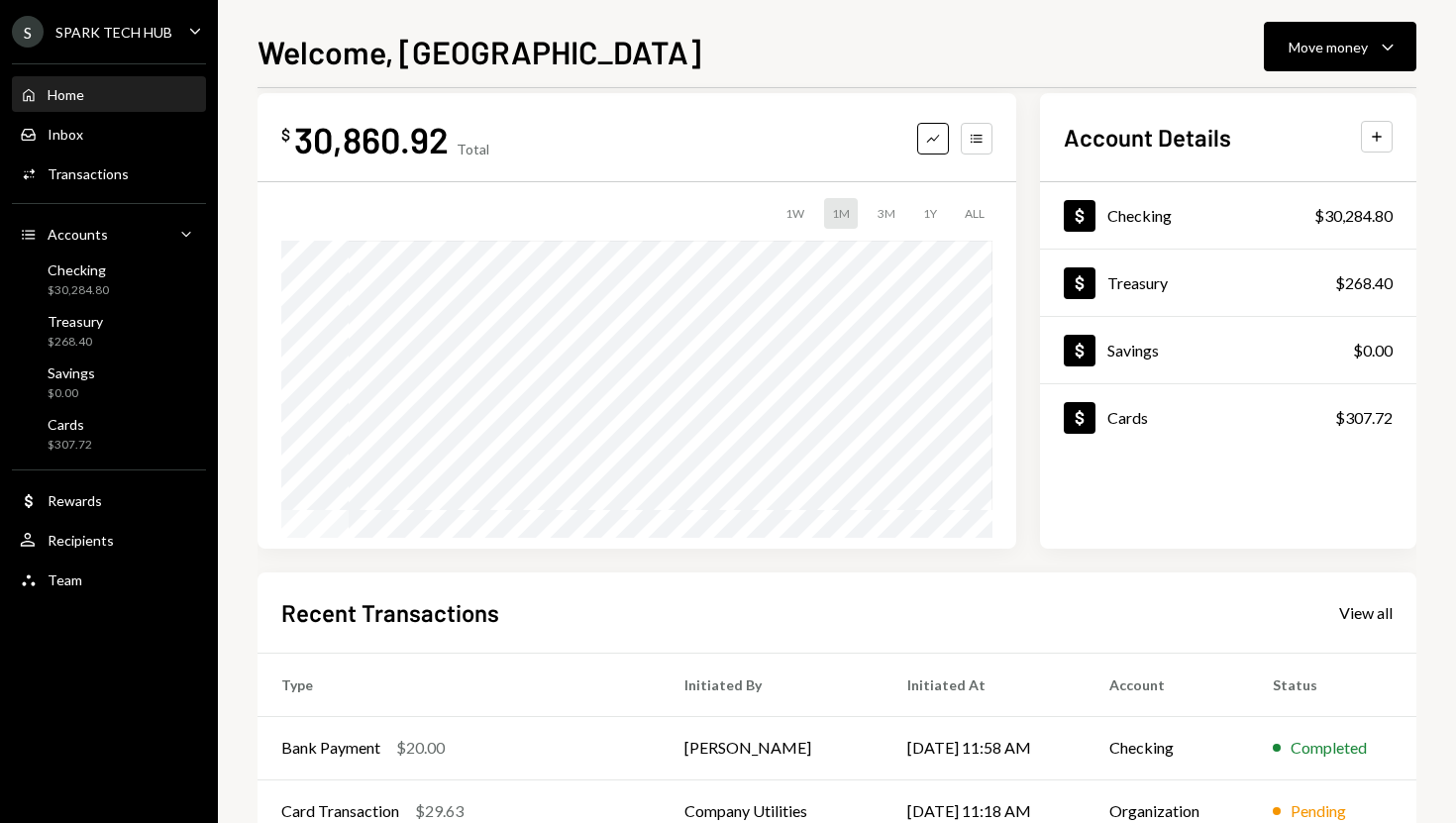 scroll, scrollTop: 30, scrollLeft: 0, axis: vertical 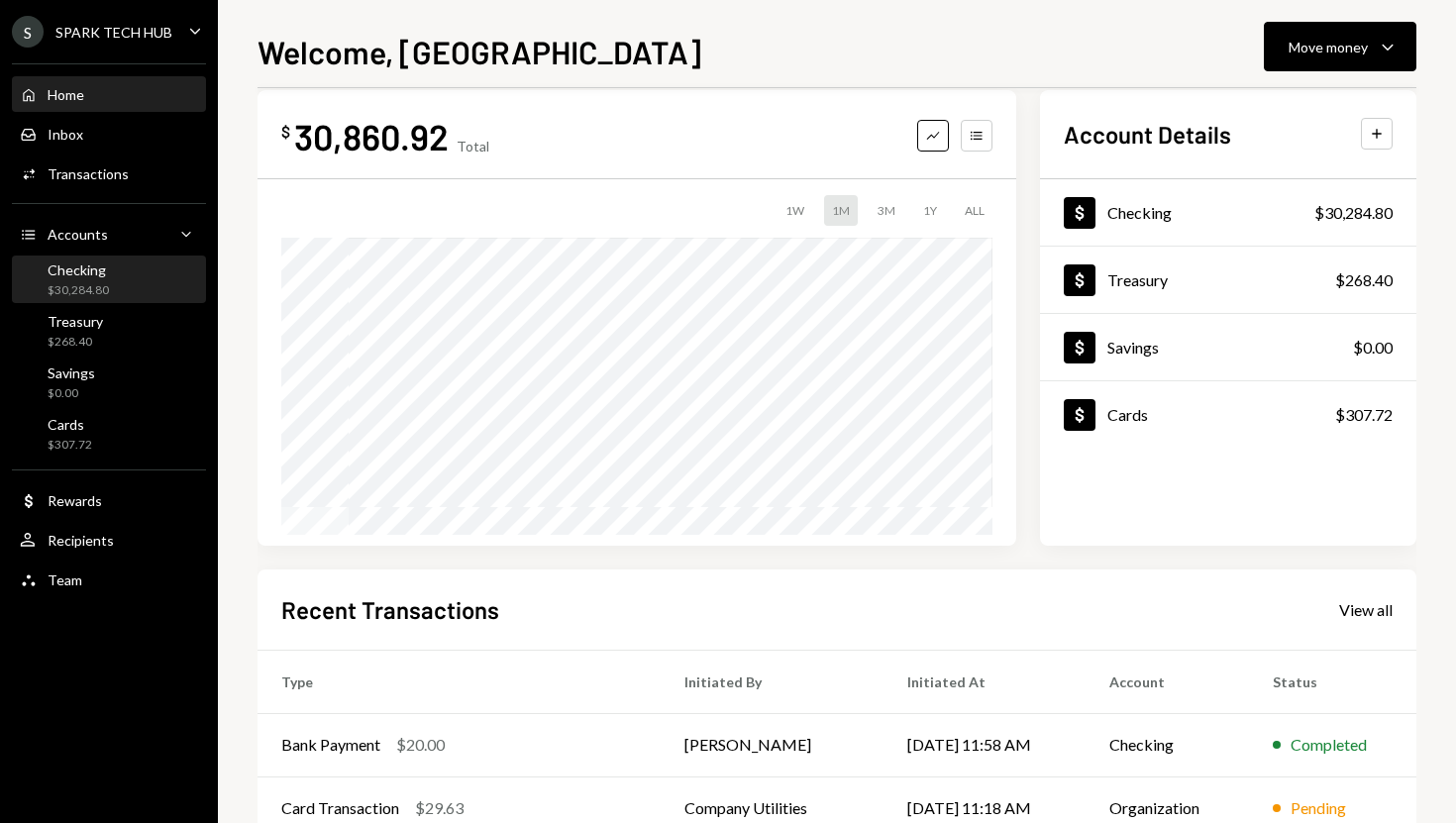 click on "Checking" at bounding box center [78, 269] 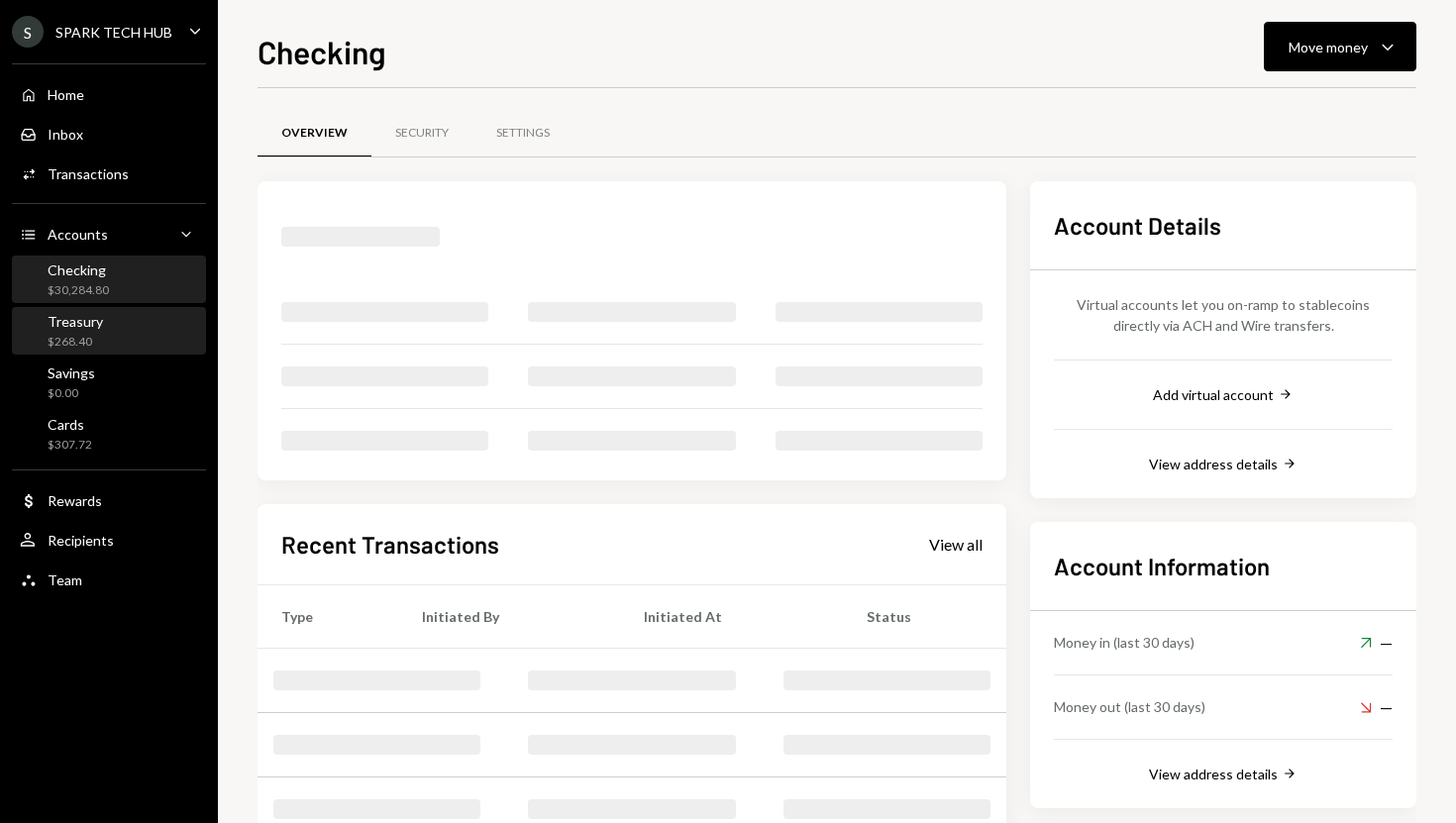 click on "Treasury $268.40" at bounding box center [109, 332] 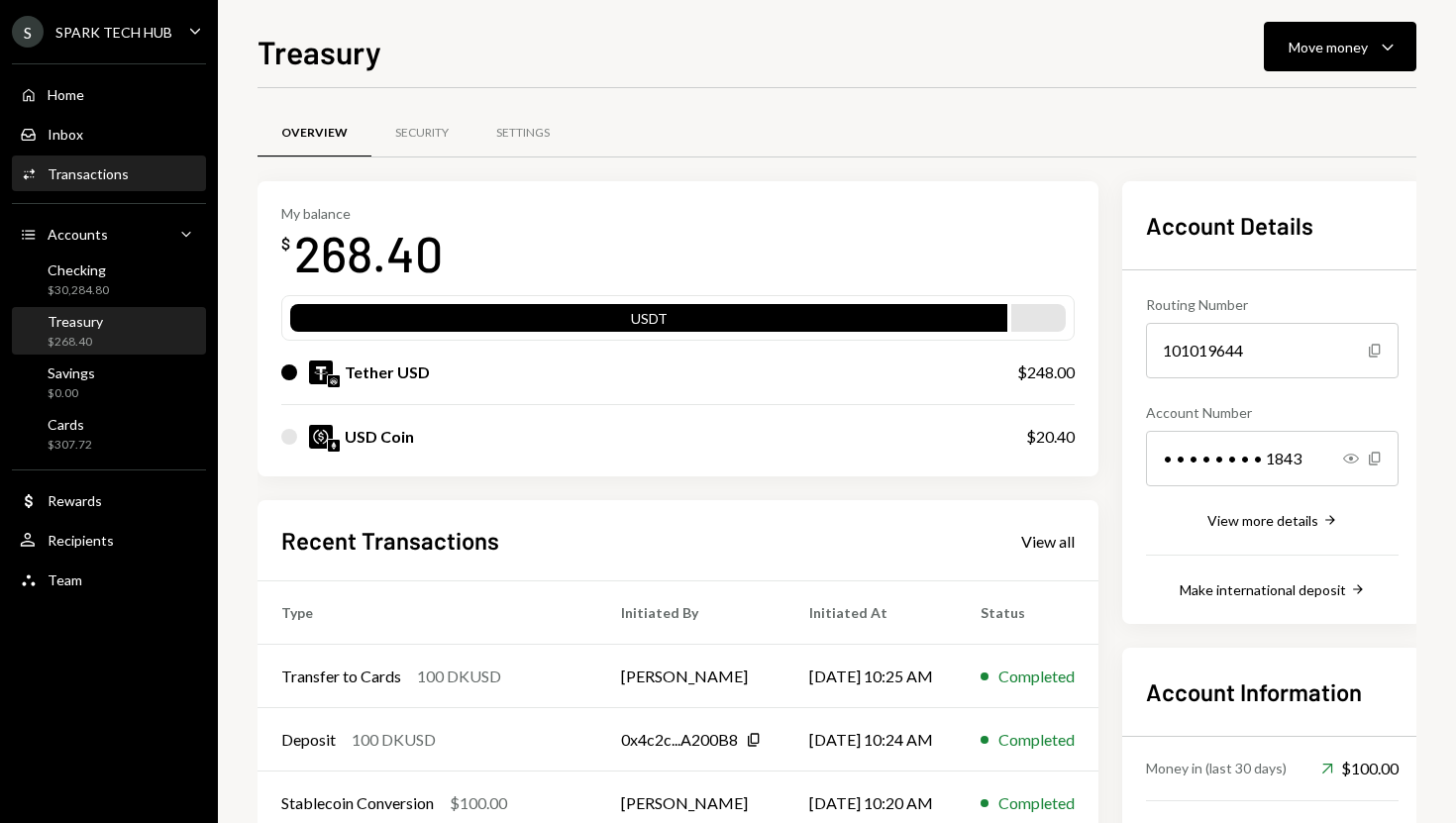 click on "Activities Transactions" at bounding box center (74, 174) 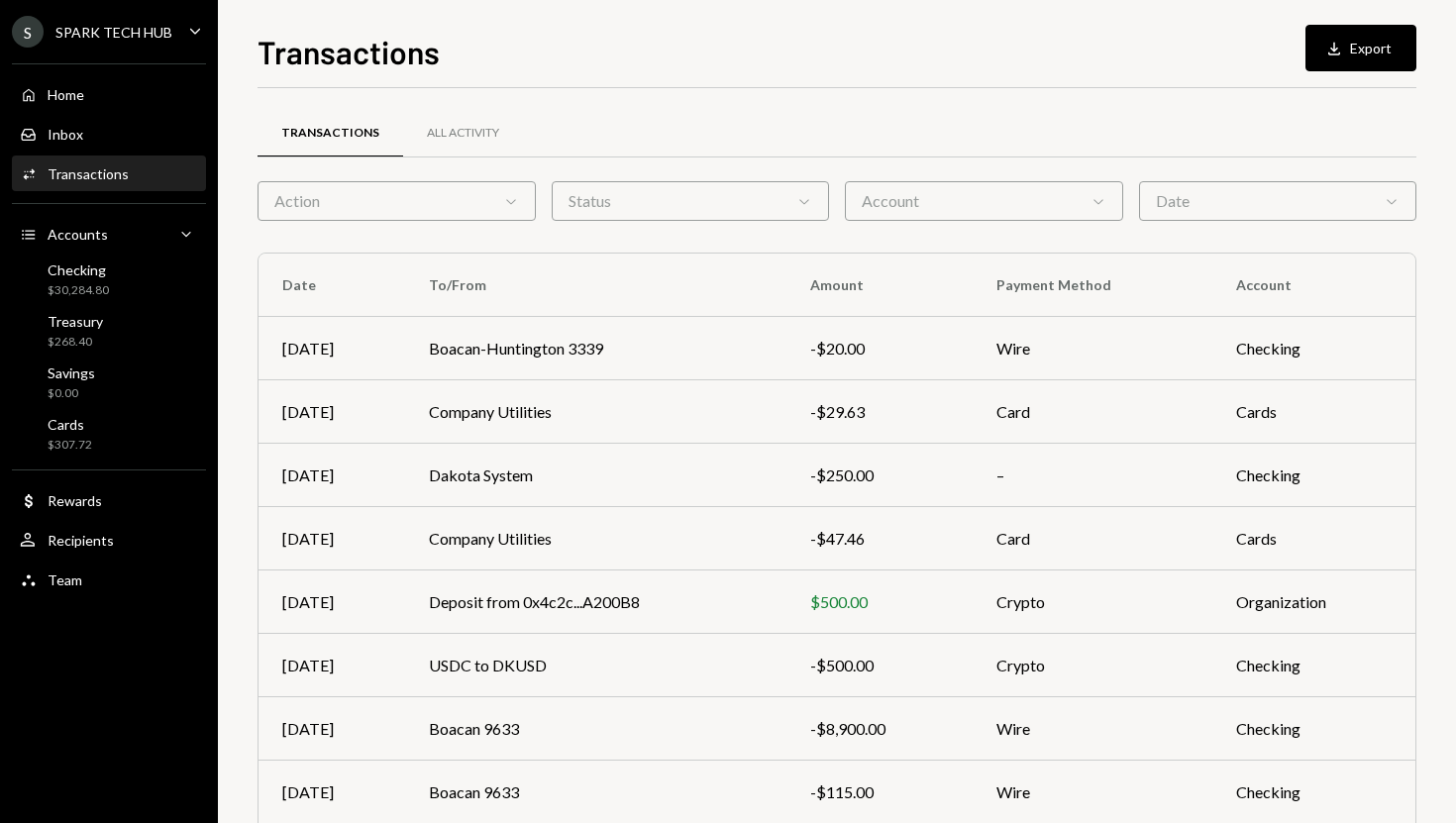 scroll, scrollTop: 0, scrollLeft: 0, axis: both 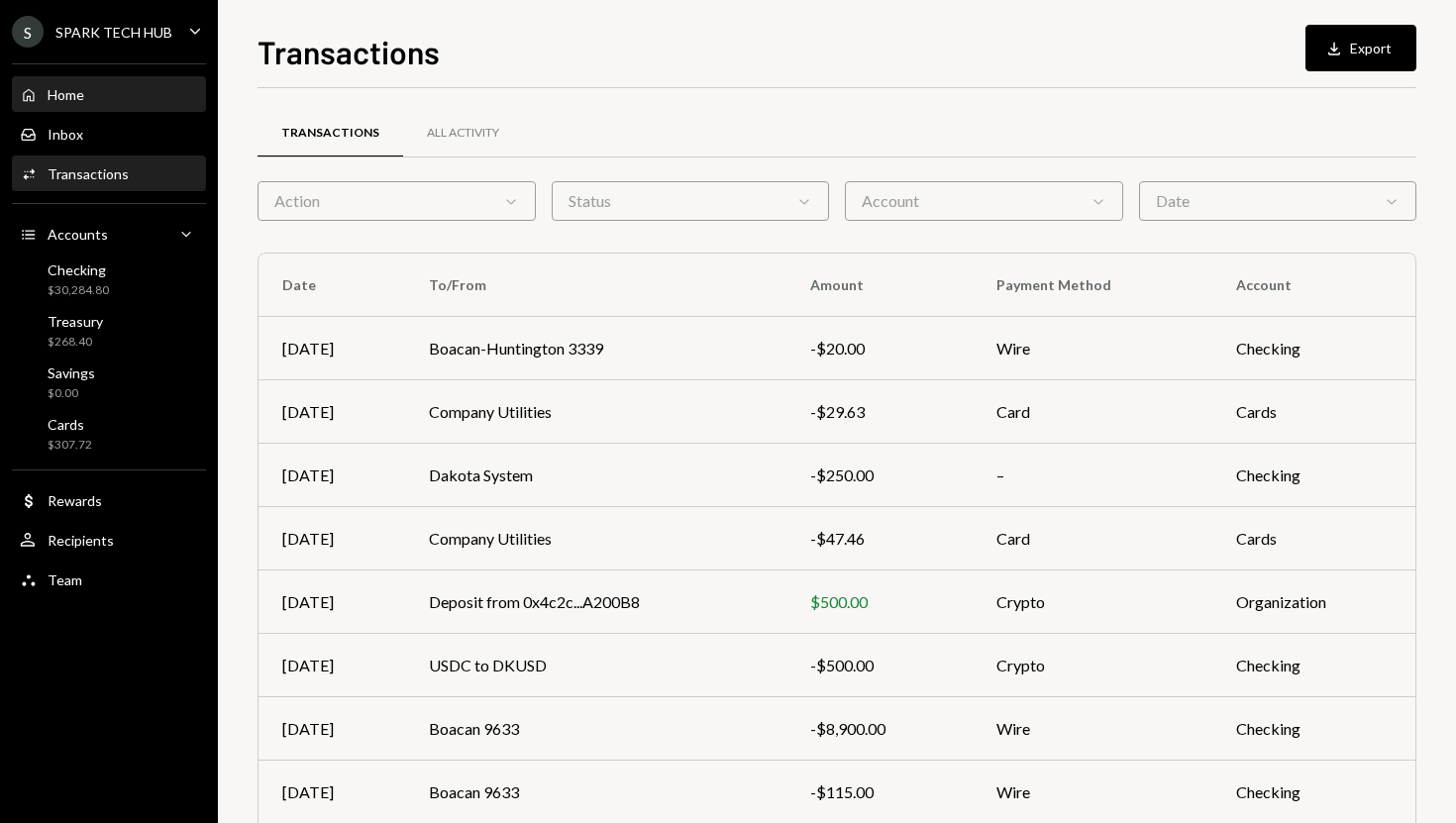 click on "Home Home" at bounding box center [109, 95] 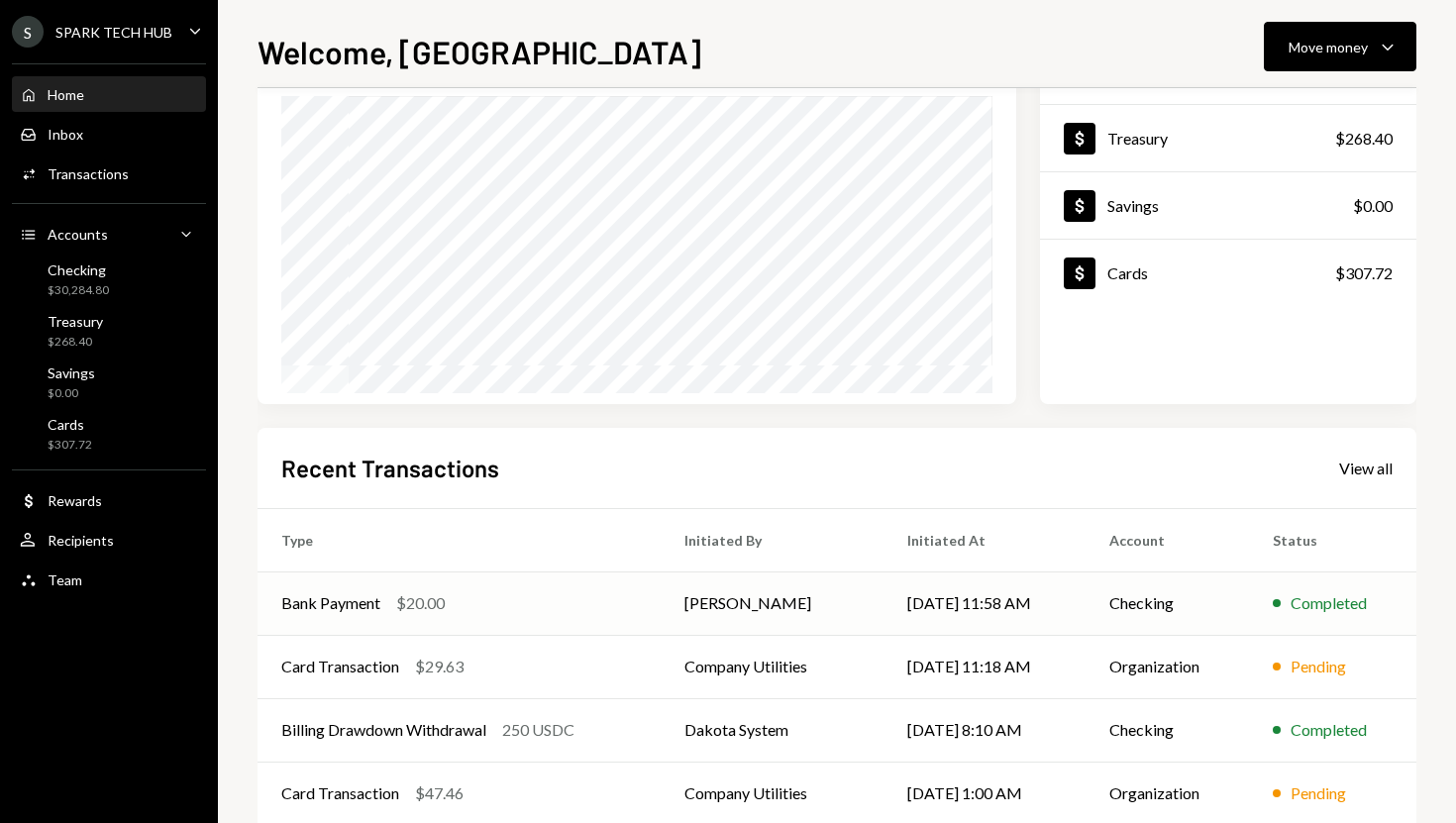 scroll, scrollTop: 218, scrollLeft: 0, axis: vertical 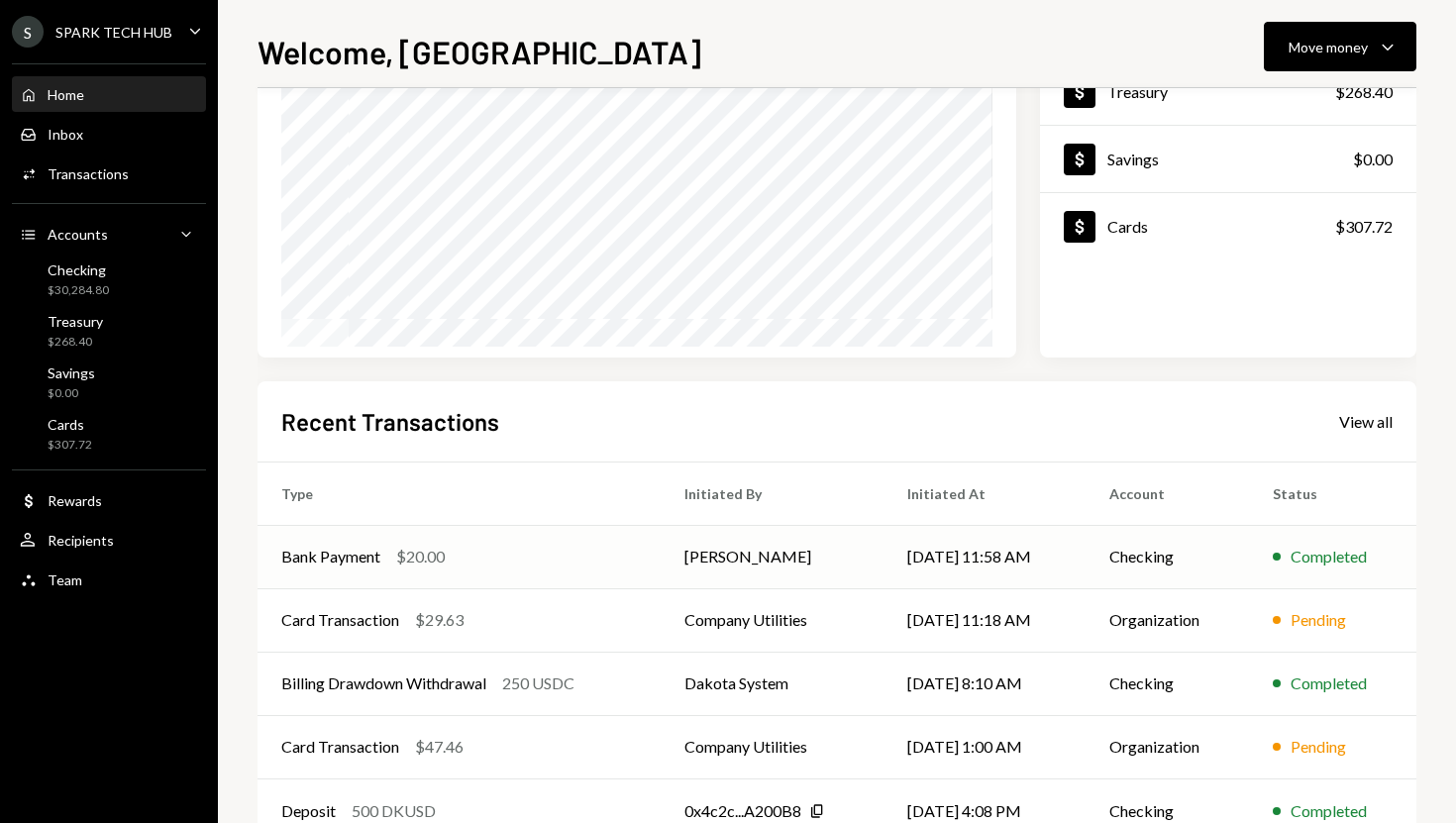 click on "07/01/25 11:58 AM" at bounding box center (985, 557) 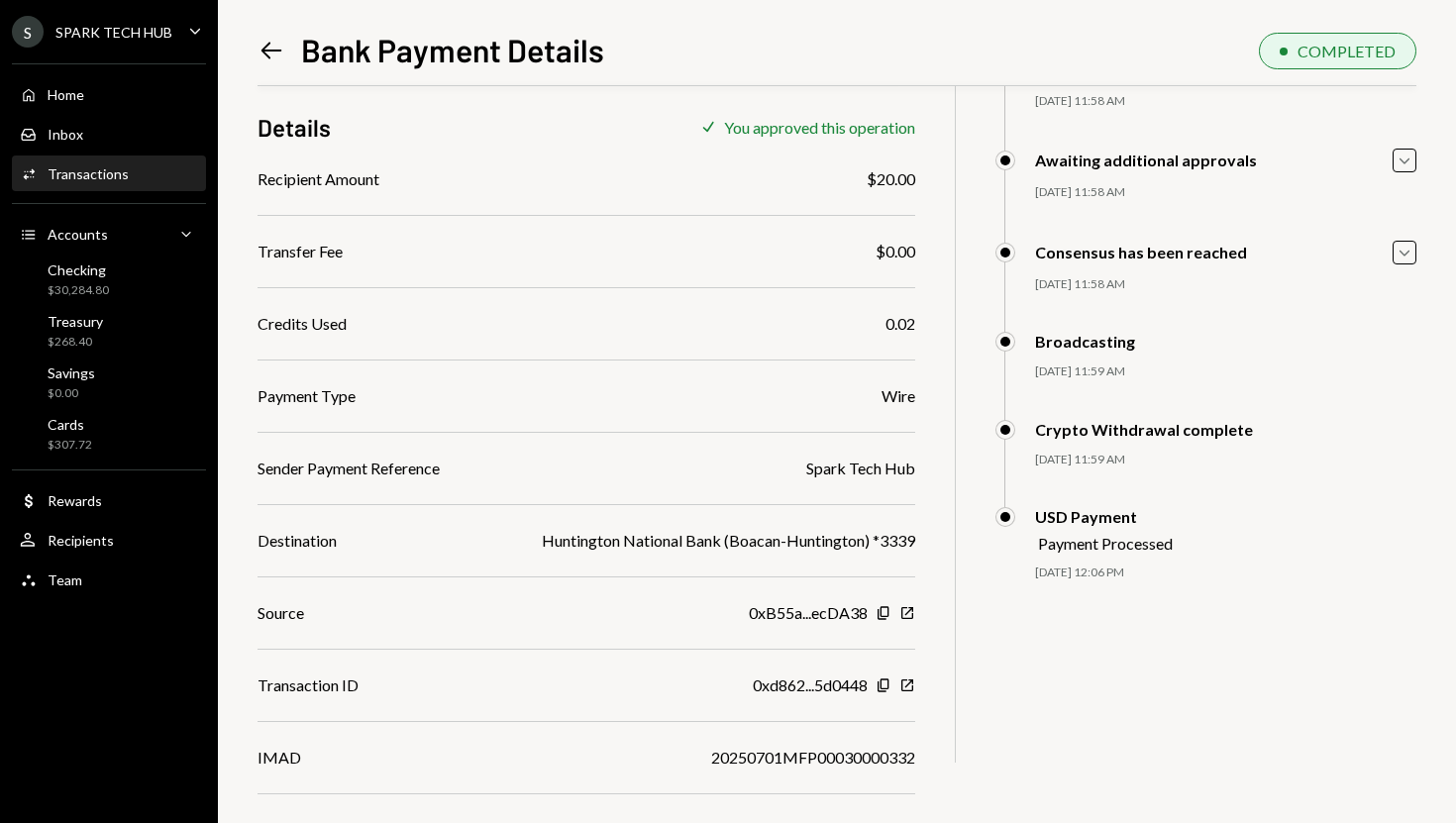 scroll, scrollTop: 143, scrollLeft: 0, axis: vertical 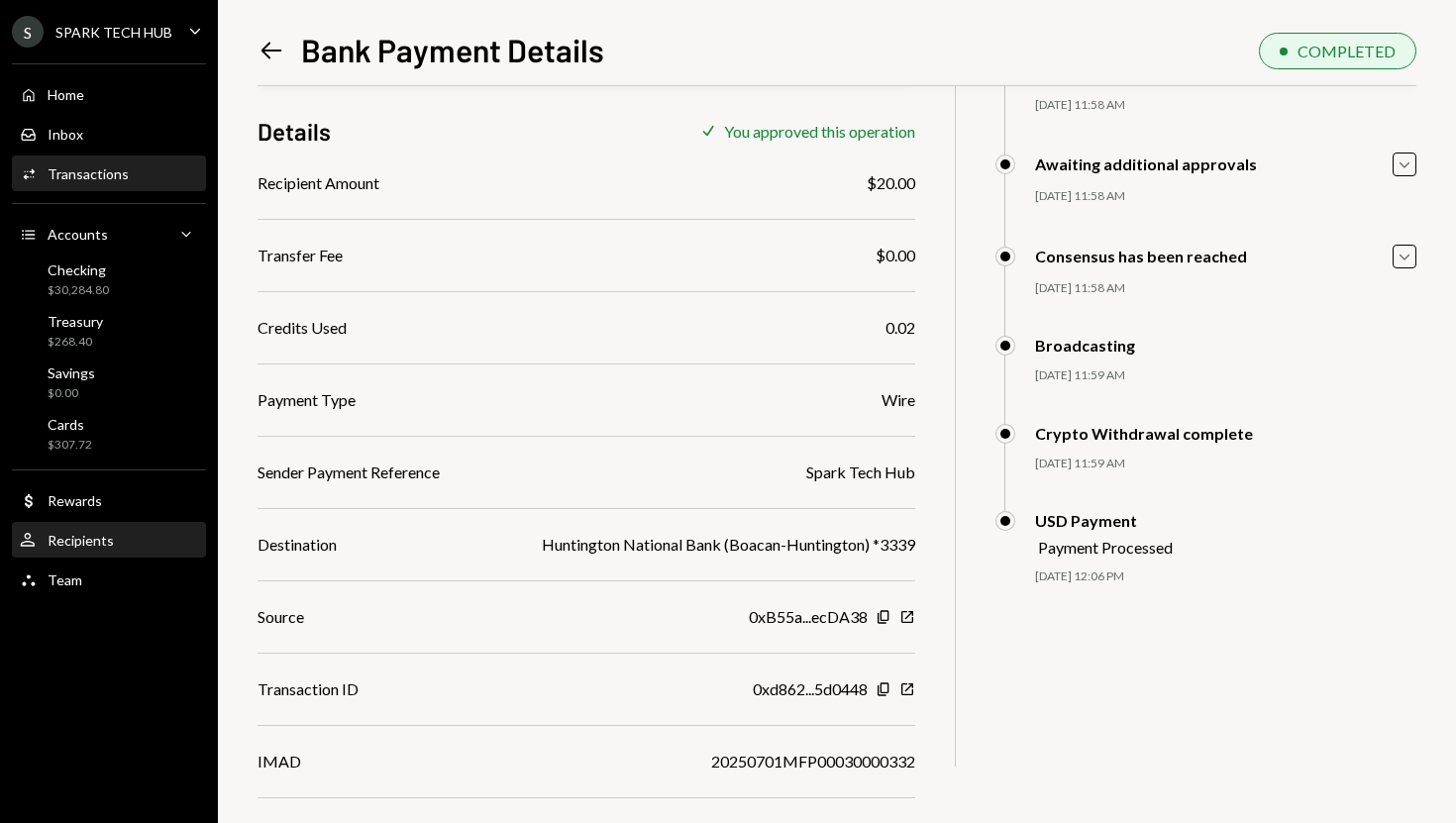 click on "User Recipients" at bounding box center [109, 541] 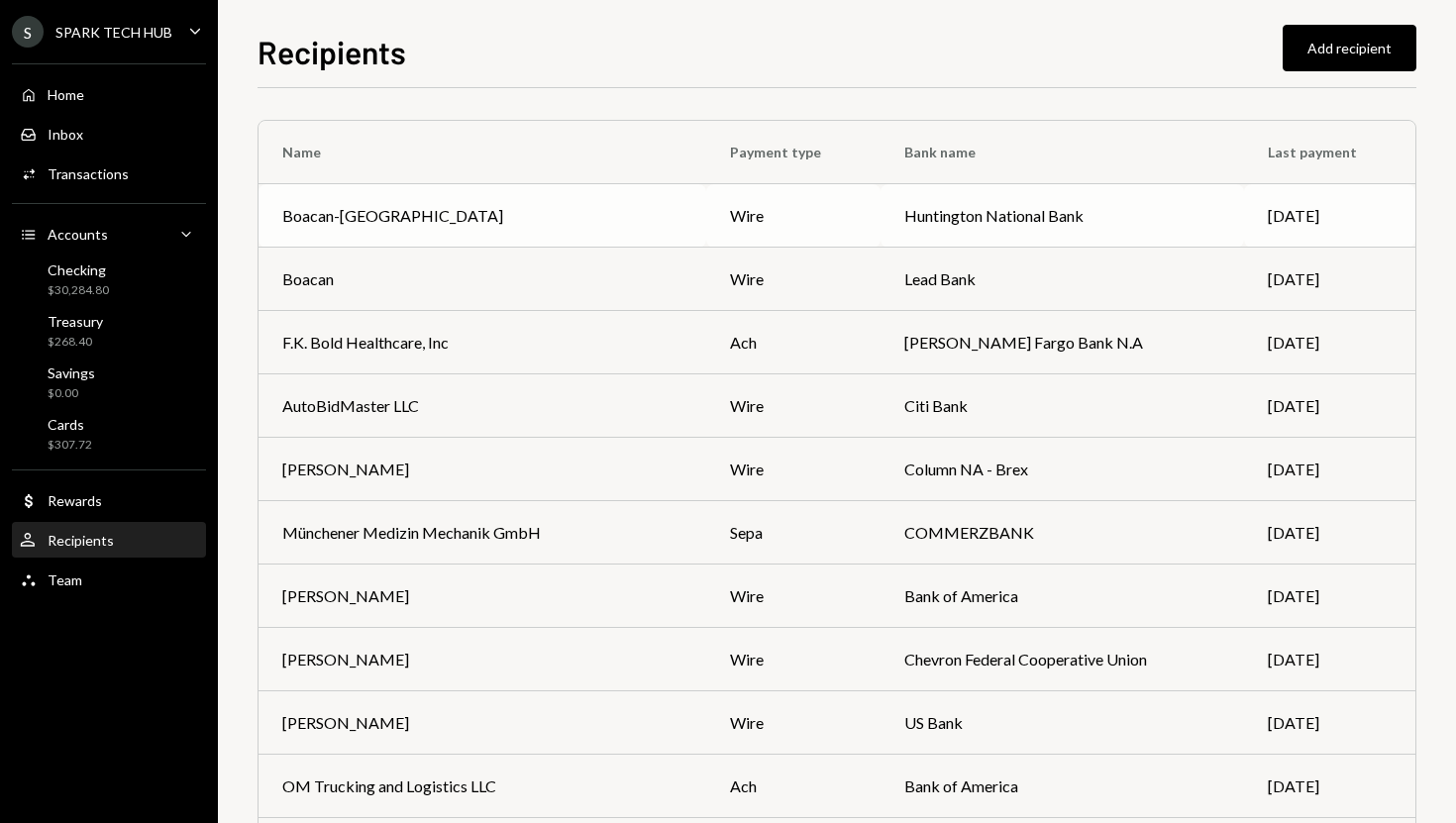 click on "wire" at bounding box center (792, 216) 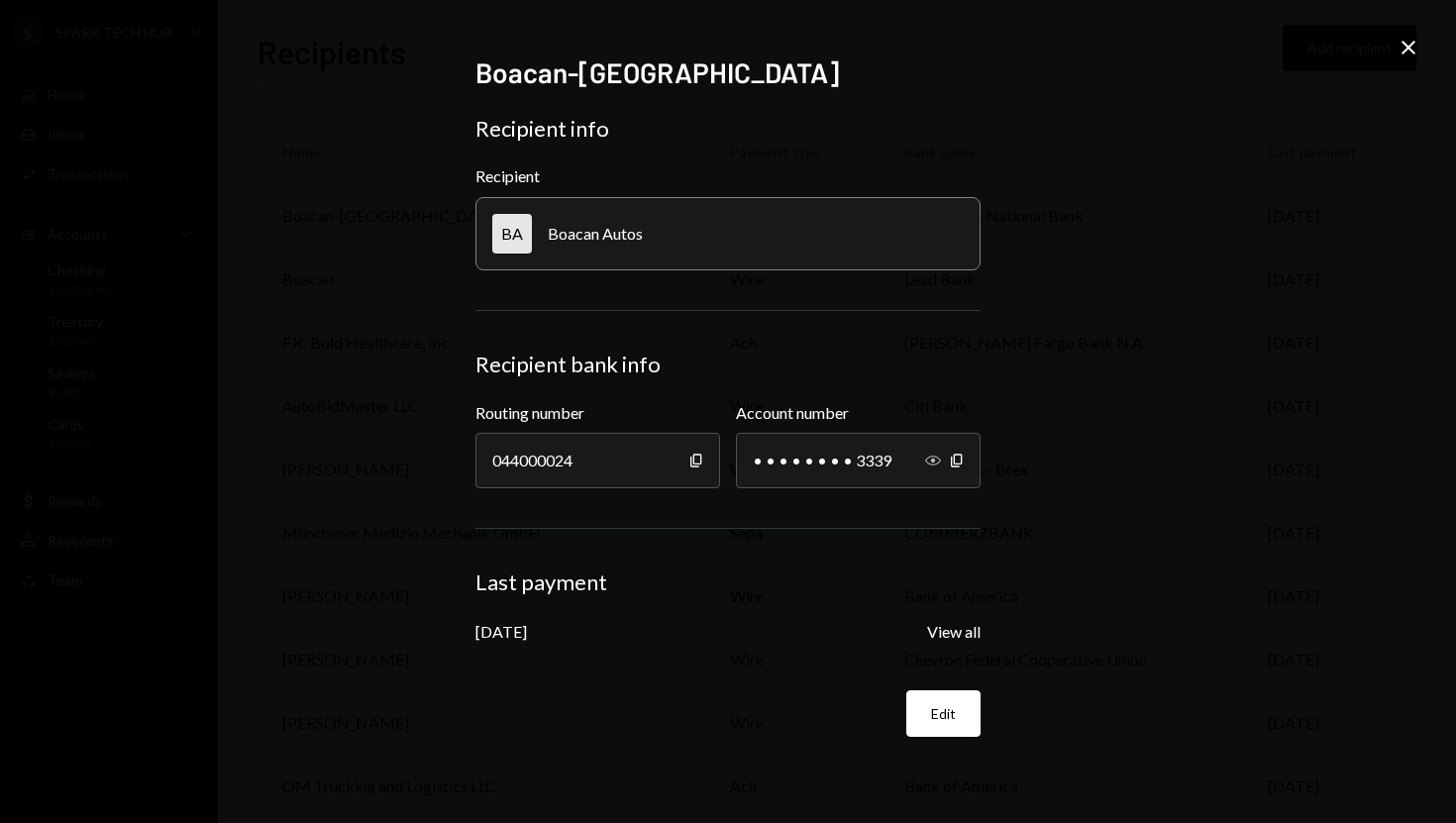 click on "Show" 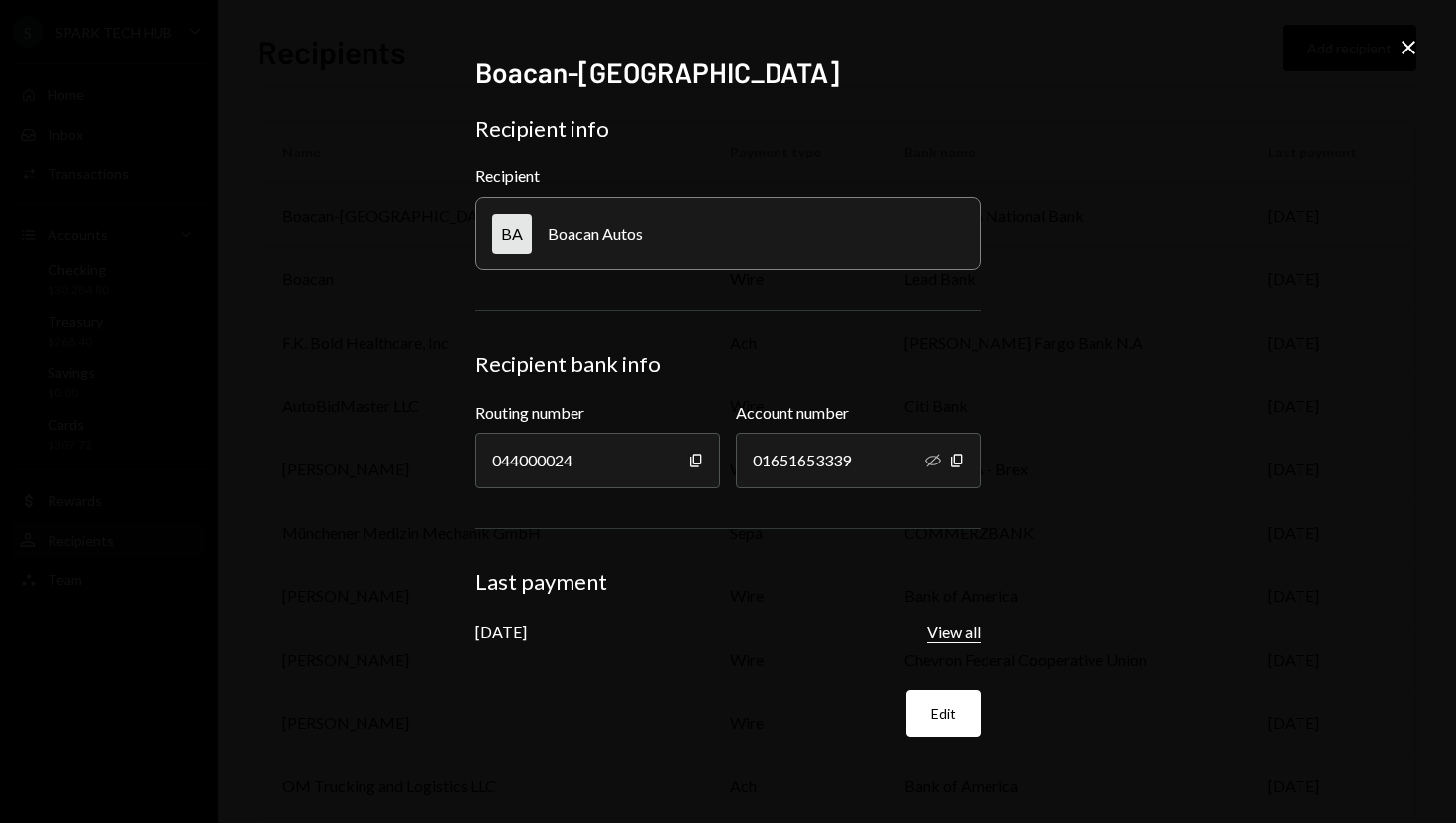 click on "View all" at bounding box center [954, 632] 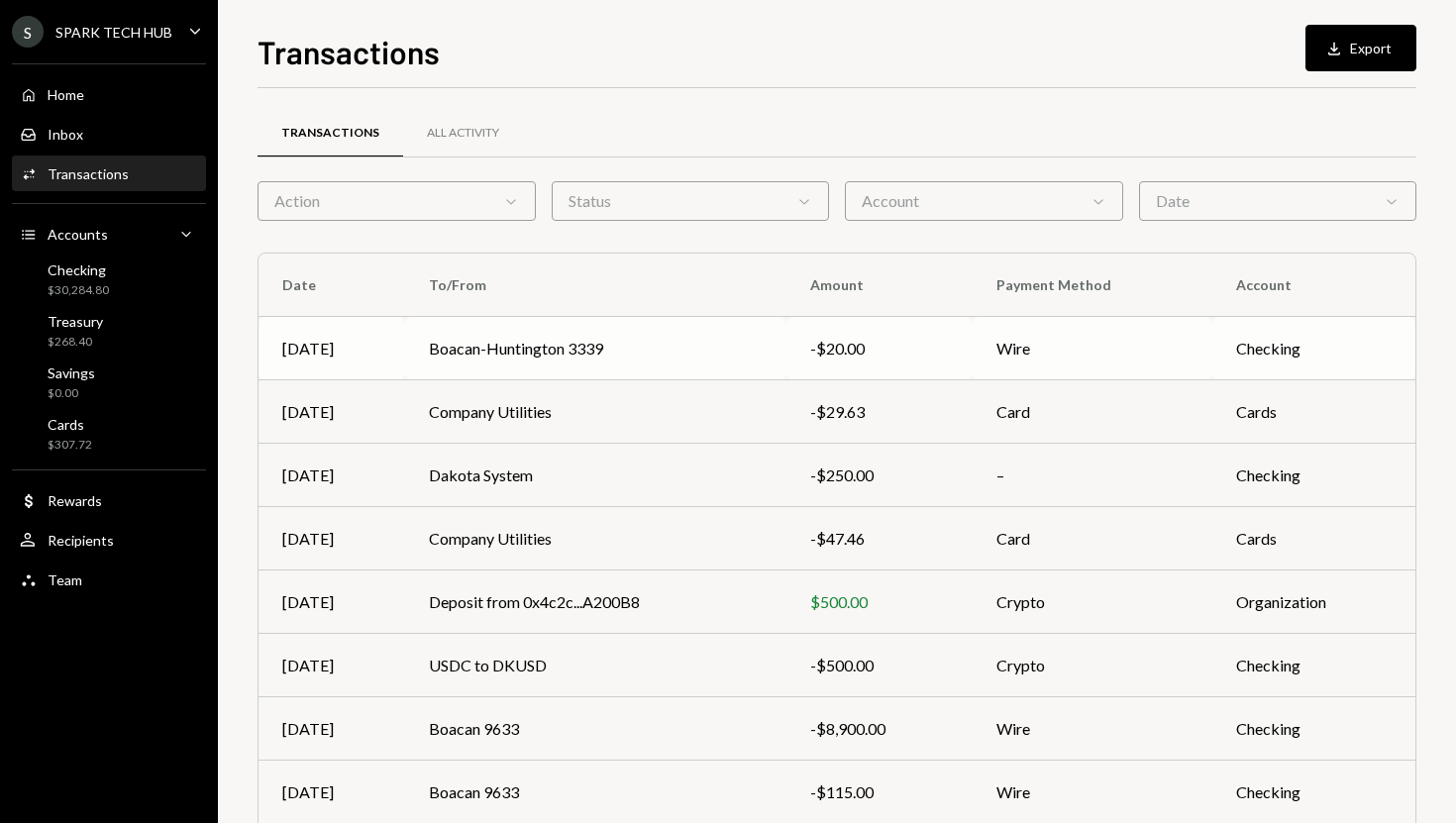 click on "Boacan-Huntington 3339" at bounding box center [595, 349] 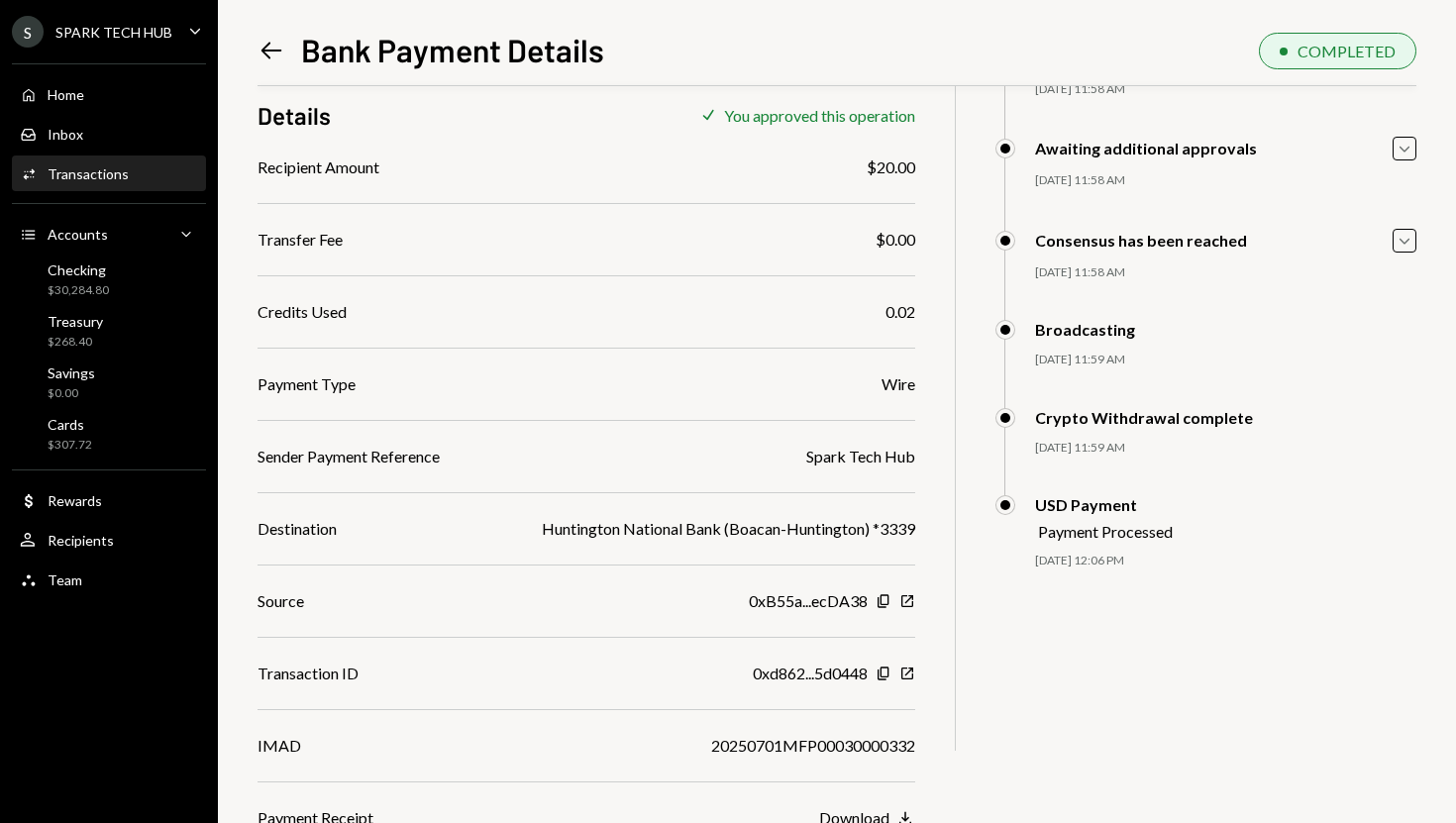 scroll, scrollTop: 165, scrollLeft: 0, axis: vertical 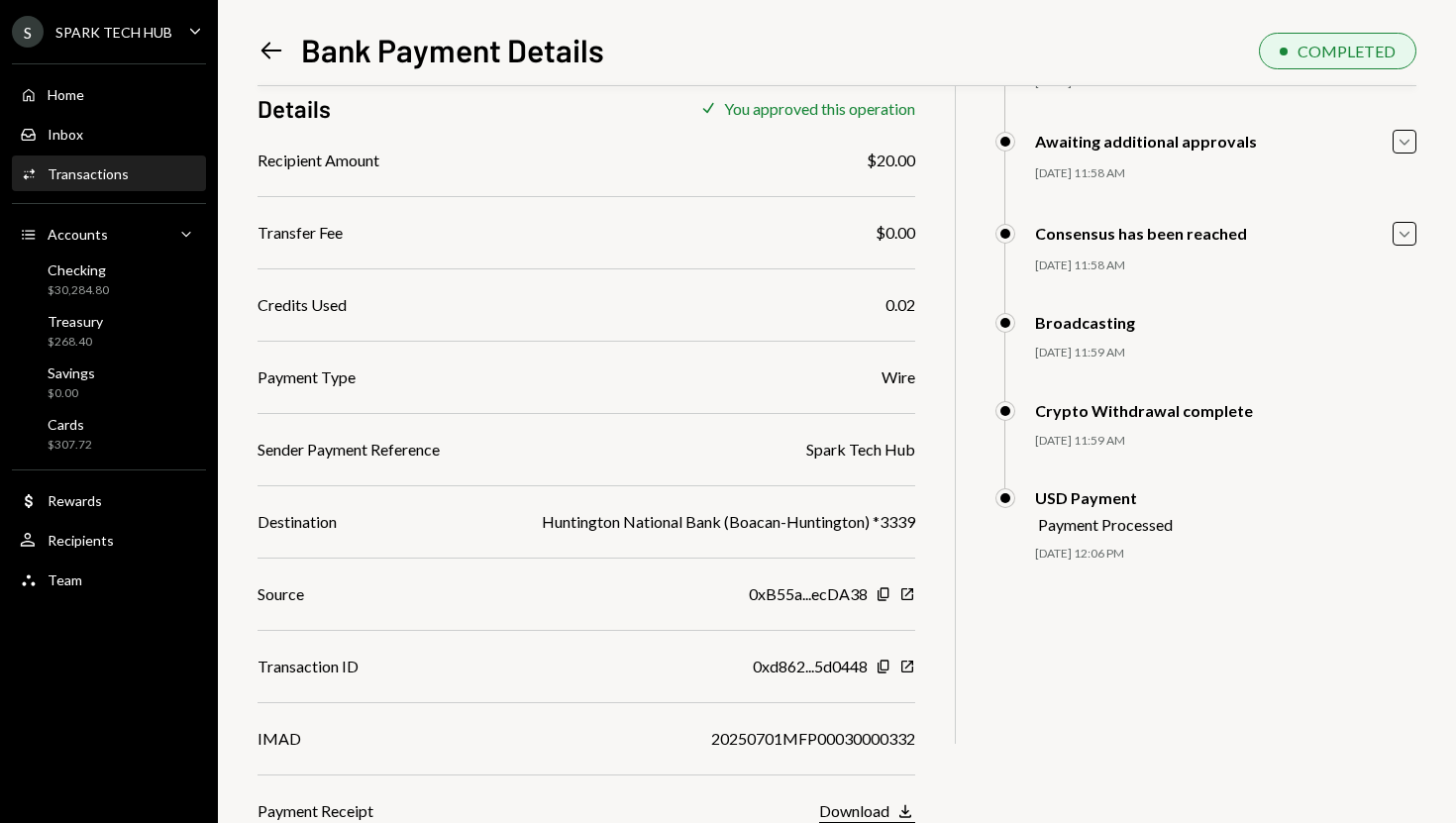 click on "Download   Download" at bounding box center (867, 812) 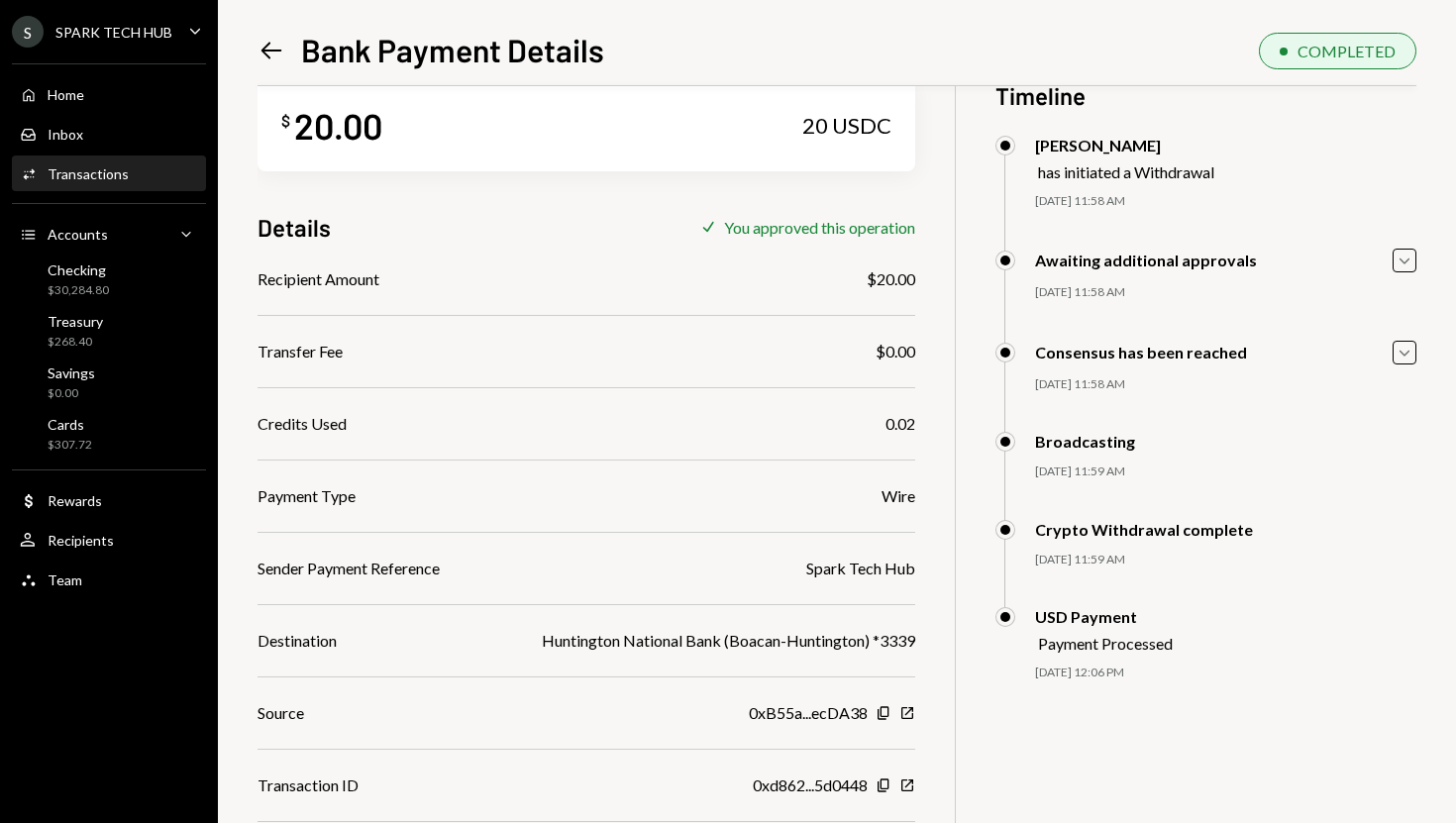 scroll, scrollTop: 165, scrollLeft: 0, axis: vertical 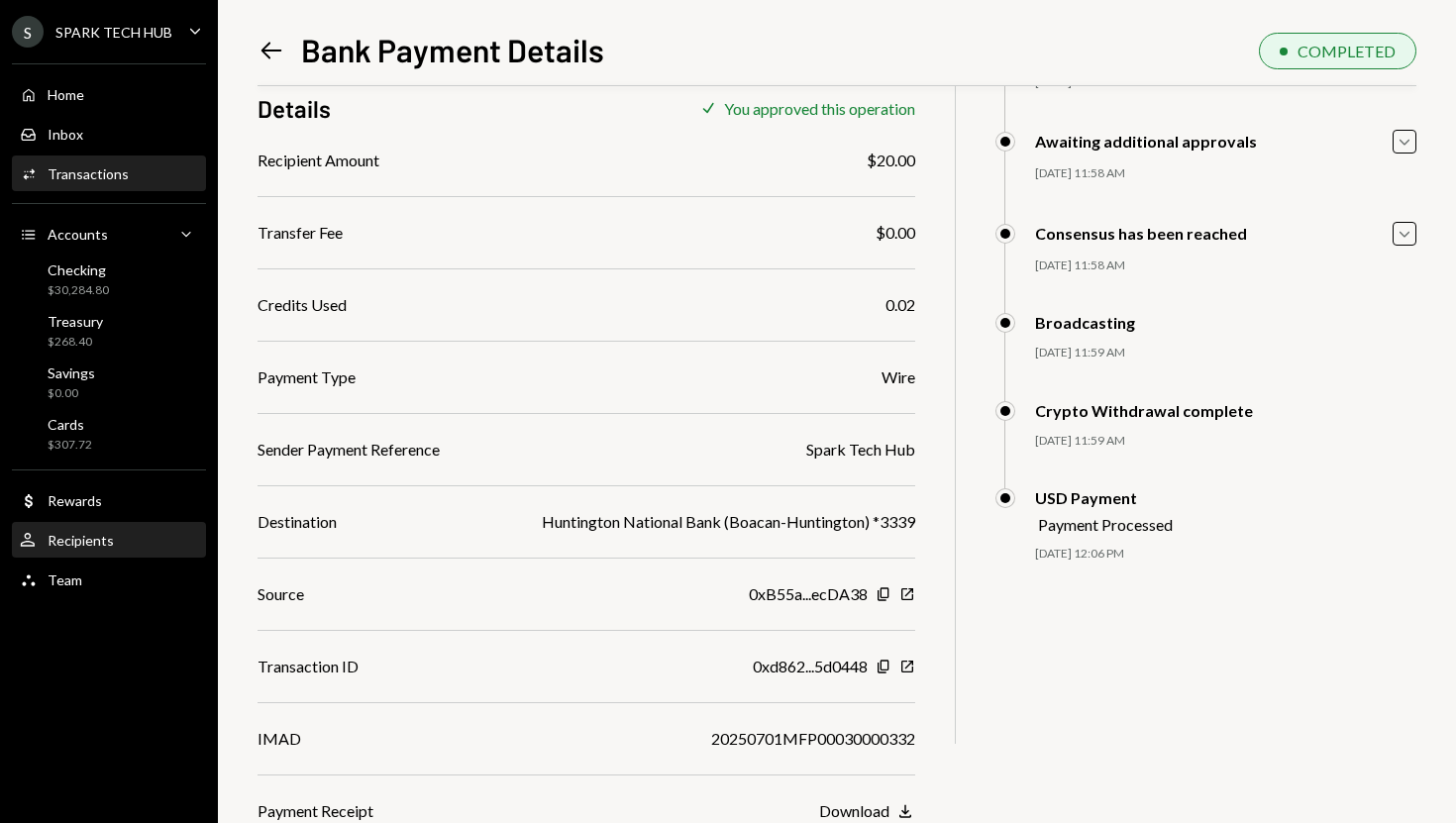 click on "User Recipients" at bounding box center (109, 541) 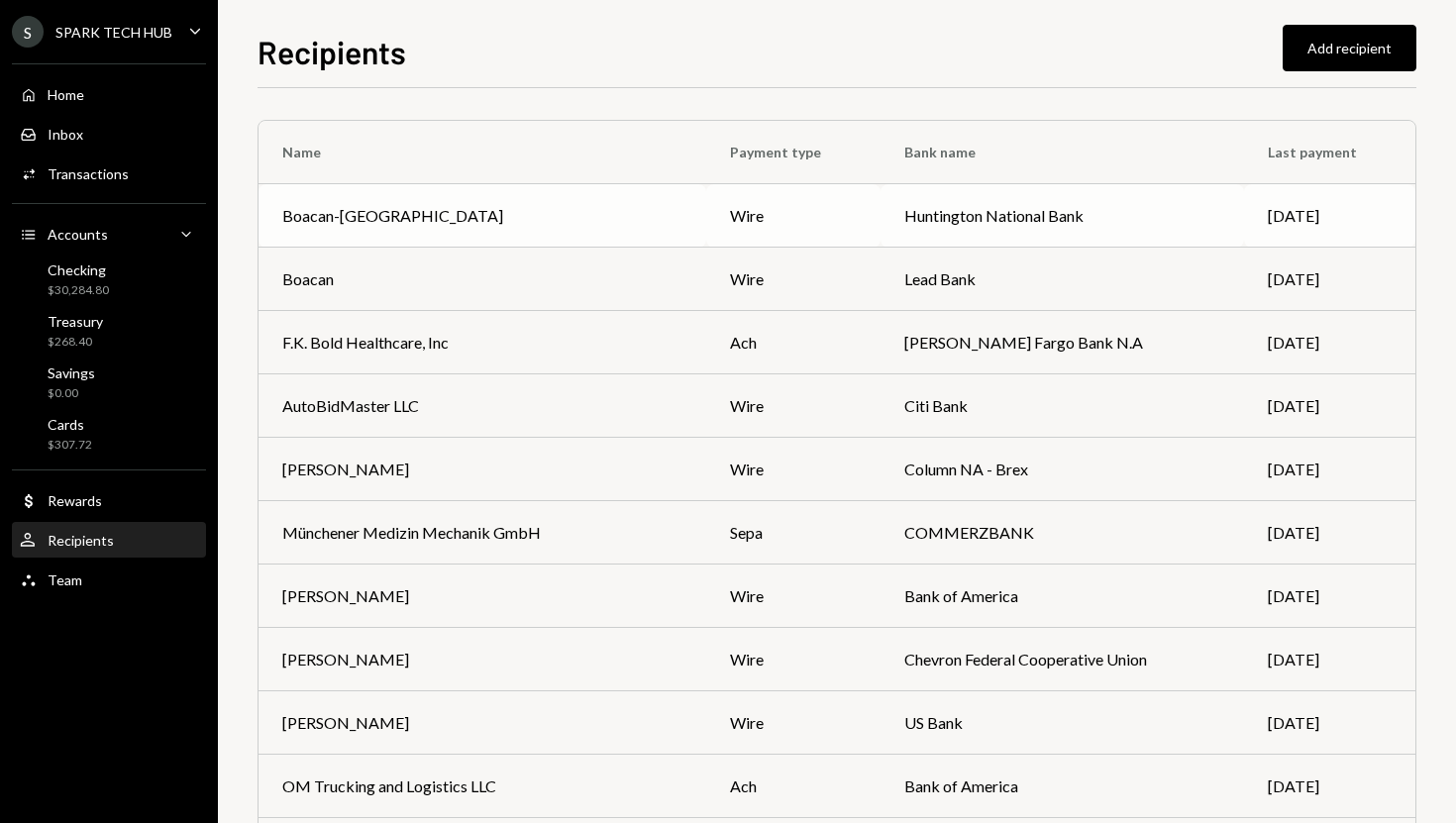click on "Boacan-Huntington" at bounding box center (392, 216) 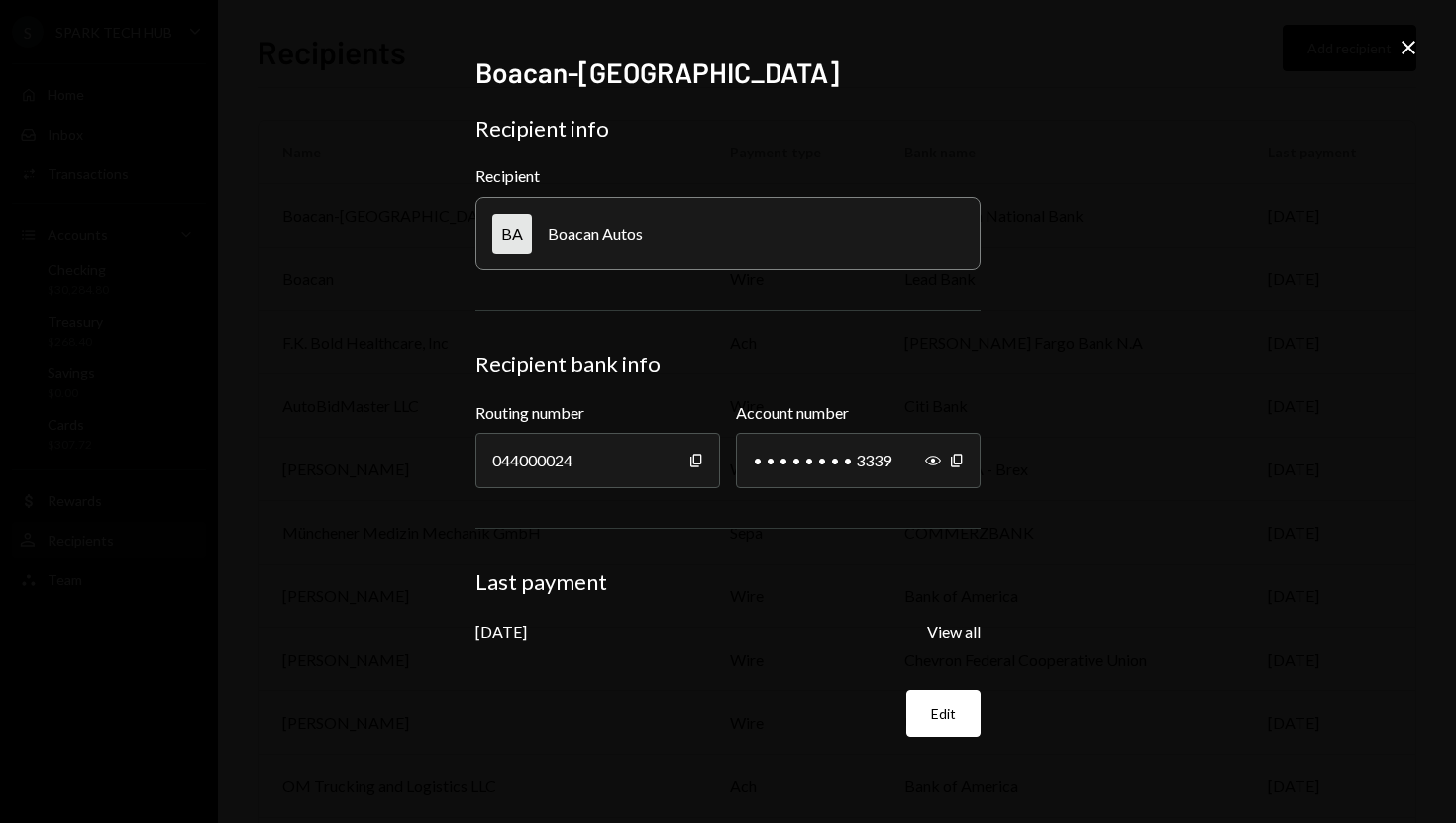 click on "Boacan-Huntington" at bounding box center (728, 72) 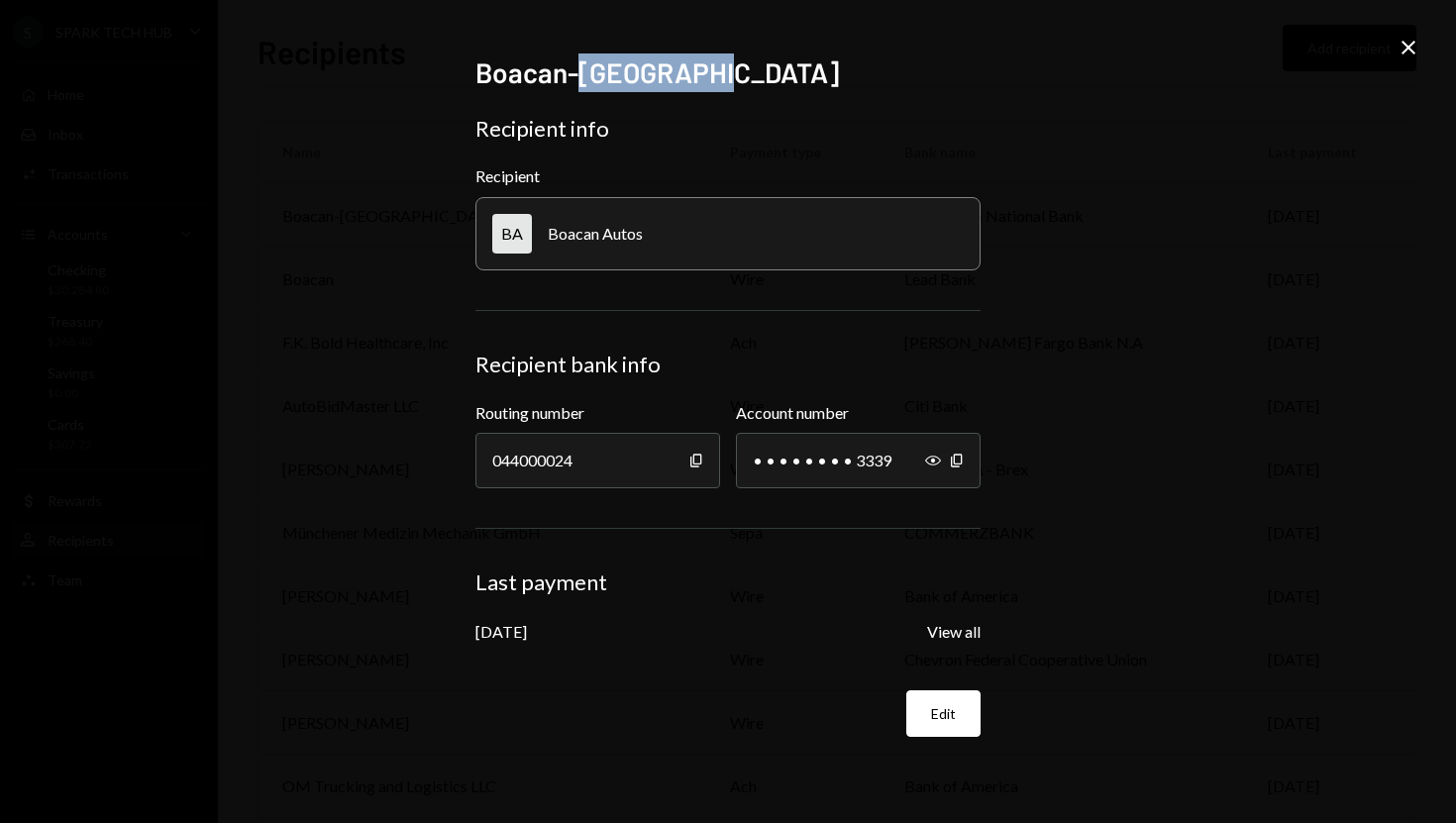 copy on "Huntington" 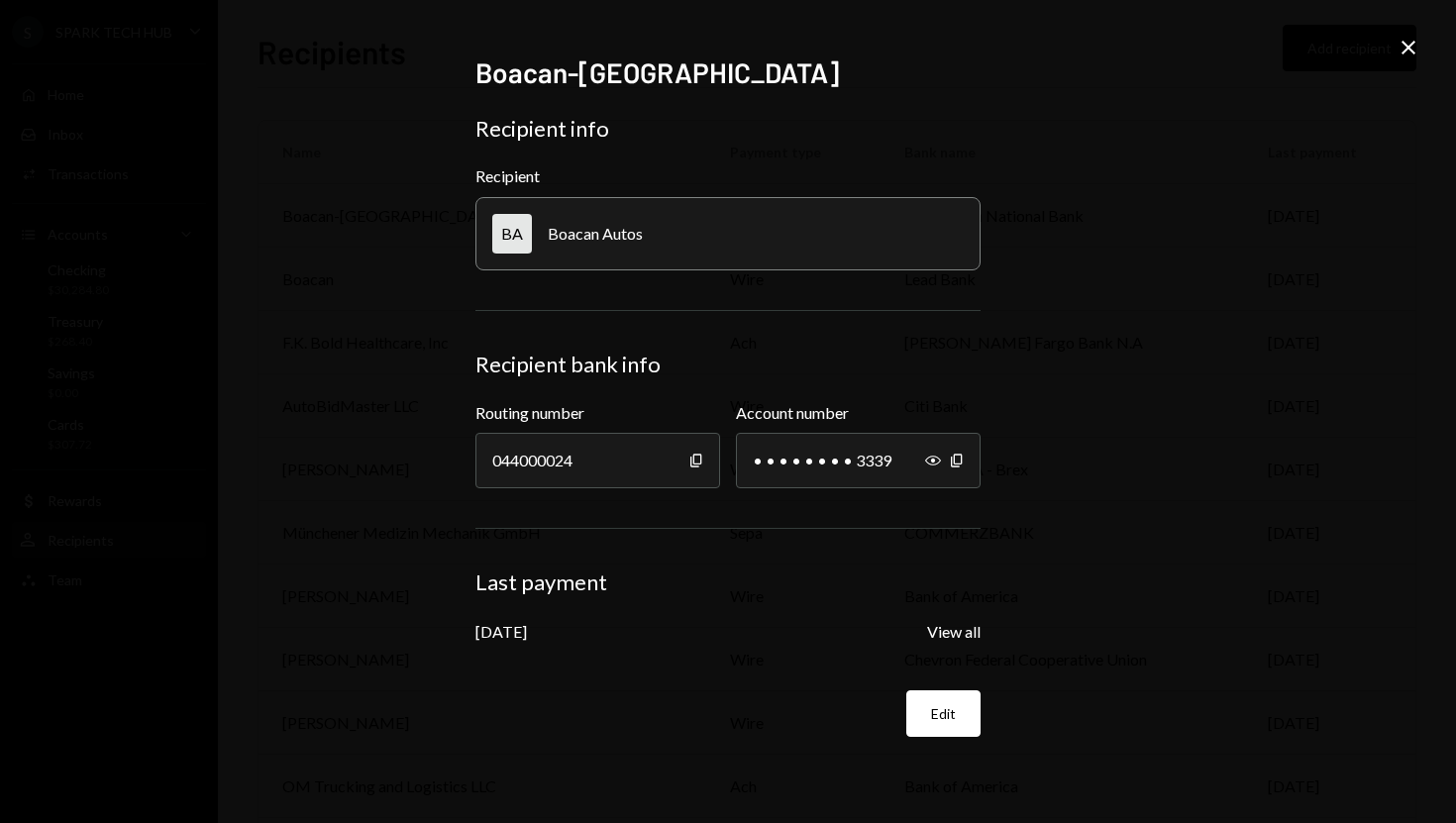 scroll, scrollTop: 0, scrollLeft: 0, axis: both 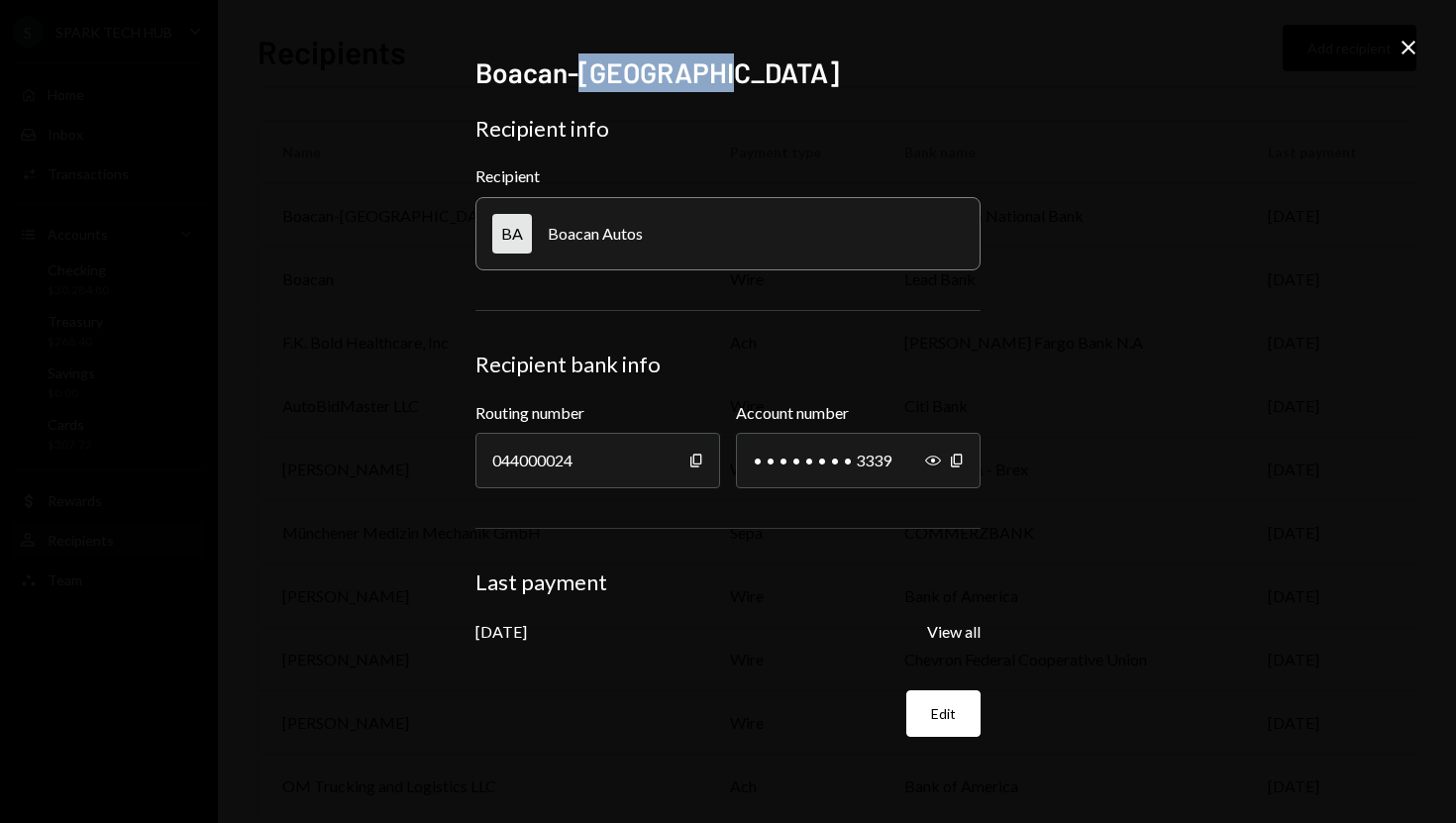 click on "Close" 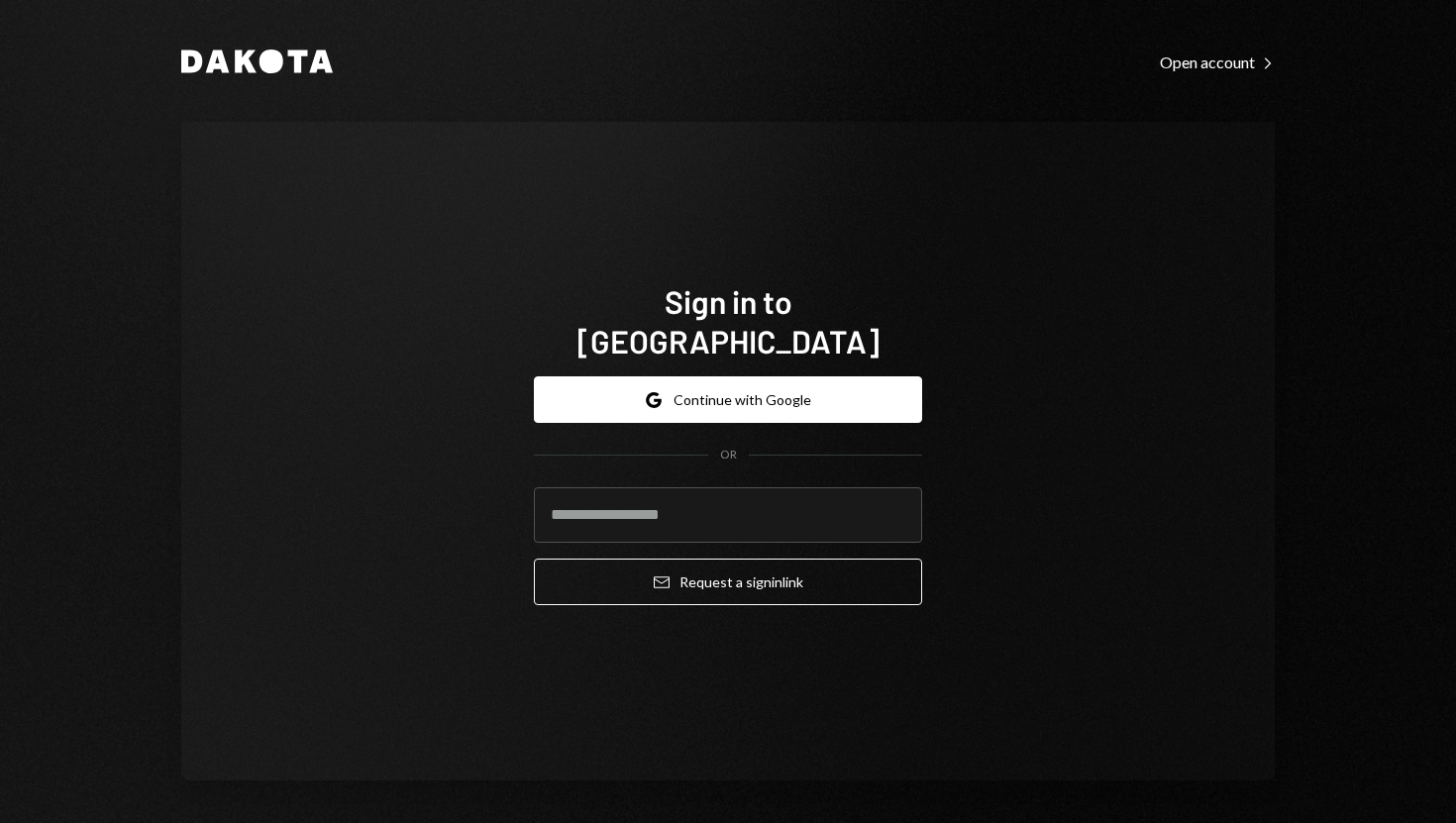 scroll, scrollTop: 0, scrollLeft: 0, axis: both 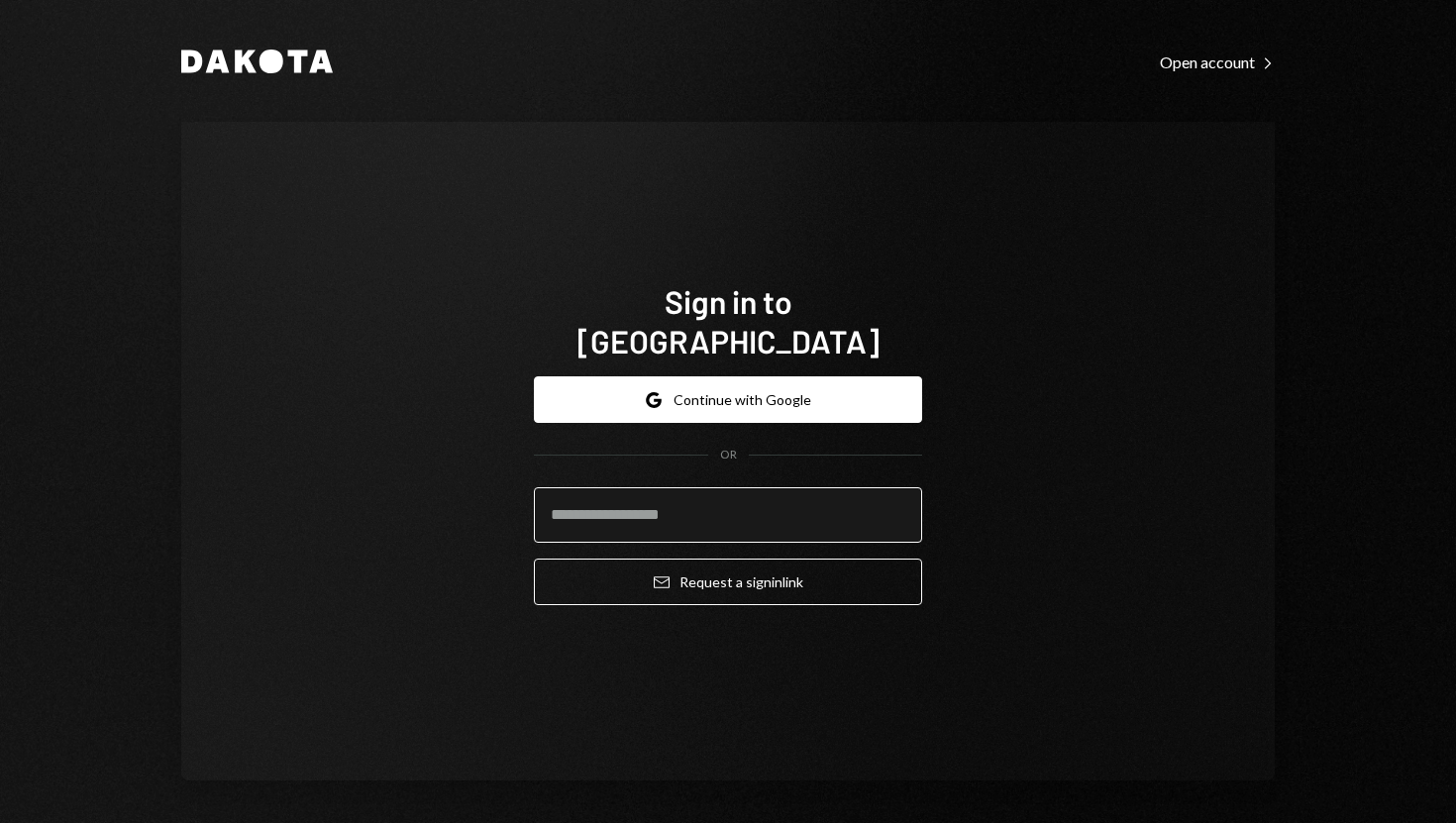 click at bounding box center (728, 515) 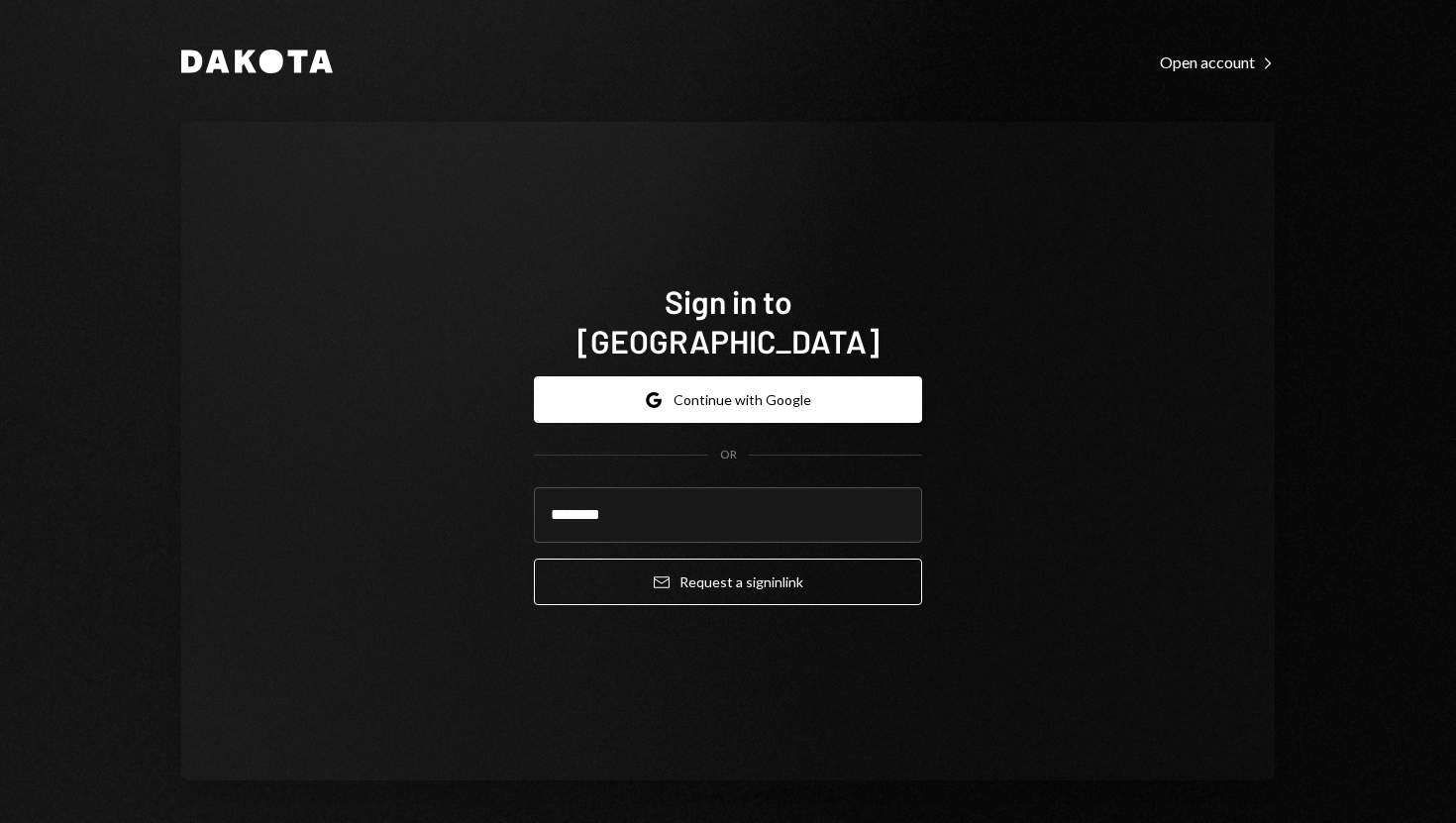 type on "**********" 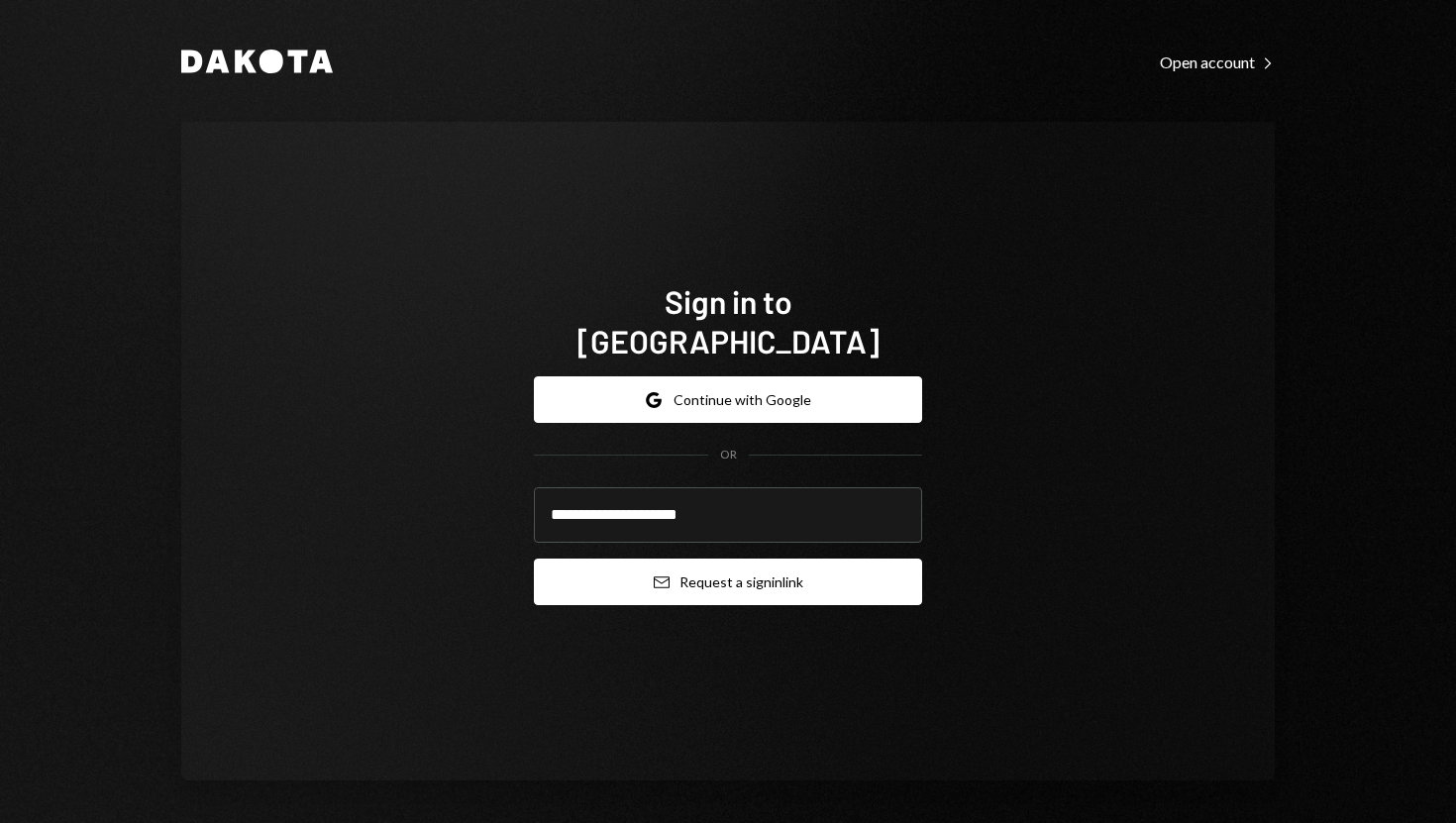 click on "Email Request a sign  in  link" at bounding box center [728, 581] 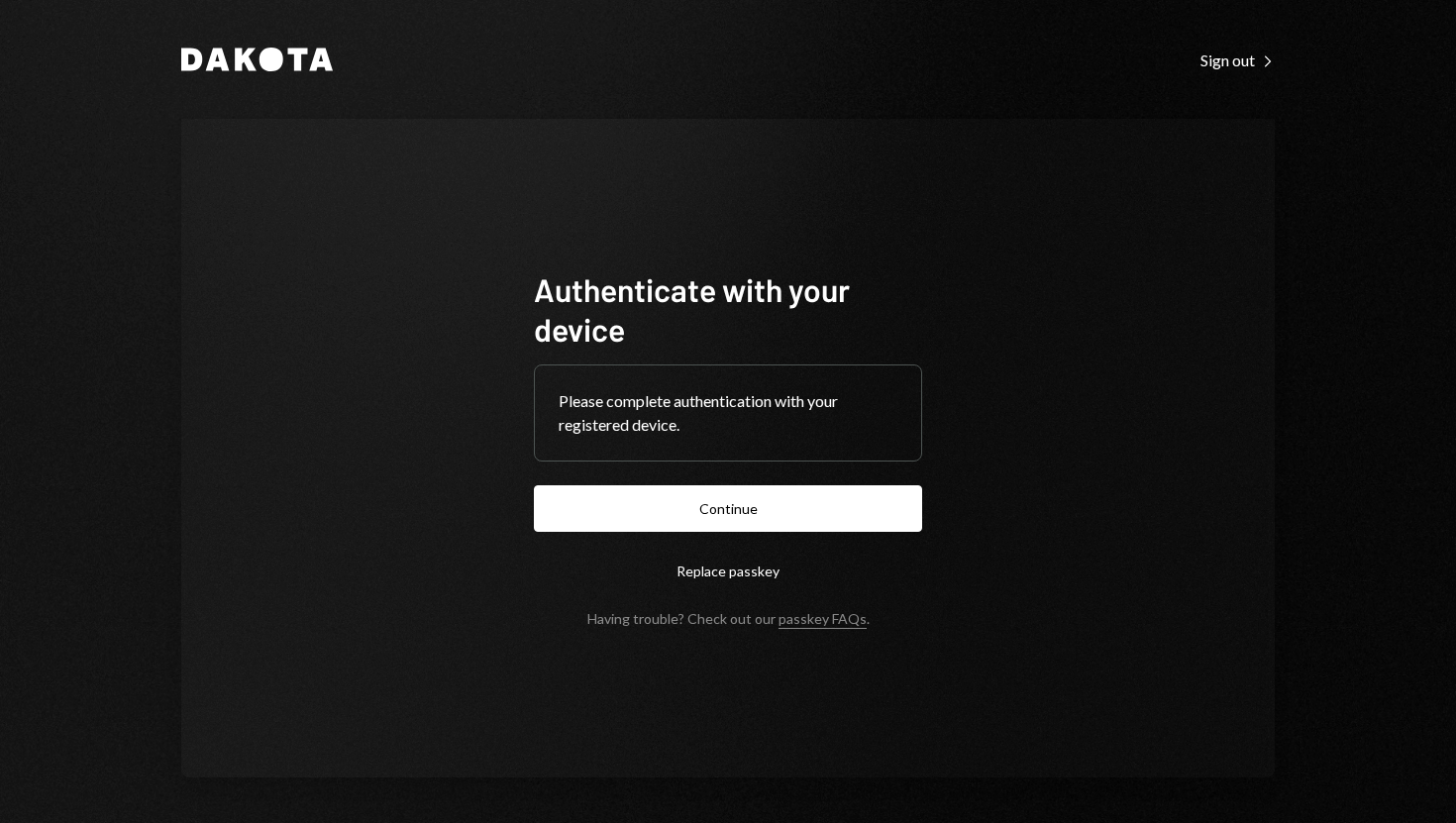 scroll, scrollTop: 0, scrollLeft: 0, axis: both 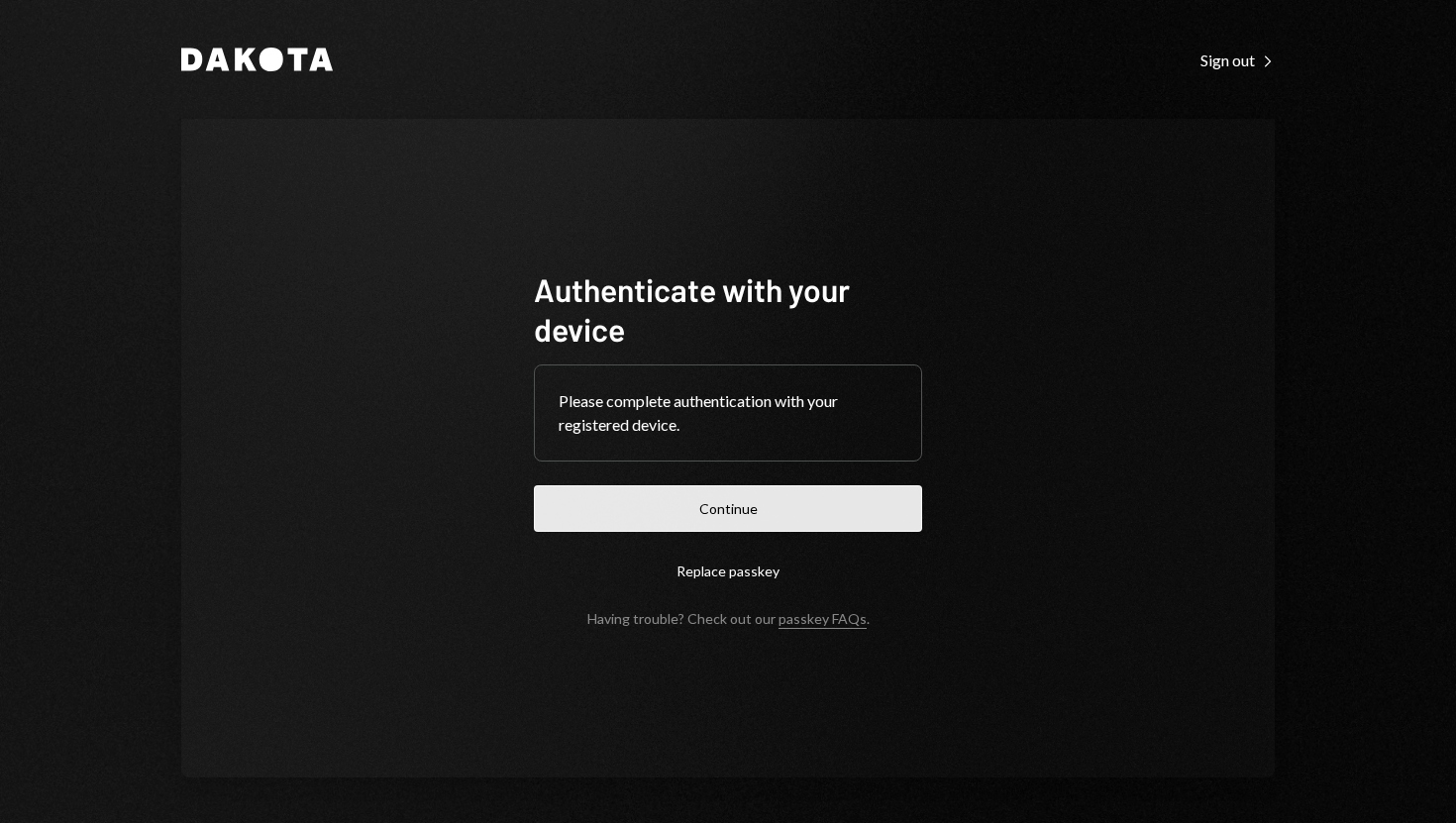 click on "Continue" at bounding box center (728, 508) 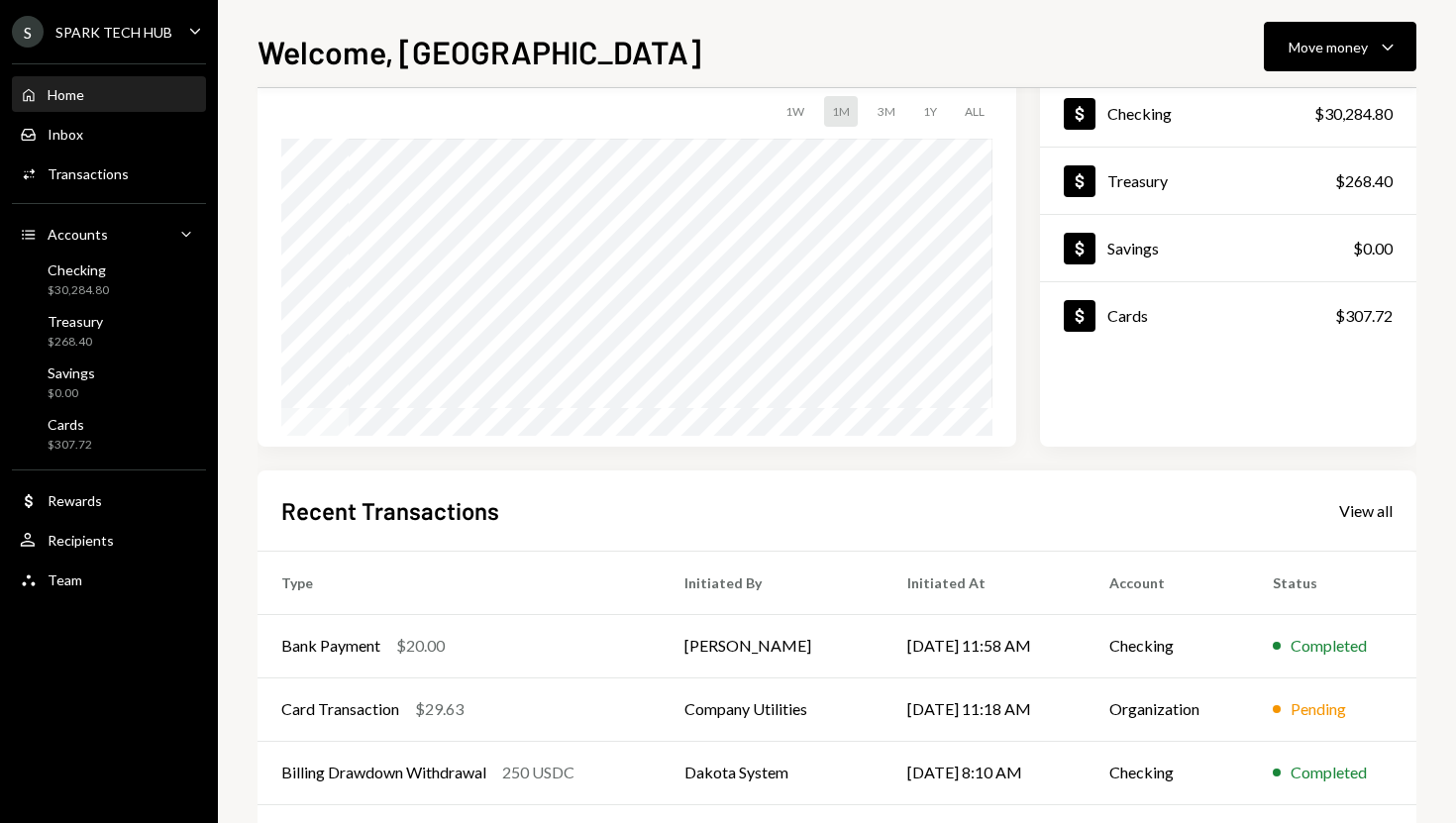 scroll, scrollTop: 0, scrollLeft: 0, axis: both 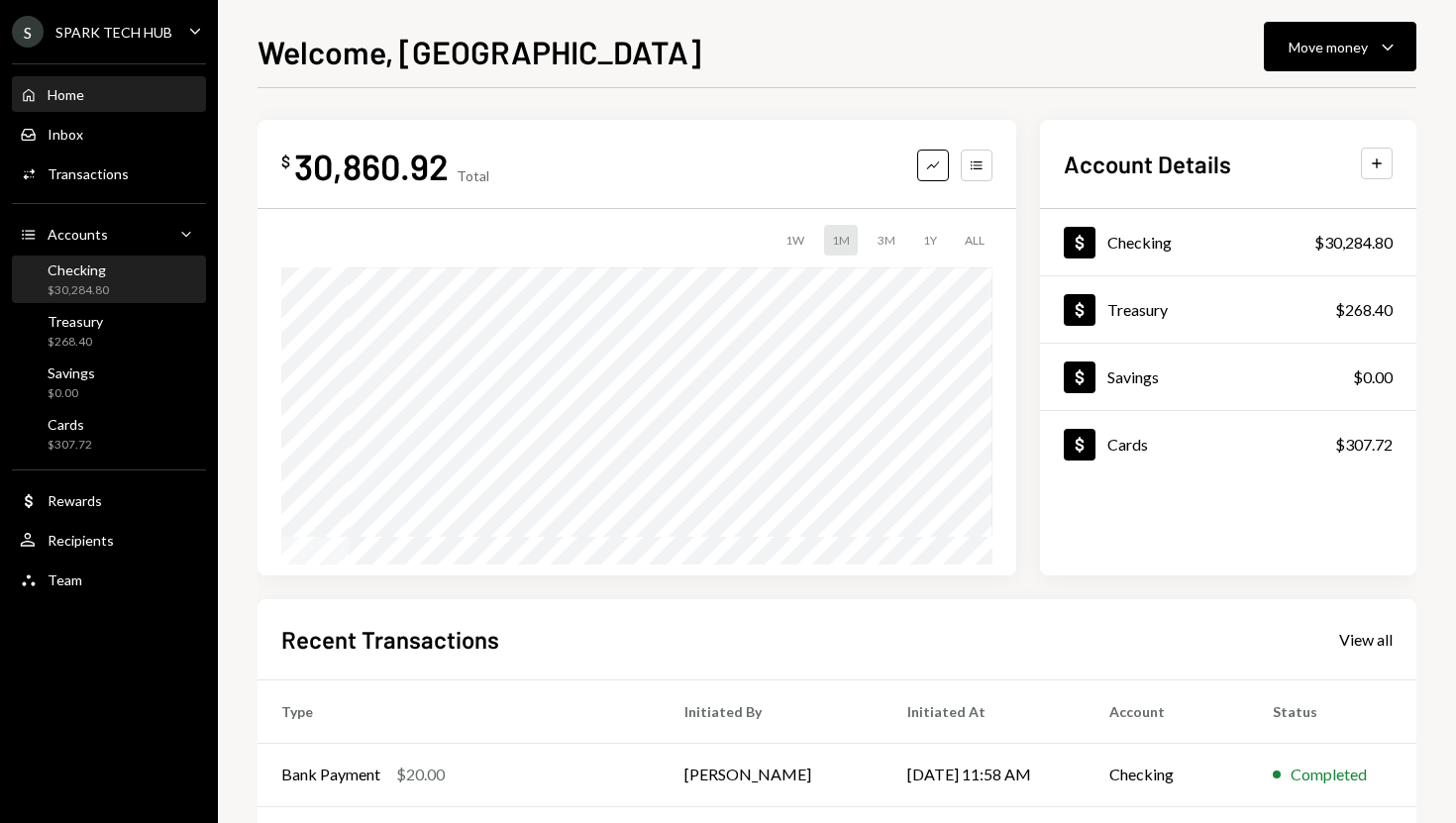 click on "Checking $30,284.80" at bounding box center (109, 280) 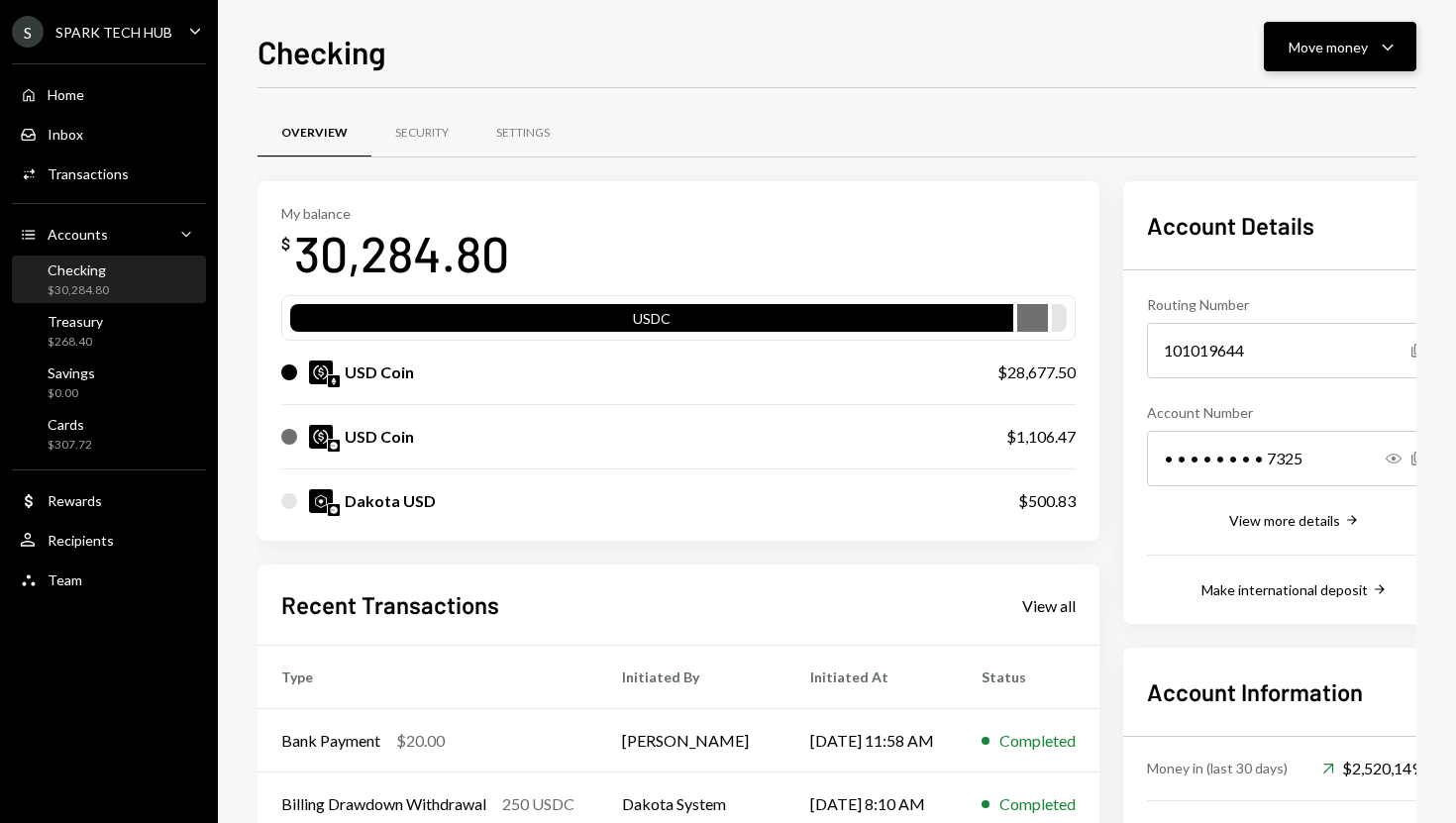 click on "Move money Caret Down" at bounding box center [1340, 47] 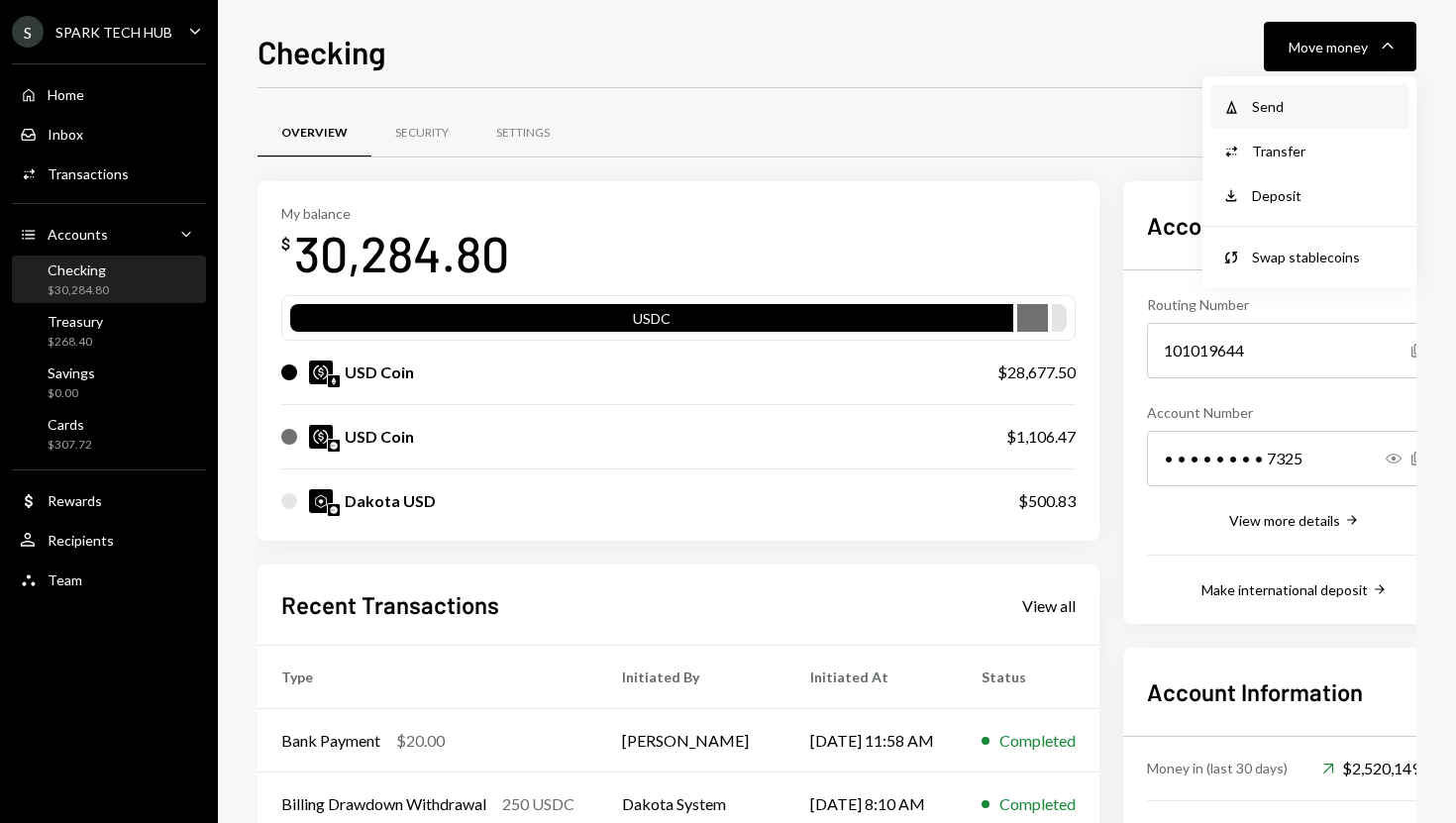 click on "Withdraw Send" at bounding box center (1309, 106) 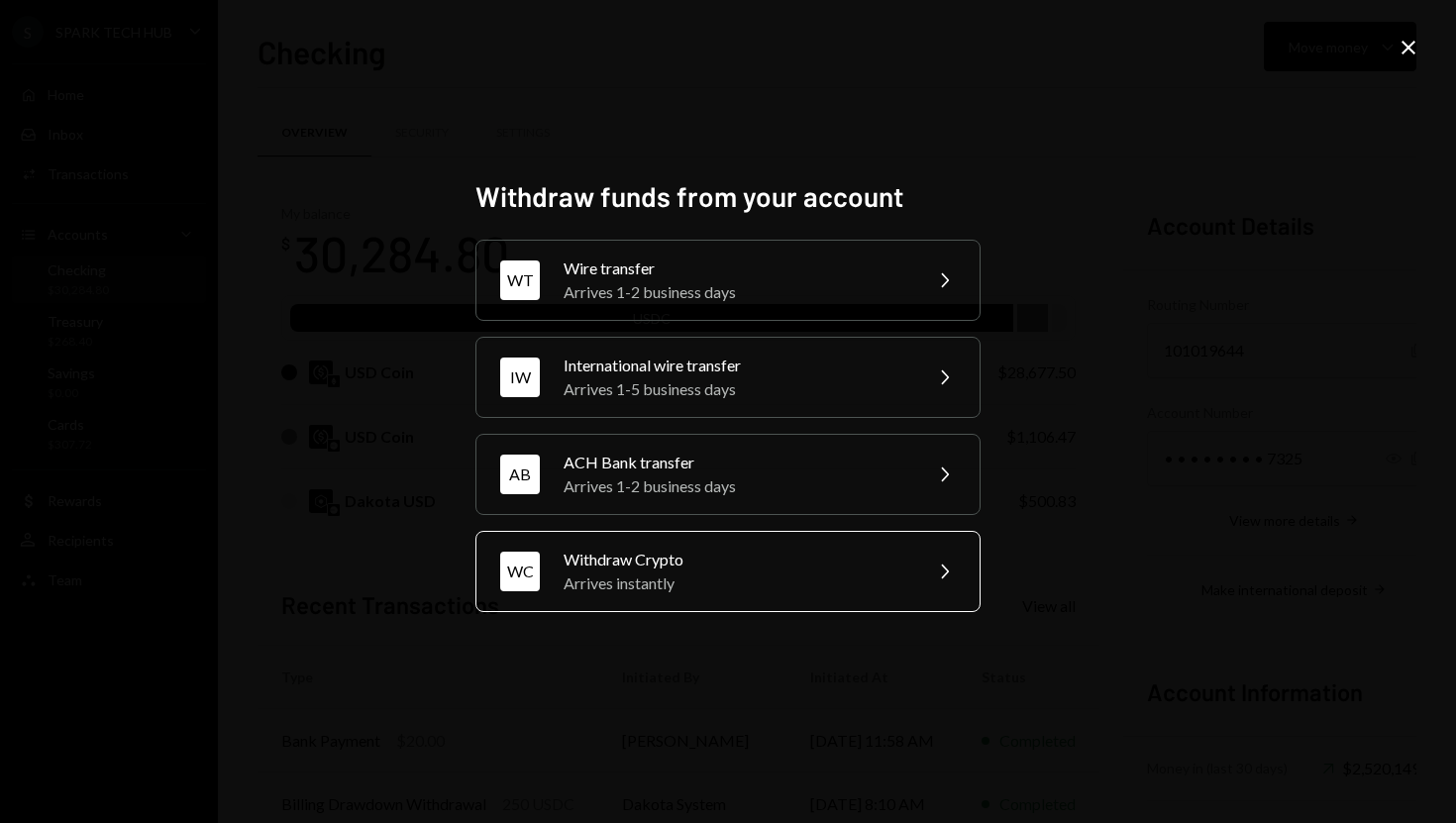 click on "Withdraw Crypto" at bounding box center [736, 560] 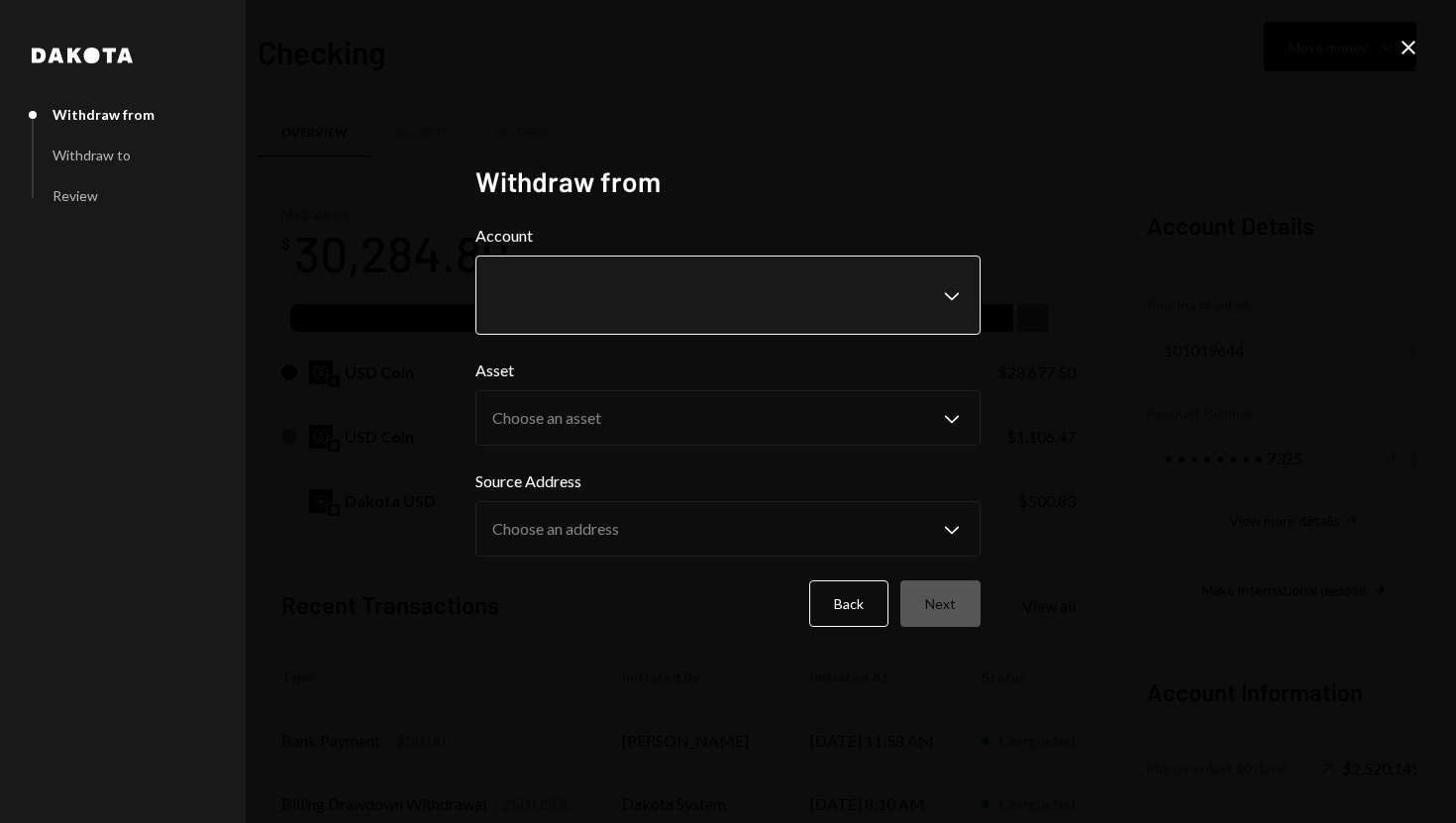 click on "S SPARK TECH HUB Caret Down Home Home Inbox Inbox Activities Transactions Accounts Accounts Caret Down Checking $30,284.80 Treasury $268.40 Savings $0.00 Cards $307.72 Dollar Rewards User Recipients Team Team Checking Move money Caret Down Overview Security Settings My balance $ 30,284.80 USDC USD Coin $28,677.50 USD Coin $1,106.47 Dakota USD $500.83 Recent Transactions View all Type Initiated By Initiated At Status Bank Payment $20.00 Olusola Kolawole 07/01/25 11:58 AM Completed Billing Drawdown Withdrawal 250  USDC Dakota System 07/01/25 8:10 AM Completed Deposit 500  DKUSD 0x4c2c...A200B8 Copy 06/30/25 4:08 PM Completed Stablecoin Conversion $500.00 Olusola Kolawole 06/30/25 3:51 PM Completed Bank Payment $8,900.00 Olusola Kolawole 06/30/25 3:27 PM Completed Account Details Routing Number 101019644 Copy Account Number • • • • • • • •  7325 Show Copy View more details Right Arrow Make international deposit Right Arrow Account Information Money in (last 30 days) Up Right Arrow $2,520,149.79" at bounding box center (728, 411) 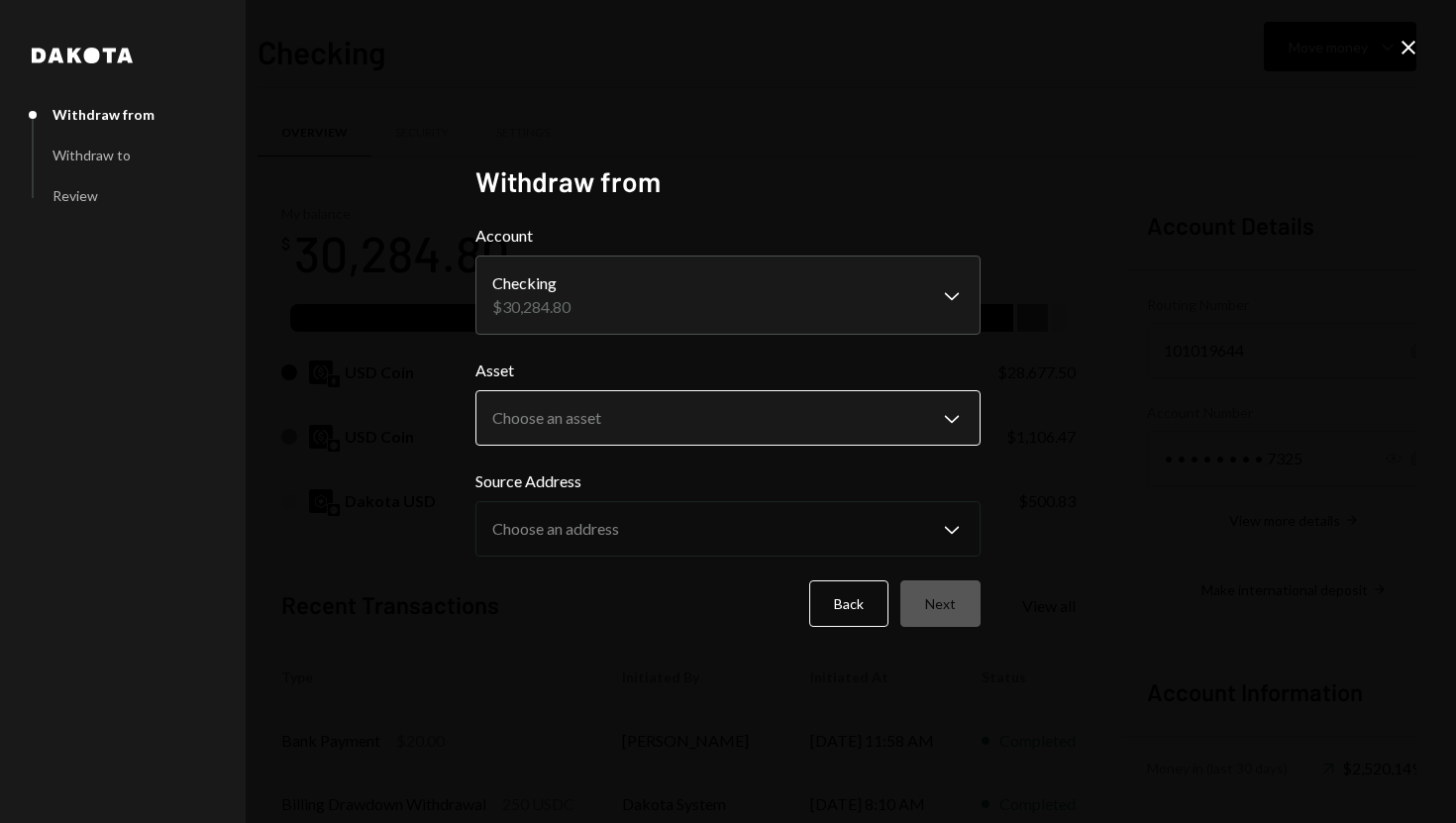 click on "S SPARK TECH HUB Caret Down Home Home Inbox Inbox Activities Transactions Accounts Accounts Caret Down Checking $30,284.80 Treasury $268.40 Savings $0.00 Cards $307.72 Dollar Rewards User Recipients Team Team Checking Move money Caret Down Overview Security Settings My balance $ 30,284.80 USDC USD Coin $28,677.50 USD Coin $1,106.47 Dakota USD $500.83 Recent Transactions View all Type Initiated By Initiated At Status Bank Payment $20.00 Olusola Kolawole 07/01/25 11:58 AM Completed Billing Drawdown Withdrawal 250  USDC Dakota System 07/01/25 8:10 AM Completed Deposit 500  DKUSD 0x4c2c...A200B8 Copy 06/30/25 4:08 PM Completed Stablecoin Conversion $500.00 Olusola Kolawole 06/30/25 3:51 PM Completed Bank Payment $8,900.00 Olusola Kolawole 06/30/25 3:27 PM Completed Account Details Routing Number 101019644 Copy Account Number • • • • • • • •  7325 Show Copy View more details Right Arrow Make international deposit Right Arrow Account Information Money in (last 30 days) Up Right Arrow $2,520,149.79" at bounding box center (728, 411) 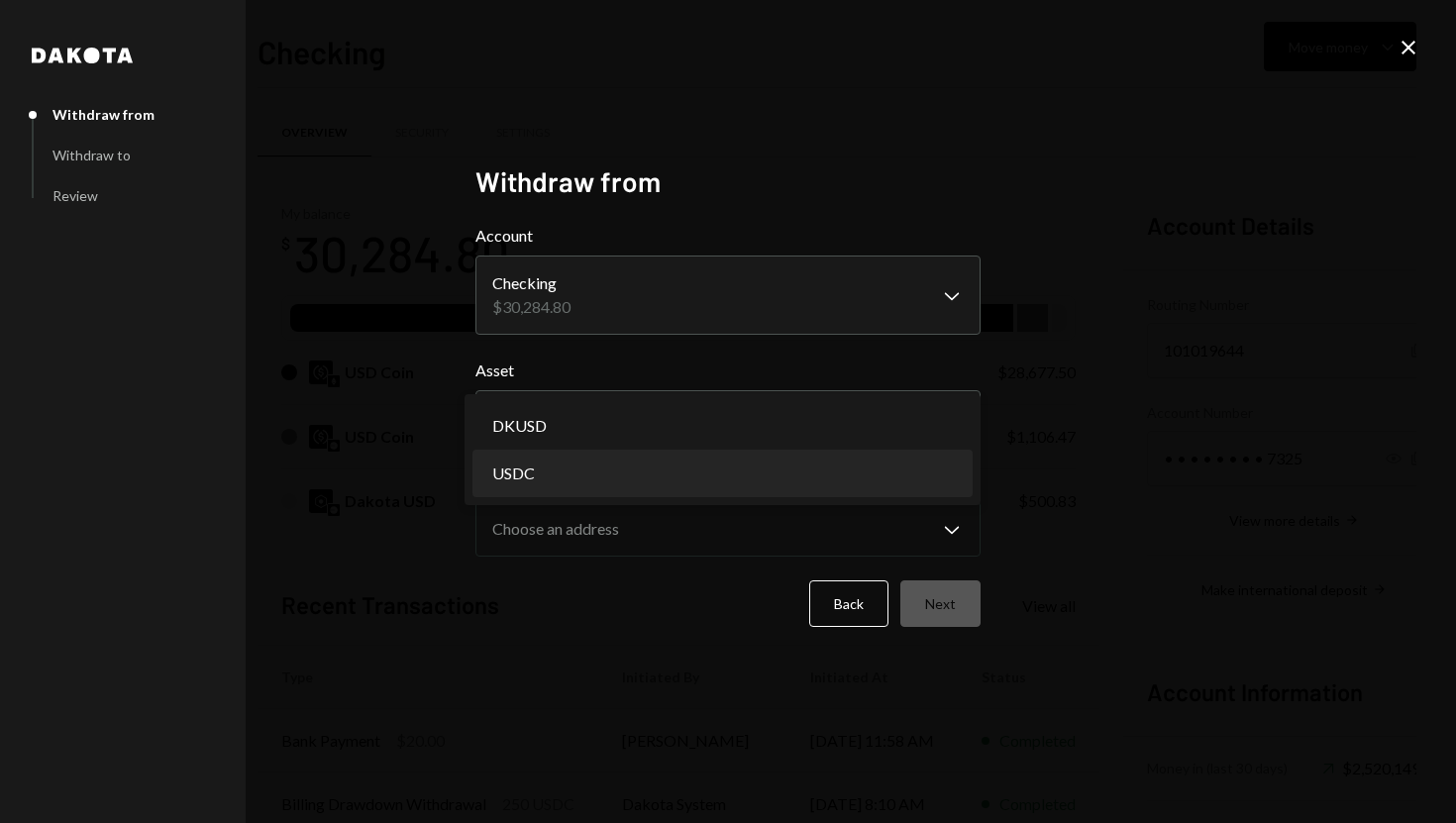 select on "****" 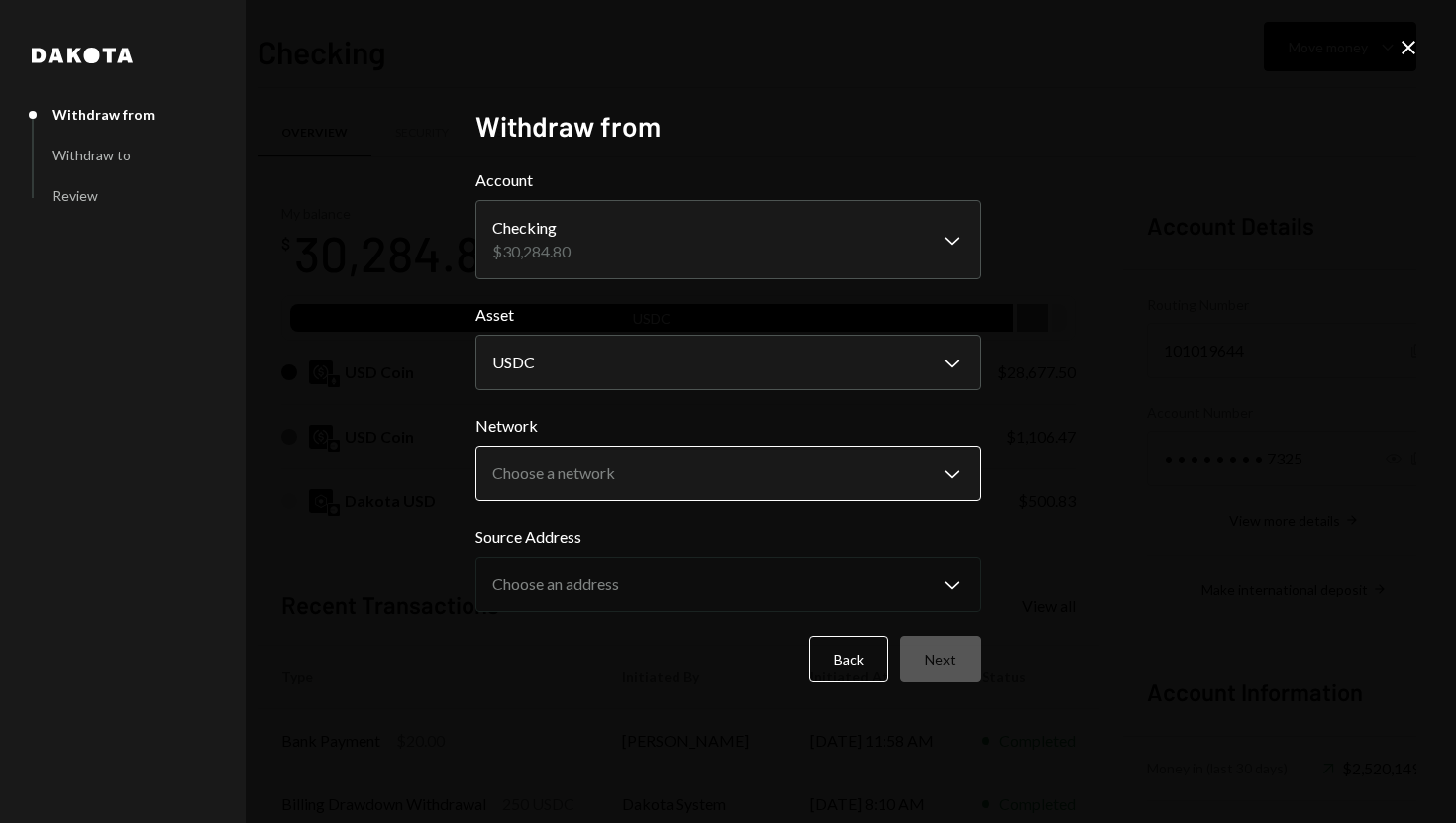 click on "S SPARK TECH HUB Caret Down Home Home Inbox Inbox Activities Transactions Accounts Accounts Caret Down Checking $30,284.80 Treasury $268.40 Savings $0.00 Cards $307.72 Dollar Rewards User Recipients Team Team Checking Move money Caret Down Overview Security Settings My balance $ 30,284.80 USDC USD Coin $28,677.50 USD Coin $1,106.47 Dakota USD $500.83 Recent Transactions View all Type Initiated By Initiated At Status Bank Payment $20.00 Olusola Kolawole 07/01/25 11:58 AM Completed Billing Drawdown Withdrawal 250  USDC Dakota System 07/01/25 8:10 AM Completed Deposit 500  DKUSD 0x4c2c...A200B8 Copy 06/30/25 4:08 PM Completed Stablecoin Conversion $500.00 Olusola Kolawole 06/30/25 3:51 PM Completed Bank Payment $8,900.00 Olusola Kolawole 06/30/25 3:27 PM Completed Account Details Routing Number 101019644 Copy Account Number • • • • • • • •  7325 Show Copy View more details Right Arrow Make international deposit Right Arrow Account Information Money in (last 30 days) Up Right Arrow $2,520,149.79" at bounding box center [728, 411] 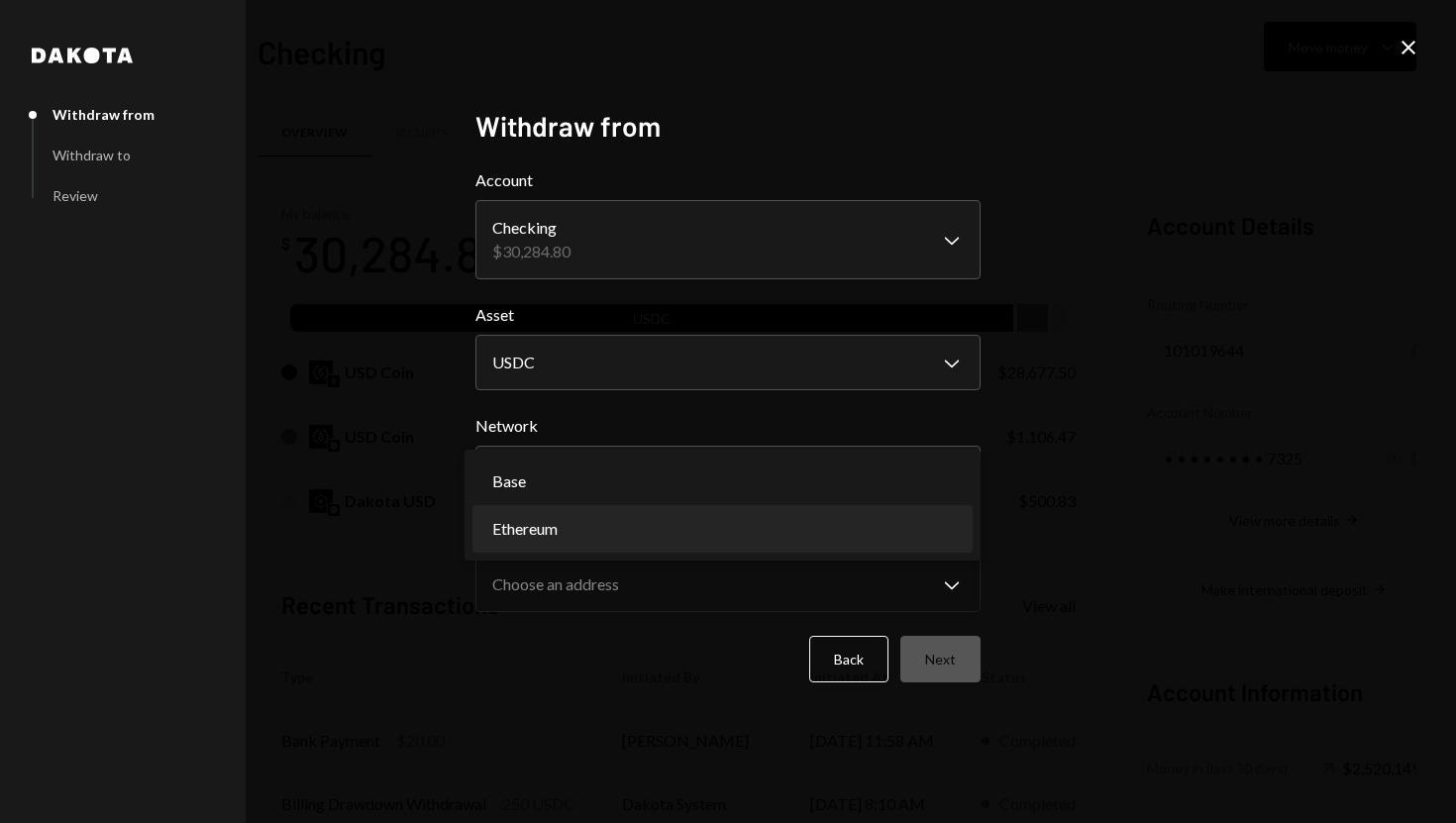 select on "**********" 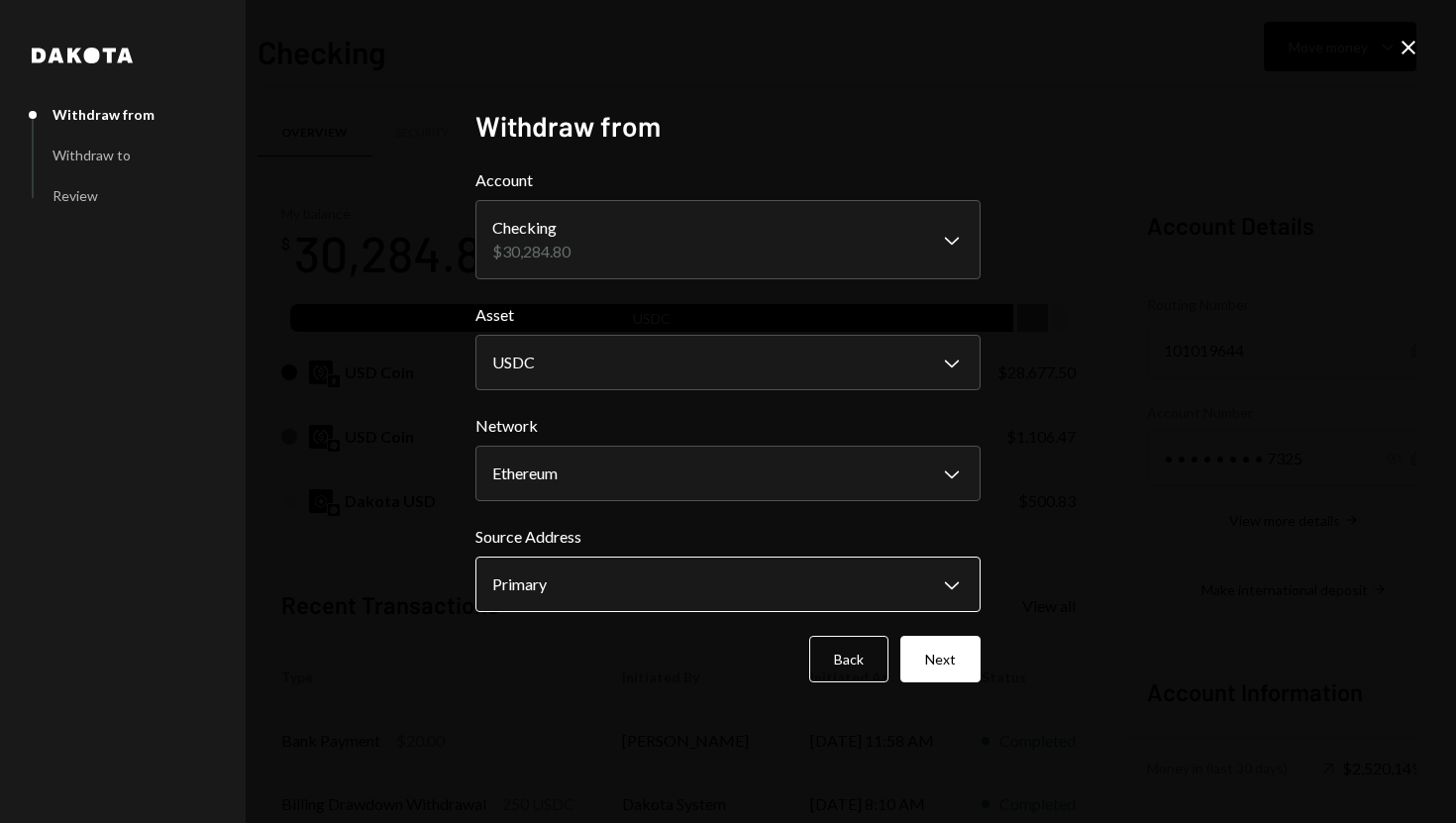 click on "S SPARK TECH HUB Caret Down Home Home Inbox Inbox Activities Transactions Accounts Accounts Caret Down Checking $30,284.80 Treasury $268.40 Savings $0.00 Cards $307.72 Dollar Rewards User Recipients Team Team Checking Move money Caret Down Overview Security Settings My balance $ 30,284.80 USDC USD Coin $28,677.50 USD Coin $1,106.47 Dakota USD $500.83 Recent Transactions View all Type Initiated By Initiated At Status Bank Payment $20.00 Olusola Kolawole 07/01/25 11:58 AM Completed Billing Drawdown Withdrawal 250  USDC Dakota System 07/01/25 8:10 AM Completed Deposit 500  DKUSD 0x4c2c...A200B8 Copy 06/30/25 4:08 PM Completed Stablecoin Conversion $500.00 Olusola Kolawole 06/30/25 3:51 PM Completed Bank Payment $8,900.00 Olusola Kolawole 06/30/25 3:27 PM Completed Account Details Routing Number 101019644 Copy Account Number • • • • • • • •  7325 Show Copy View more details Right Arrow Make international deposit Right Arrow Account Information Money in (last 30 days) Up Right Arrow $2,520,149.79" at bounding box center [728, 411] 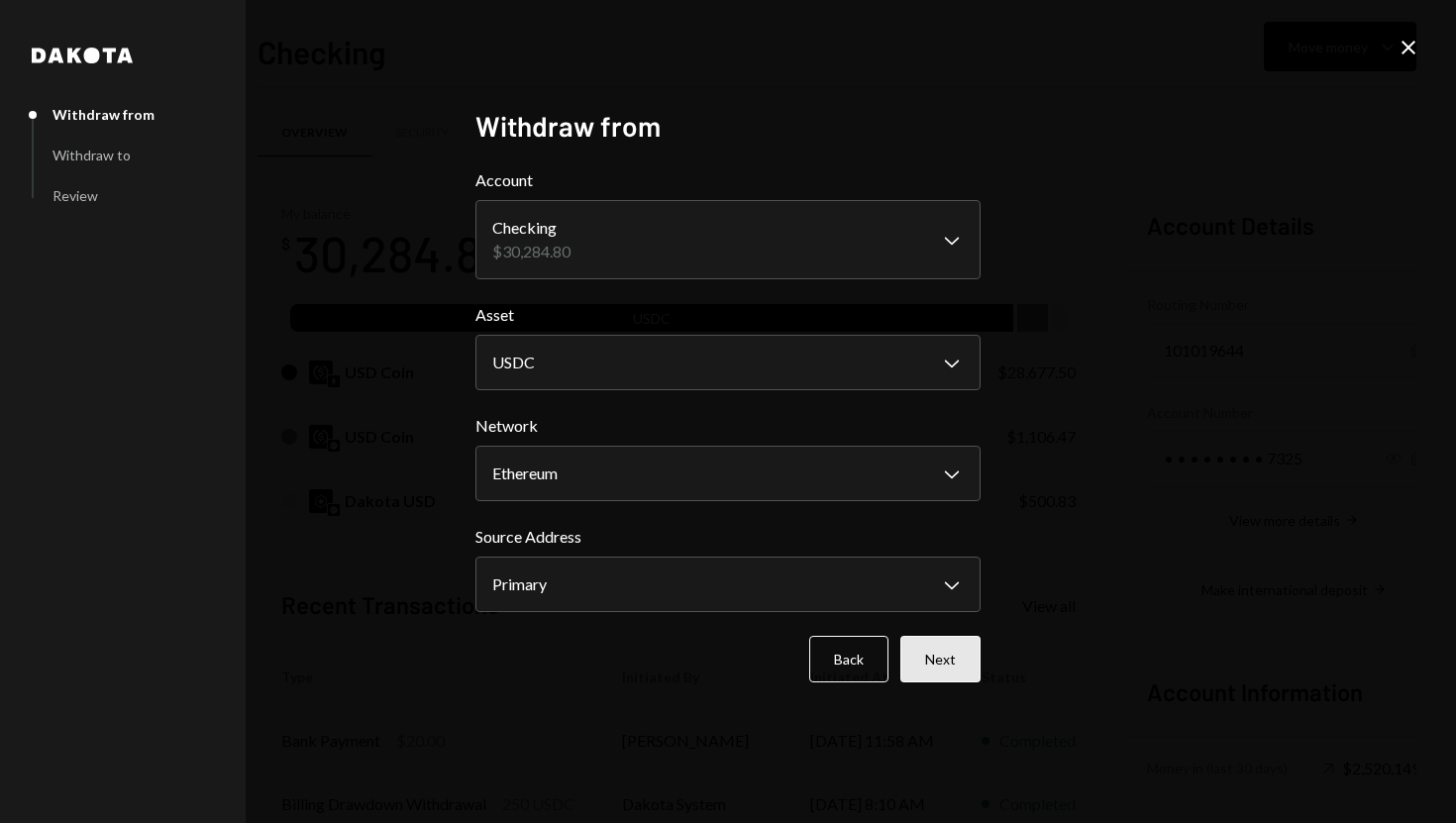 click on "Next" at bounding box center (940, 659) 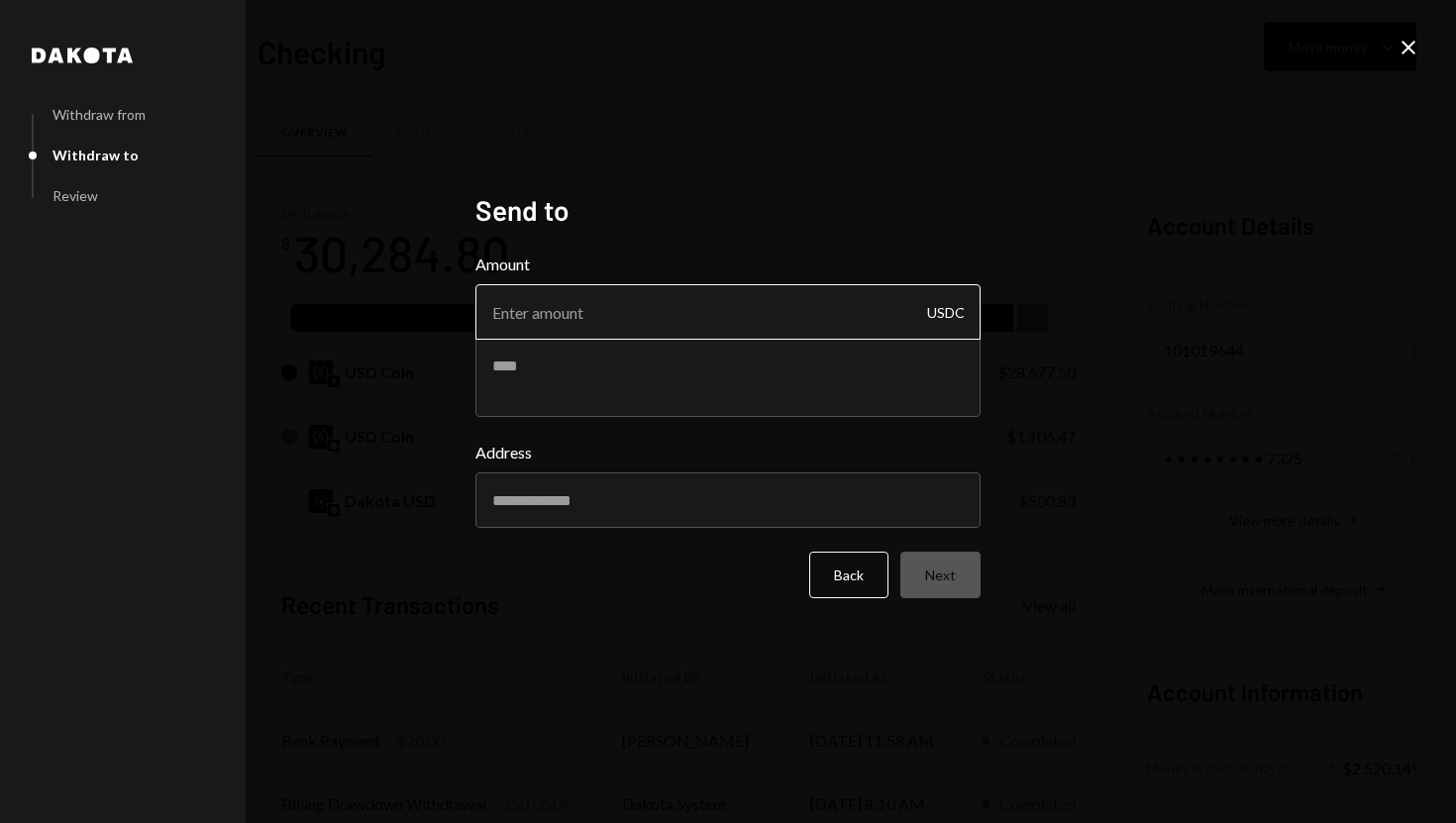 click on "Amount" at bounding box center [728, 312] 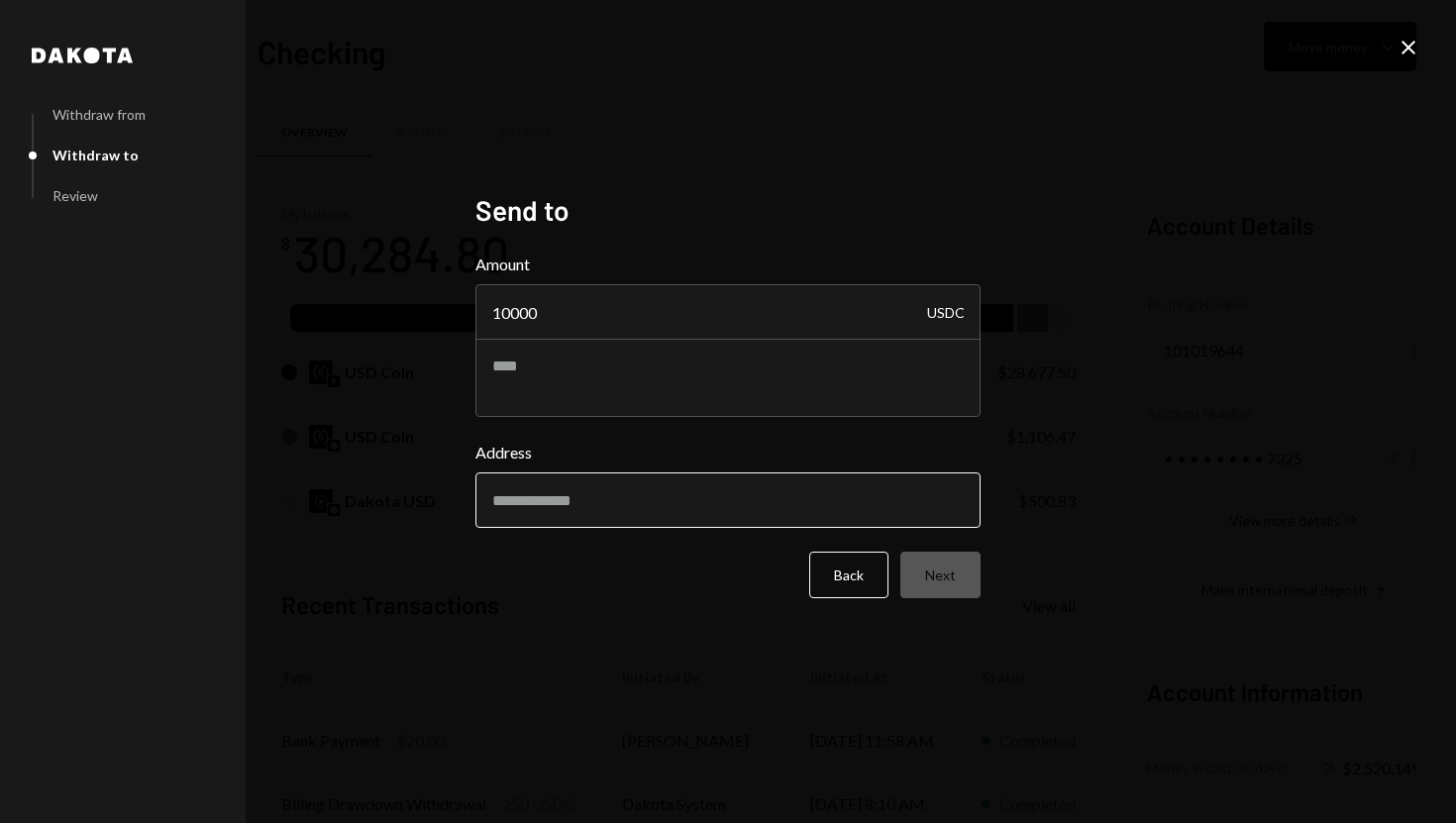type on "10000" 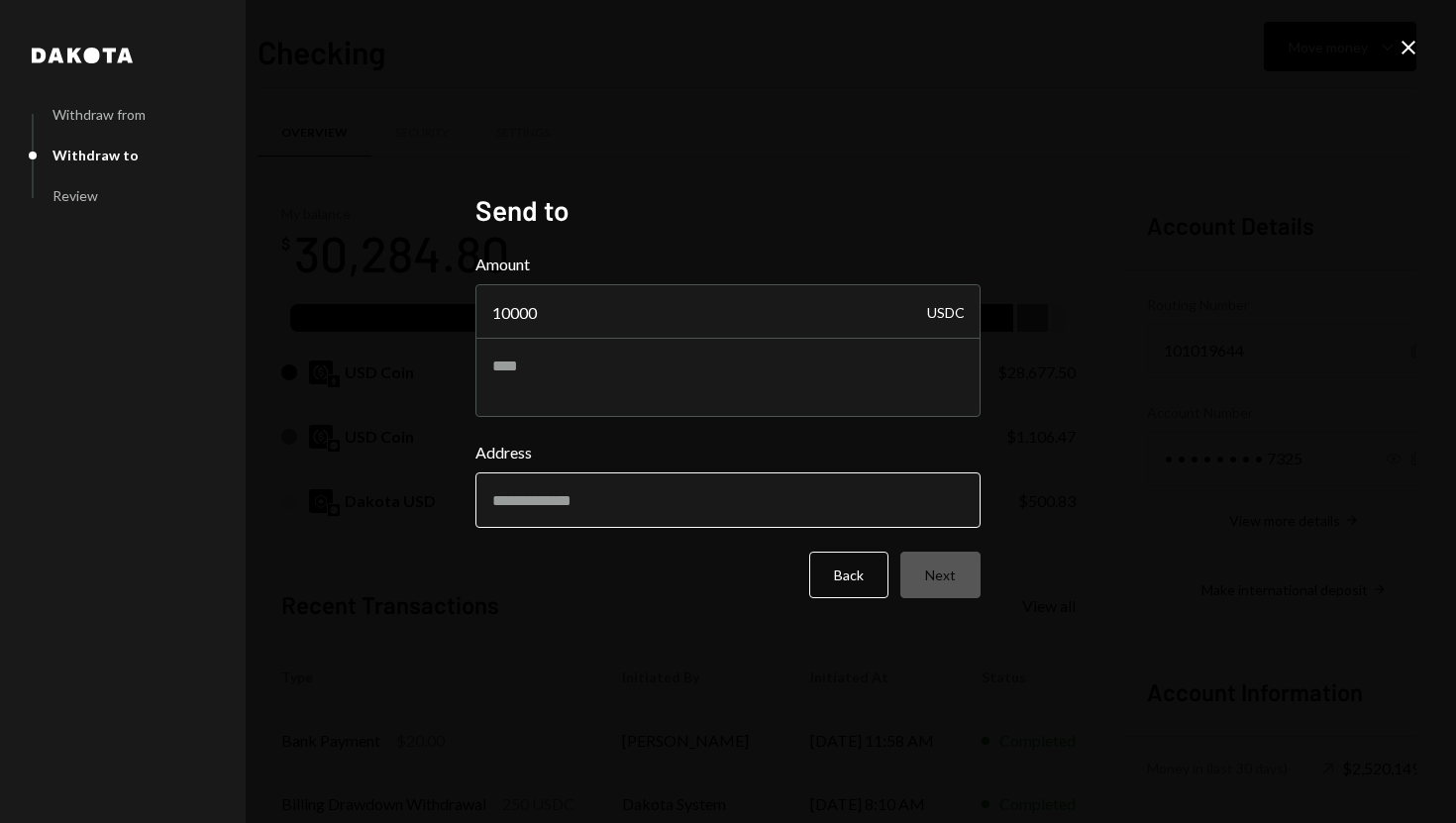 click on "Address" at bounding box center [728, 500] 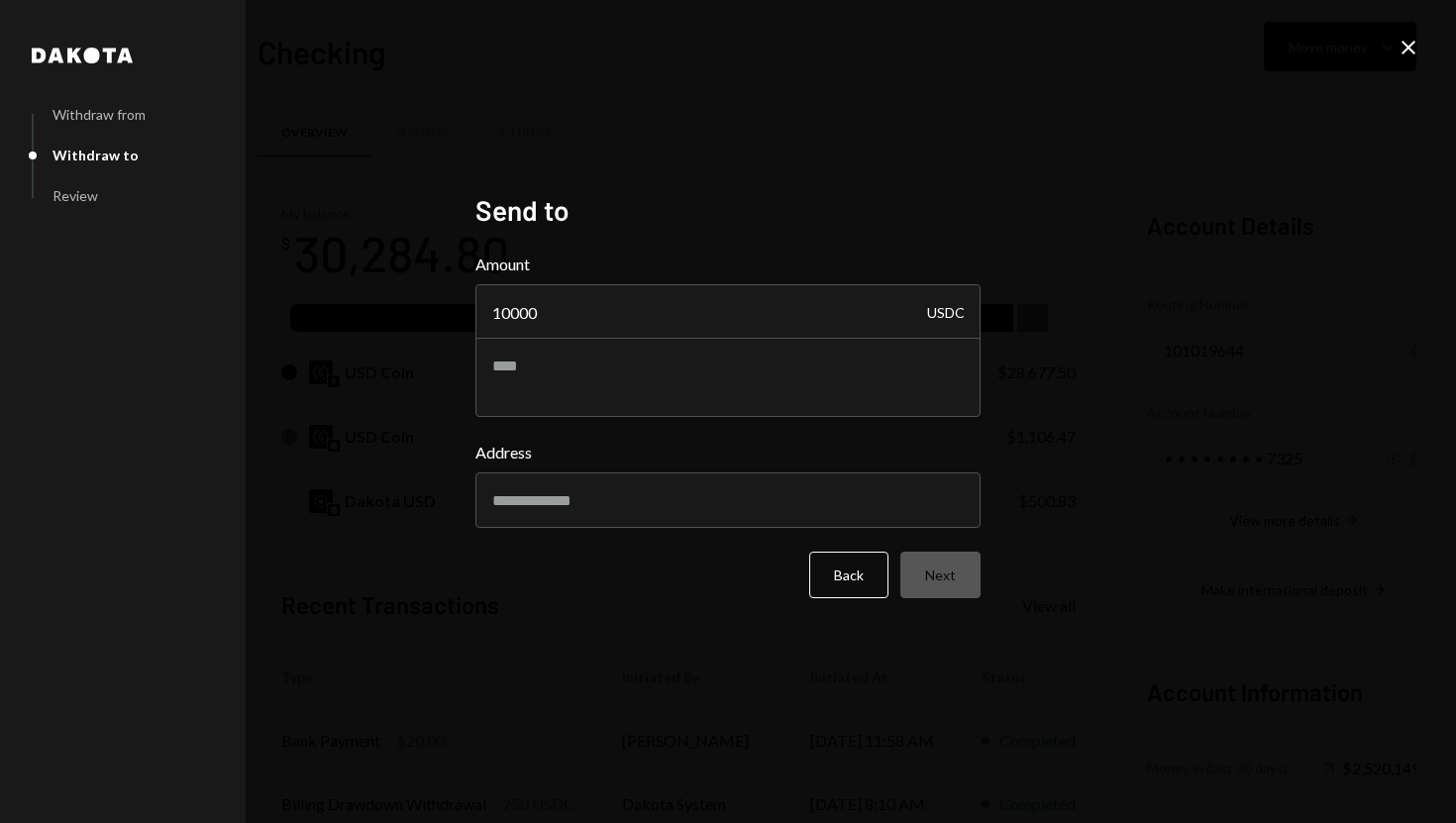 type on "**********" 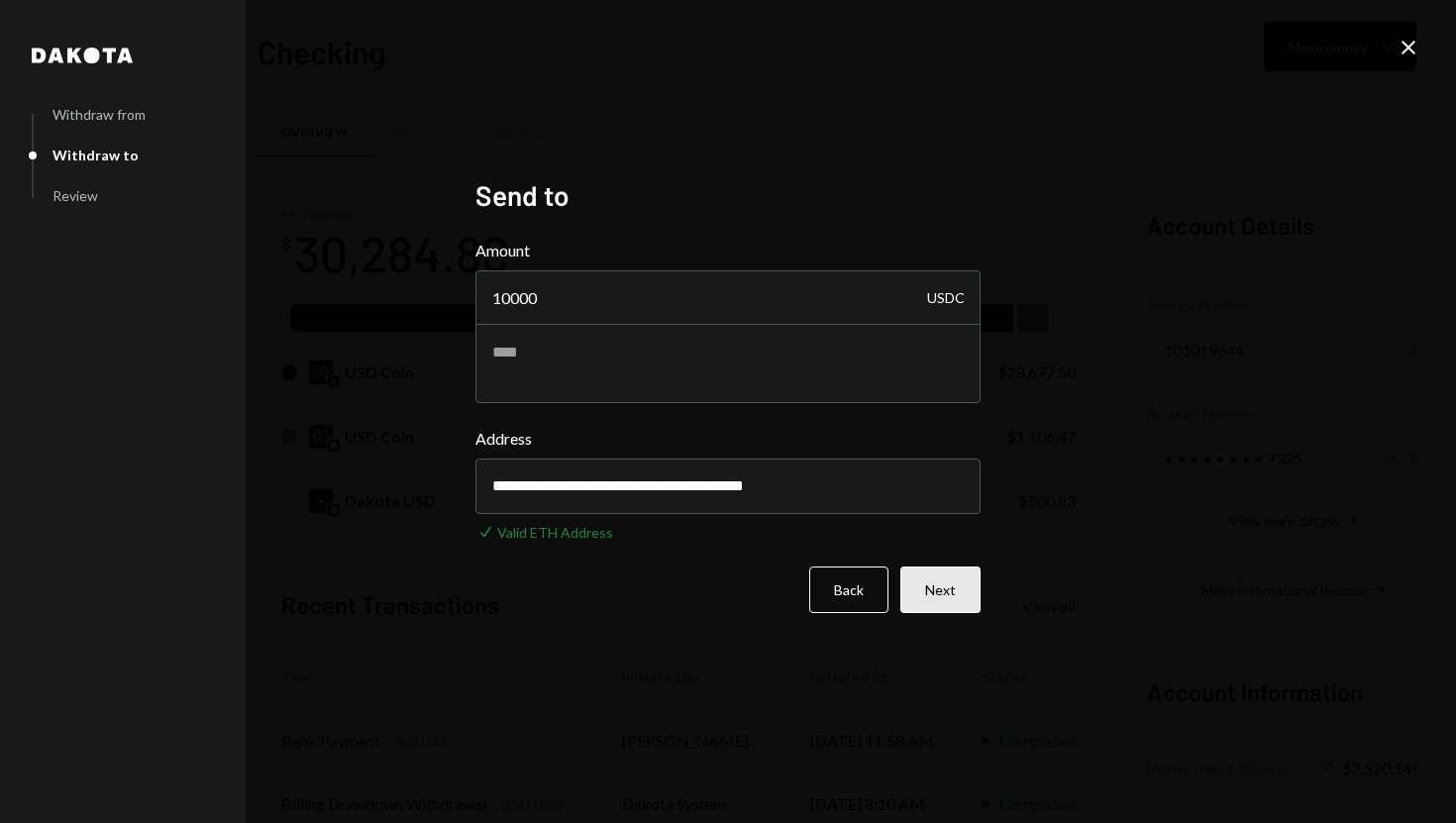 click on "Next" at bounding box center (940, 589) 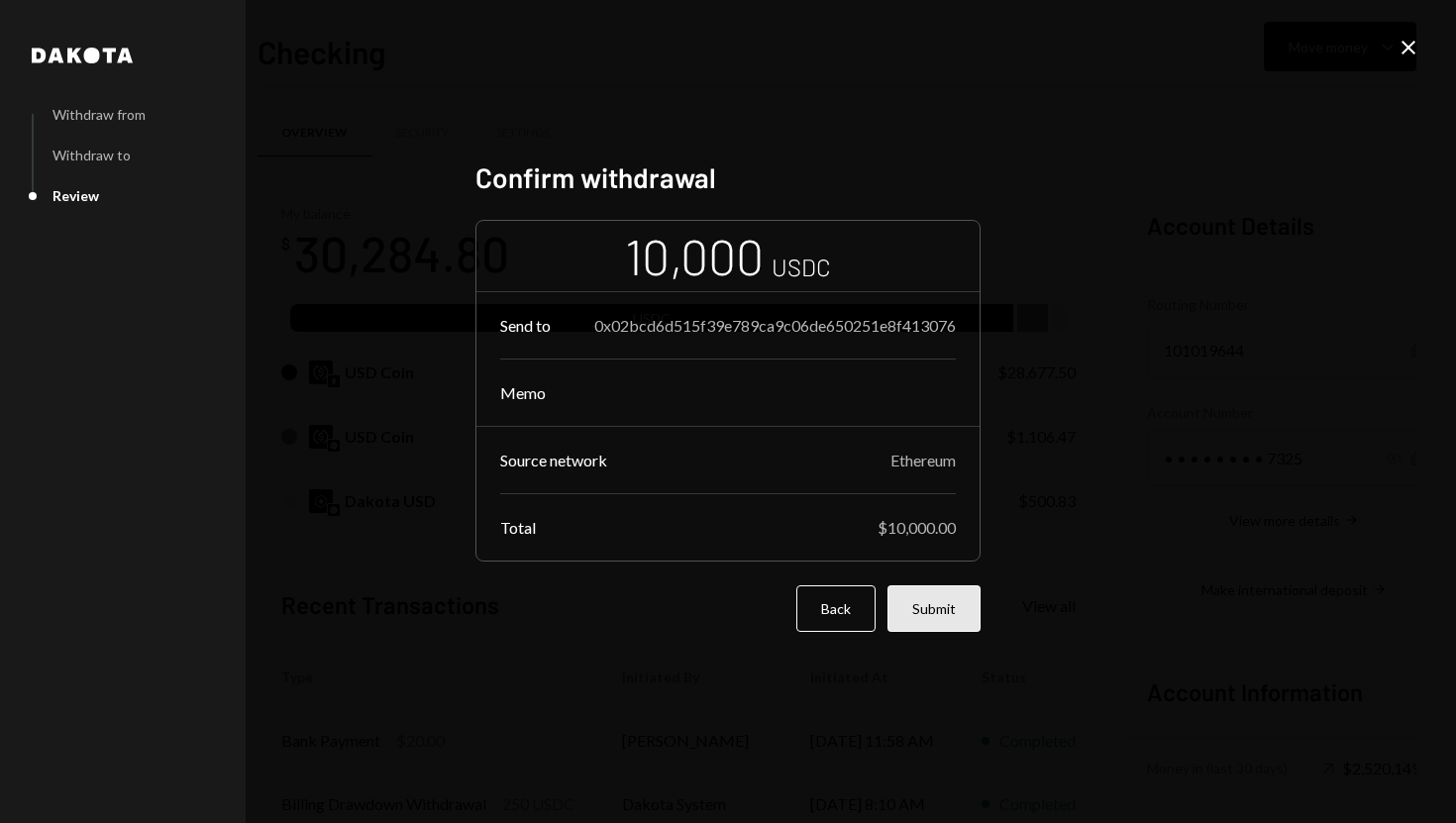click on "Submit" at bounding box center [934, 608] 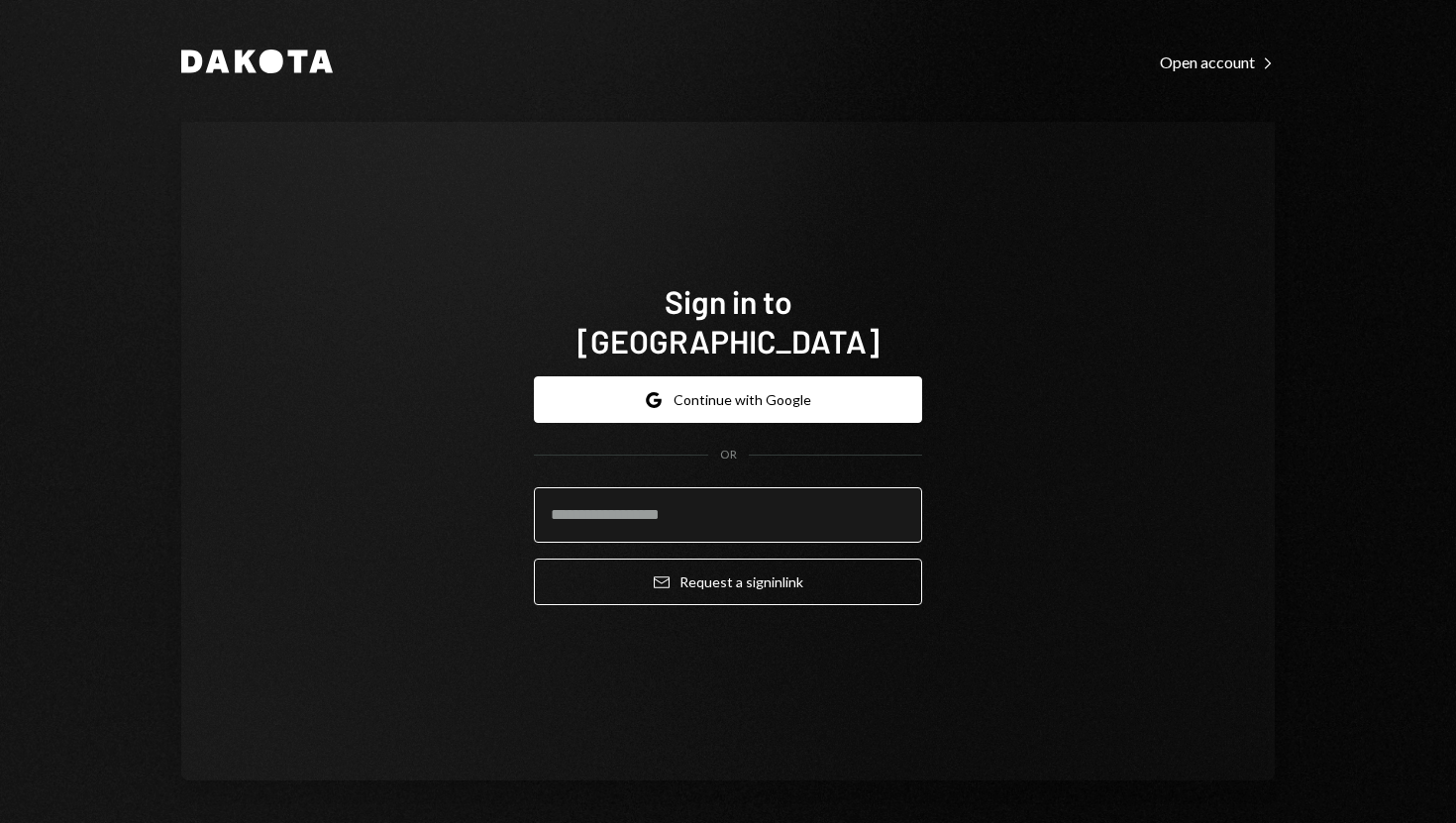 click at bounding box center [728, 515] 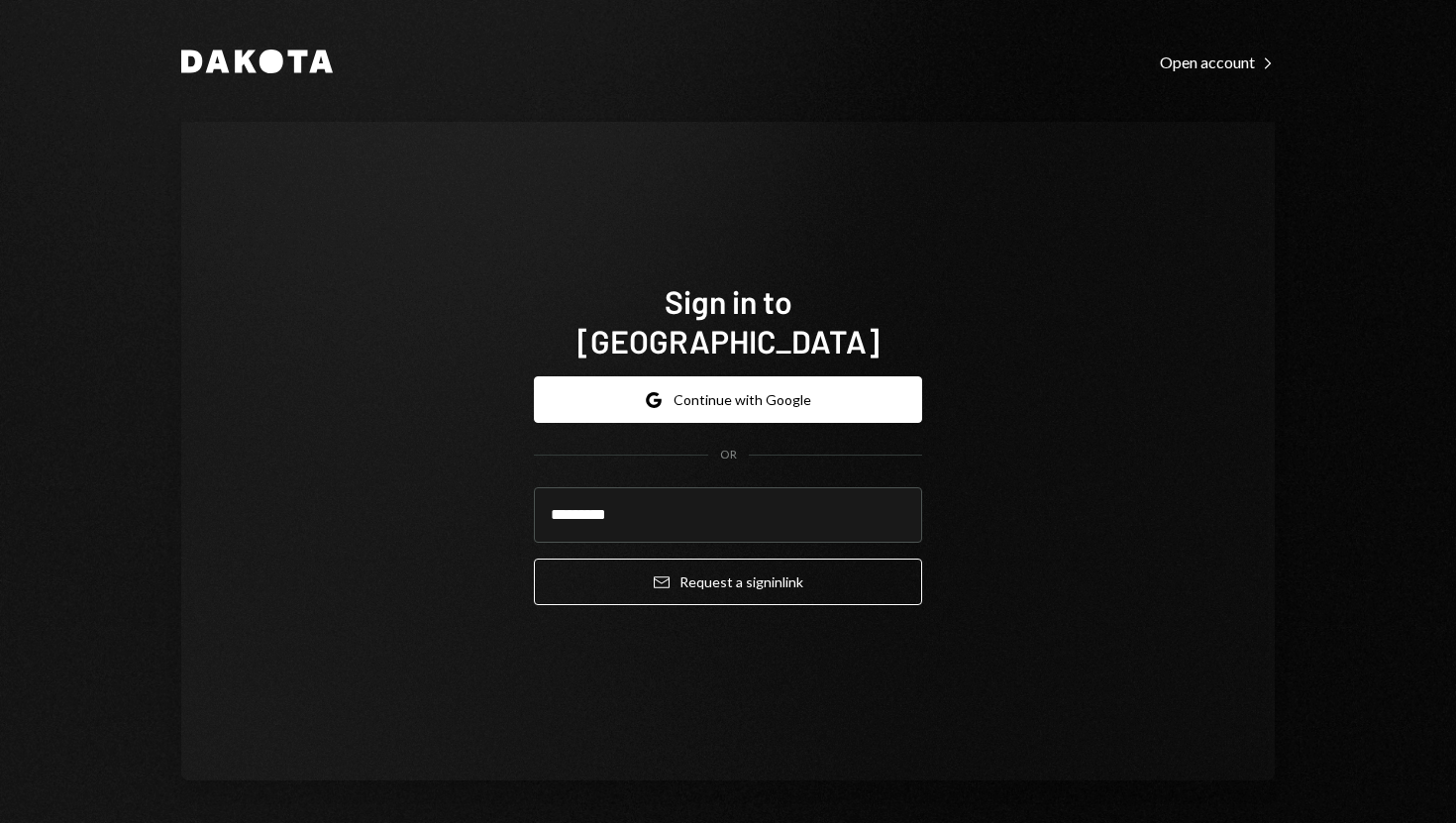 type on "**********" 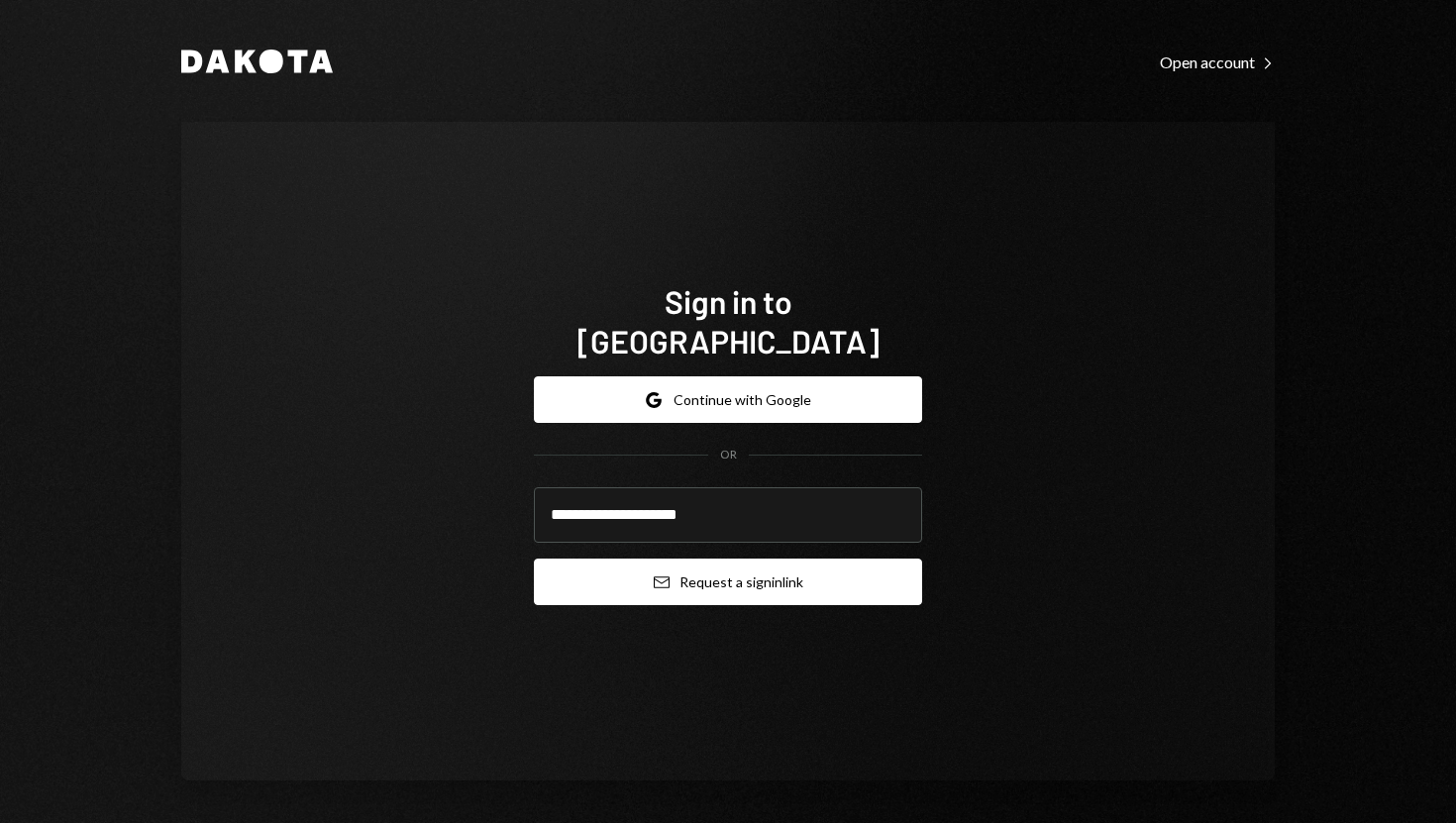 click on "Email Request a sign  in  link" at bounding box center [728, 581] 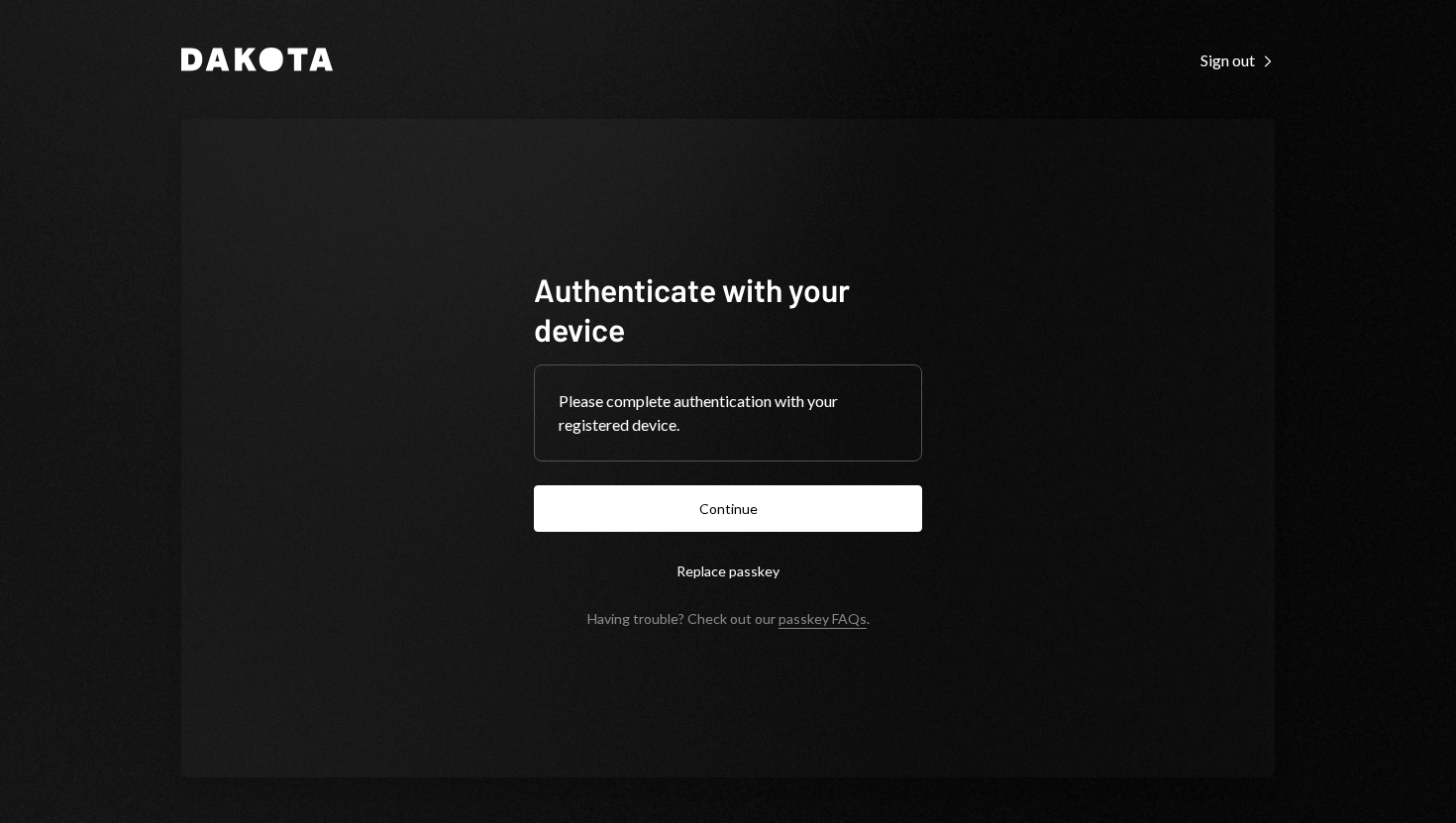 scroll, scrollTop: 0, scrollLeft: 0, axis: both 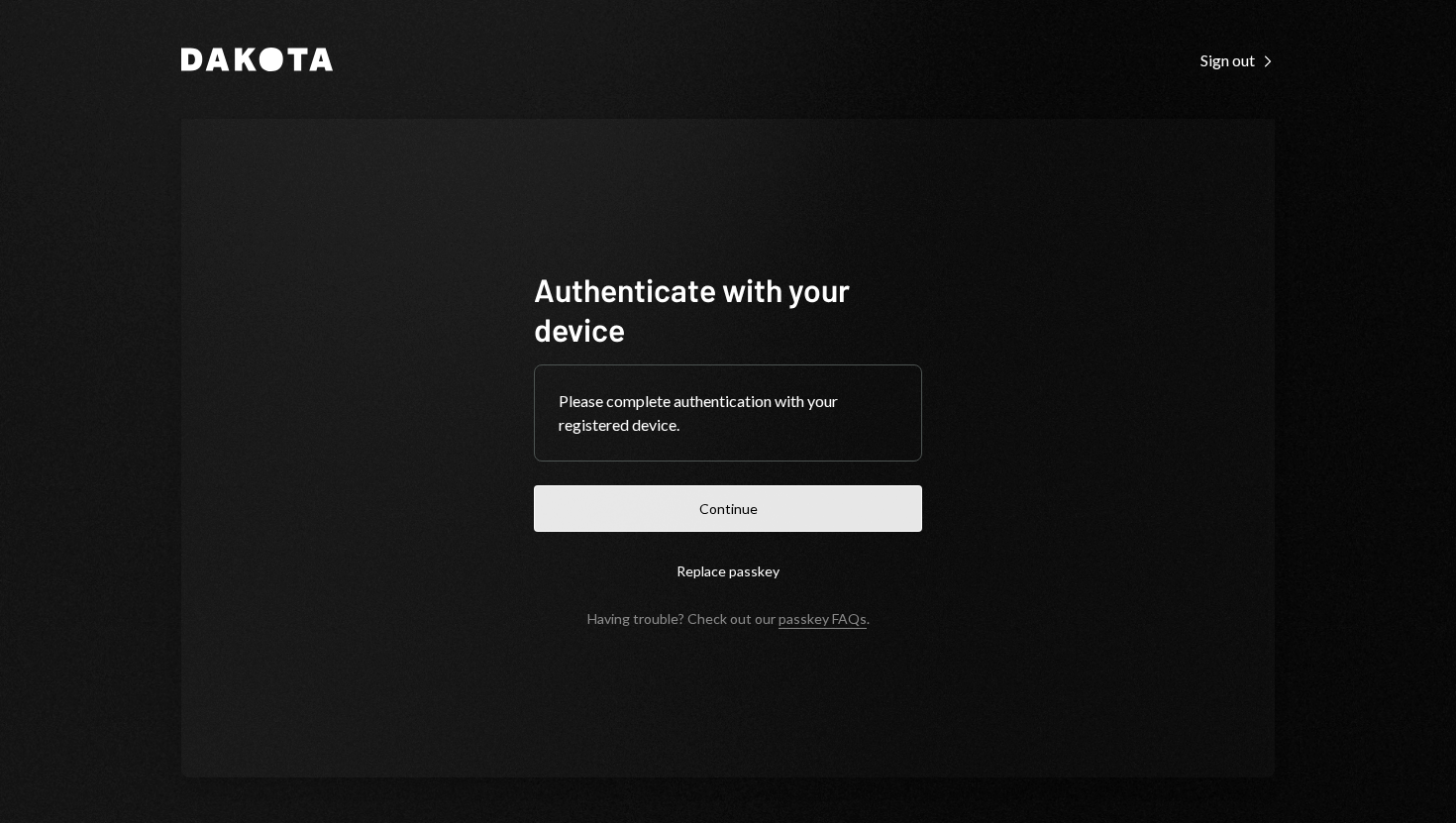 click on "Continue" at bounding box center (728, 508) 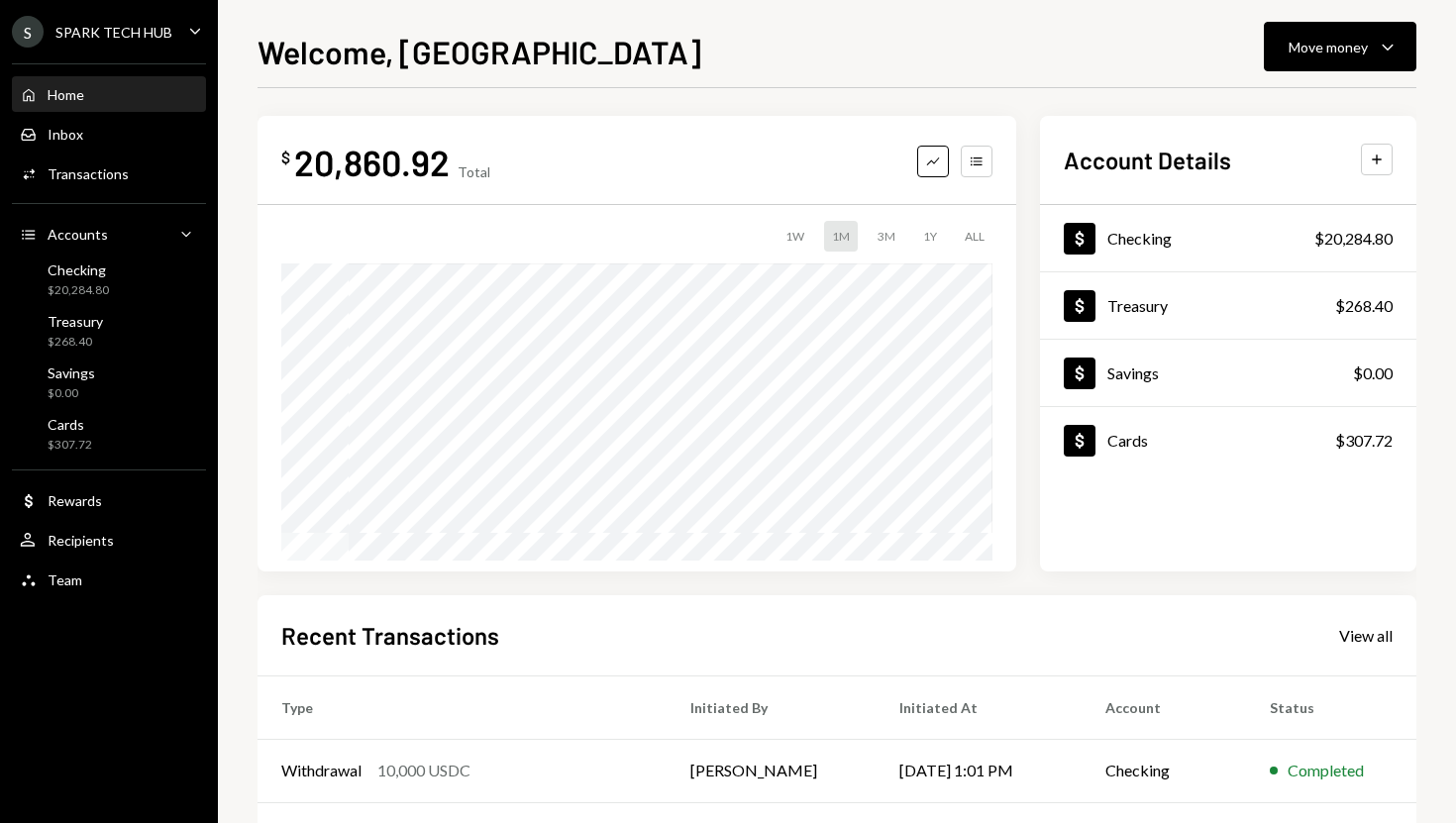 scroll, scrollTop: 0, scrollLeft: 0, axis: both 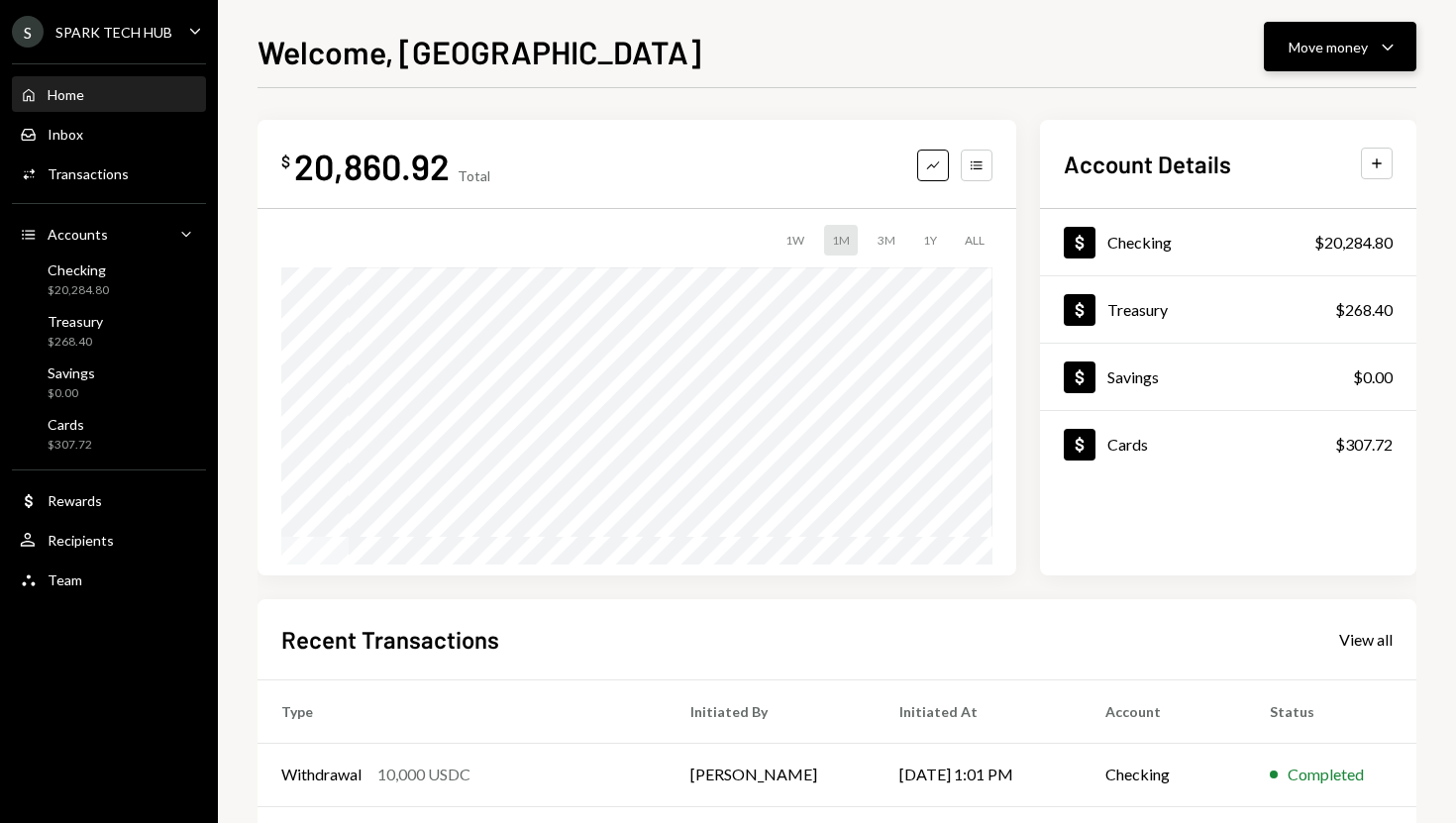 click on "Move money" at bounding box center [1328, 47] 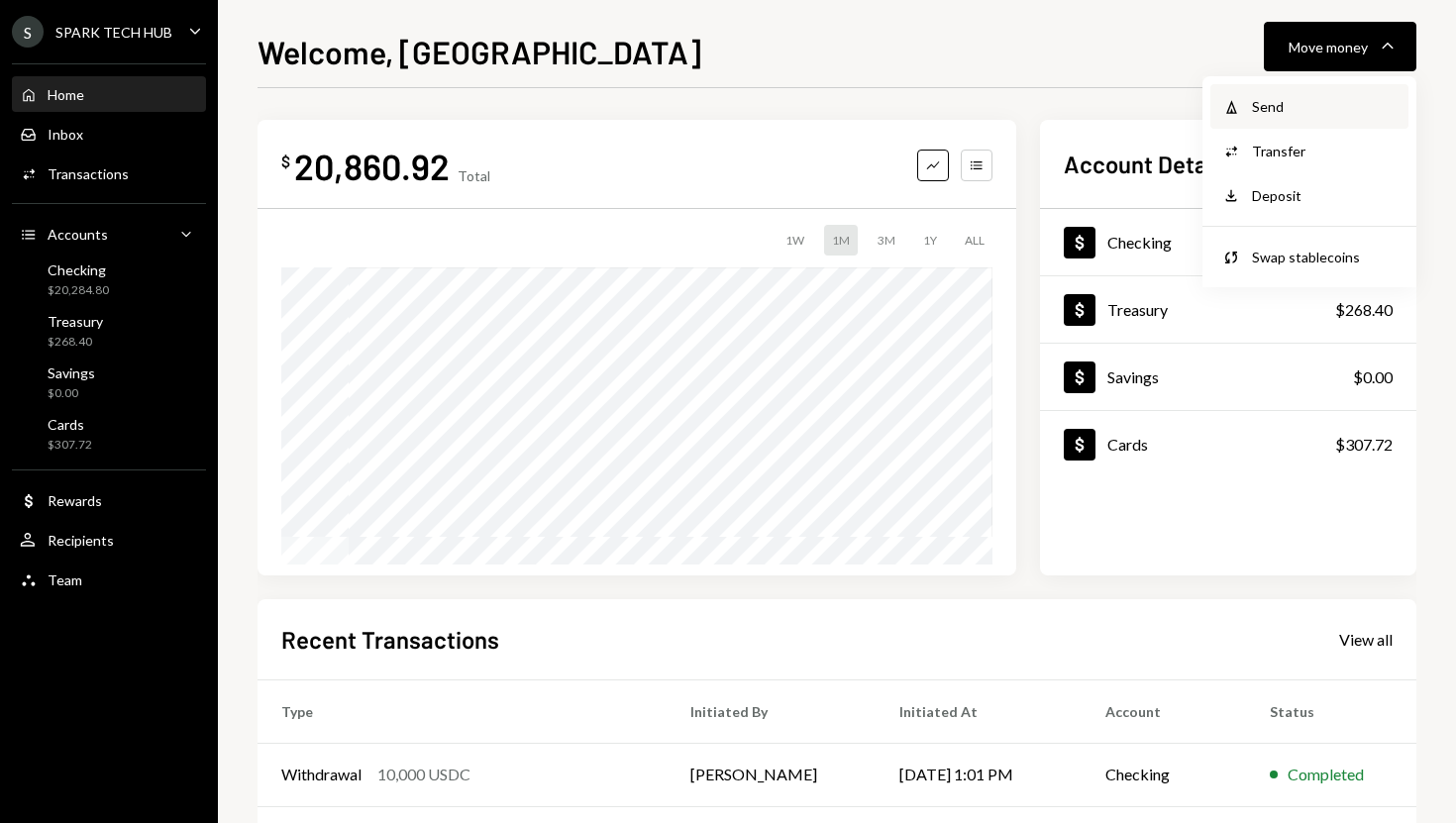 click on "Send" at bounding box center [1324, 106] 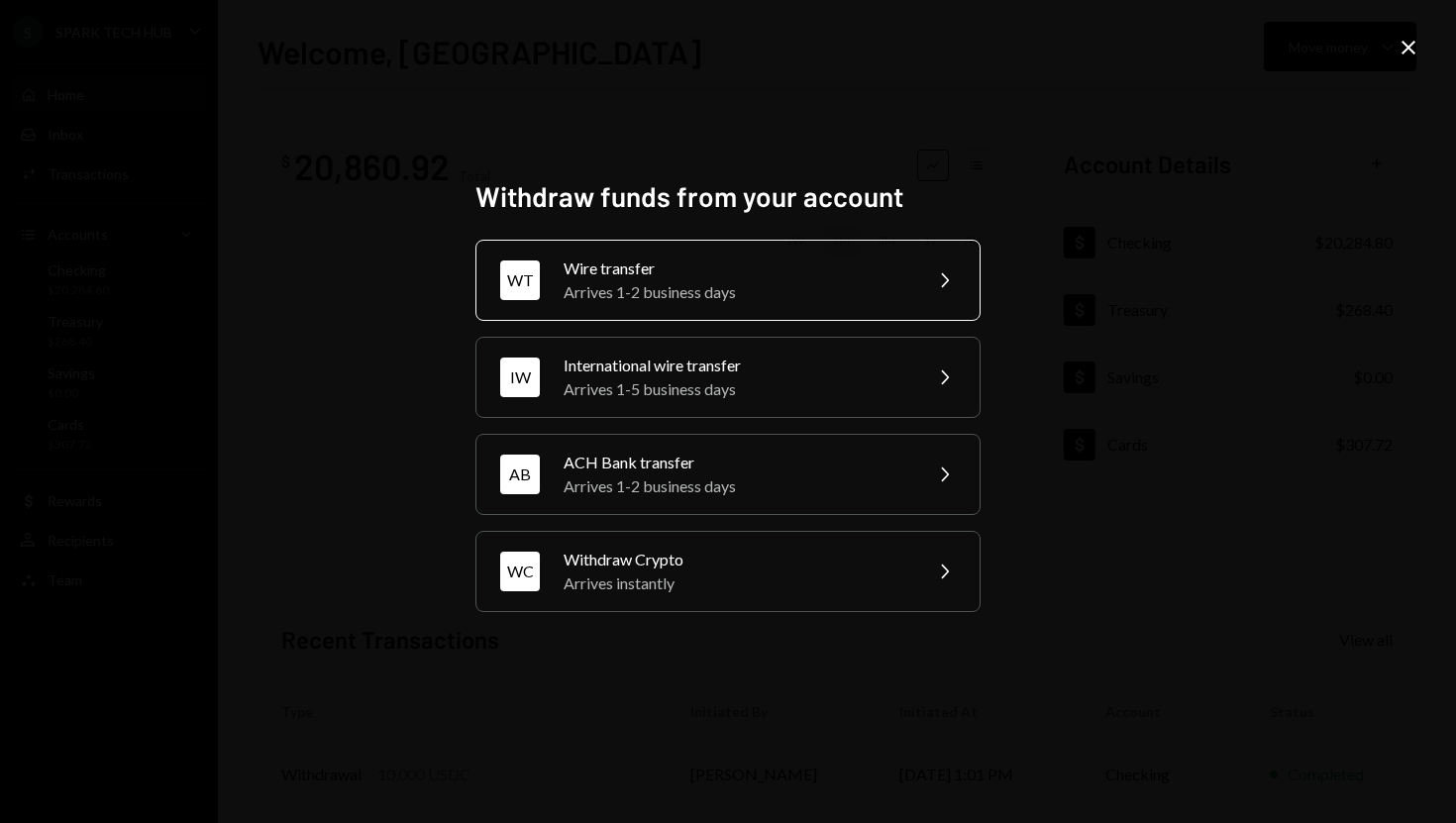 click on "Wire transfer" at bounding box center [736, 268] 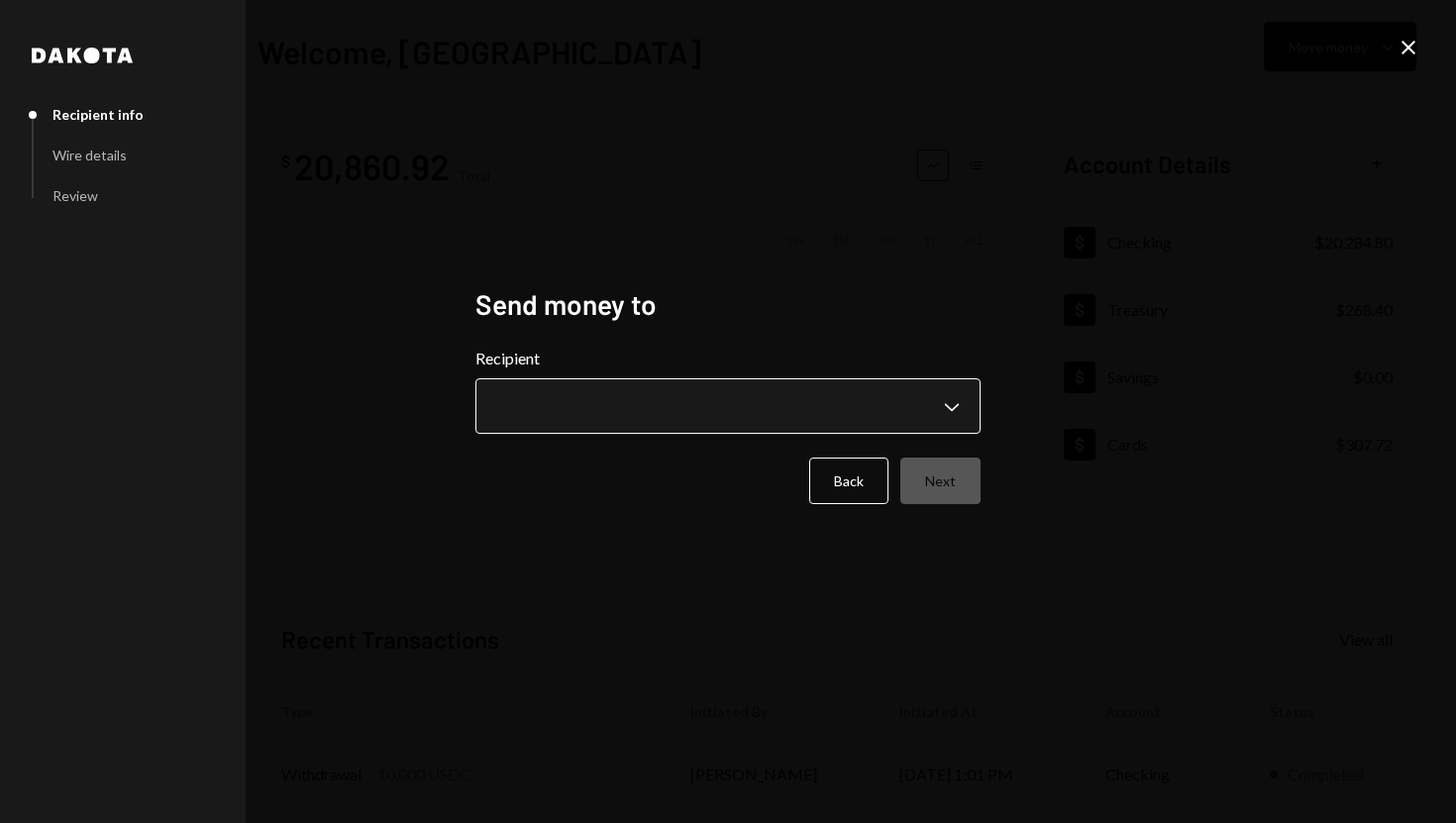 click on "**********" at bounding box center [728, 411] 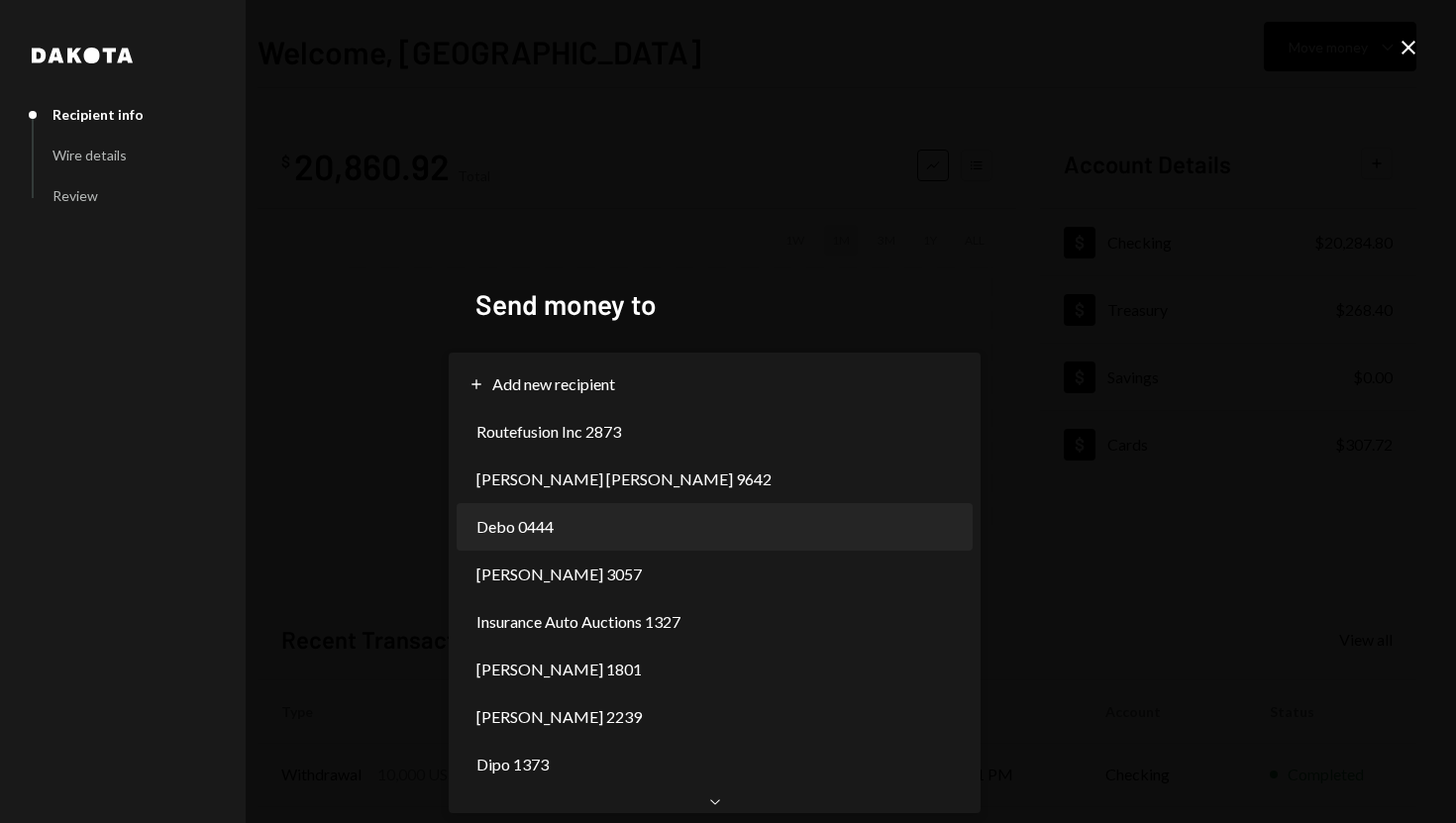 scroll, scrollTop: 0, scrollLeft: 0, axis: both 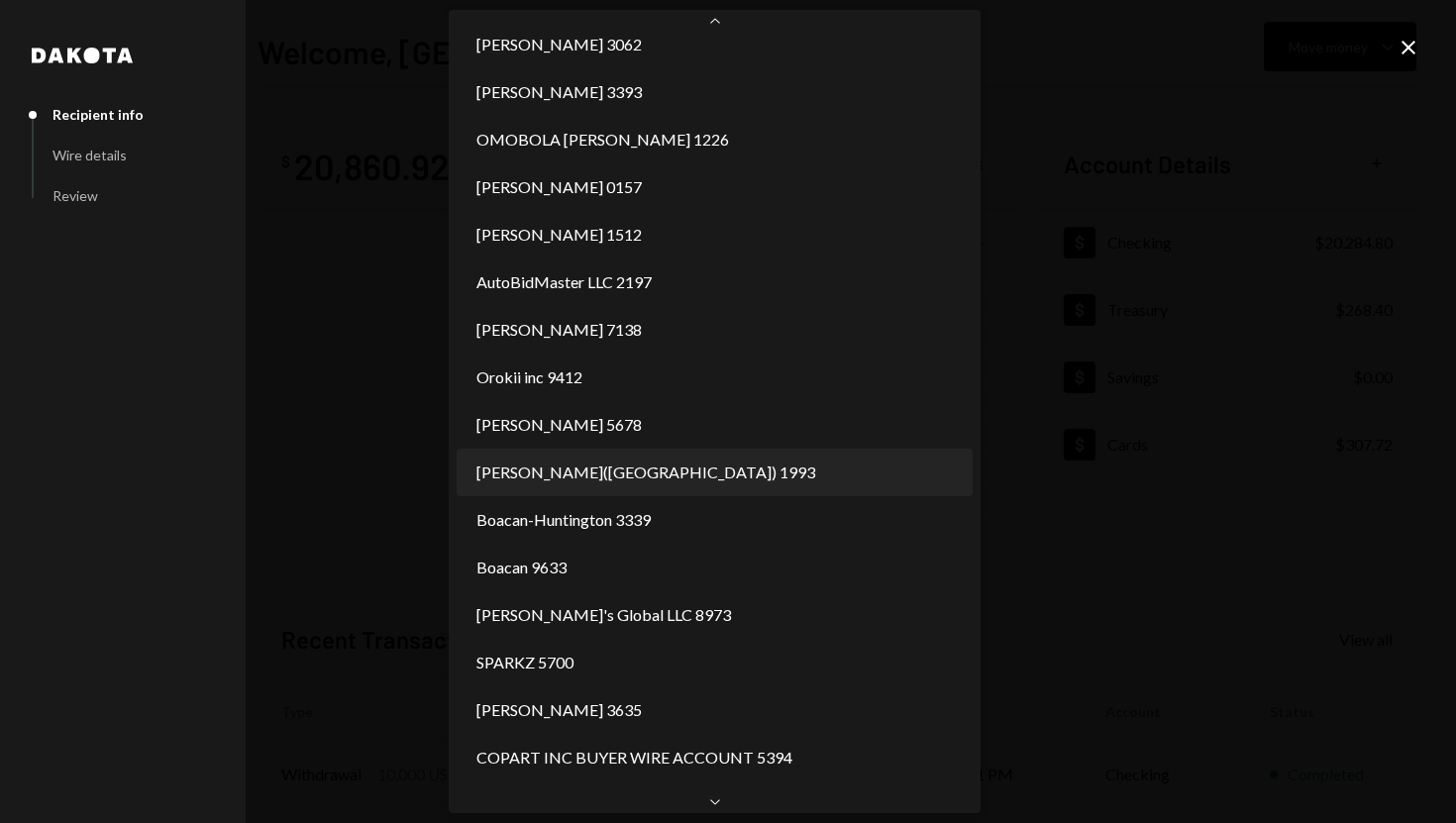 select on "**********" 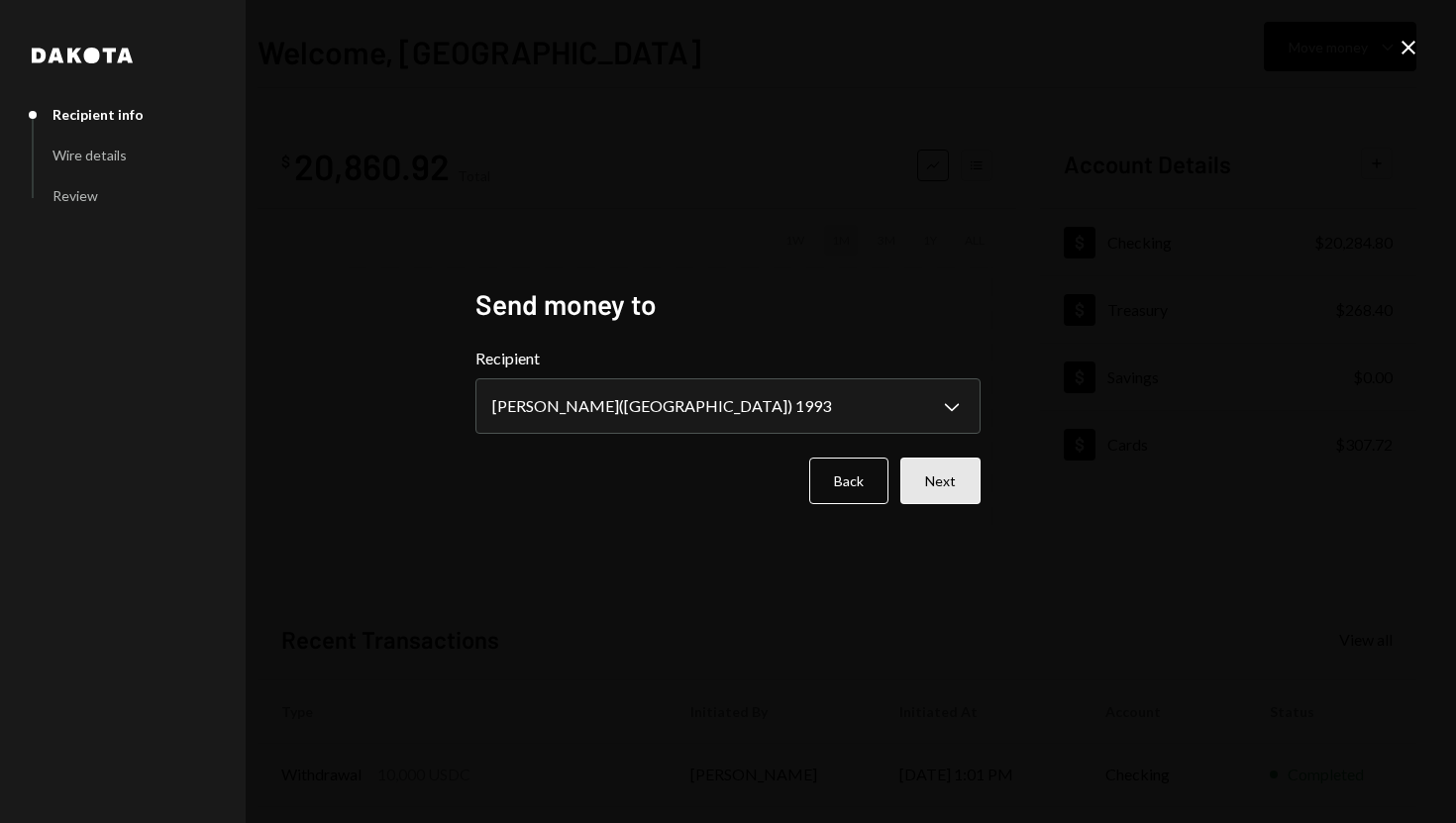 click on "Next" at bounding box center (940, 480) 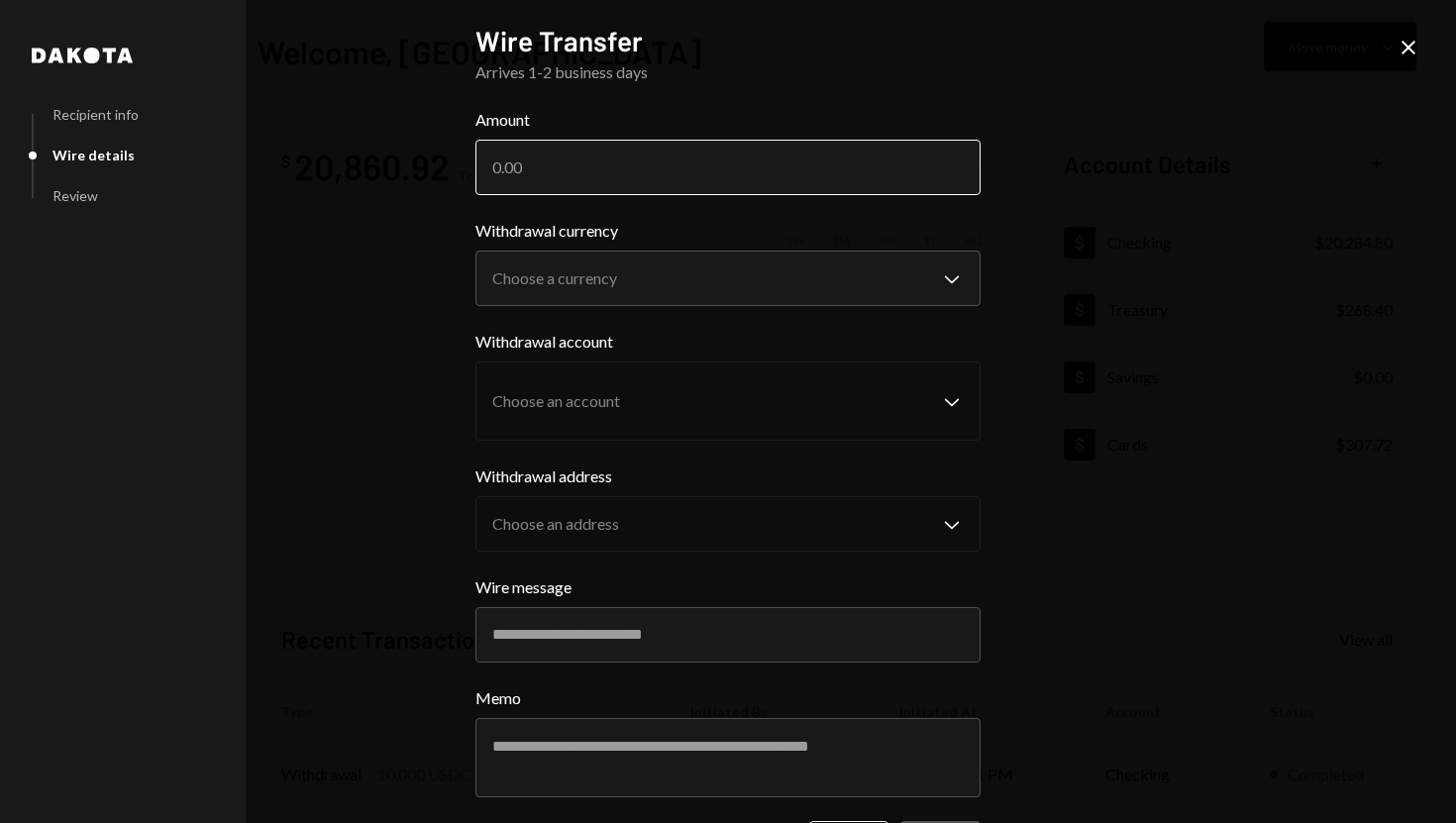 click on "Amount" at bounding box center [728, 167] 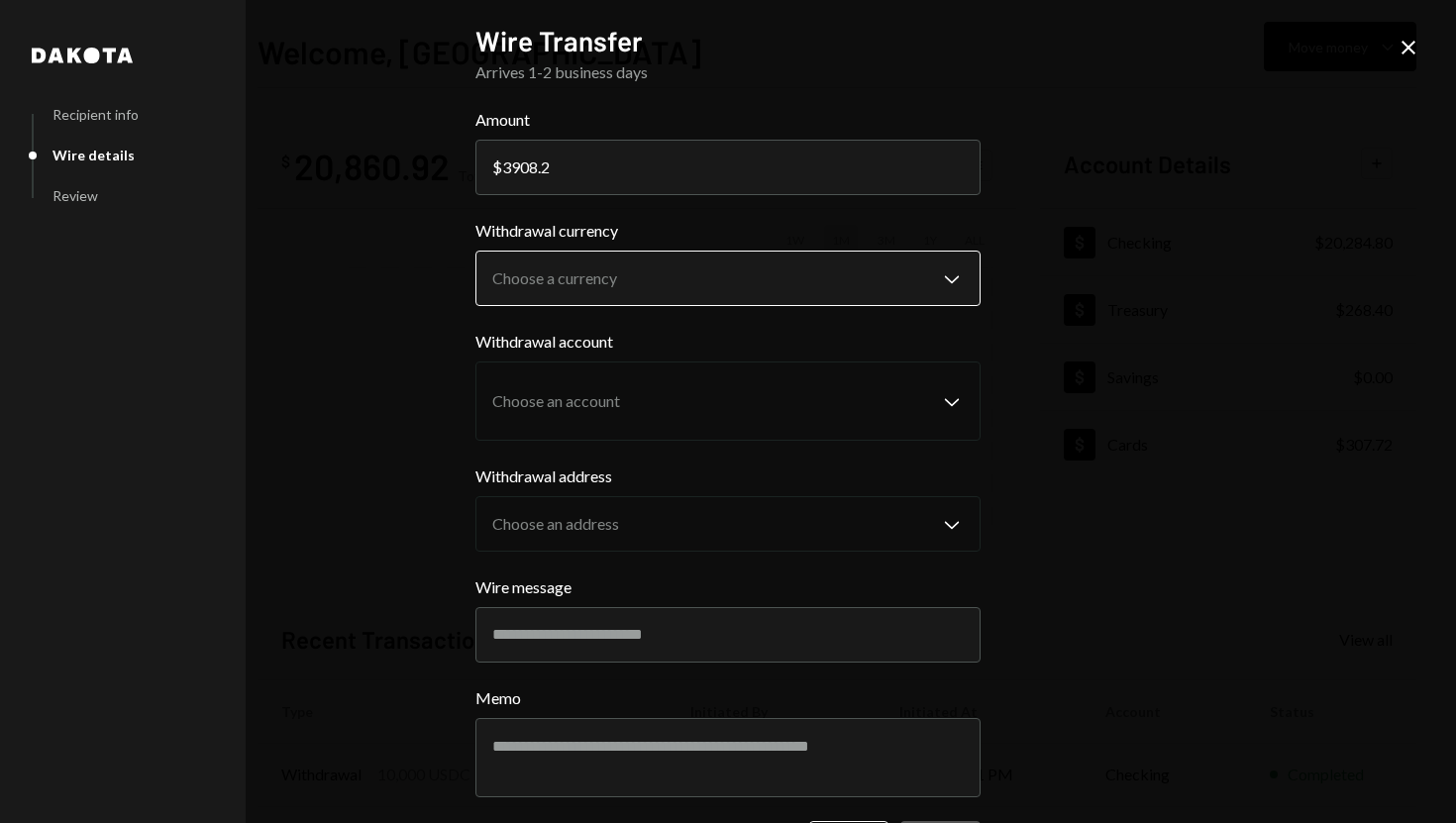 type on "3908.2" 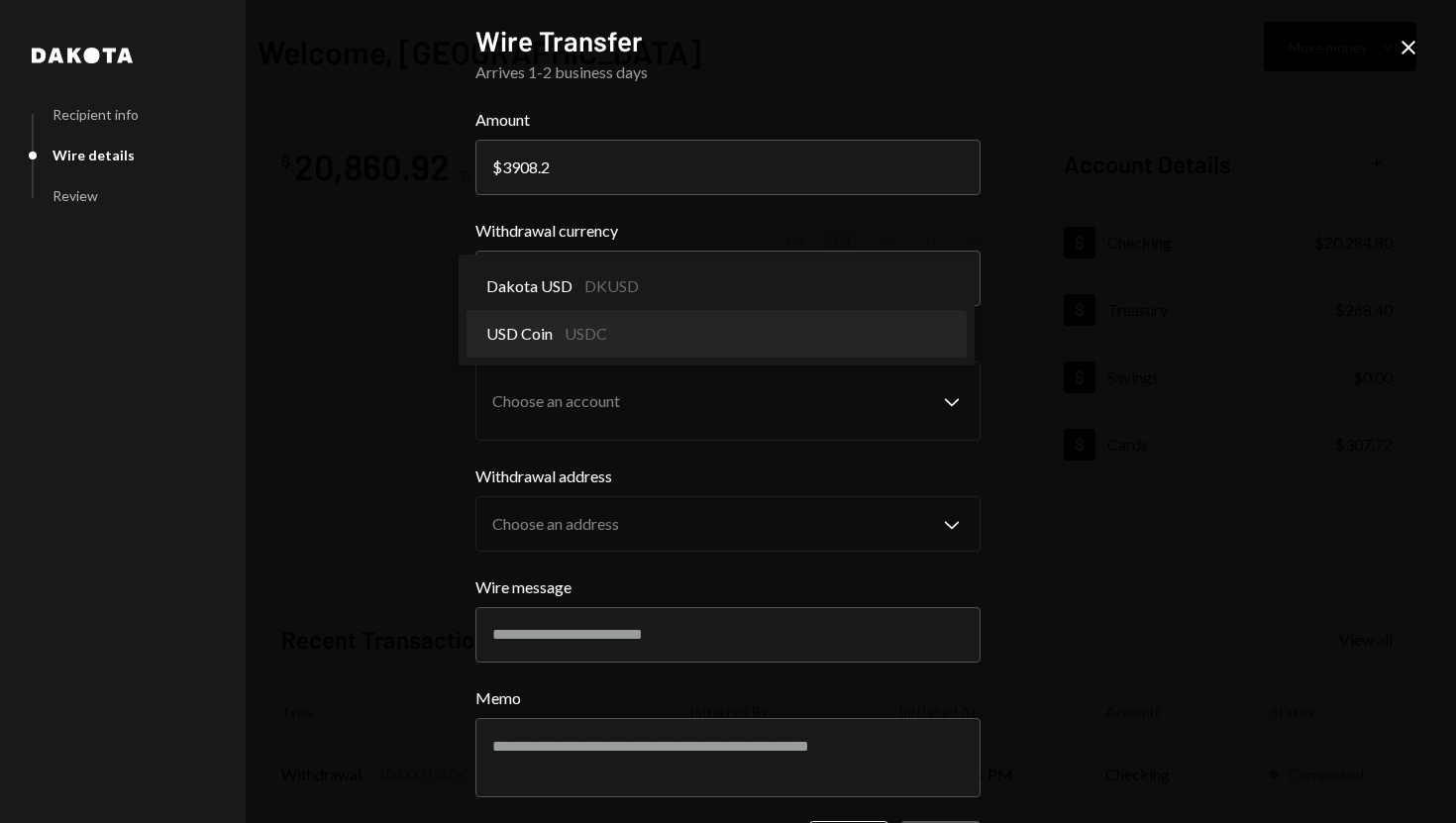 select on "****" 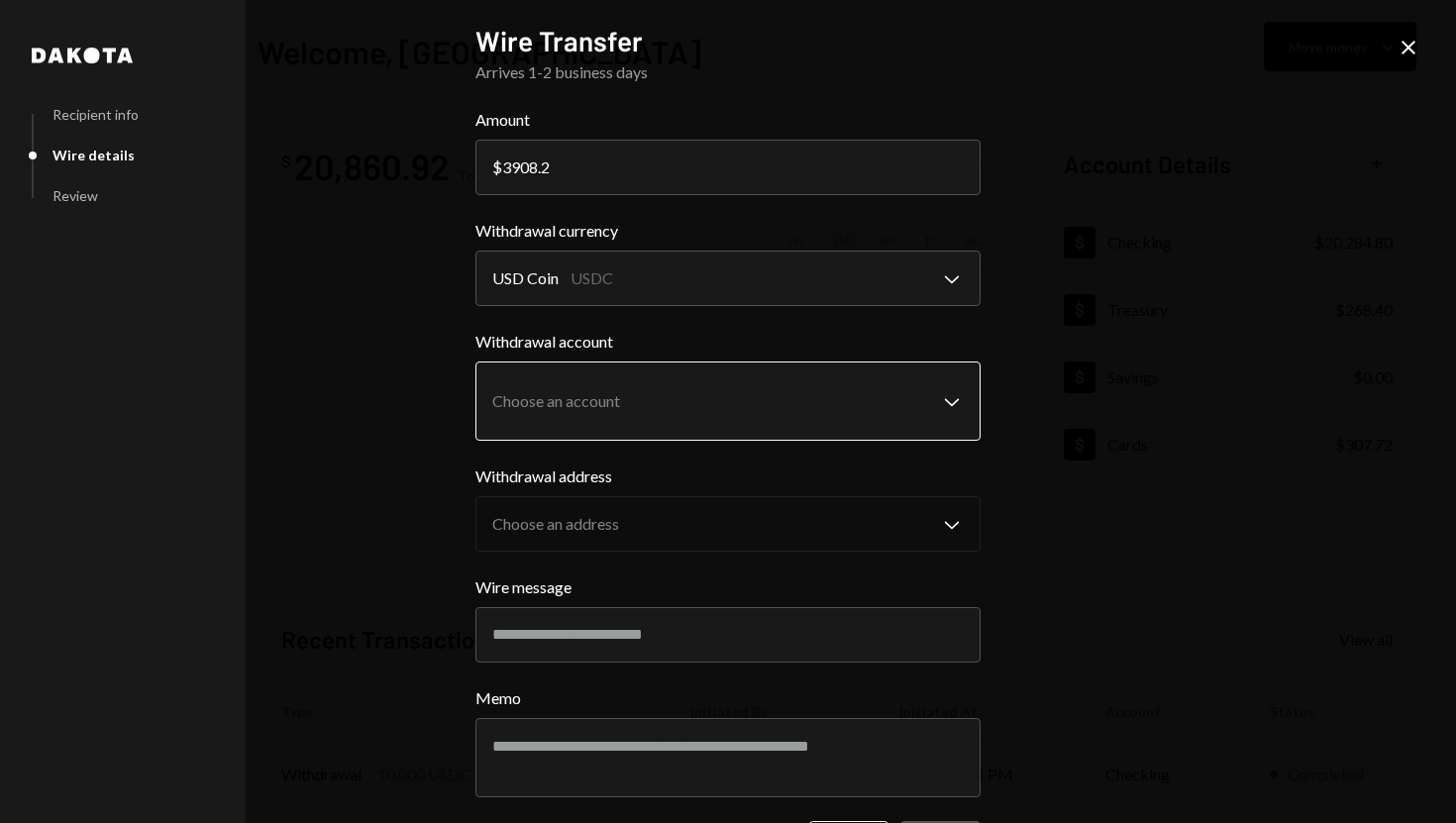 click on "S SPARK TECH HUB Caret Down Home Home Inbox Inbox Activities Transactions Accounts Accounts Caret Down Checking $20,284.80 Treasury $268.40 Savings $0.00 Cards $307.72 Dollar Rewards User Recipients Team Team Welcome, Olusola Move money Caret Down $ 20,860.92 Total Graph Accounts 1W 1M 3M 1Y ALL Account Details Plus Dollar Checking $20,284.80 Dollar Treasury $268.40 Dollar Savings $0.00 Dollar Cards $307.72 Recent Transactions View all Type Initiated By Initiated At Account Status Withdrawal 10,000  USDC Olusola Kolawole 07/01/25 1:01 PM Checking Completed Bank Payment $20.00 Olusola Kolawole 07/01/25 11:58 AM Checking Completed Card Transaction $29.63 Company Utilities 07/01/25 11:18 AM Organization Pending Billing Drawdown Withdrawal 250  USDC Dakota System 07/01/25 8:10 AM Checking Completed Card Transaction $47.46 Company Utilities 07/01/25 1:00 AM Organization Pending /dashboard   Dakota Recipient info Wire details Review Wire Transfer Arrives 1-2 business days Amount $ 3908.2 Withdrawal currency USDC" at bounding box center (728, 411) 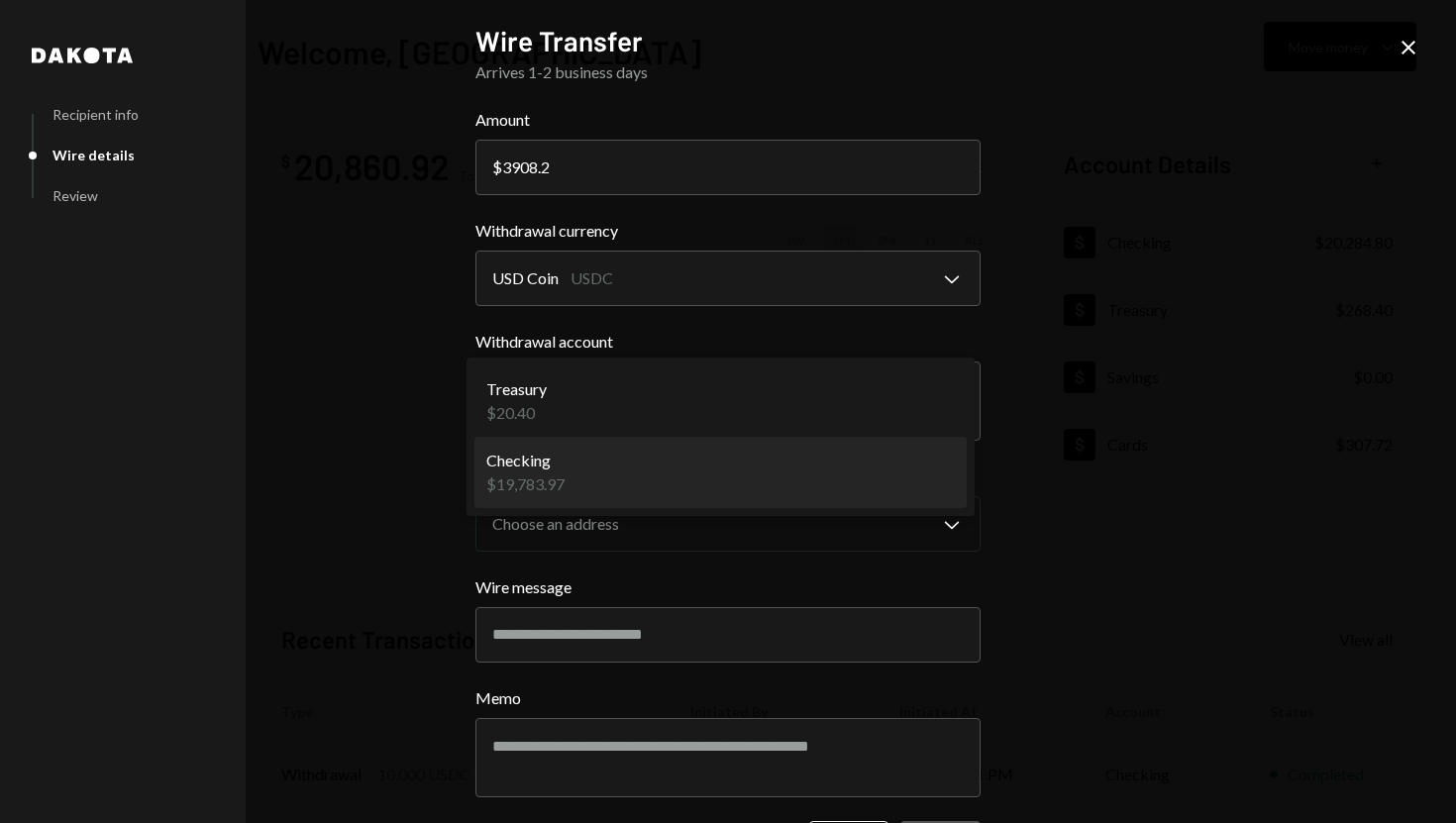 select on "**********" 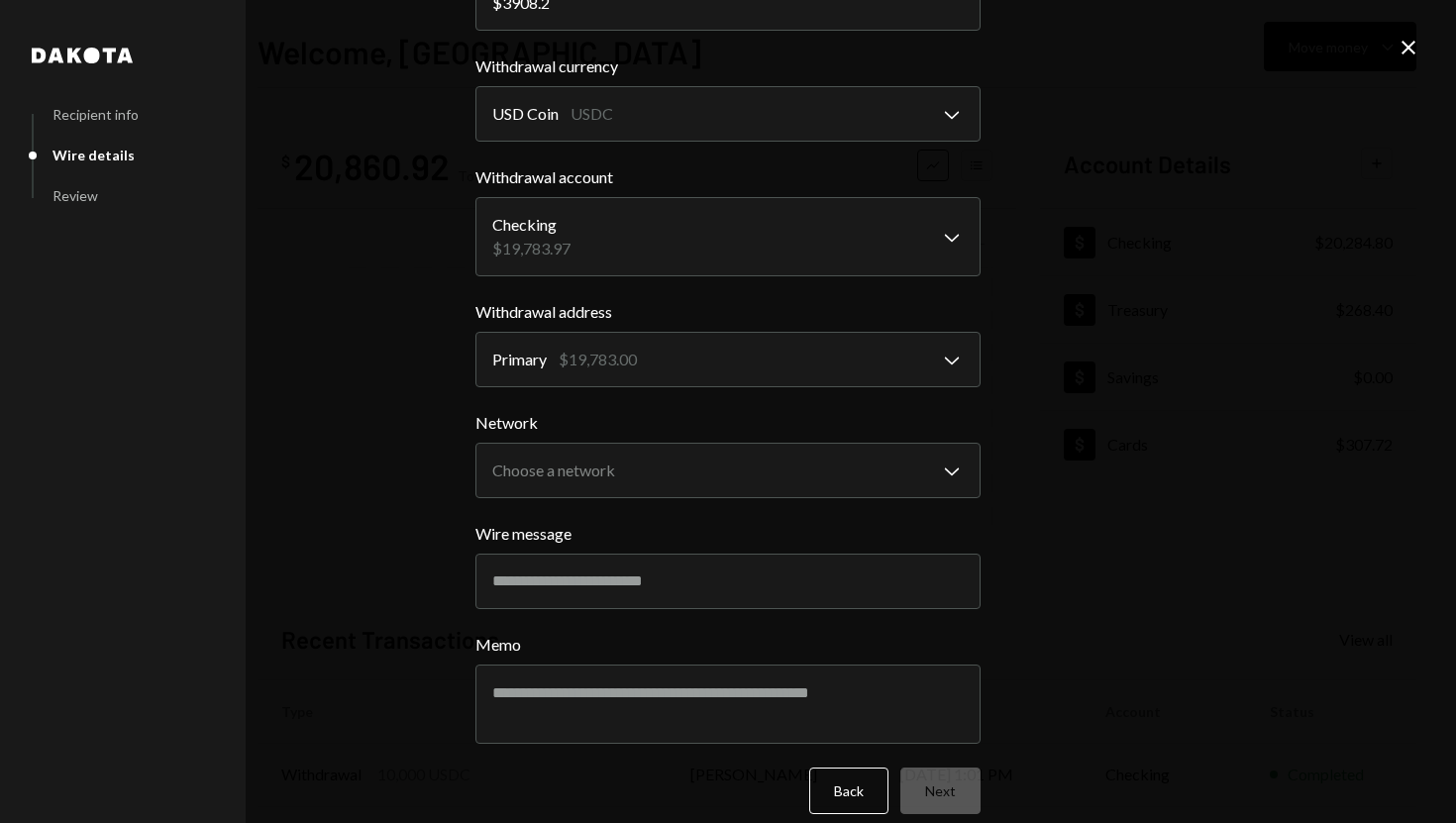 scroll, scrollTop: 185, scrollLeft: 0, axis: vertical 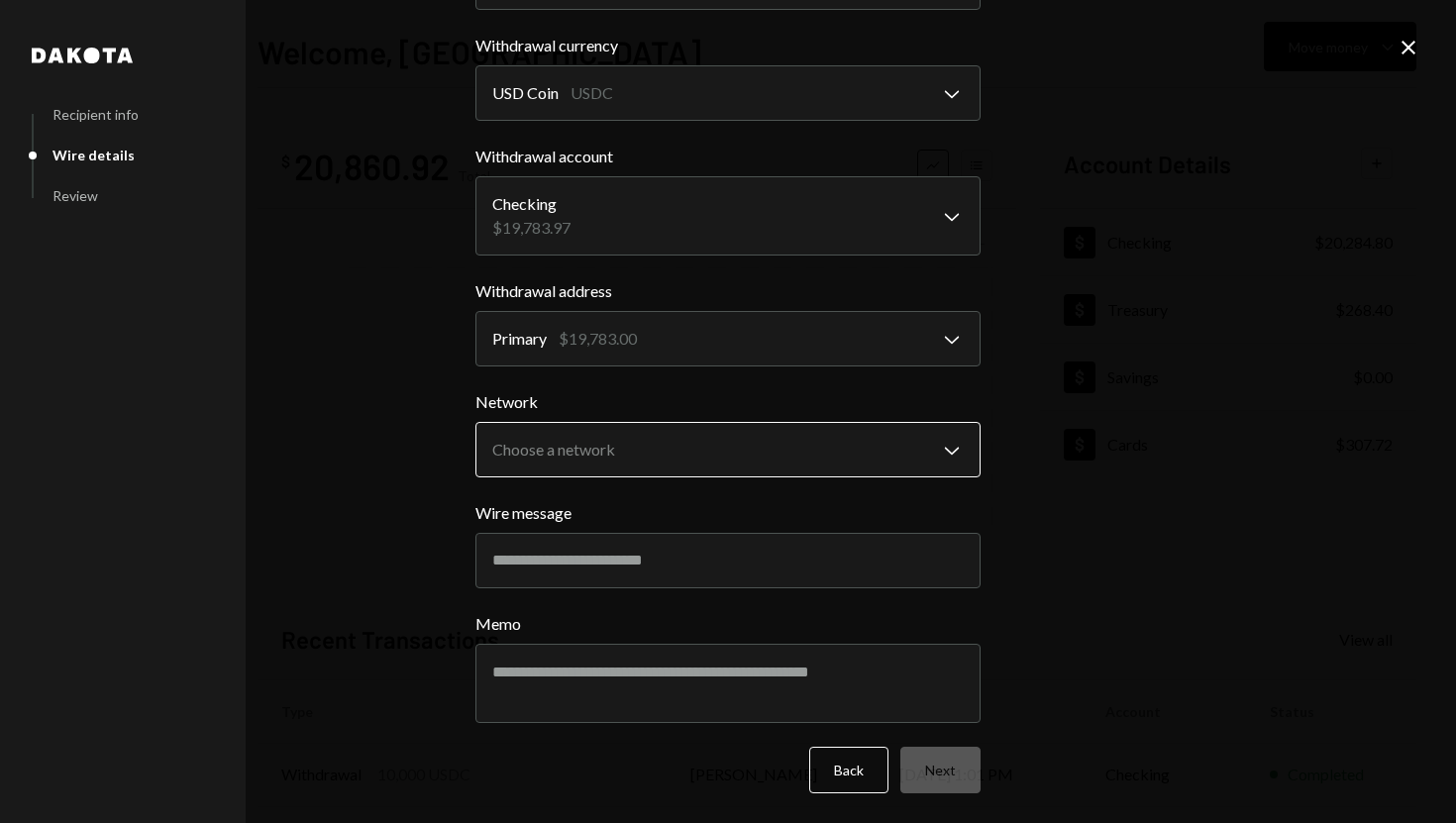 click on "S SPARK TECH HUB Caret Down Home Home Inbox Inbox Activities Transactions Accounts Accounts Caret Down Checking $20,284.80 Treasury $268.40 Savings $0.00 Cards $307.72 Dollar Rewards User Recipients Team Team Welcome, Olusola Move money Caret Down $ 20,860.92 Total Graph Accounts 1W 1M 3M 1Y ALL Account Details Plus Dollar Checking $20,284.80 Dollar Treasury $268.40 Dollar Savings $0.00 Dollar Cards $307.72 Recent Transactions View all Type Initiated By Initiated At Account Status Withdrawal 10,000  USDC Olusola Kolawole 07/01/25 1:01 PM Checking Completed Bank Payment $20.00 Olusola Kolawole 07/01/25 11:58 AM Checking Completed Card Transaction $29.63 Company Utilities 07/01/25 11:18 AM Organization Pending Billing Drawdown Withdrawal 250  USDC Dakota System 07/01/25 8:10 AM Checking Completed Card Transaction $47.46 Company Utilities 07/01/25 1:00 AM Organization Pending /dashboard   Dakota Recipient info Wire details Review Wire Transfer Arrives 1-2 business days Amount $ 3908.2 Withdrawal currency USDC" at bounding box center (728, 411) 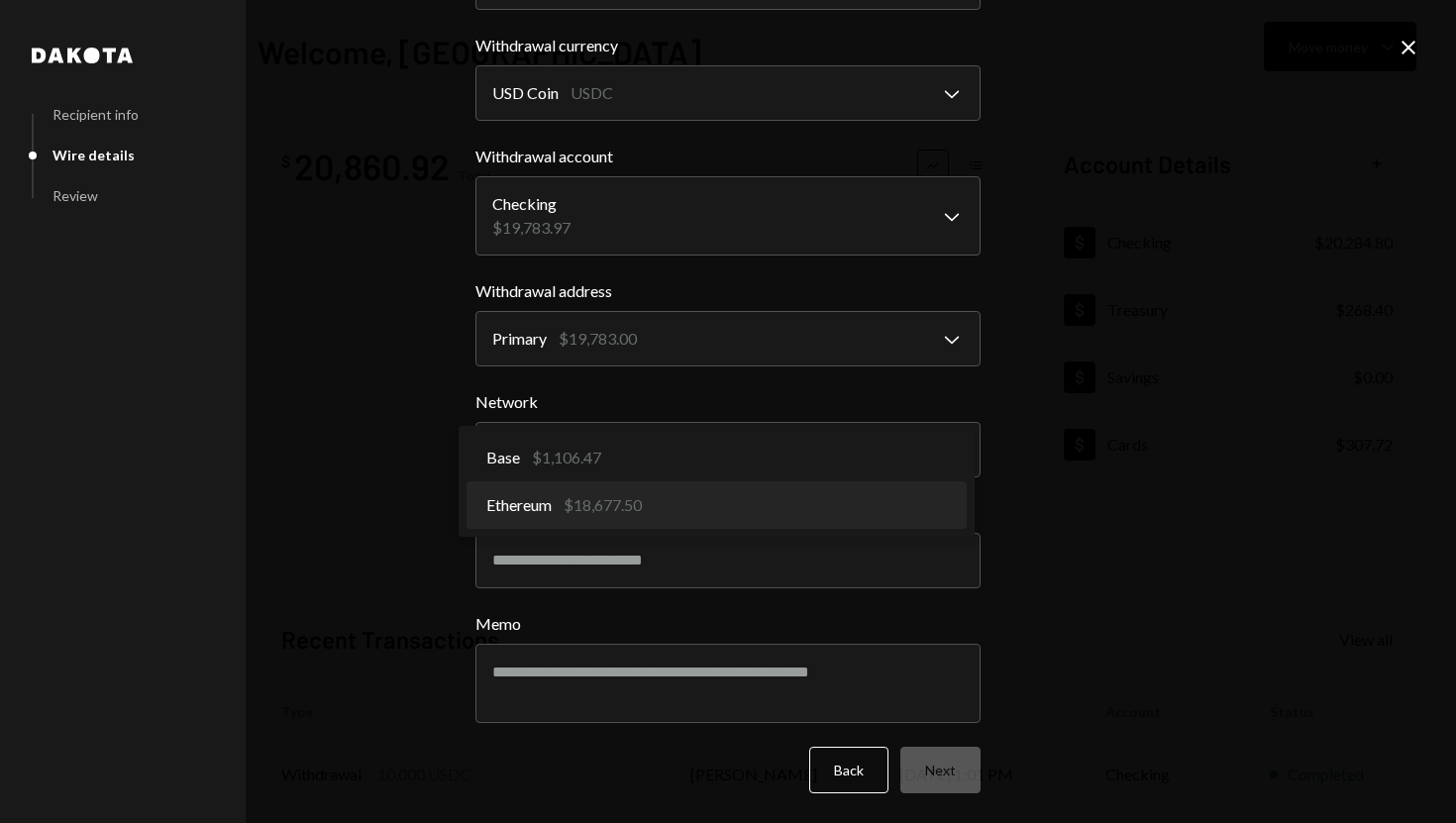 select on "**********" 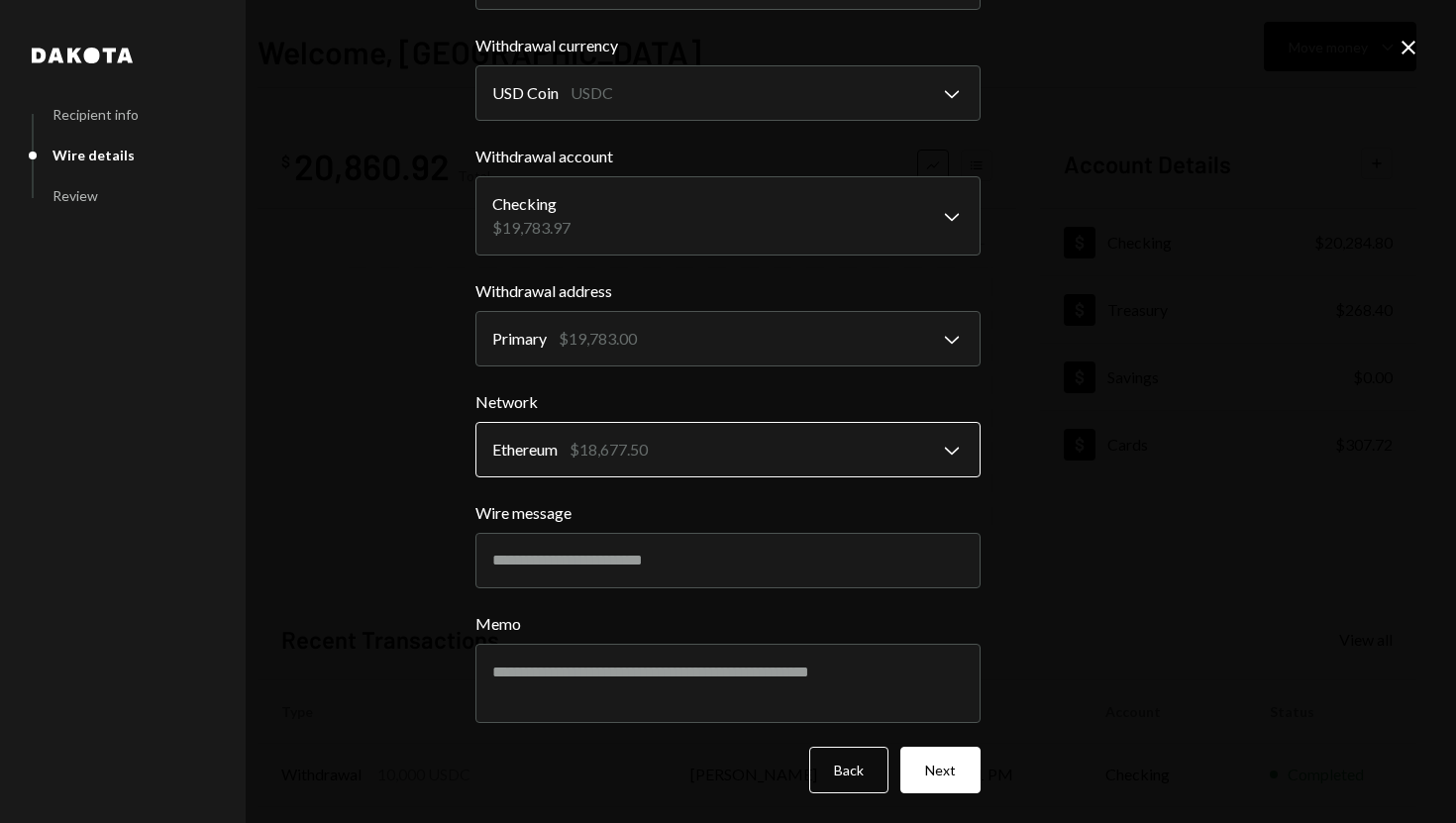 scroll, scrollTop: 186, scrollLeft: 0, axis: vertical 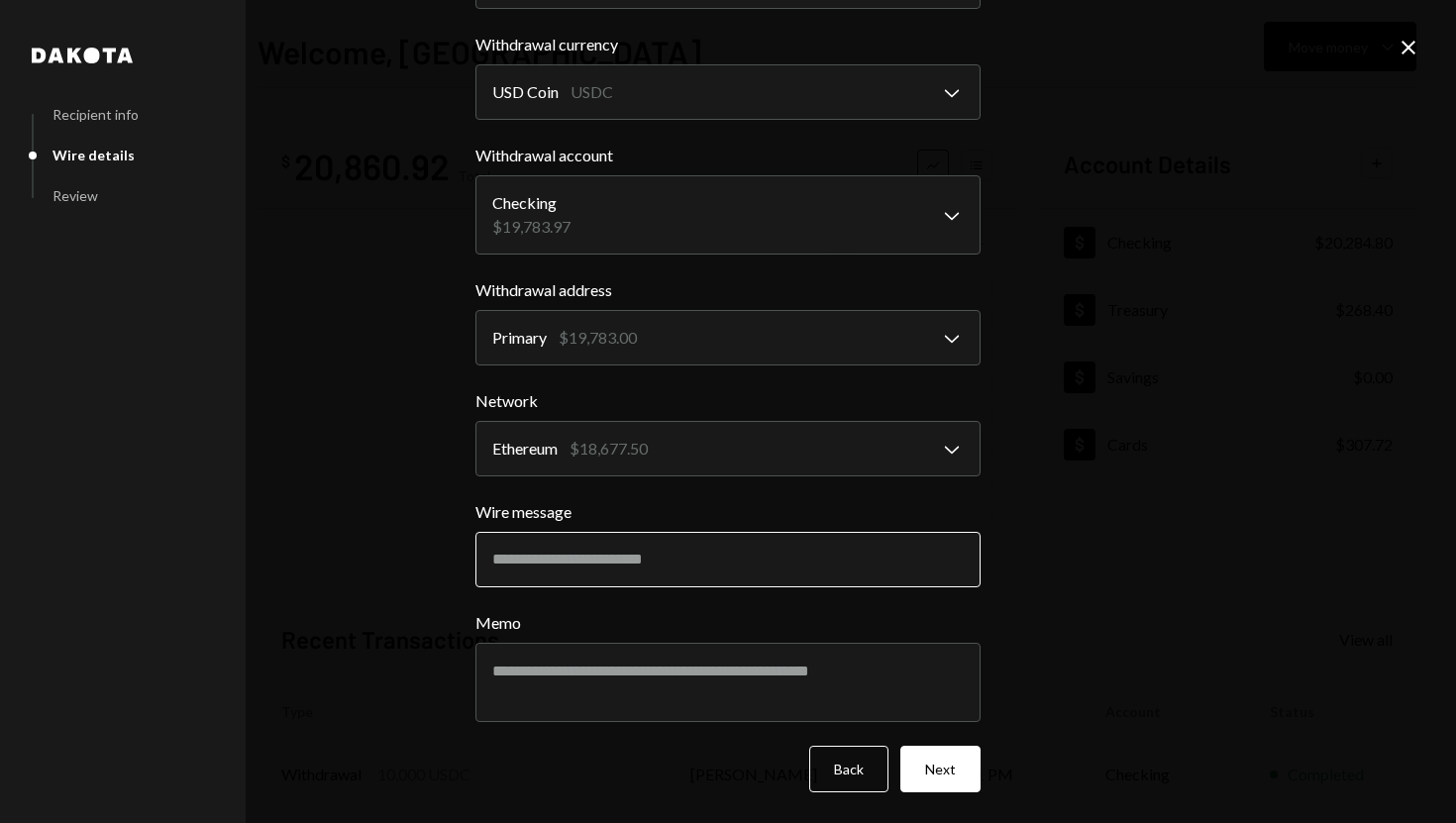 click on "Wire message" at bounding box center (728, 560) 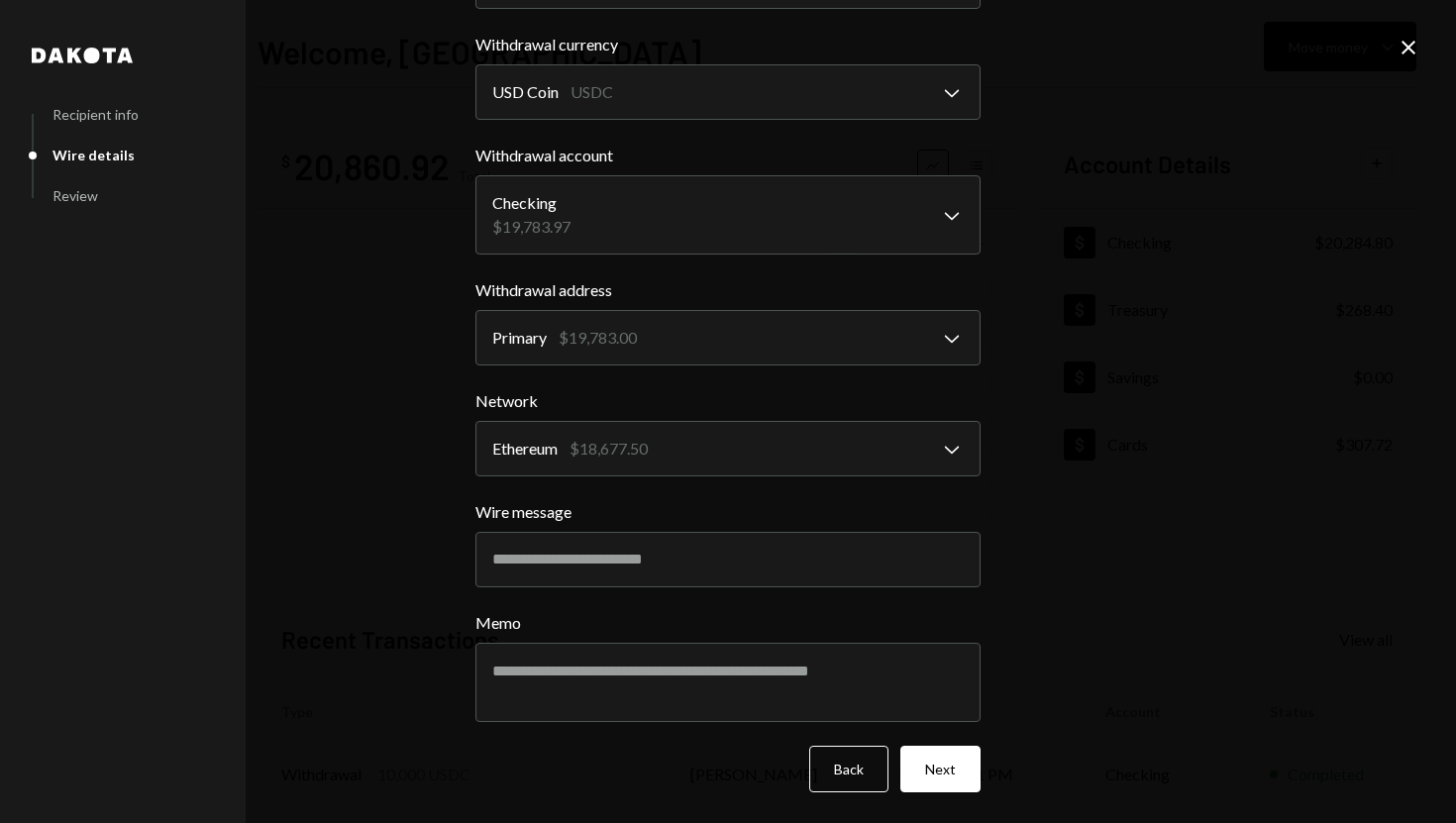 click on "**********" at bounding box center [728, 411] 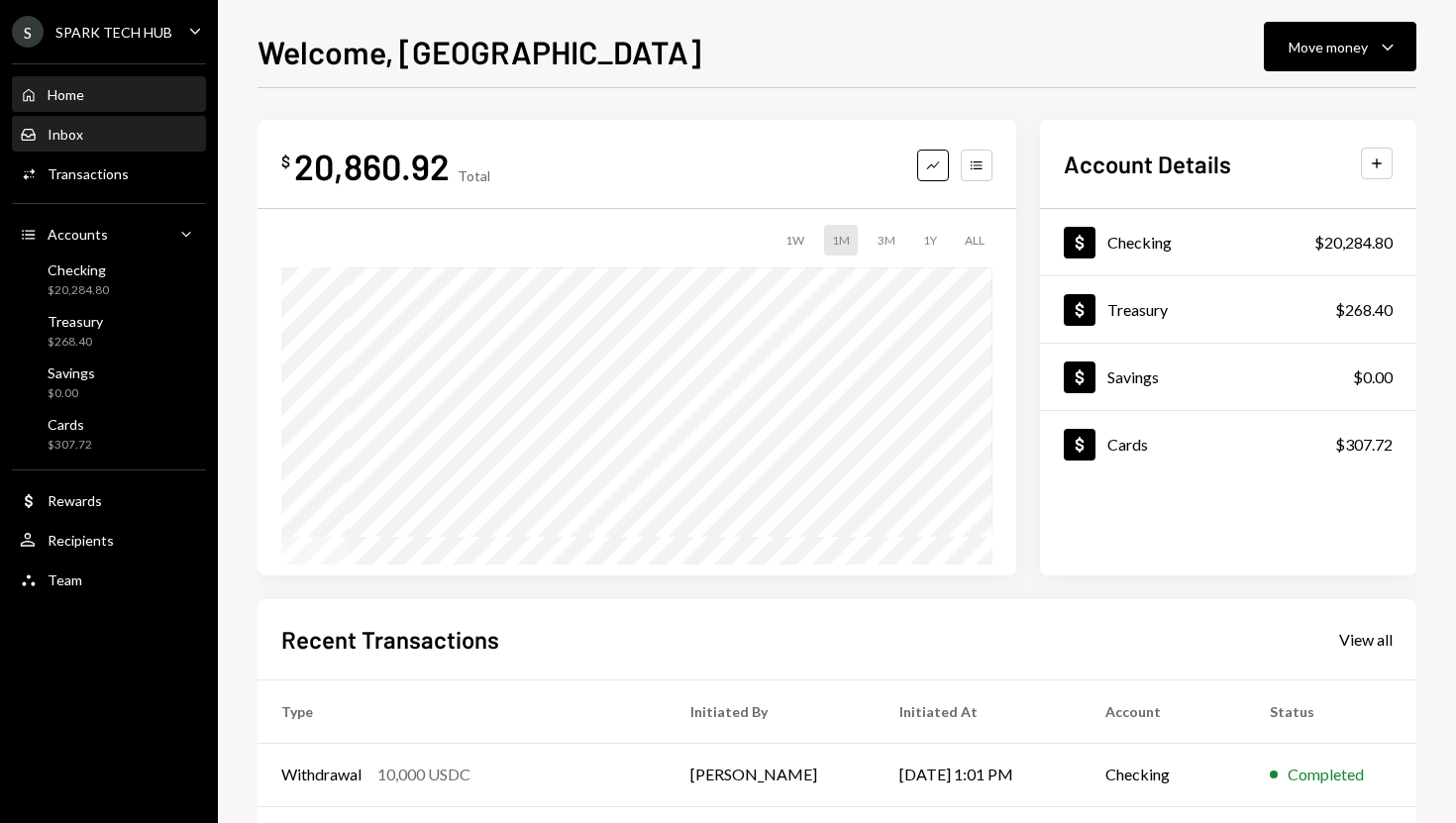 click on "Inbox Inbox" at bounding box center (109, 135) 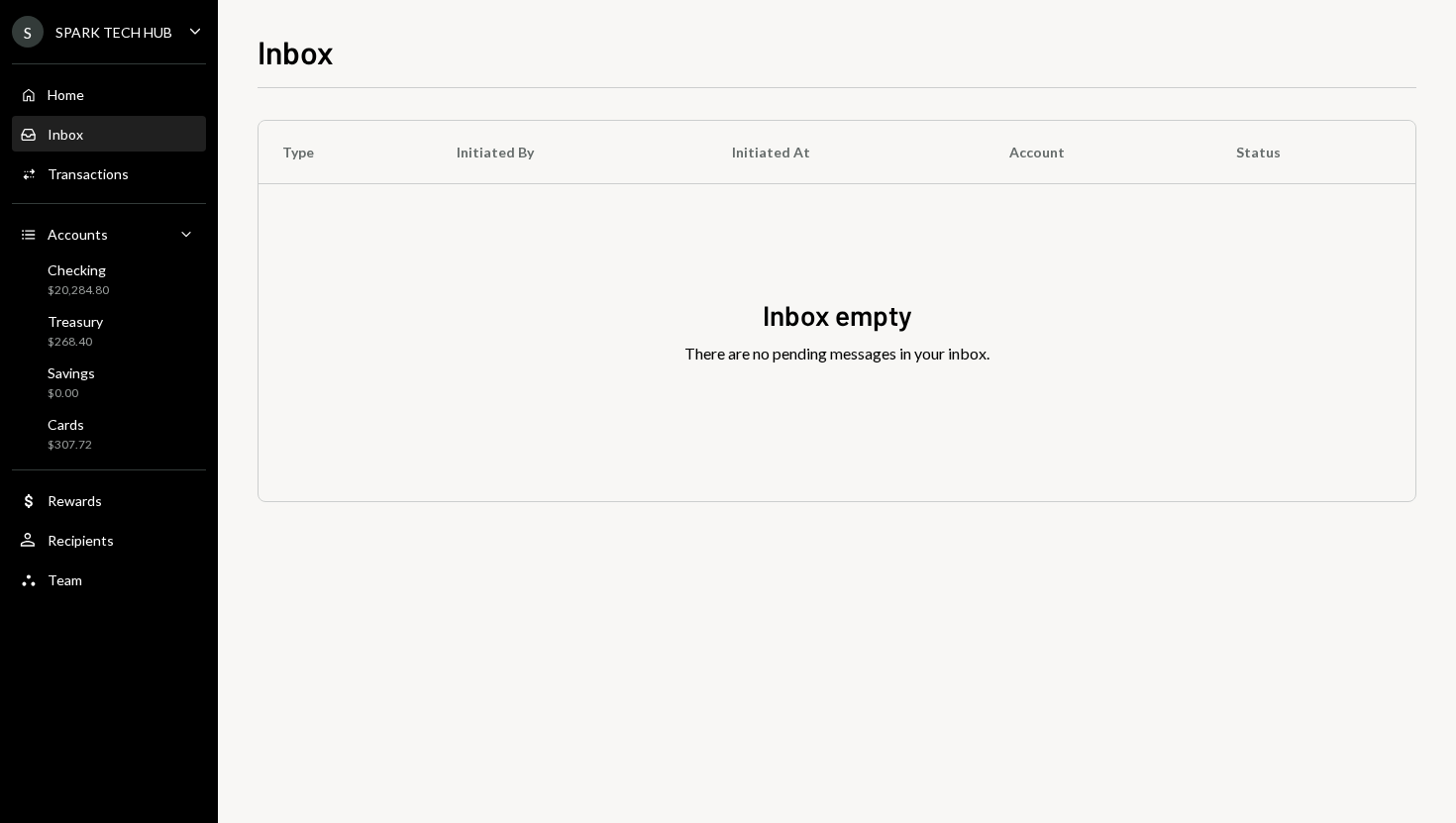 click on "Home Home Inbox Inbox Activities Transactions Accounts Accounts Caret Down Checking $20,284.80 Treasury $268.40 Savings $0.00 Cards $307.72 Dollar Rewards User Recipients Team Team" at bounding box center [109, 326] 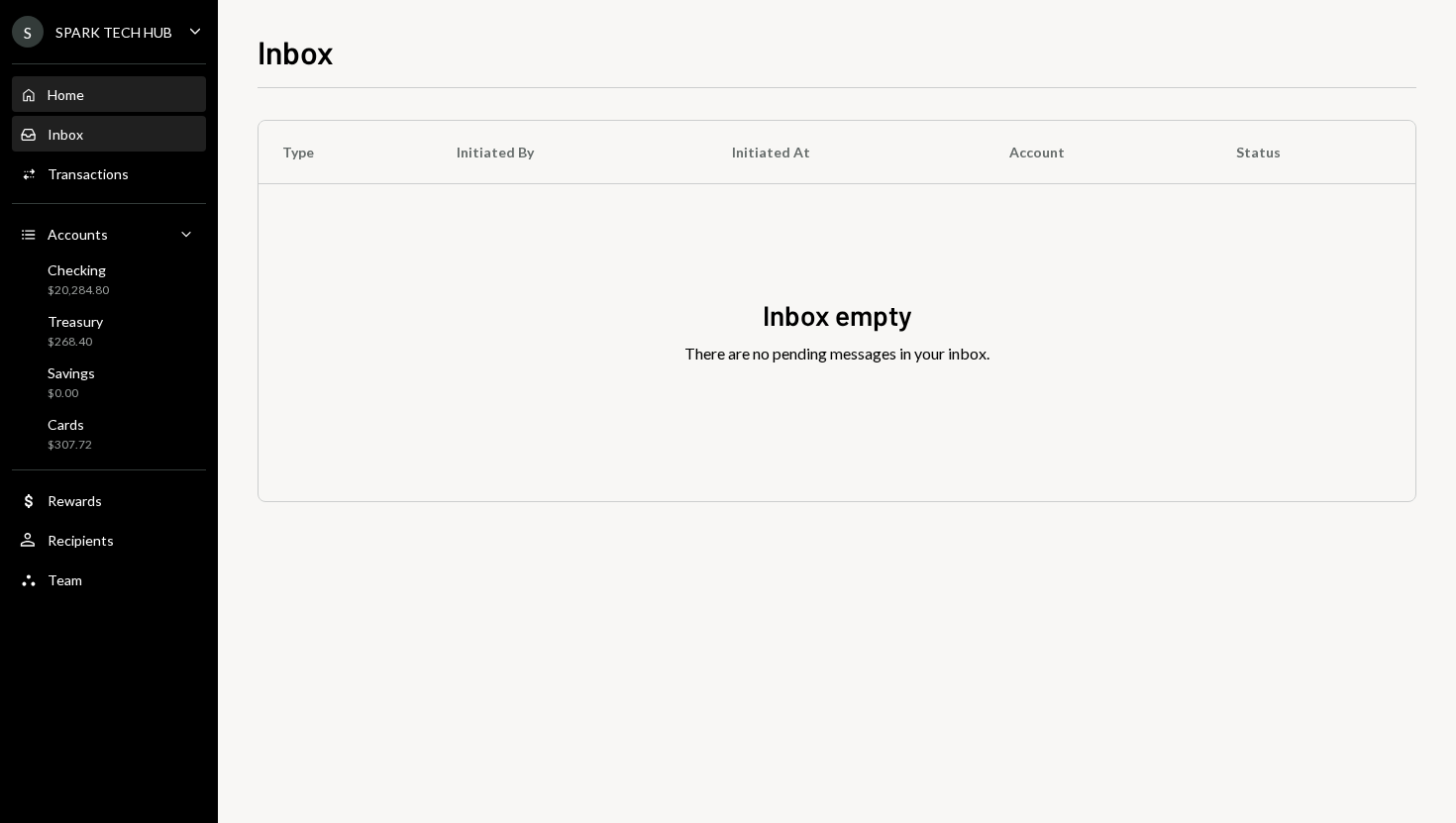 click on "Home Home" at bounding box center (109, 95) 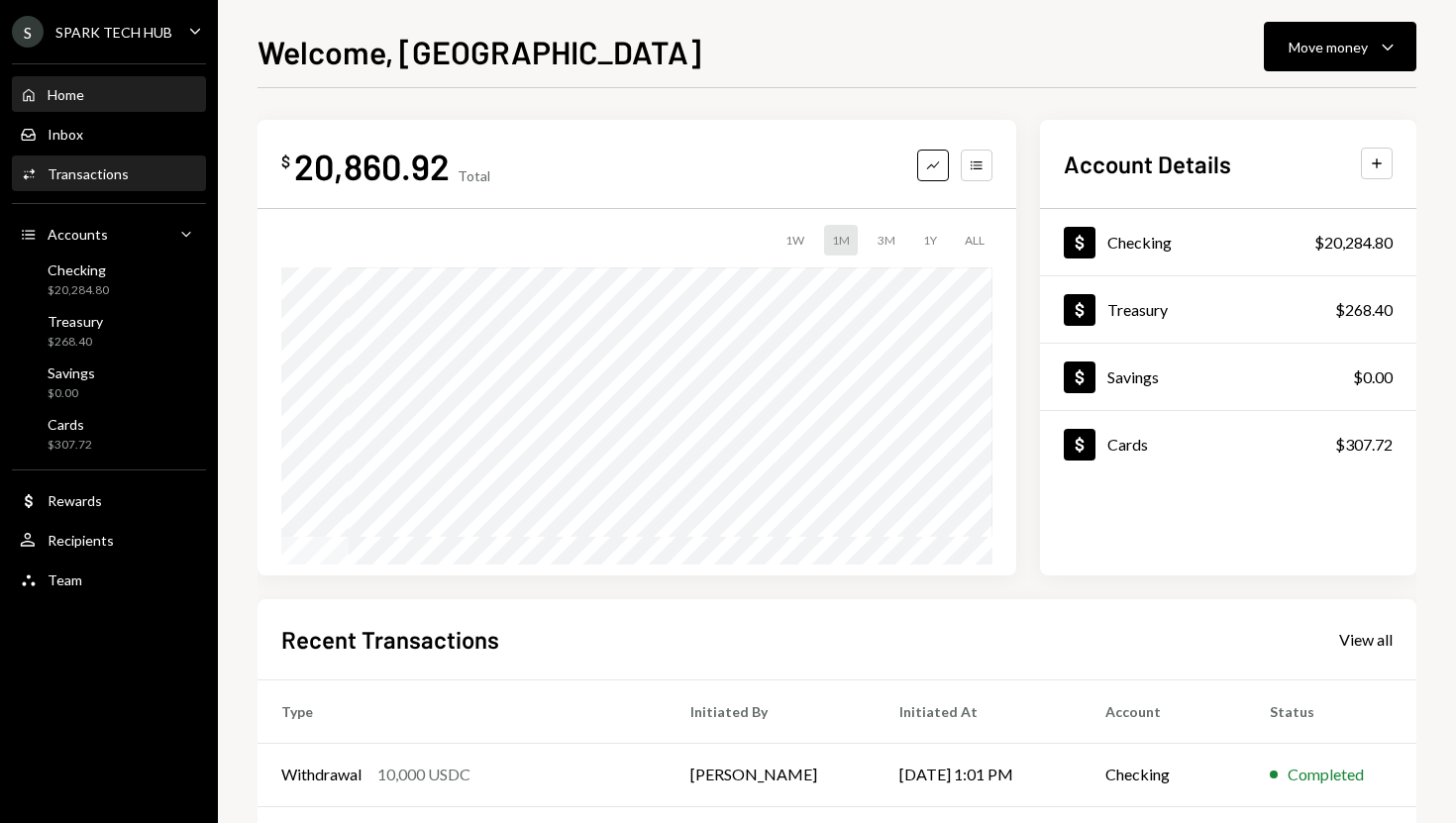 click on "Transactions" at bounding box center (88, 173) 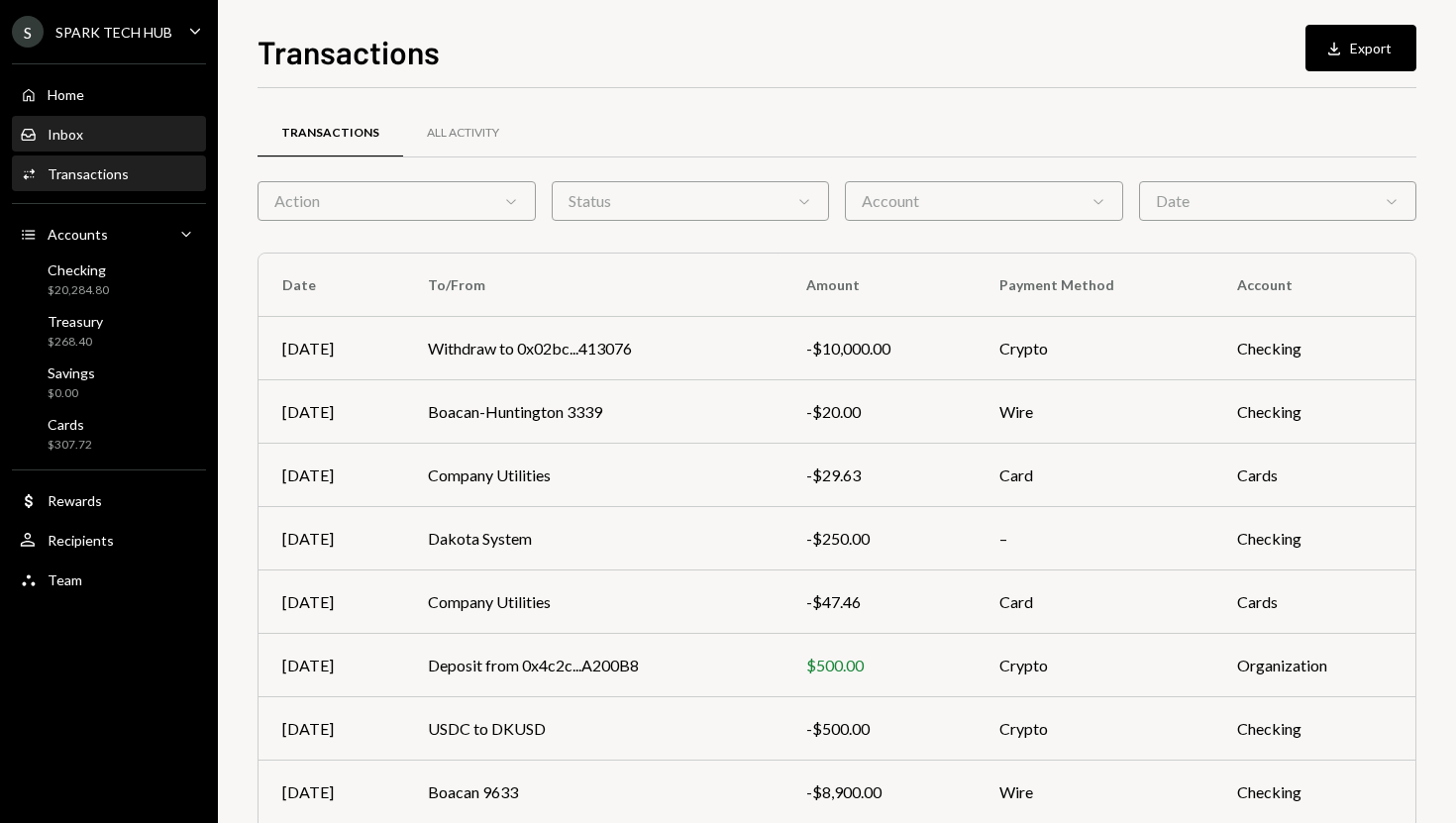 click on "Inbox Inbox" at bounding box center [109, 135] 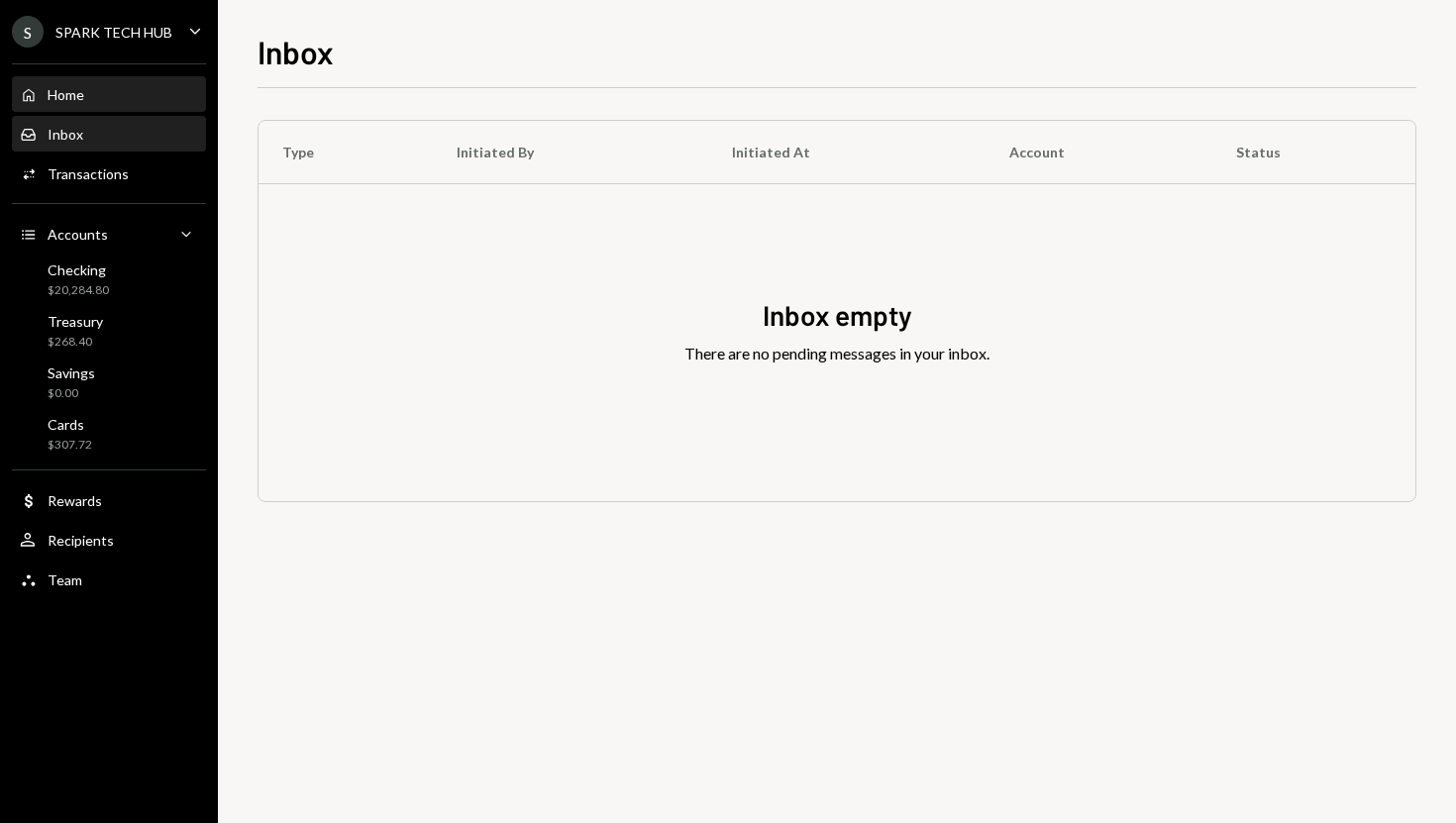 click on "Home Home" at bounding box center [109, 95] 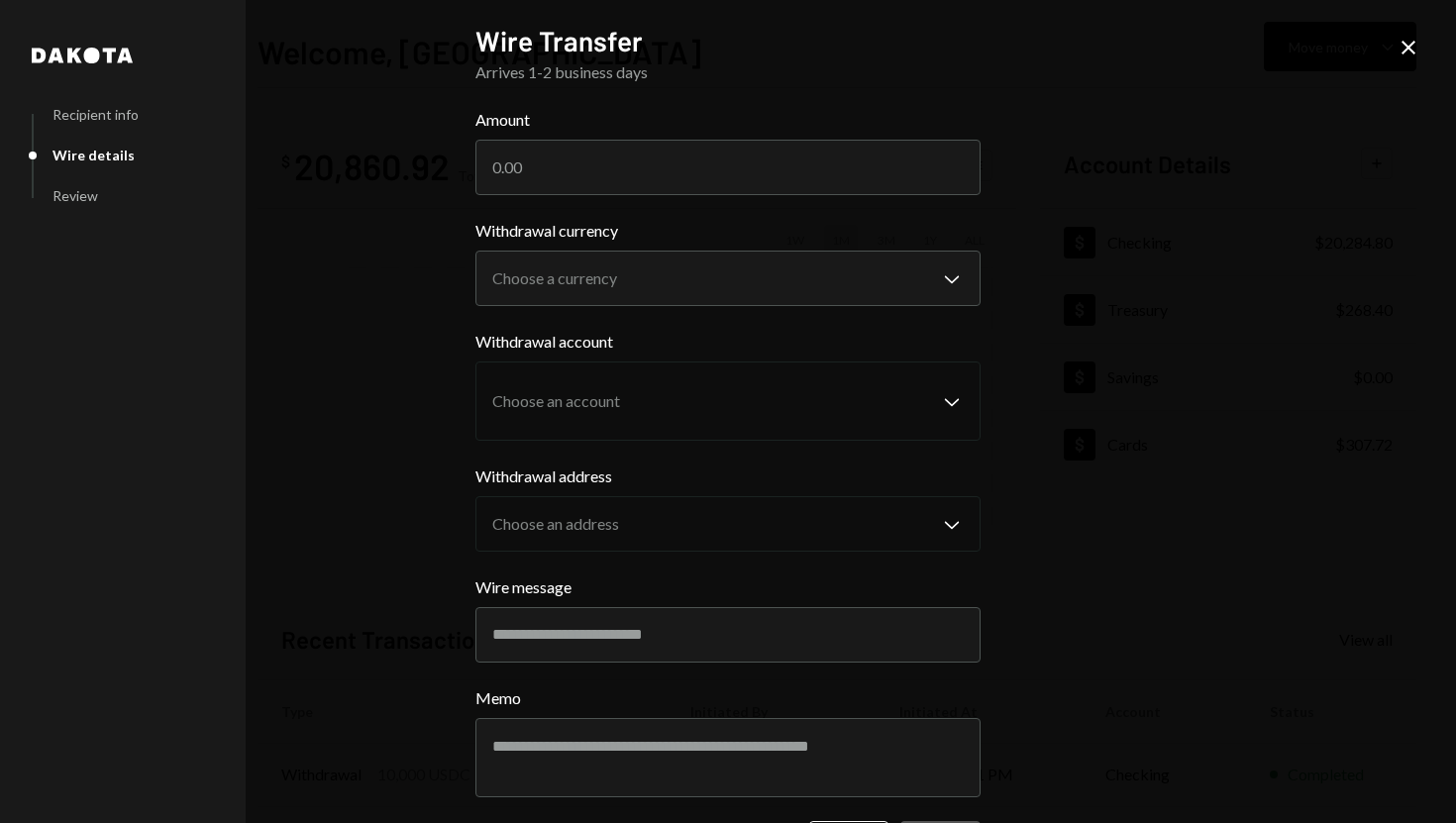 scroll, scrollTop: 0, scrollLeft: 0, axis: both 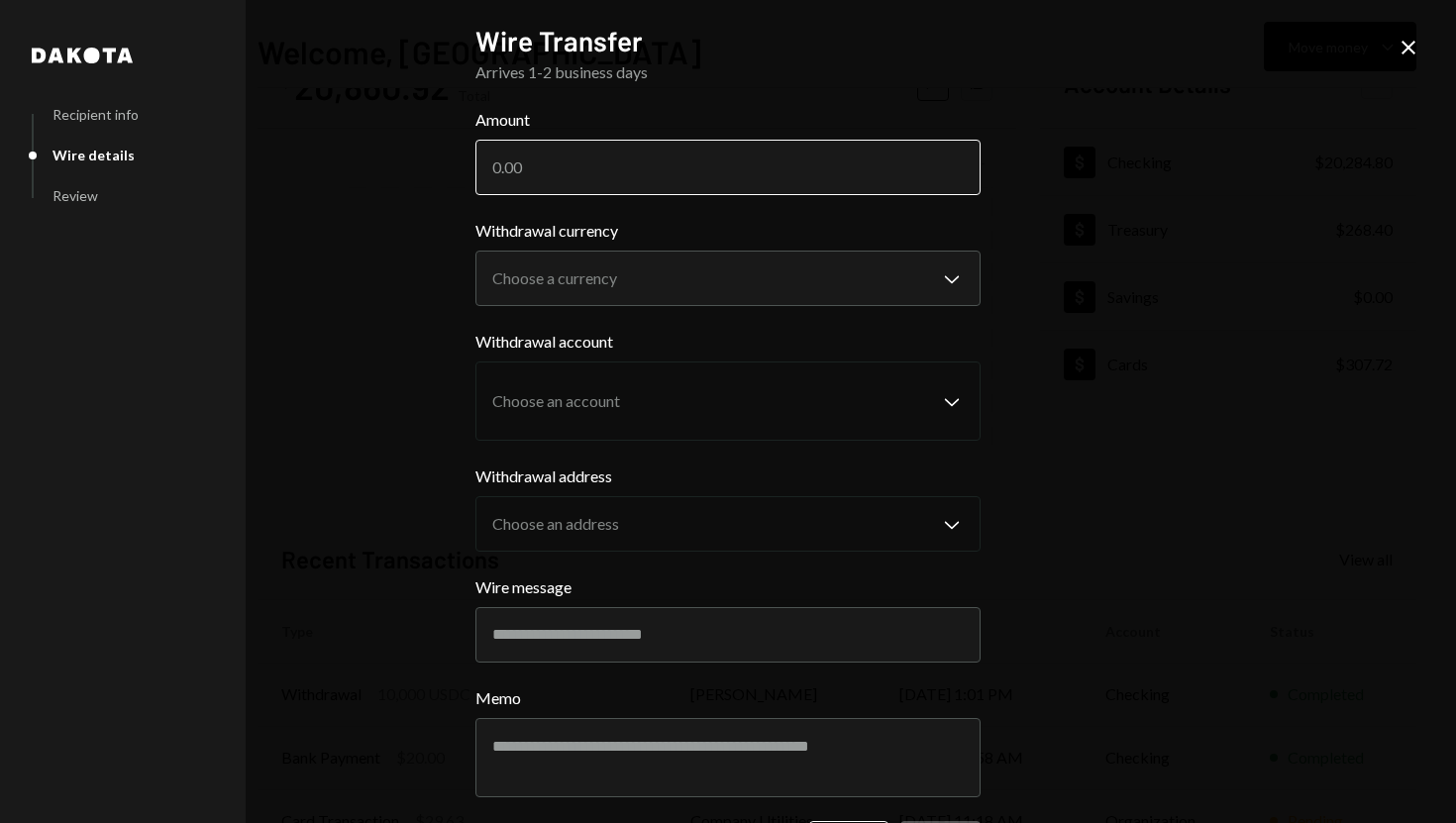 click on "Amount" at bounding box center [728, 167] 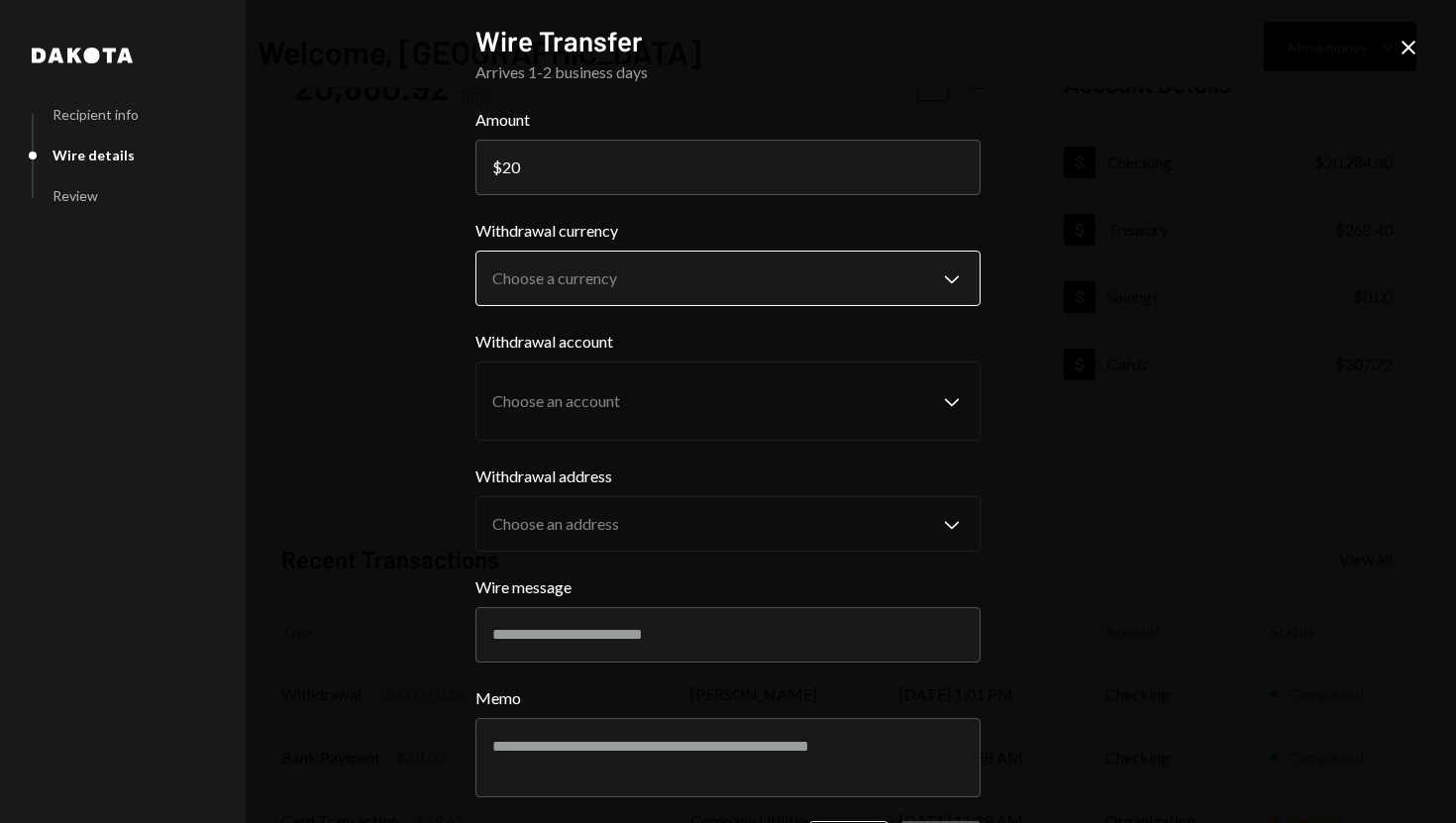 type on "20" 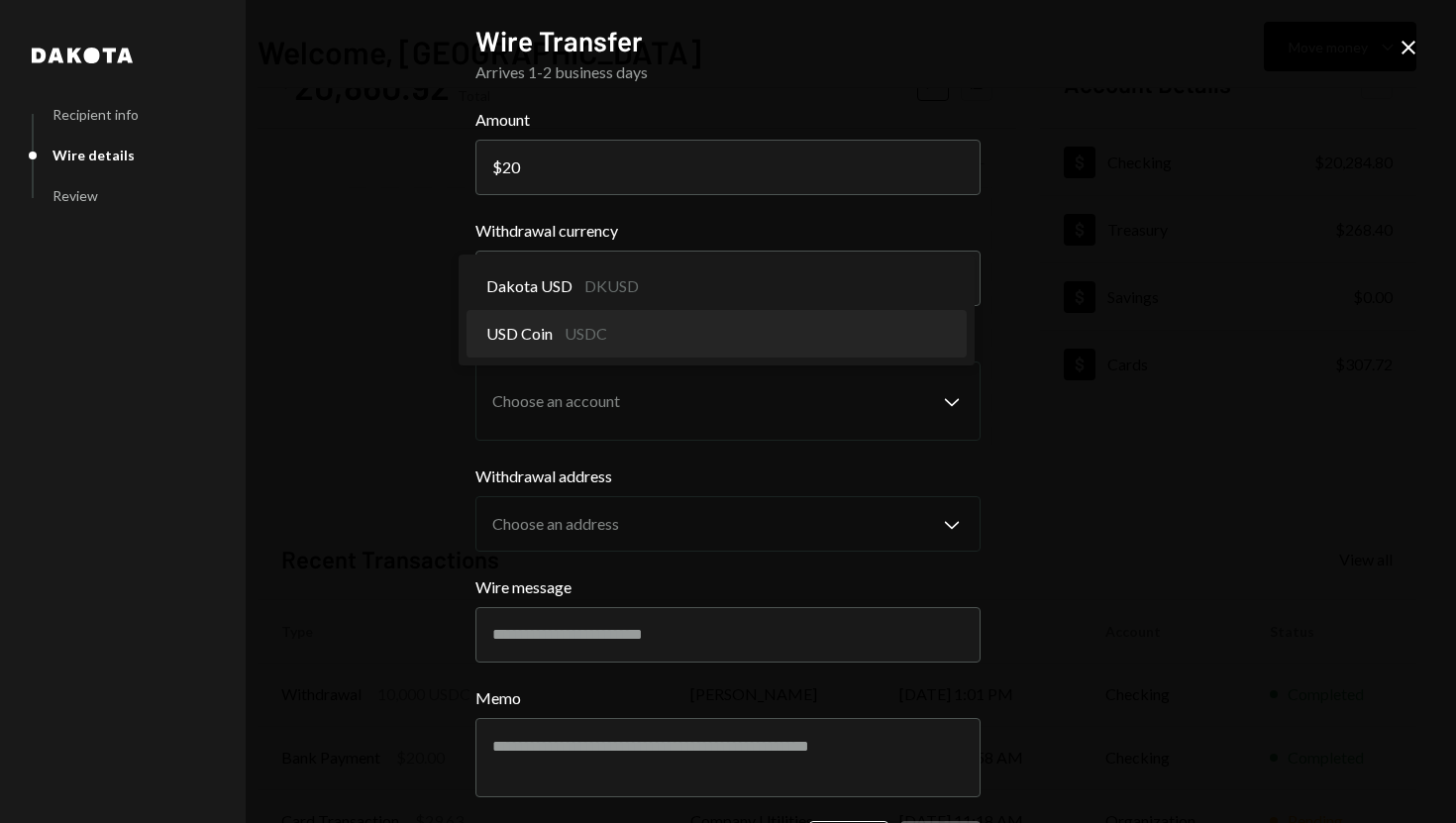 select on "****" 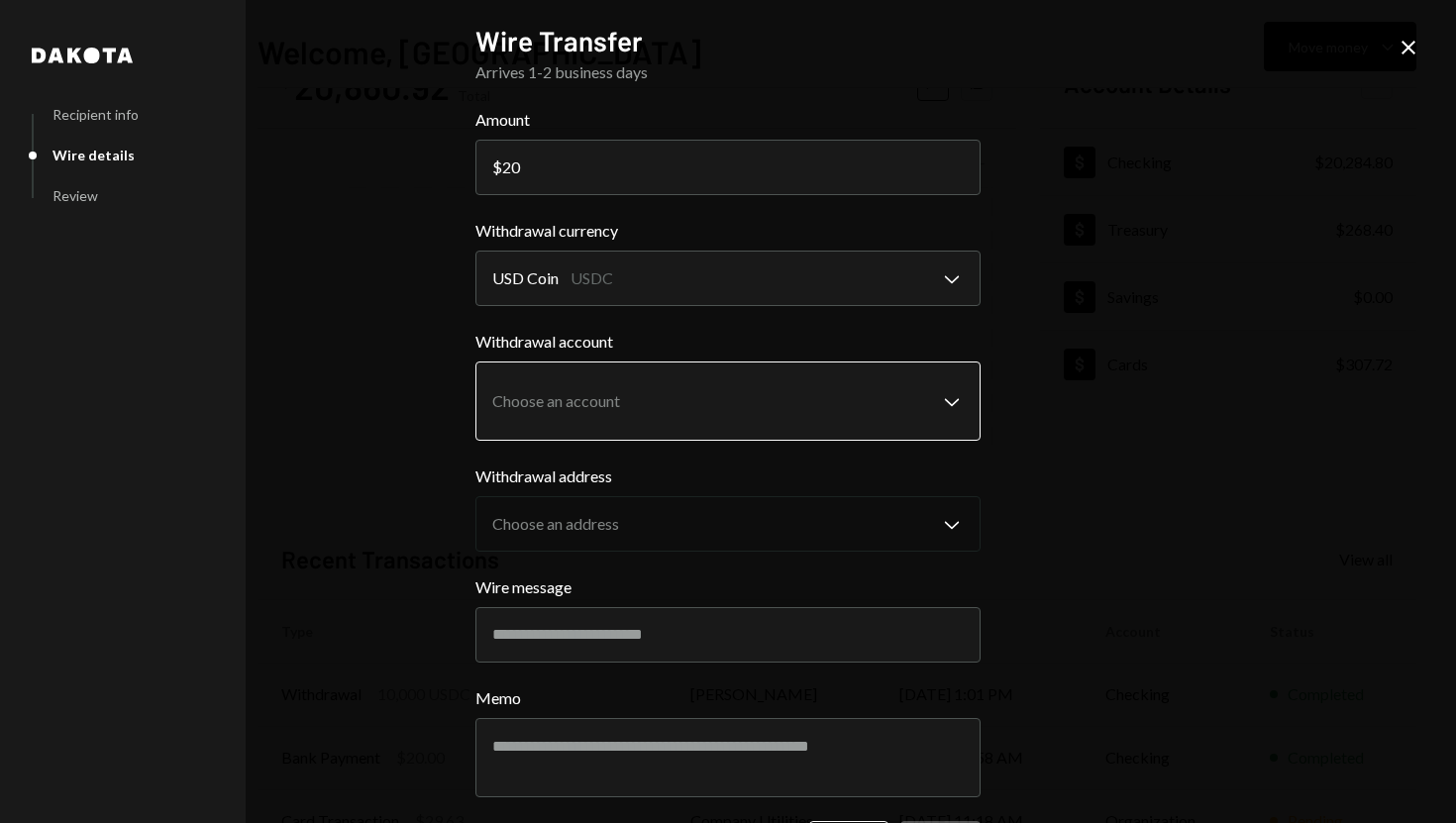 click on "S SPARK TECH HUB Caret Down Home Home Inbox Inbox Activities Transactions Accounts Accounts Caret Down Checking $20,284.80 Treasury $268.40 Savings $0.00 Cards $307.72 Dollar Rewards User Recipients Team Team Welcome, [PERSON_NAME] Move money Caret Down $ 20,860.92 Total Graph Accounts 1W 1M 3M 1Y ALL Account Details Plus Dollar Checking $20,284.80 Dollar Treasury $268.40 Dollar Savings $0.00 Dollar Cards $307.72 Recent Transactions View all Type Initiated By Initiated At Account Status Withdrawal 10,000  USDC [PERSON_NAME] [DATE] 1:01 PM Checking Completed Bank Payment $20.00 [PERSON_NAME] [DATE] 11:58 AM Checking Completed Card Transaction $29.63 Company Utilities [DATE] 11:18 AM Organization Pending Billing Drawdown Withdrawal 250  USDC Dakota System [DATE] 8:10 AM Checking Completed Card Transaction $47.46 Company Utilities [DATE] 1:00 AM Organization Pending Welcome, [PERSON_NAME] - Dakota   Dakota Recipient info Wire details Review Wire Transfer Arrives 1-2 business days Amount $ 20 USD Coin USDC" at bounding box center (728, 411) 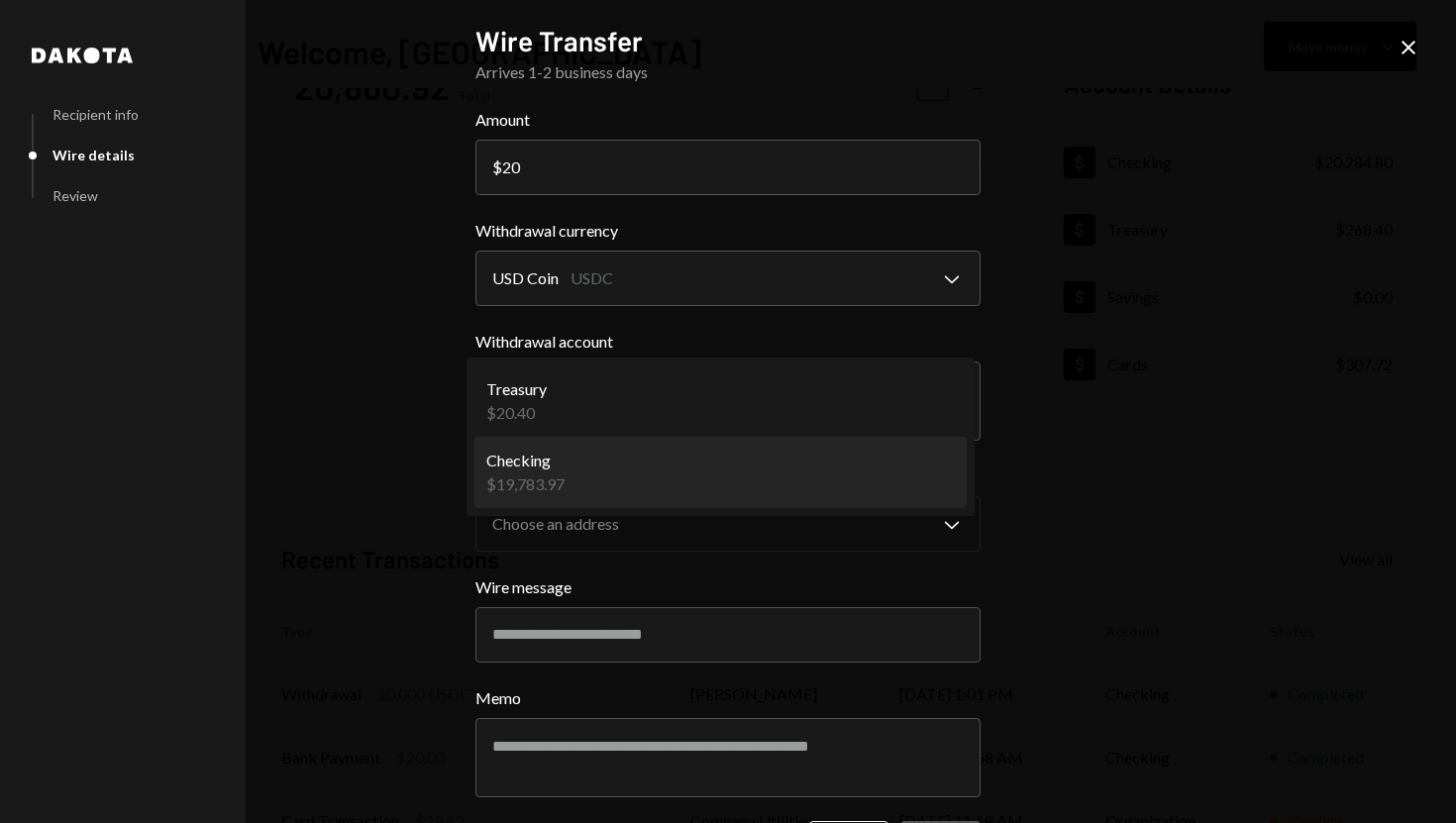 select on "**********" 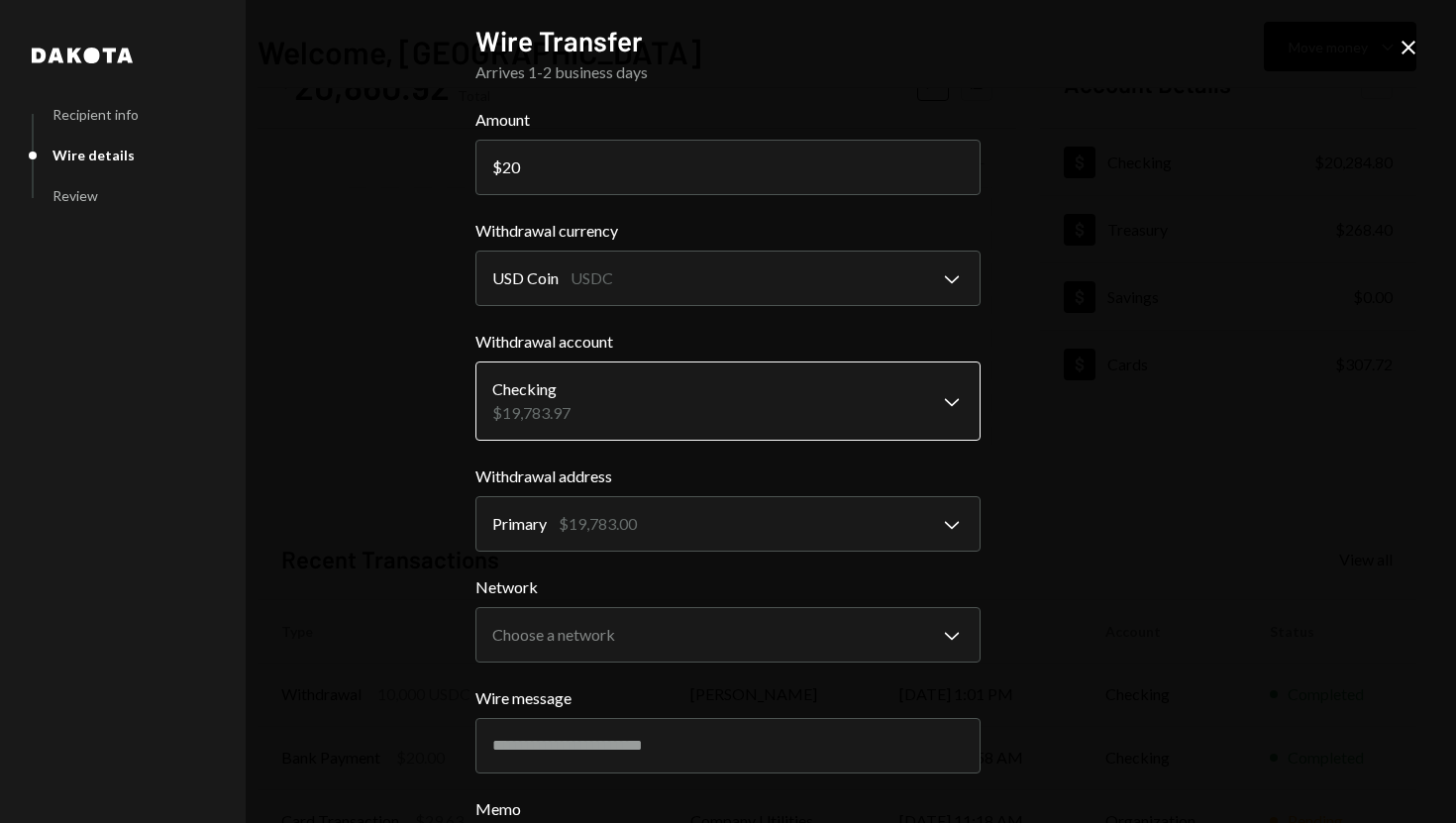 click on "S SPARK TECH HUB Caret Down Home Home Inbox Inbox Activities Transactions Accounts Accounts Caret Down Checking $20,284.80 Treasury $268.40 Savings $0.00 Cards $307.72 Dollar Rewards User Recipients Team Team Welcome, [PERSON_NAME] Move money Caret Down $ 20,860.92 Total Graph Accounts 1W 1M 3M 1Y ALL Account Details Plus Dollar Checking $20,284.80 Dollar Treasury $268.40 Dollar Savings $0.00 Dollar Cards $307.72 Recent Transactions View all Type Initiated By Initiated At Account Status Withdrawal 10,000  USDC [PERSON_NAME] [DATE] 1:01 PM Checking Completed Bank Payment $20.00 [PERSON_NAME] [DATE] 11:58 AM Checking Completed Card Transaction $29.63 Company Utilities [DATE] 11:18 AM Organization Pending Billing Drawdown Withdrawal 250  USDC Dakota System [DATE] 8:10 AM Checking Completed Card Transaction $47.46 Company Utilities [DATE] 1:00 AM Organization Pending Welcome, [PERSON_NAME] - Dakota   Dakota Recipient info Wire details Review Wire Transfer Arrives 1-2 business days Amount $ 20 USD Coin USDC" at bounding box center [728, 411] 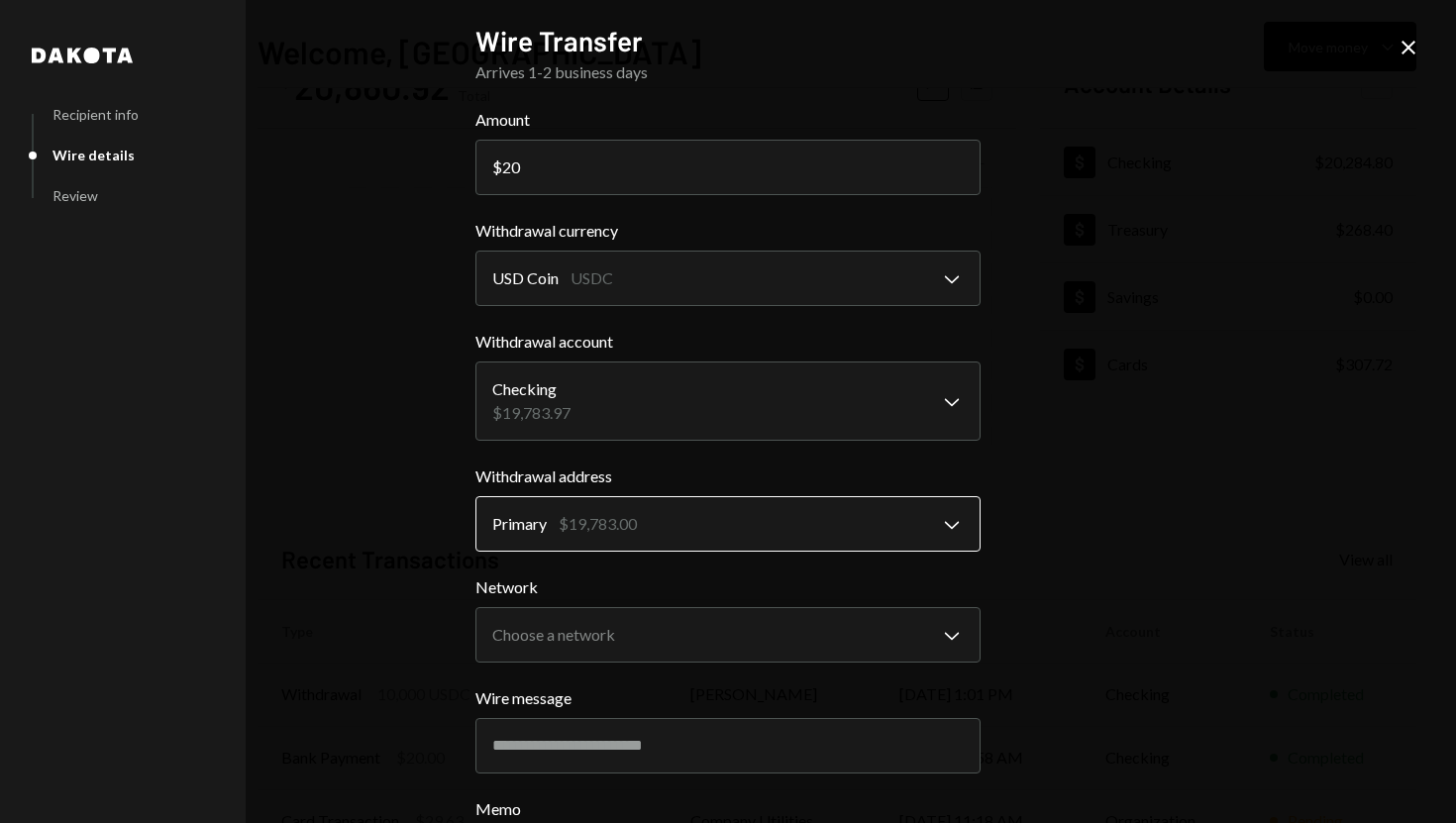 click on "S SPARK TECH HUB Caret Down Home Home Inbox Inbox Activities Transactions Accounts Accounts Caret Down Checking $20,284.80 Treasury $268.40 Savings $0.00 Cards $307.72 Dollar Rewards User Recipients Team Team Welcome, [PERSON_NAME] Move money Caret Down $ 20,860.92 Total Graph Accounts 1W 1M 3M 1Y ALL Account Details Plus Dollar Checking $20,284.80 Dollar Treasury $268.40 Dollar Savings $0.00 Dollar Cards $307.72 Recent Transactions View all Type Initiated By Initiated At Account Status Withdrawal 10,000  USDC [PERSON_NAME] [DATE] 1:01 PM Checking Completed Bank Payment $20.00 [PERSON_NAME] [DATE] 11:58 AM Checking Completed Card Transaction $29.63 Company Utilities [DATE] 11:18 AM Organization Pending Billing Drawdown Withdrawal 250  USDC Dakota System [DATE] 8:10 AM Checking Completed Card Transaction $47.46 Company Utilities [DATE] 1:00 AM Organization Pending Welcome, [PERSON_NAME] - Dakota   Dakota Recipient info Wire details Review Wire Transfer Arrives 1-2 business days Amount $ 20 USD Coin USDC" at bounding box center (728, 411) 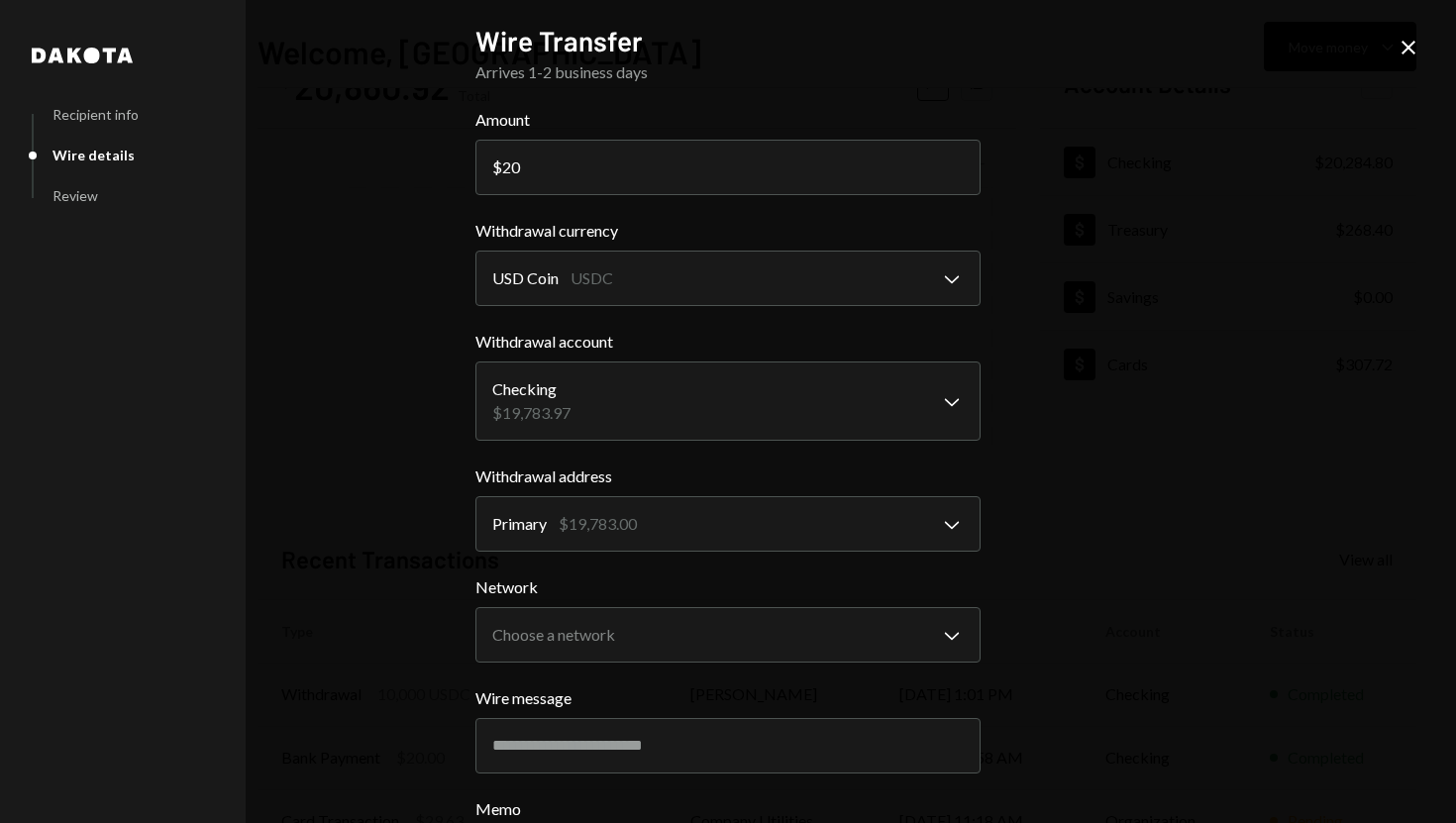 click on "S SPARK TECH HUB Caret Down Home Home Inbox Inbox Activities Transactions Accounts Accounts Caret Down Checking $20,284.80 Treasury $268.40 Savings $0.00 Cards $307.72 Dollar Rewards User Recipients Team Team Welcome, [PERSON_NAME] Move money Caret Down $ 20,860.92 Total Graph Accounts 1W 1M 3M 1Y ALL Account Details Plus Dollar Checking $20,284.80 Dollar Treasury $268.40 Dollar Savings $0.00 Dollar Cards $307.72 Recent Transactions View all Type Initiated By Initiated At Account Status Withdrawal 10,000  USDC [PERSON_NAME] [DATE] 1:01 PM Checking Completed Bank Payment $20.00 [PERSON_NAME] [DATE] 11:58 AM Checking Completed Card Transaction $29.63 Company Utilities [DATE] 11:18 AM Organization Pending Billing Drawdown Withdrawal 250  USDC Dakota System [DATE] 8:10 AM Checking Completed Card Transaction $47.46 Company Utilities [DATE] 1:00 AM Organization Pending Welcome, [PERSON_NAME] - Dakota   Dakota Recipient info Wire details Review Wire Transfer Arrives 1-2 business days Amount $ 20 USD Coin USDC" at bounding box center [728, 411] 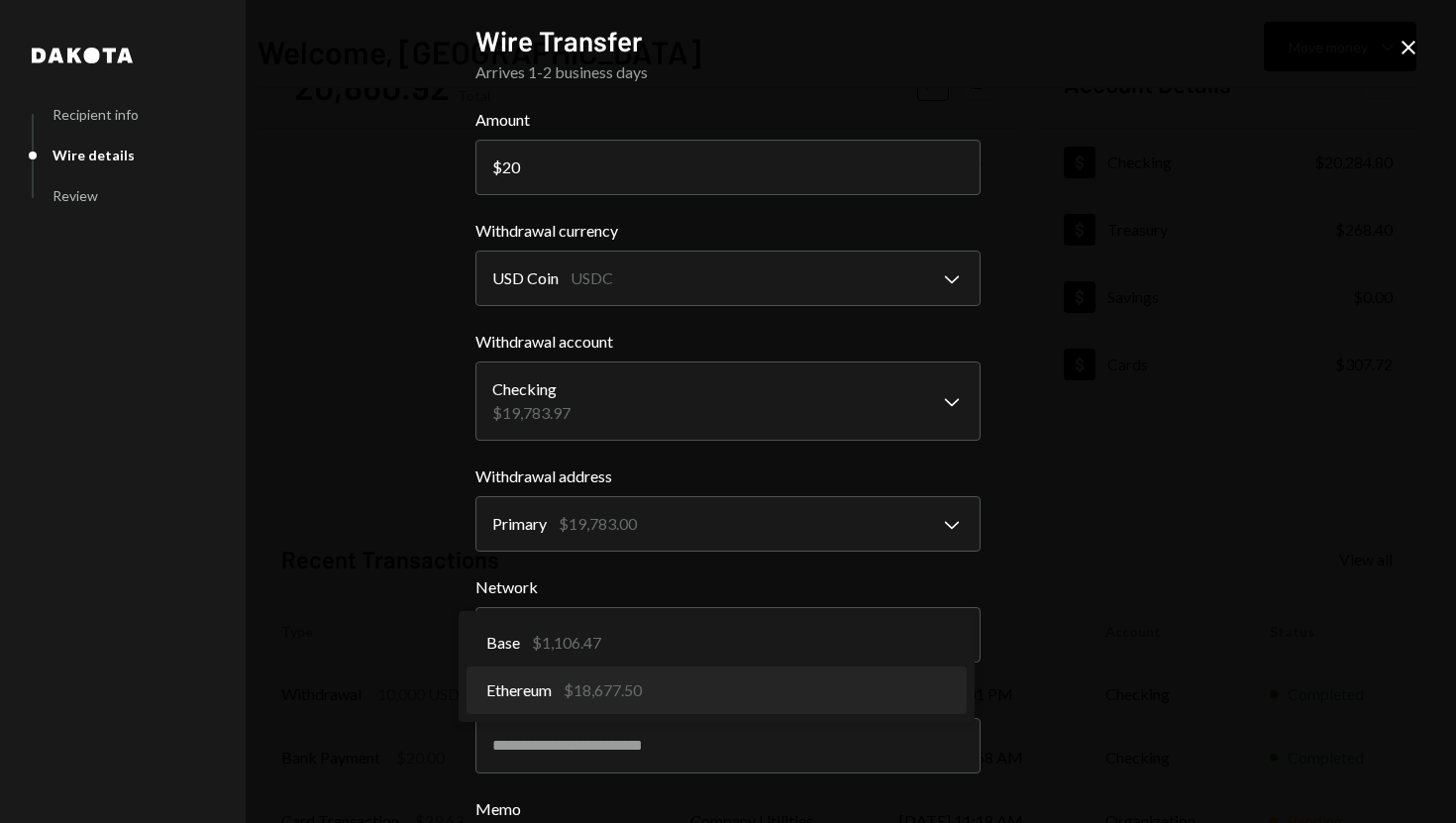 select on "**********" 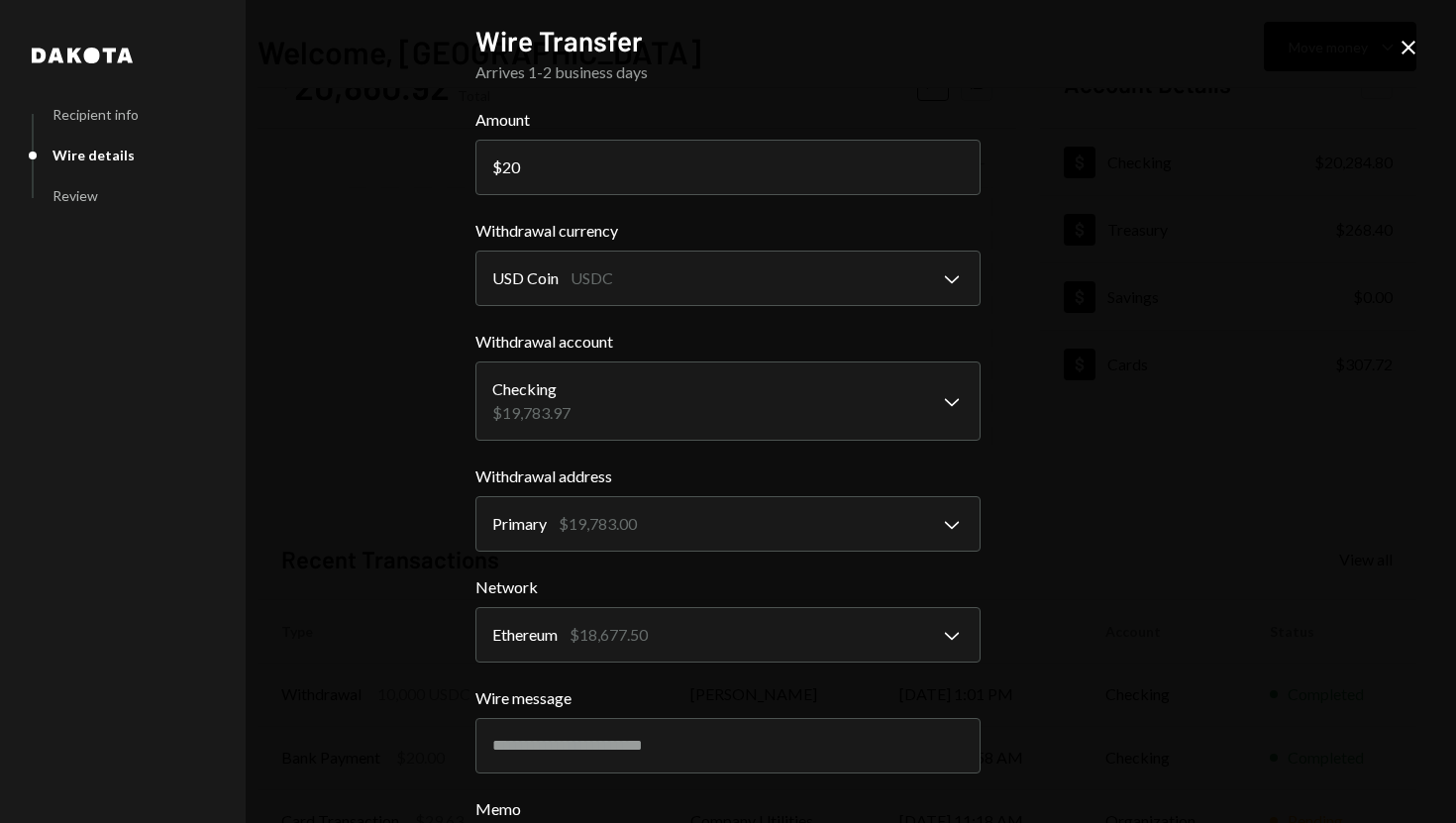 scroll, scrollTop: 186, scrollLeft: 0, axis: vertical 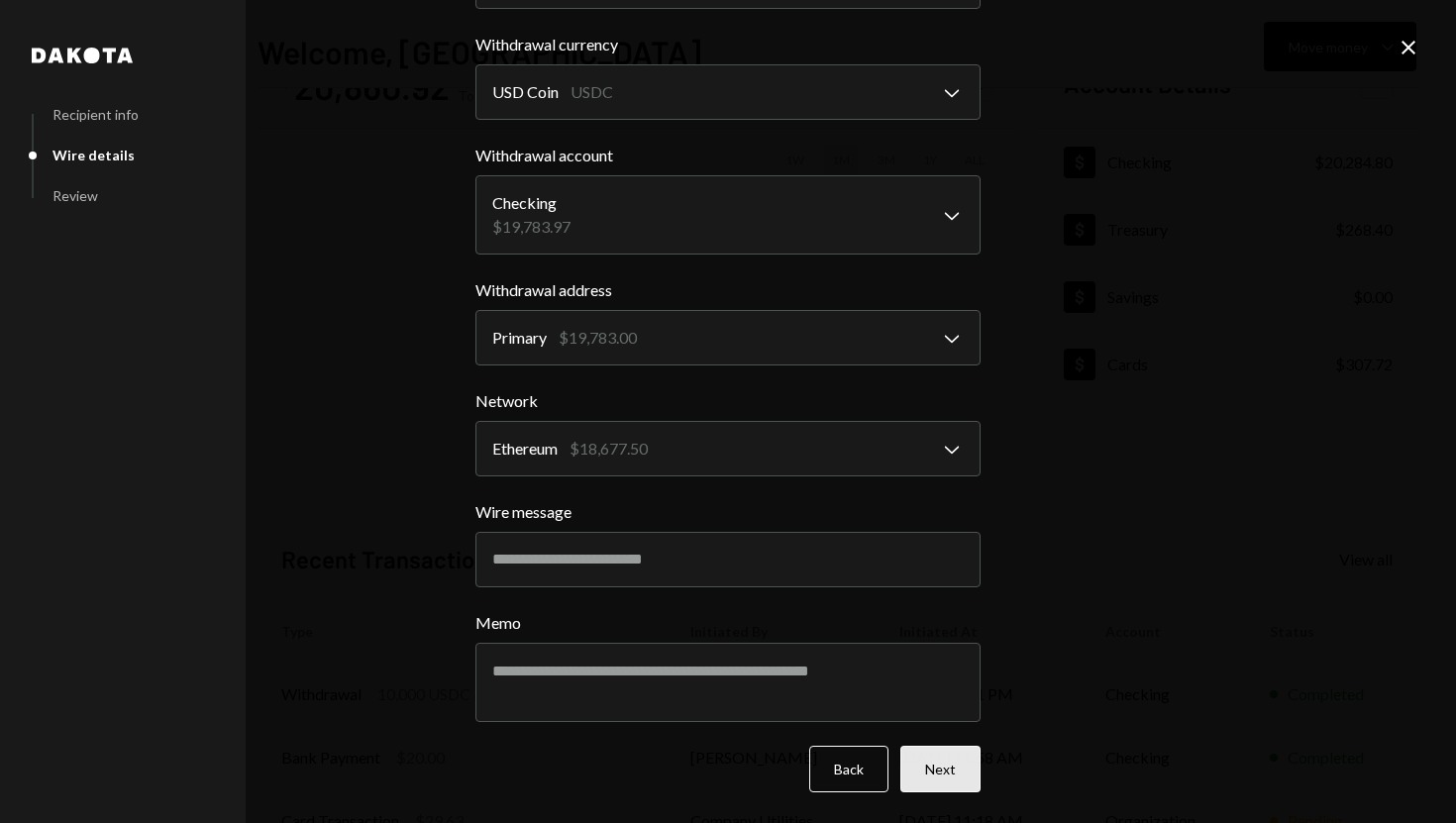 click on "Next" at bounding box center [940, 769] 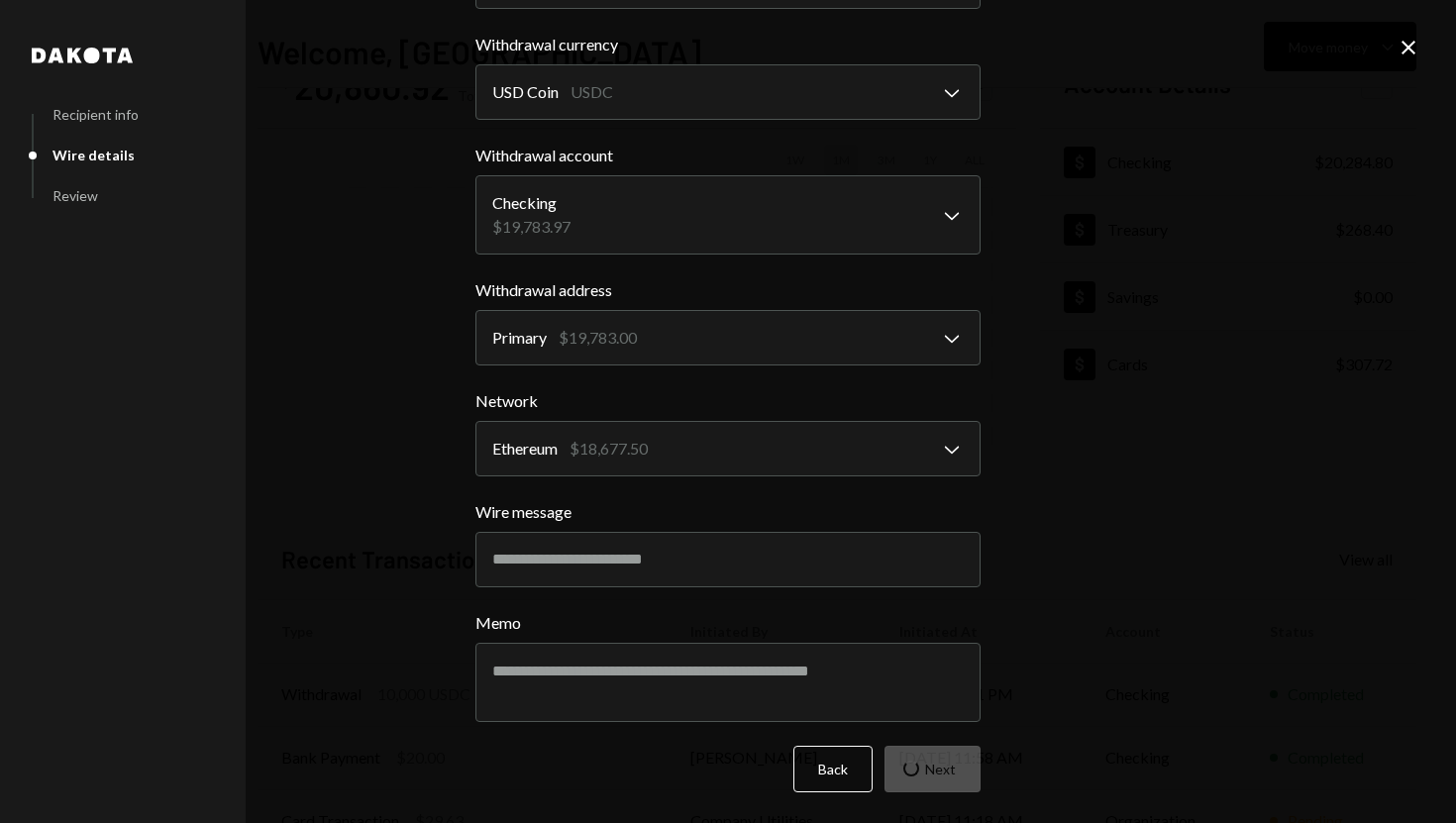 scroll, scrollTop: 0, scrollLeft: 0, axis: both 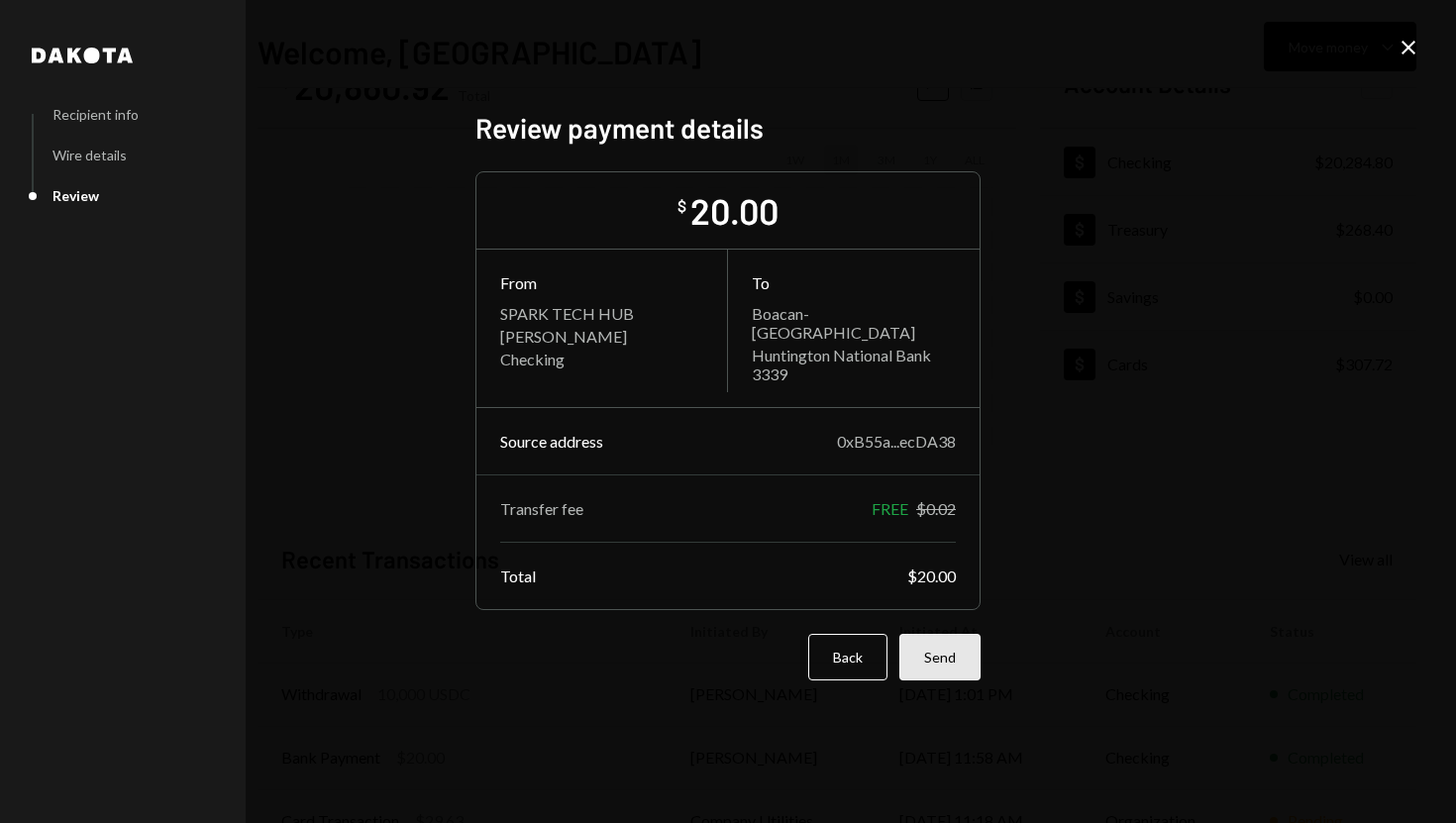 click on "Send" at bounding box center (940, 657) 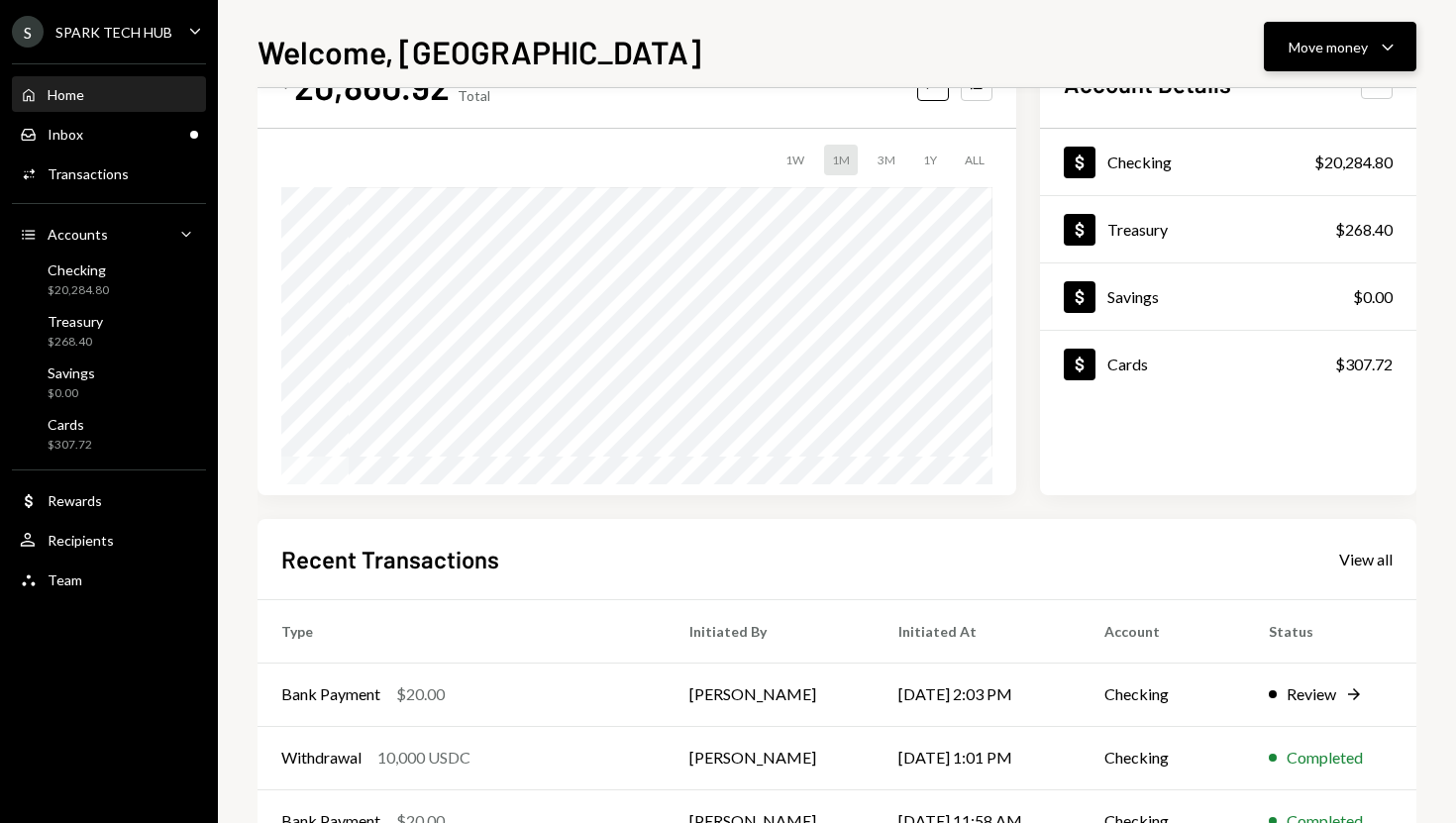 click on "Move money Caret Down" at bounding box center [1340, 47] 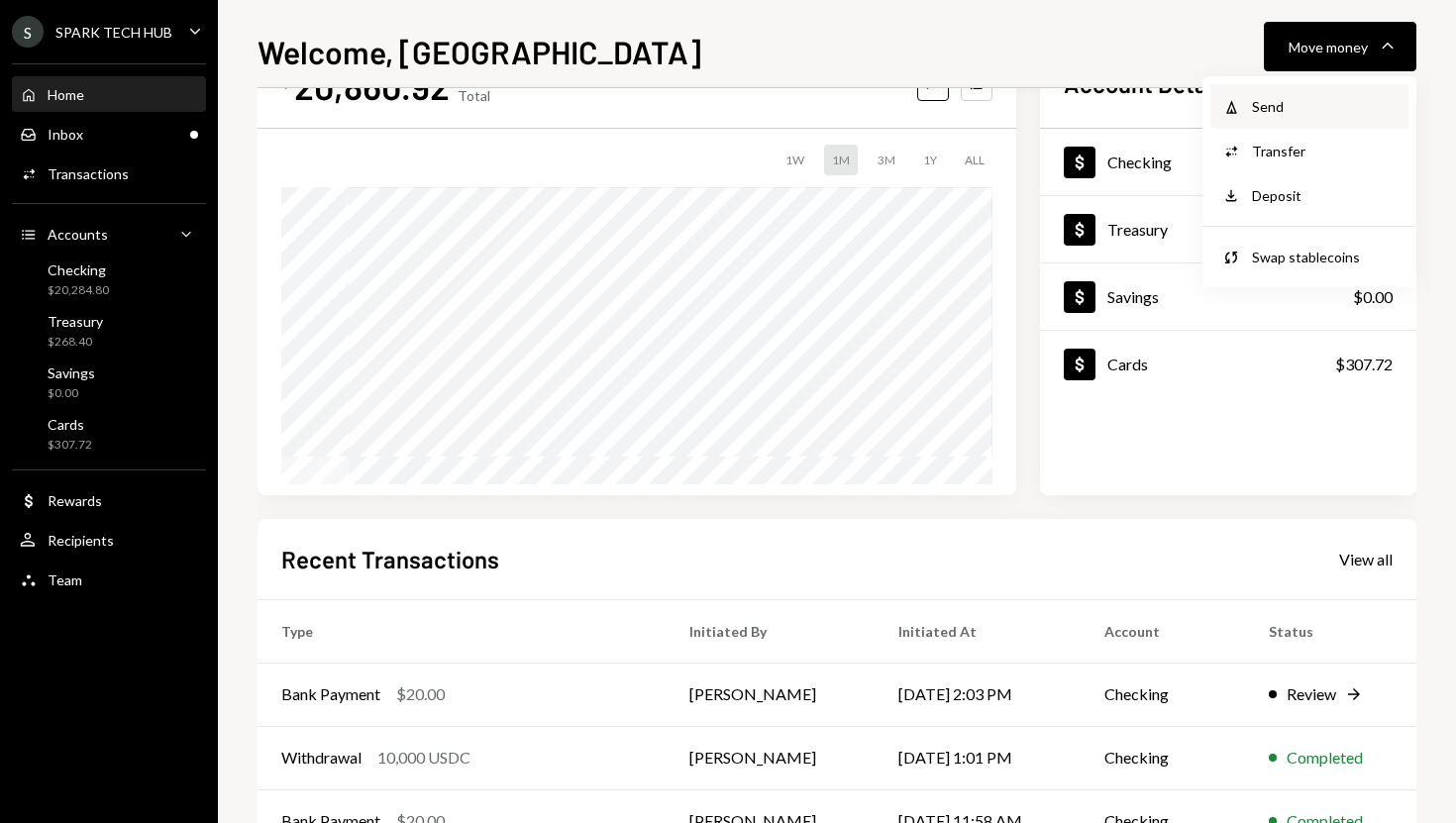 click on "Send" at bounding box center (1324, 106) 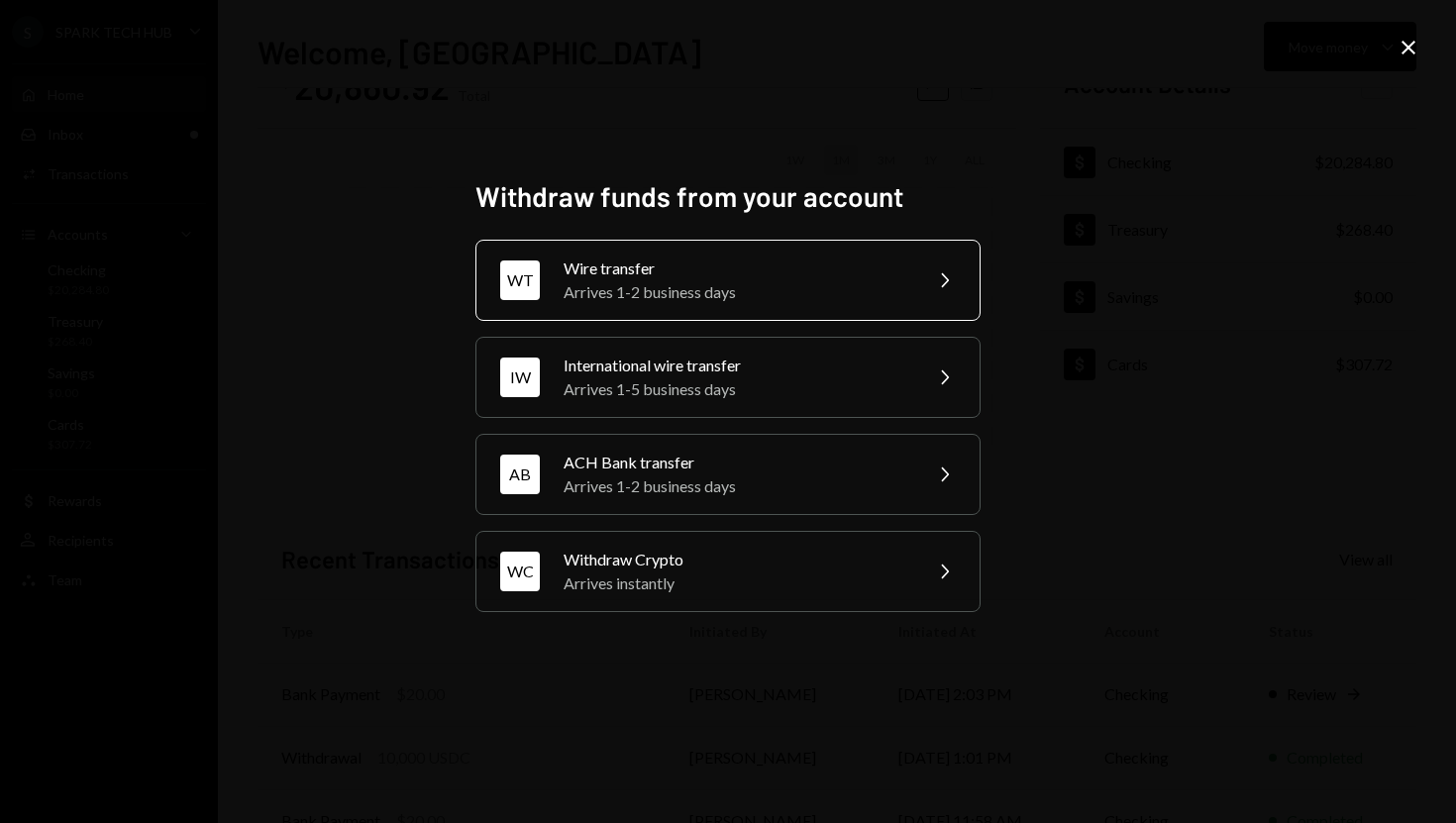 click on "Wire transfer" at bounding box center (736, 268) 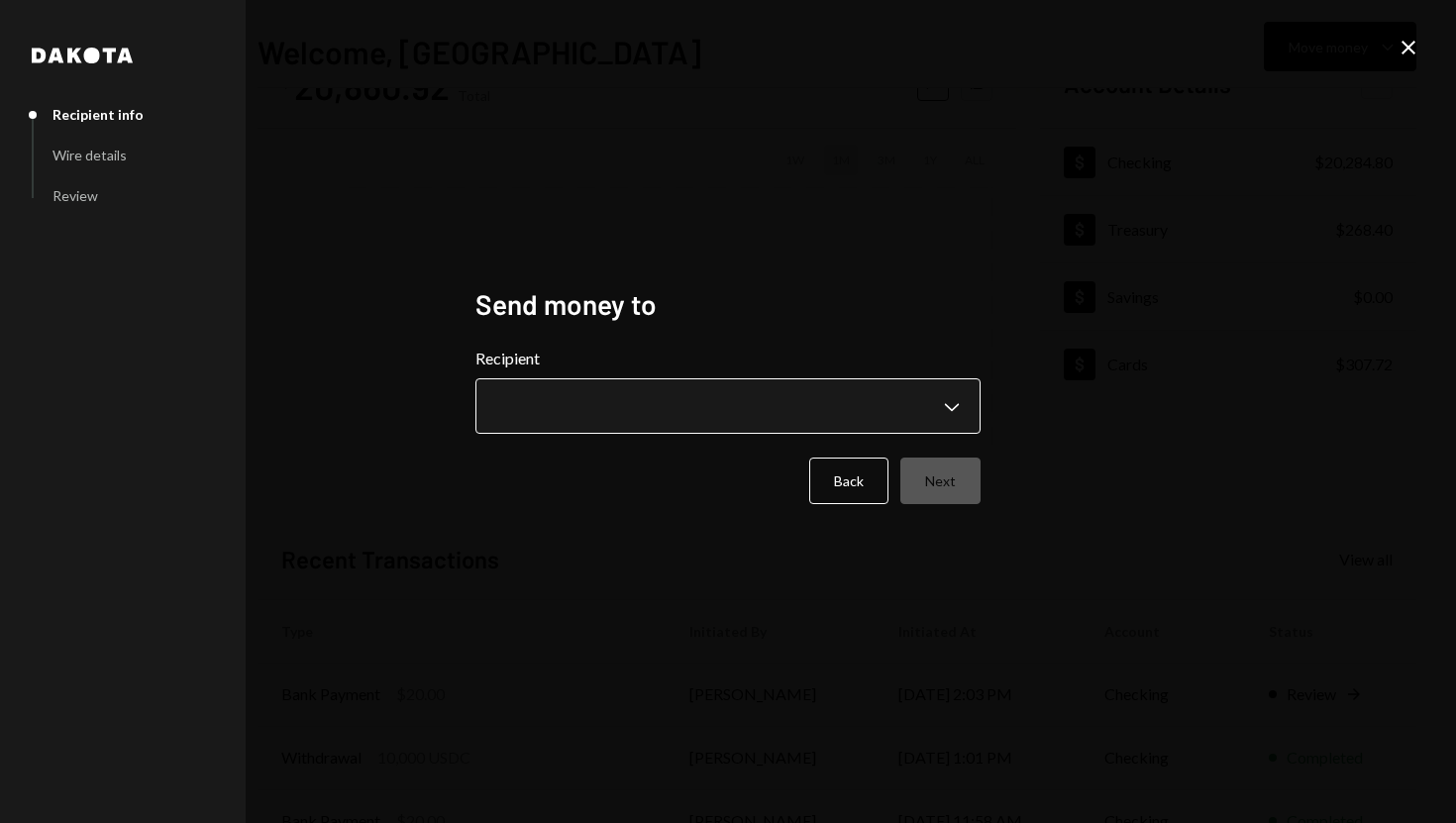 click on "**********" at bounding box center (728, 411) 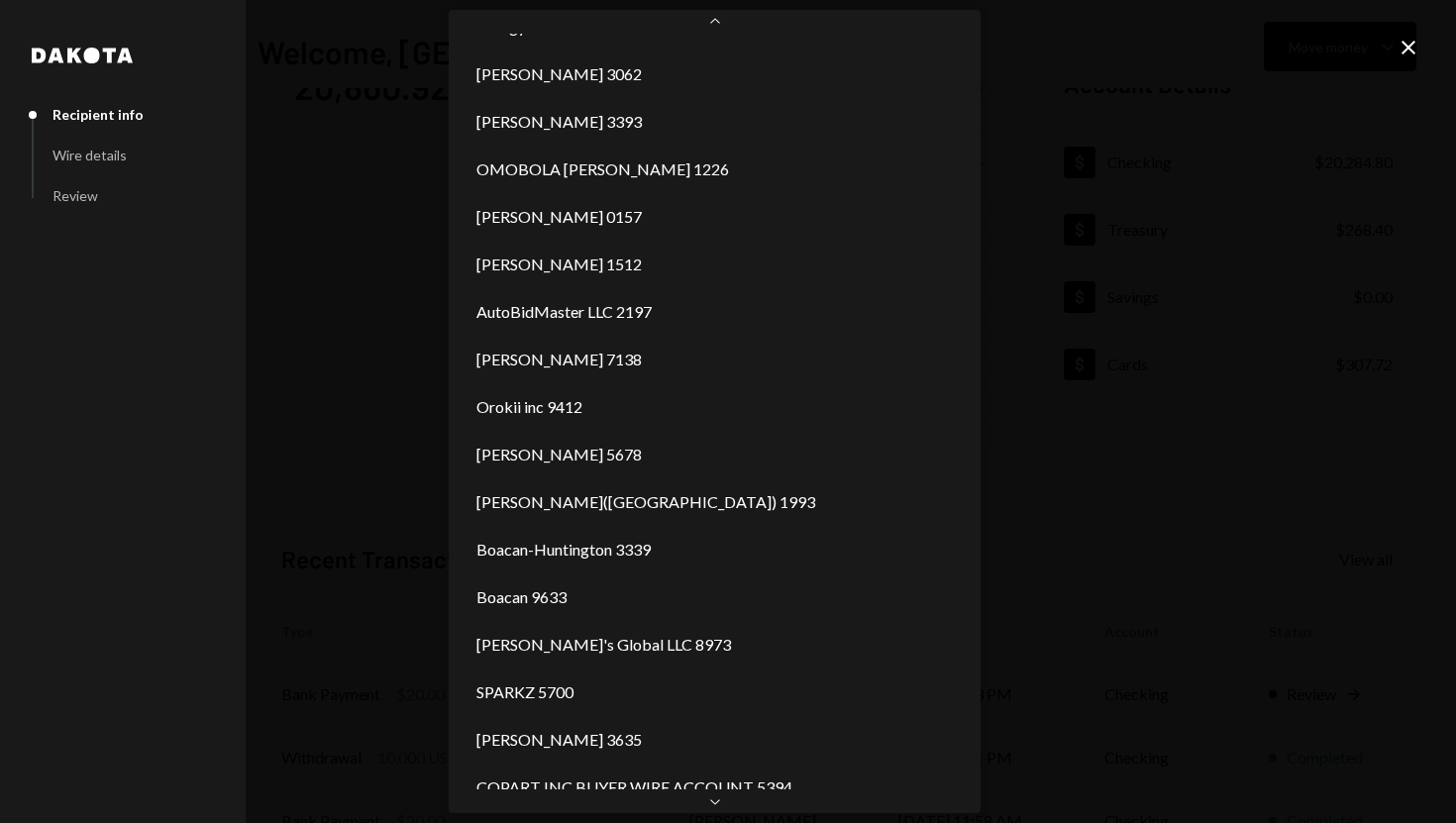scroll, scrollTop: 463, scrollLeft: 0, axis: vertical 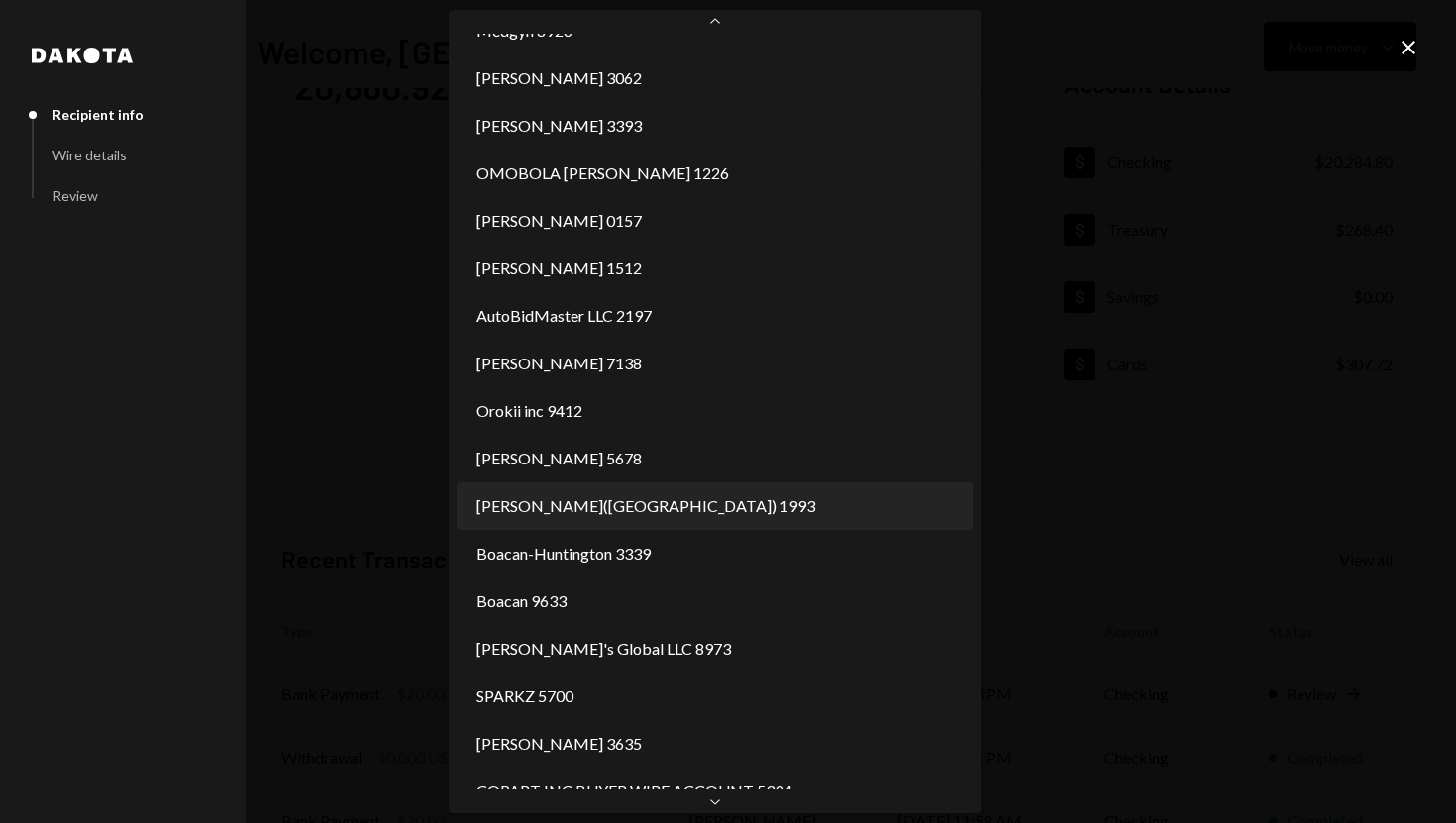 select on "**********" 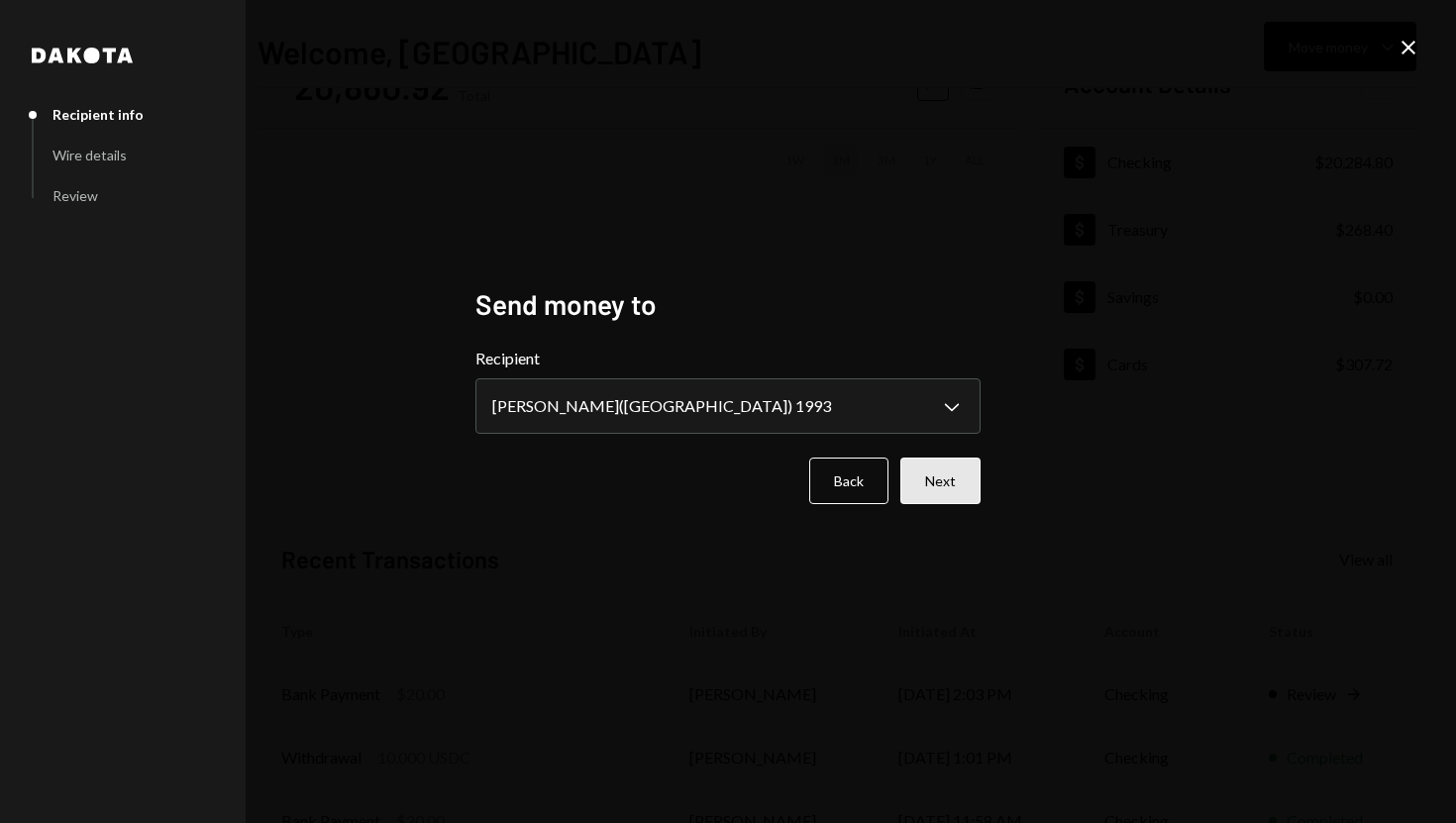 click on "Next" at bounding box center (940, 480) 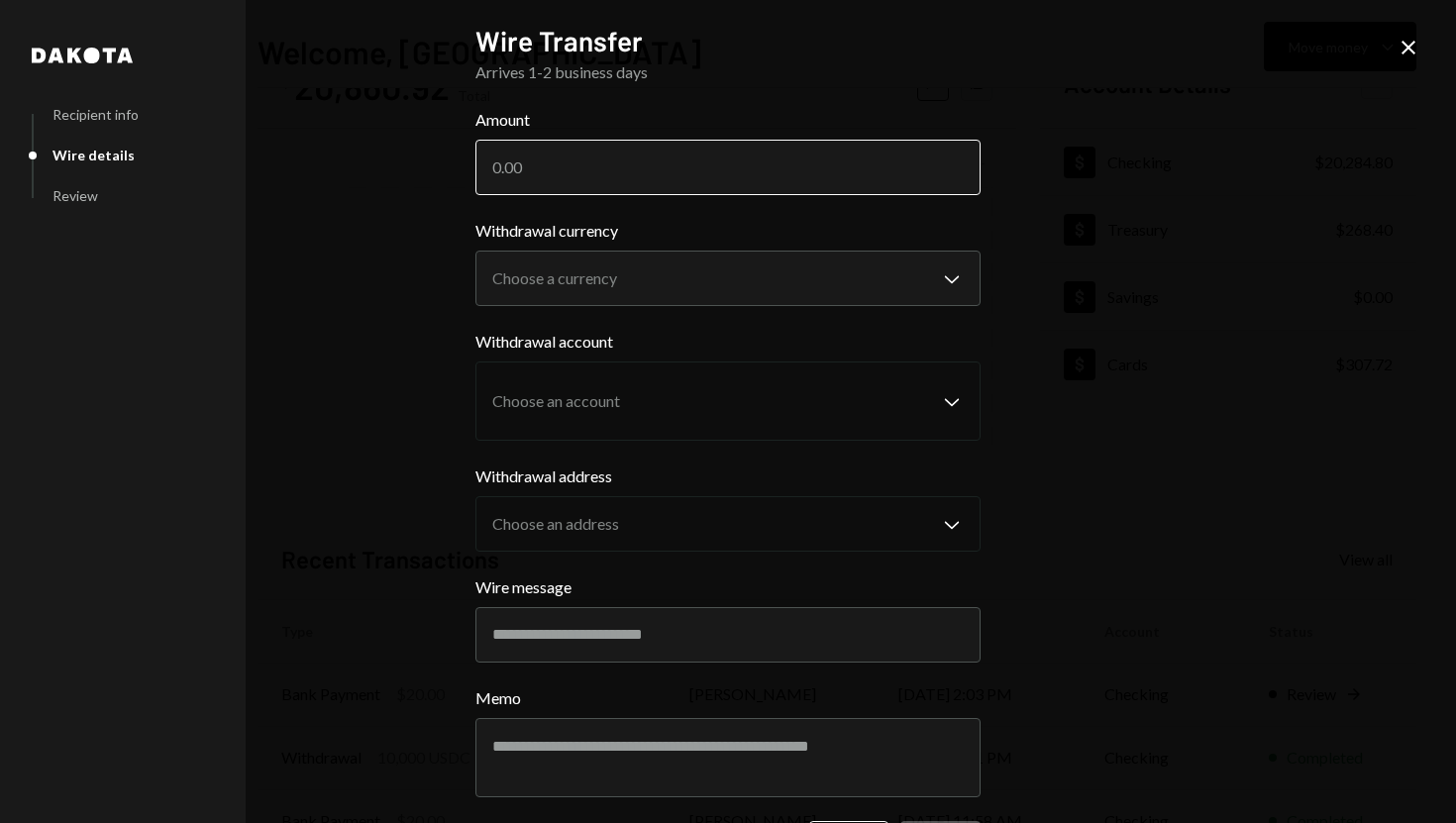 click on "Amount" at bounding box center (728, 167) 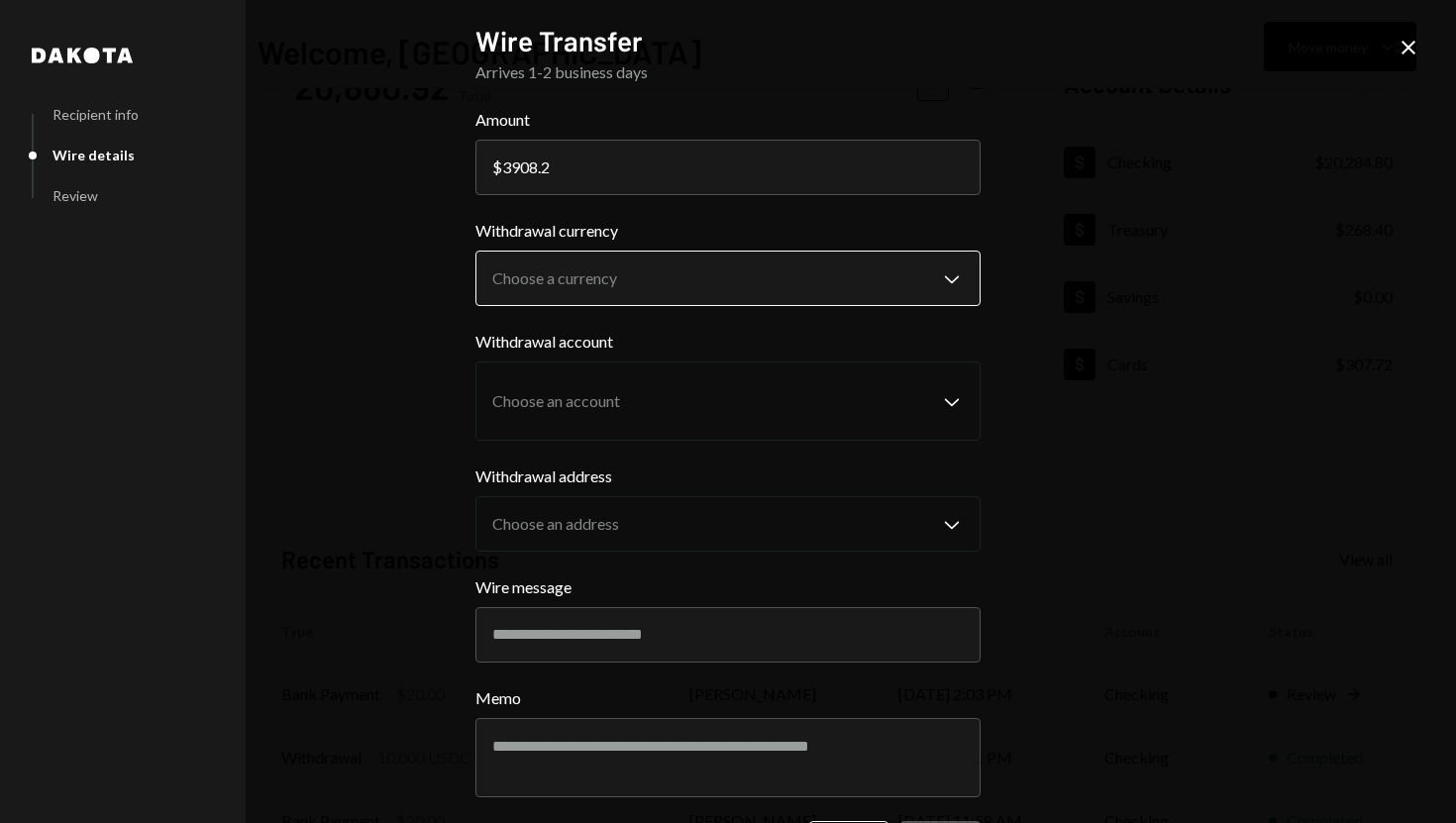 type on "3908.2" 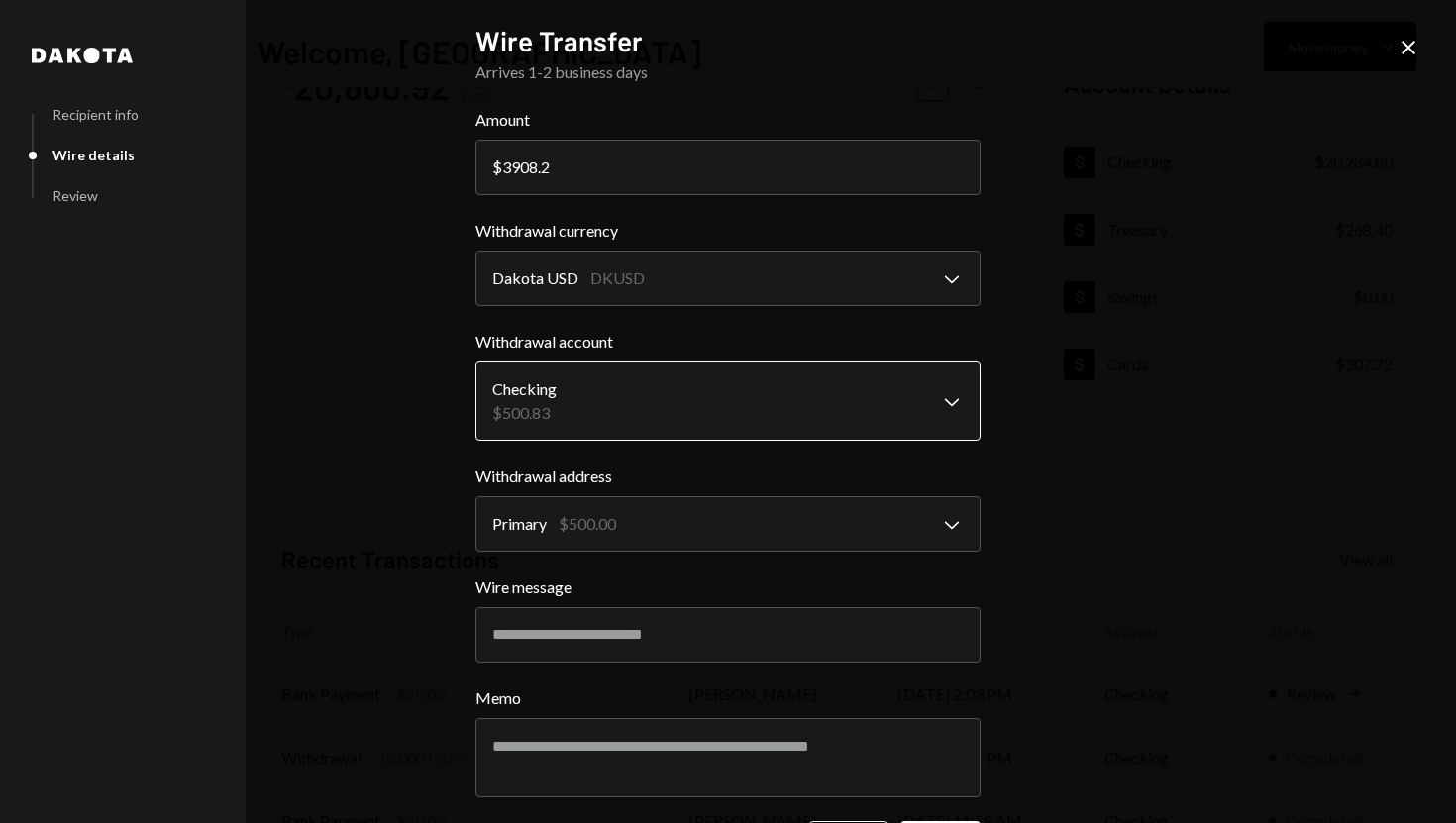 scroll, scrollTop: 75, scrollLeft: 0, axis: vertical 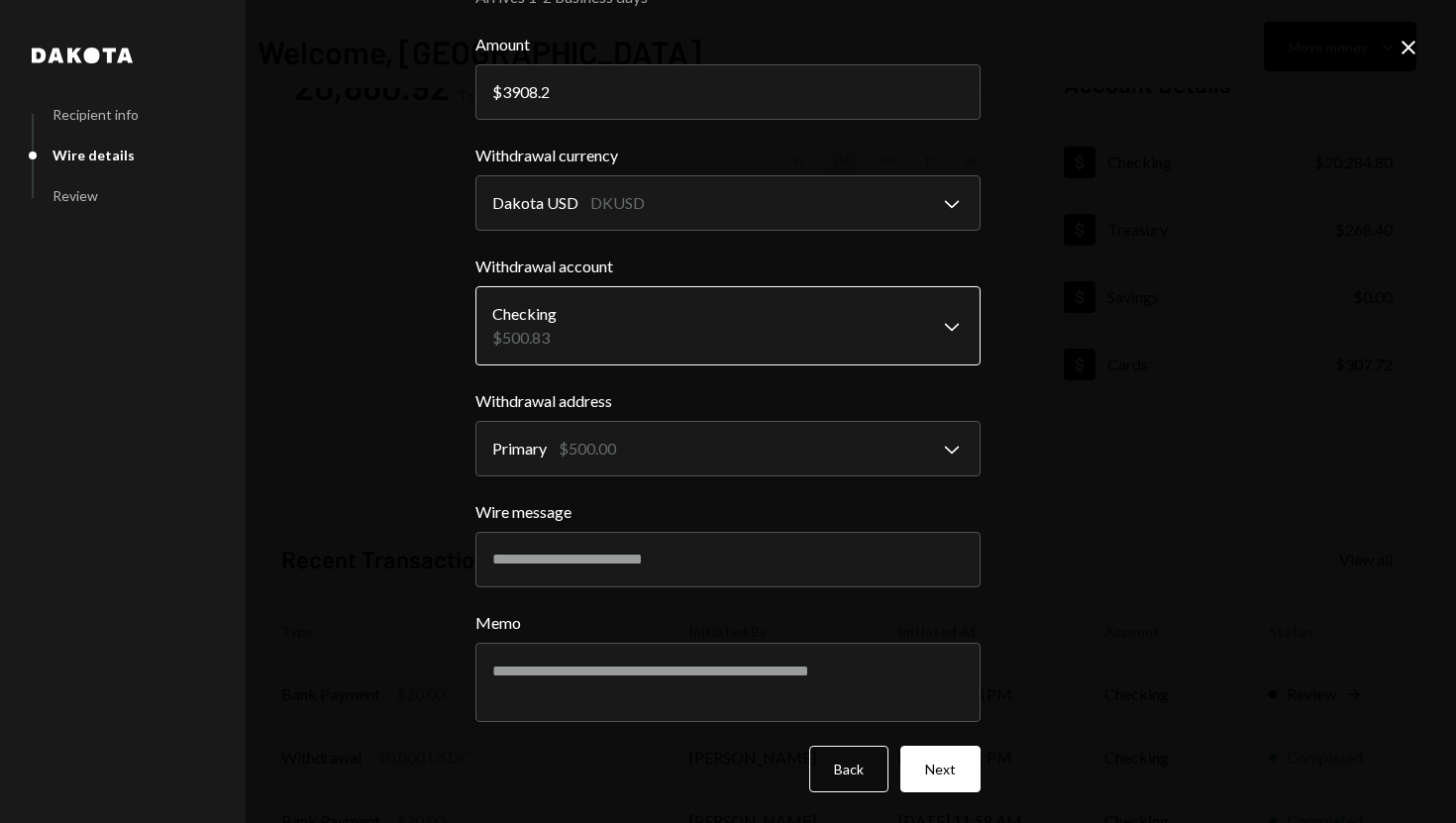 click on "S SPARK TECH HUB Caret Down Home Home Inbox Inbox Activities Transactions Accounts Accounts Caret Down Checking $20,284.80 Treasury $268.40 Savings $0.00 Cards $307.72 Dollar Rewards User Recipients Team Team Welcome, Olusola Move money Caret Down $ 20,860.92 Total Graph Accounts 1W 1M 3M 1Y ALL Account Details Plus Dollar Checking $20,284.80 Dollar Treasury $268.40 Dollar Savings $0.00 Dollar Cards $307.72 Recent Transactions View all Type Initiated By Initiated At Account Status Bank Payment $20.00 Olusola Kolawole 07/01/25 2:03 PM Checking Review Right Arrow Withdrawal 10,000  USDC Olusola Kolawole 07/01/25 1:01 PM Checking Completed Bank Payment $20.00 Olusola Kolawole 07/01/25 11:58 AM Checking Completed Card Transaction $29.63 Company Utilities 07/01/25 11:18 AM Organization Pending Billing Drawdown Withdrawal 250  USDC Dakota System 07/01/25 8:10 AM Checking Completed Welcome, Olusola - Dakota   Dakota Recipient info Wire details Review Wire Transfer Arrives 1-2 business days Amount $ 3908.2 Dakota USD" at bounding box center [728, 411] 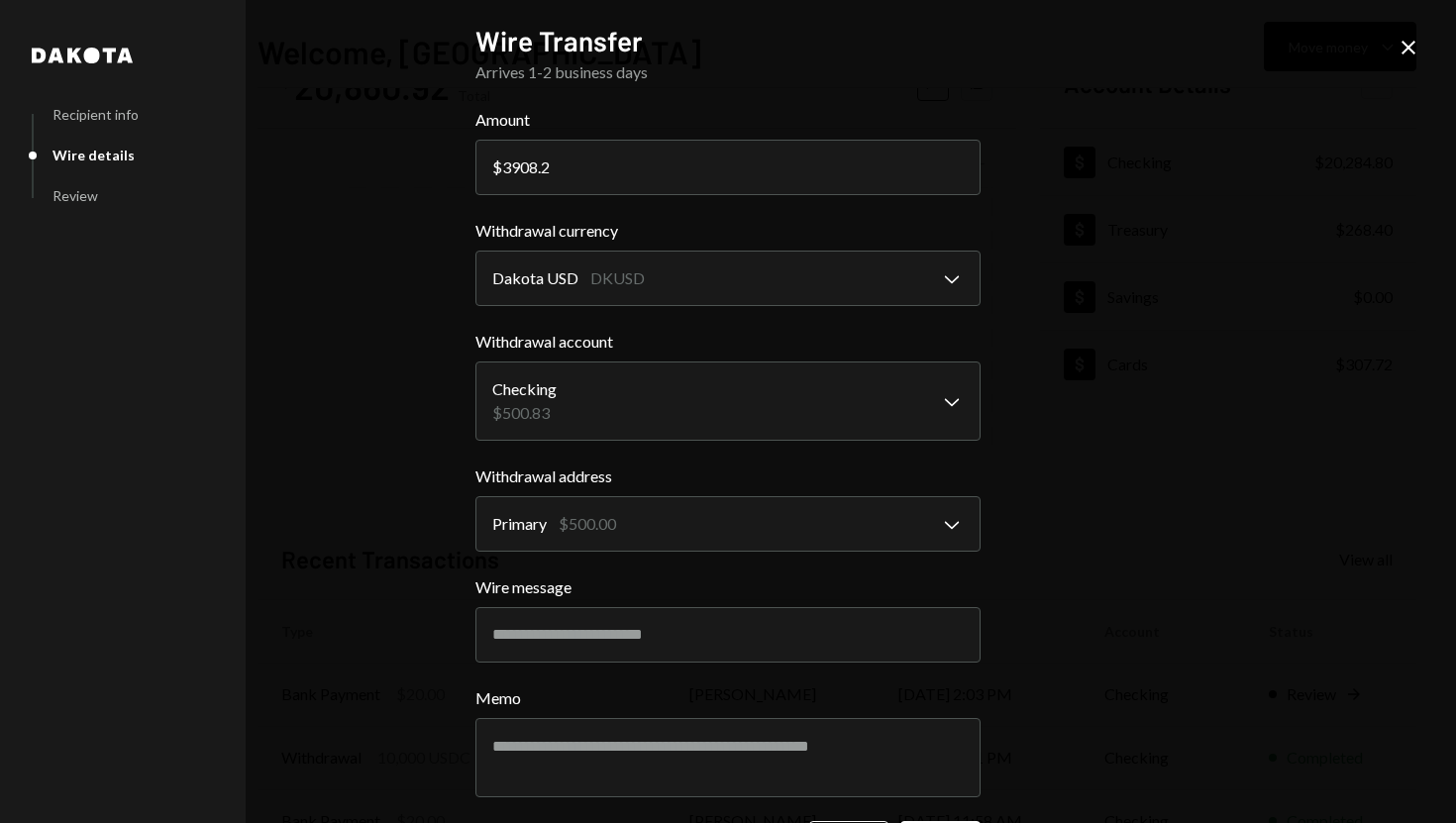 scroll, scrollTop: 3, scrollLeft: 0, axis: vertical 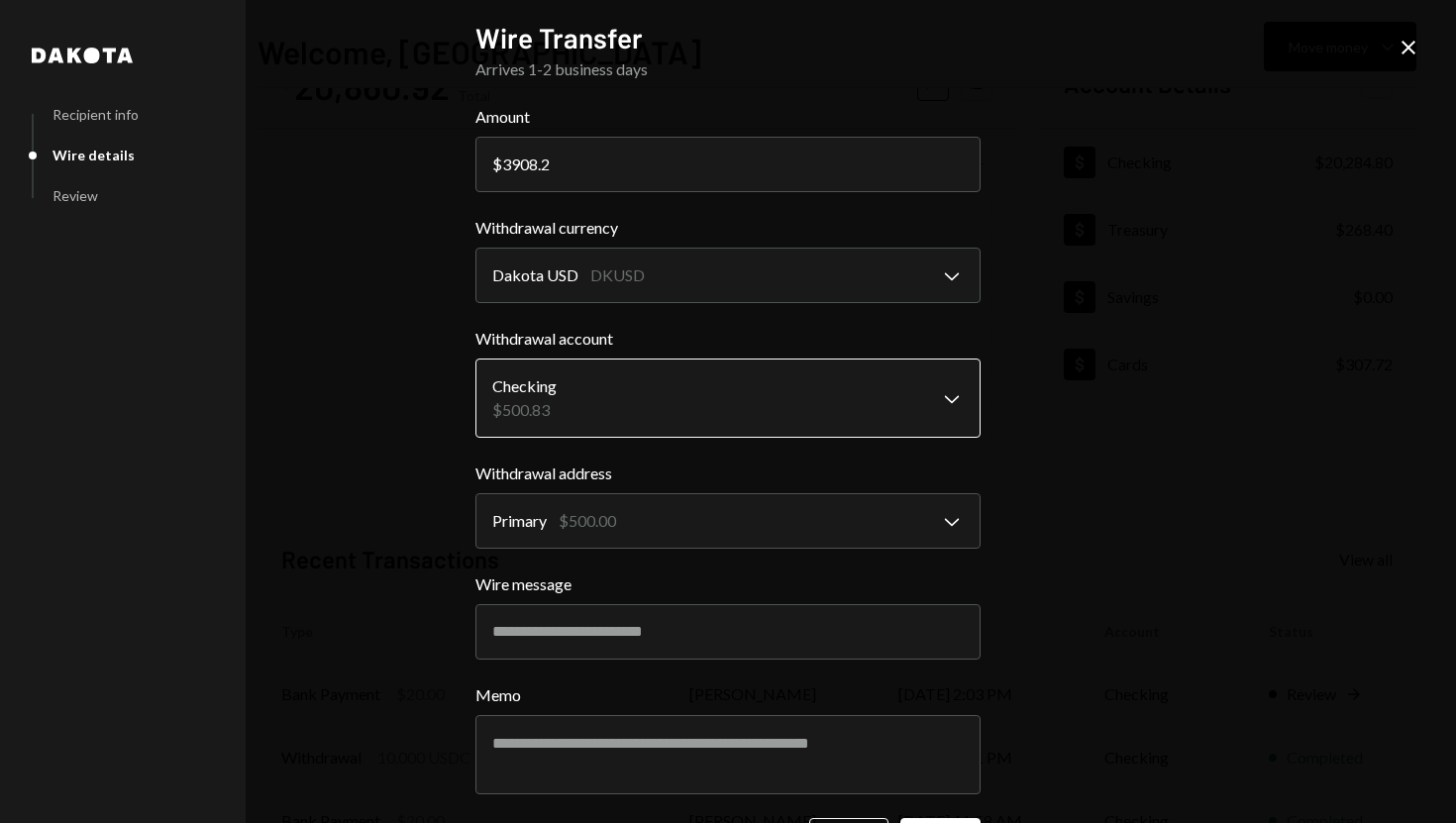 click on "S SPARK TECH HUB Caret Down Home Home Inbox Inbox Activities Transactions Accounts Accounts Caret Down Checking $20,284.80 Treasury $268.40 Savings $0.00 Cards $307.72 Dollar Rewards User Recipients Team Team Welcome, Olusola Move money Caret Down $ 20,860.92 Total Graph Accounts 1W 1M 3M 1Y ALL Account Details Plus Dollar Checking $20,284.80 Dollar Treasury $268.40 Dollar Savings $0.00 Dollar Cards $307.72 Recent Transactions View all Type Initiated By Initiated At Account Status Bank Payment $20.00 Olusola Kolawole 07/01/25 2:03 PM Checking Review Right Arrow Withdrawal 10,000  USDC Olusola Kolawole 07/01/25 1:01 PM Checking Completed Bank Payment $20.00 Olusola Kolawole 07/01/25 11:58 AM Checking Completed Card Transaction $29.63 Company Utilities 07/01/25 11:18 AM Organization Pending Billing Drawdown Withdrawal 250  USDC Dakota System 07/01/25 8:10 AM Checking Completed Welcome, Olusola - Dakota   Dakota Recipient info Wire details Review Wire Transfer Arrives 1-2 business days Amount $ 3908.2 Dakota USD" at bounding box center (728, 411) 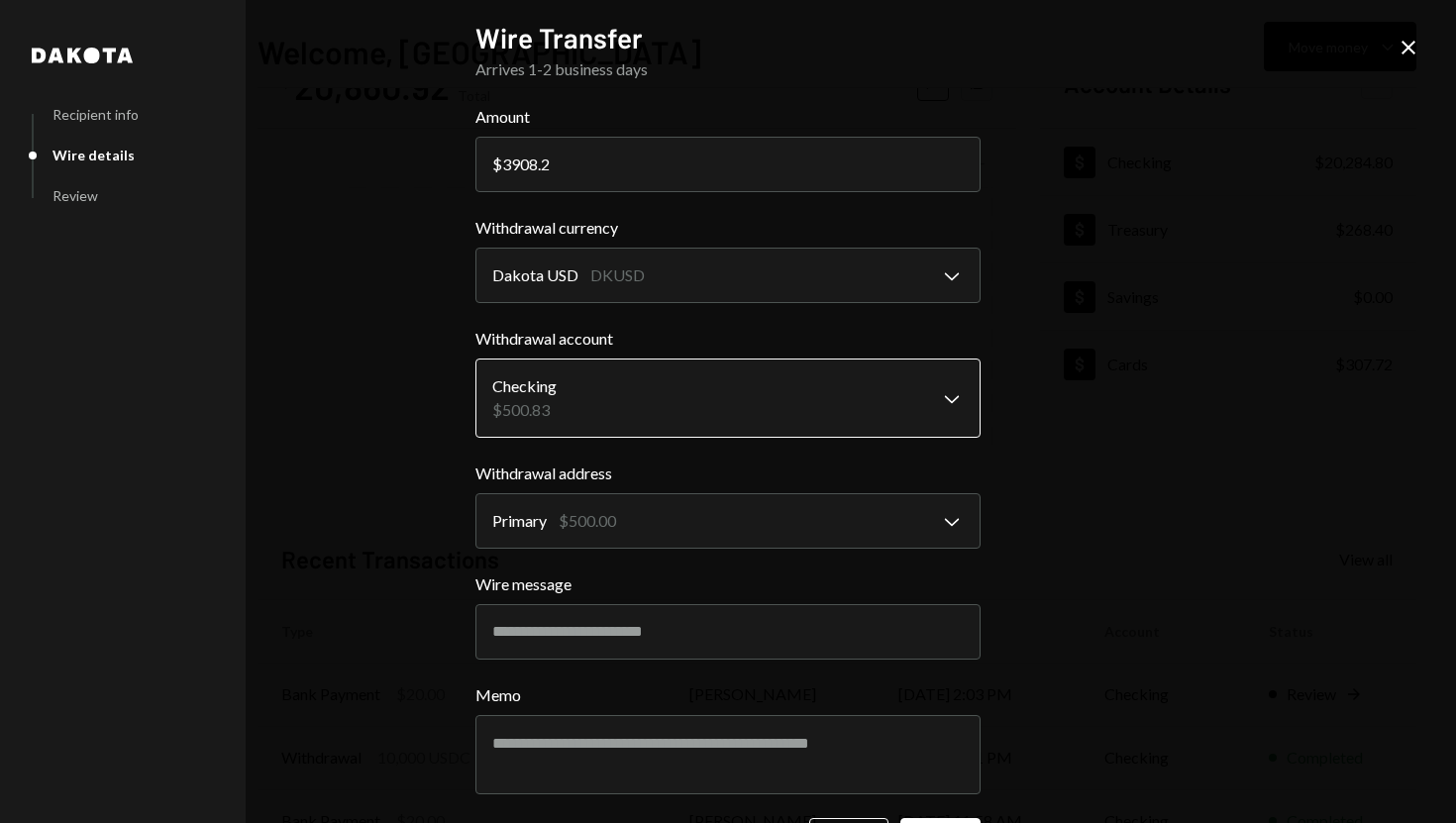 click on "S SPARK TECH HUB Caret Down Home Home Inbox Inbox Activities Transactions Accounts Accounts Caret Down Checking $20,284.80 Treasury $268.40 Savings $0.00 Cards $307.72 Dollar Rewards User Recipients Team Team Welcome, Olusola Move money Caret Down $ 20,860.92 Total Graph Accounts 1W 1M 3M 1Y ALL Account Details Plus Dollar Checking $20,284.80 Dollar Treasury $268.40 Dollar Savings $0.00 Dollar Cards $307.72 Recent Transactions View all Type Initiated By Initiated At Account Status Bank Payment $20.00 Olusola Kolawole 07/01/25 2:03 PM Checking Review Right Arrow Withdrawal 10,000  USDC Olusola Kolawole 07/01/25 1:01 PM Checking Completed Bank Payment $20.00 Olusola Kolawole 07/01/25 11:58 AM Checking Completed Card Transaction $29.63 Company Utilities 07/01/25 11:18 AM Organization Pending Billing Drawdown Withdrawal 250  USDC Dakota System 07/01/25 8:10 AM Checking Completed Welcome, Olusola - Dakota   Dakota Recipient info Wire details Review Wire Transfer Arrives 1-2 business days Amount $ 3908.2 Dakota USD" at bounding box center (728, 411) 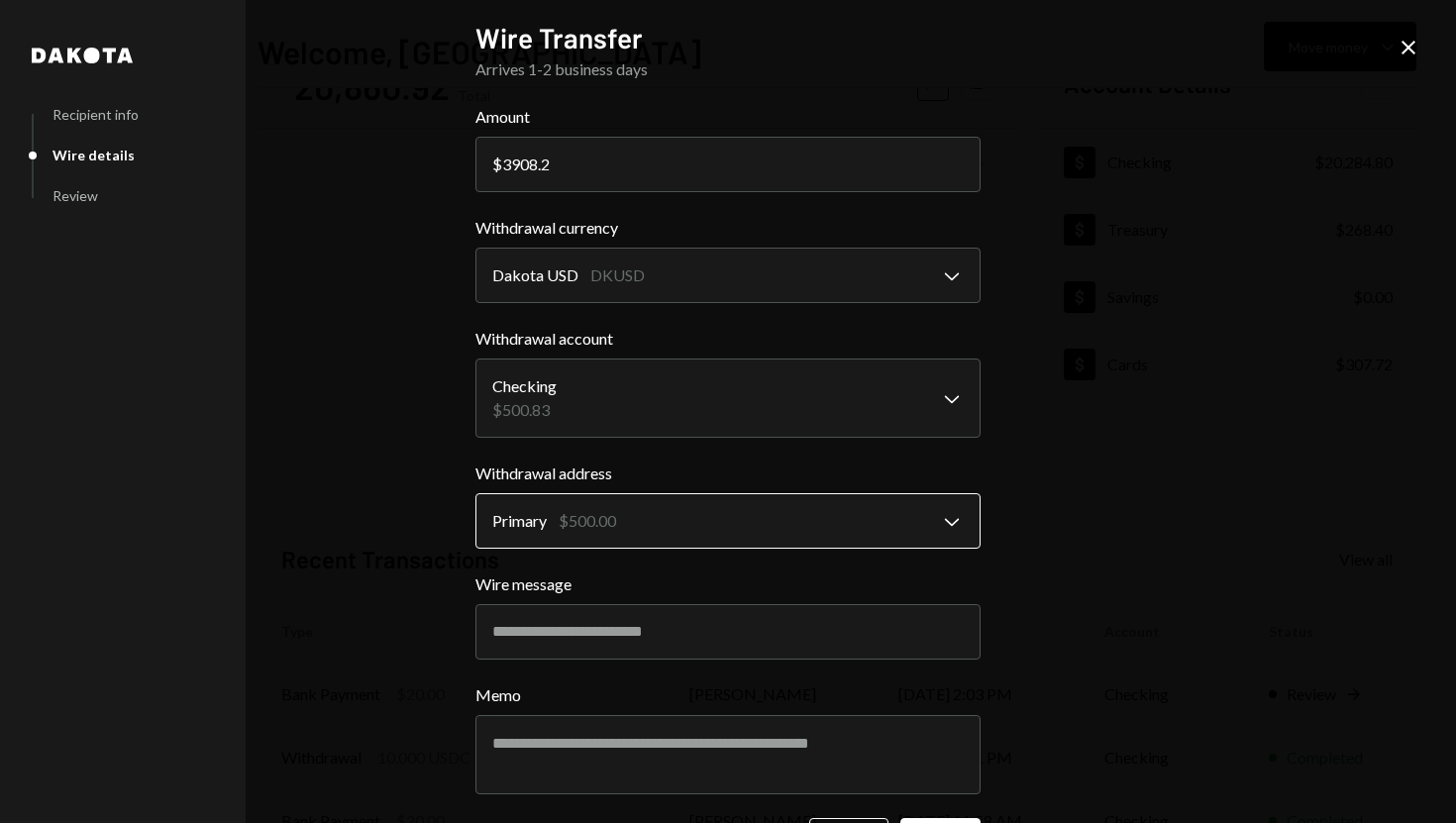 click on "S SPARK TECH HUB Caret Down Home Home Inbox Inbox Activities Transactions Accounts Accounts Caret Down Checking $20,284.80 Treasury $268.40 Savings $0.00 Cards $307.72 Dollar Rewards User Recipients Team Team Welcome, Olusola Move money Caret Down $ 20,860.92 Total Graph Accounts 1W 1M 3M 1Y ALL Account Details Plus Dollar Checking $20,284.80 Dollar Treasury $268.40 Dollar Savings $0.00 Dollar Cards $307.72 Recent Transactions View all Type Initiated By Initiated At Account Status Bank Payment $20.00 Olusola Kolawole 07/01/25 2:03 PM Checking Review Right Arrow Withdrawal 10,000  USDC Olusola Kolawole 07/01/25 1:01 PM Checking Completed Bank Payment $20.00 Olusola Kolawole 07/01/25 11:58 AM Checking Completed Card Transaction $29.63 Company Utilities 07/01/25 11:18 AM Organization Pending Billing Drawdown Withdrawal 250  USDC Dakota System 07/01/25 8:10 AM Checking Completed Welcome, Olusola - Dakota   Dakota Recipient info Wire details Review Wire Transfer Arrives 1-2 business days Amount $ 3908.2 Dakota USD" at bounding box center [728, 411] 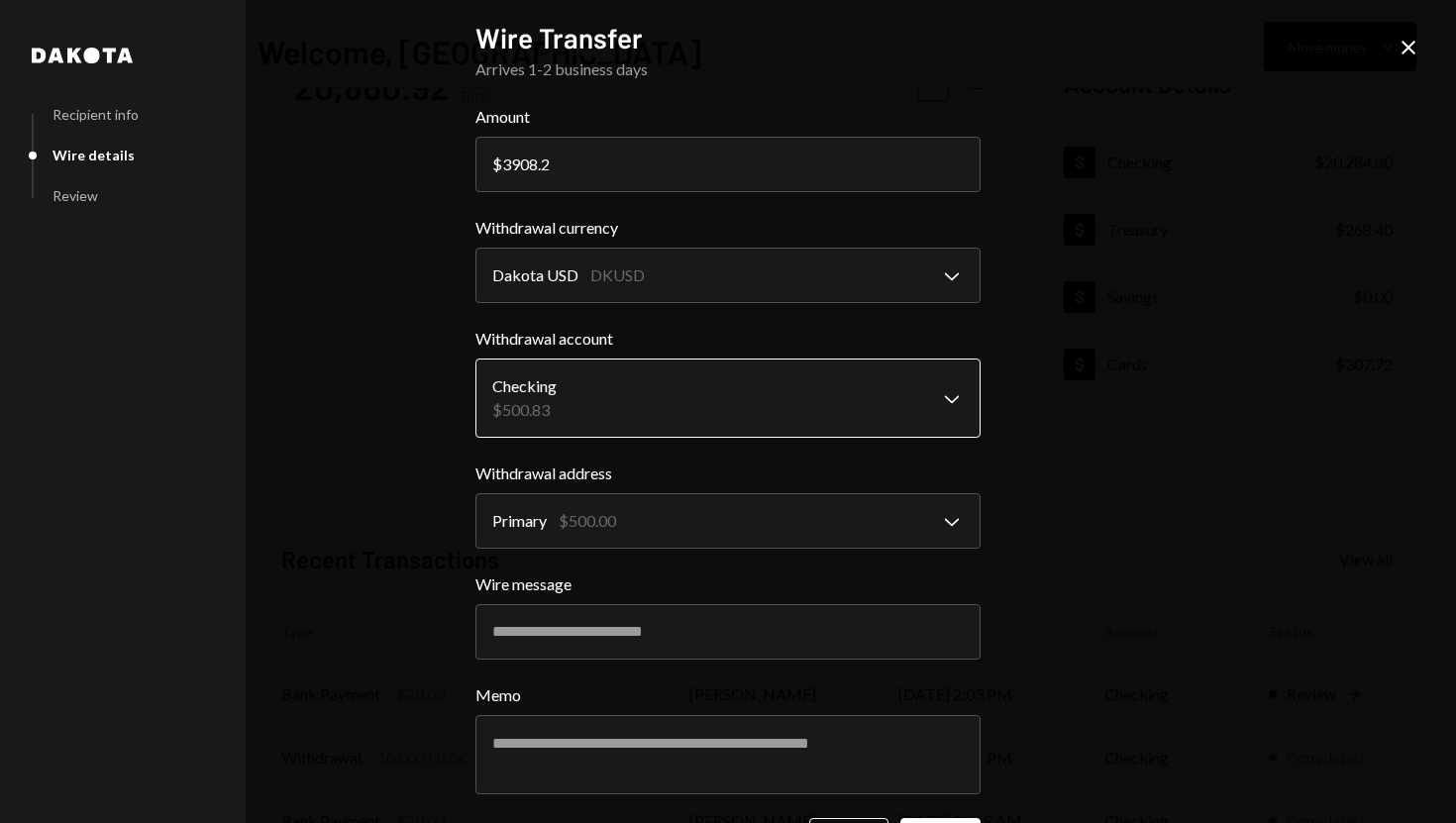 click on "S SPARK TECH HUB Caret Down Home Home Inbox Inbox Activities Transactions Accounts Accounts Caret Down Checking $20,284.80 Treasury $268.40 Savings $0.00 Cards $307.72 Dollar Rewards User Recipients Team Team Welcome, Olusola Move money Caret Down $ 20,860.92 Total Graph Accounts 1W 1M 3M 1Y ALL Account Details Plus Dollar Checking $20,284.80 Dollar Treasury $268.40 Dollar Savings $0.00 Dollar Cards $307.72 Recent Transactions View all Type Initiated By Initiated At Account Status Bank Payment $20.00 Olusola Kolawole 07/01/25 2:03 PM Checking Review Right Arrow Withdrawal 10,000  USDC Olusola Kolawole 07/01/25 1:01 PM Checking Completed Bank Payment $20.00 Olusola Kolawole 07/01/25 11:58 AM Checking Completed Card Transaction $29.63 Company Utilities 07/01/25 11:18 AM Organization Pending Billing Drawdown Withdrawal 250  USDC Dakota System 07/01/25 8:10 AM Checking Completed Welcome, Olusola - Dakota   Dakota Recipient info Wire details Review Wire Transfer Arrives 1-2 business days Amount $ 3908.2 Dakota USD" at bounding box center [728, 411] 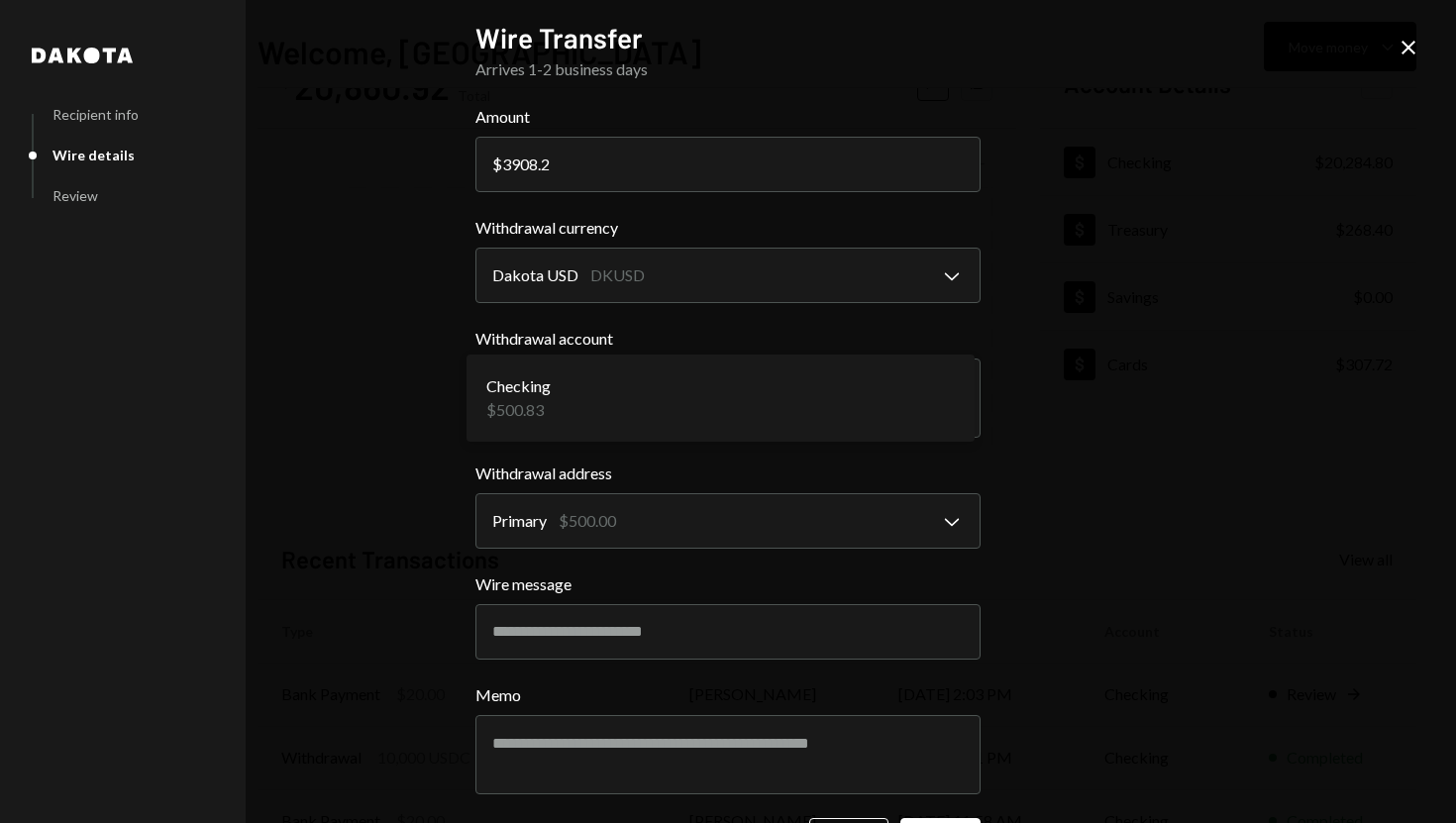 click on "S SPARK TECH HUB Caret Down Home Home Inbox Inbox Activities Transactions Accounts Accounts Caret Down Checking $20,284.80 Treasury $268.40 Savings $0.00 Cards $307.72 Dollar Rewards User Recipients Team Team Welcome, Olusola Move money Caret Down $ 20,860.92 Total Graph Accounts 1W 1M 3M 1Y ALL Account Details Plus Dollar Checking $20,284.80 Dollar Treasury $268.40 Dollar Savings $0.00 Dollar Cards $307.72 Recent Transactions View all Type Initiated By Initiated At Account Status Bank Payment $20.00 Olusola Kolawole 07/01/25 2:03 PM Checking Review Right Arrow Withdrawal 10,000  USDC Olusola Kolawole 07/01/25 1:01 PM Checking Completed Bank Payment $20.00 Olusola Kolawole 07/01/25 11:58 AM Checking Completed Card Transaction $29.63 Company Utilities 07/01/25 11:18 AM Organization Pending Billing Drawdown Withdrawal 250  USDC Dakota System 07/01/25 8:10 AM Checking Completed Welcome, Olusola - Dakota   Dakota Recipient info Wire details Review Wire Transfer Arrives 1-2 business days Amount $ 3908.2 Dakota USD" at bounding box center [728, 411] 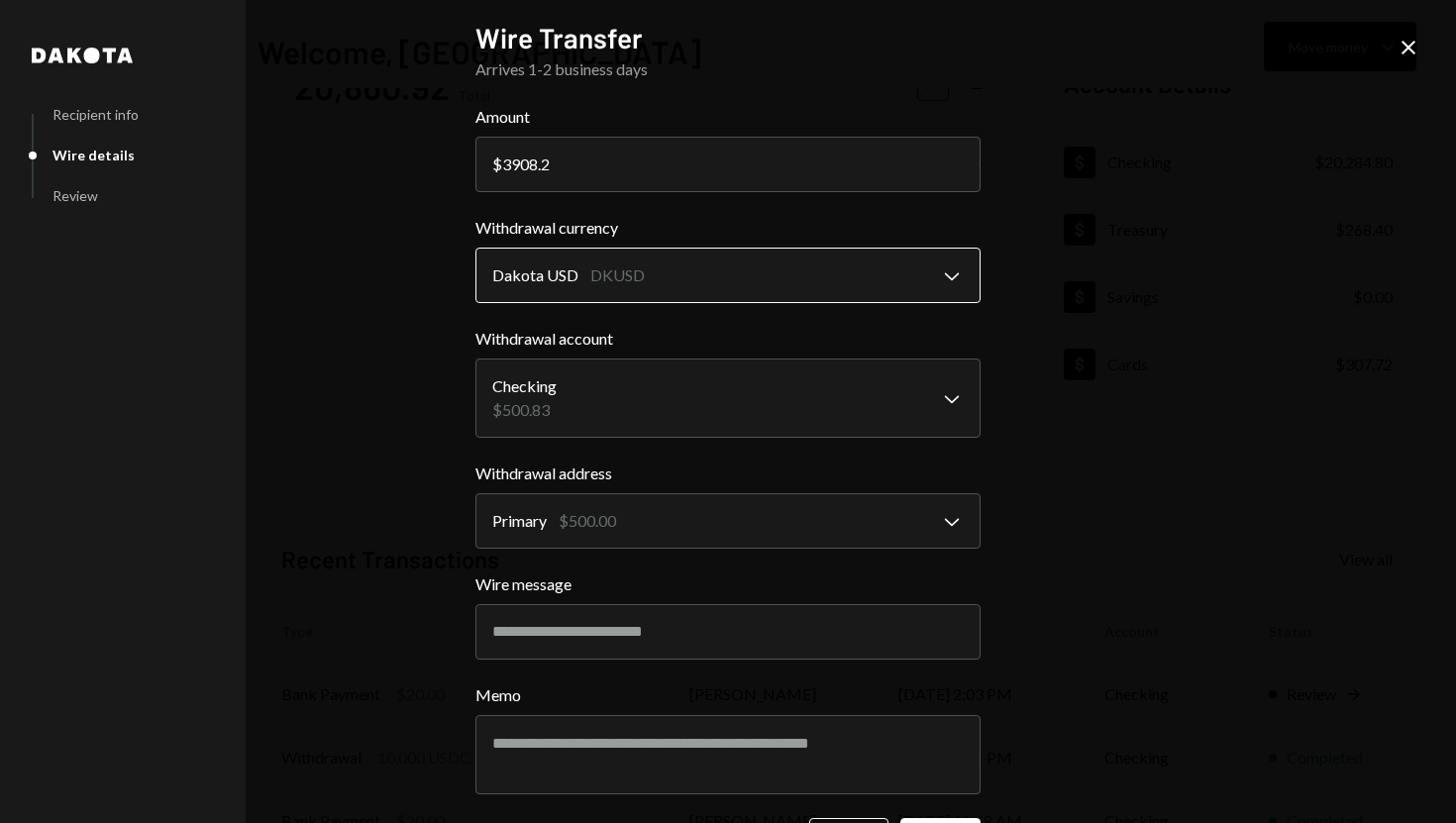 click on "S SPARK TECH HUB Caret Down Home Home Inbox Inbox Activities Transactions Accounts Accounts Caret Down Checking $20,284.80 Treasury $268.40 Savings $0.00 Cards $307.72 Dollar Rewards User Recipients Team Team Welcome, Olusola Move money Caret Down $ 20,860.92 Total Graph Accounts 1W 1M 3M 1Y ALL Account Details Plus Dollar Checking $20,284.80 Dollar Treasury $268.40 Dollar Savings $0.00 Dollar Cards $307.72 Recent Transactions View all Type Initiated By Initiated At Account Status Bank Payment $20.00 Olusola Kolawole 07/01/25 2:03 PM Checking Review Right Arrow Withdrawal 10,000  USDC Olusola Kolawole 07/01/25 1:01 PM Checking Completed Bank Payment $20.00 Olusola Kolawole 07/01/25 11:58 AM Checking Completed Card Transaction $29.63 Company Utilities 07/01/25 11:18 AM Organization Pending Billing Drawdown Withdrawal 250  USDC Dakota System 07/01/25 8:10 AM Checking Completed Welcome, Olusola - Dakota   Dakota Recipient info Wire details Review Wire Transfer Arrives 1-2 business days Amount $ 3908.2 Dakota USD" at bounding box center (728, 411) 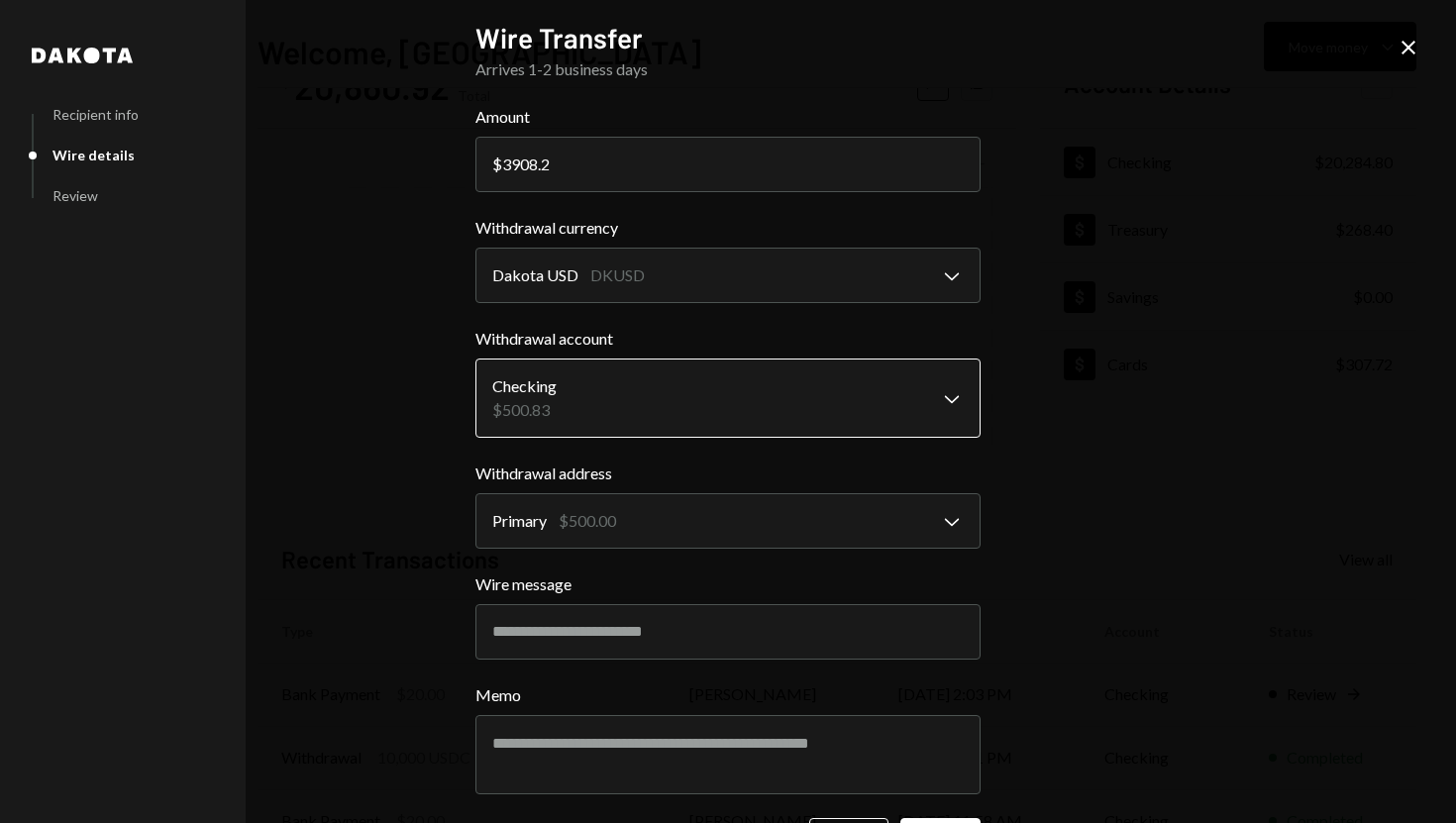 scroll, scrollTop: 58, scrollLeft: 0, axis: vertical 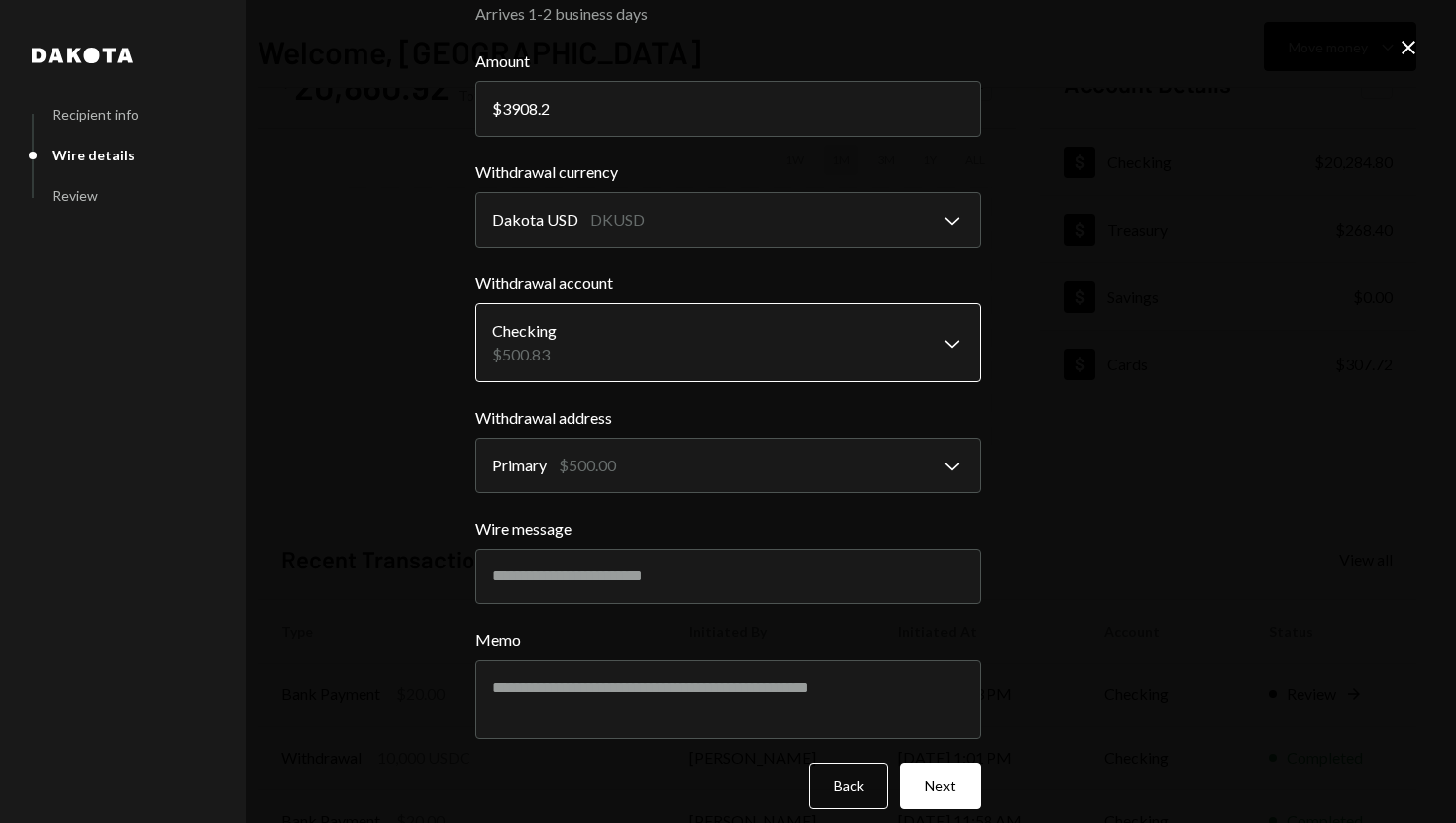 click on "S SPARK TECH HUB Caret Down Home Home Inbox Inbox Activities Transactions Accounts Accounts Caret Down Checking $20,284.80 Treasury $268.40 Savings $0.00 Cards $307.72 Dollar Rewards User Recipients Team Team Welcome, Olusola Move money Caret Down $ 20,860.92 Total Graph Accounts 1W 1M 3M 1Y ALL Account Details Plus Dollar Checking $20,284.80 Dollar Treasury $268.40 Dollar Savings $0.00 Dollar Cards $307.72 Recent Transactions View all Type Initiated By Initiated At Account Status Bank Payment $20.00 Olusola Kolawole 07/01/25 2:03 PM Checking Review Right Arrow Withdrawal 10,000  USDC Olusola Kolawole 07/01/25 1:01 PM Checking Completed Bank Payment $20.00 Olusola Kolawole 07/01/25 11:58 AM Checking Completed Card Transaction $29.63 Company Utilities 07/01/25 11:18 AM Organization Pending Billing Drawdown Withdrawal 250  USDC Dakota System 07/01/25 8:10 AM Checking Completed Welcome, Olusola - Dakota   Dakota Recipient info Wire details Review Wire Transfer Arrives 1-2 business days Amount $ 3908.2 Dakota USD" at bounding box center (728, 411) 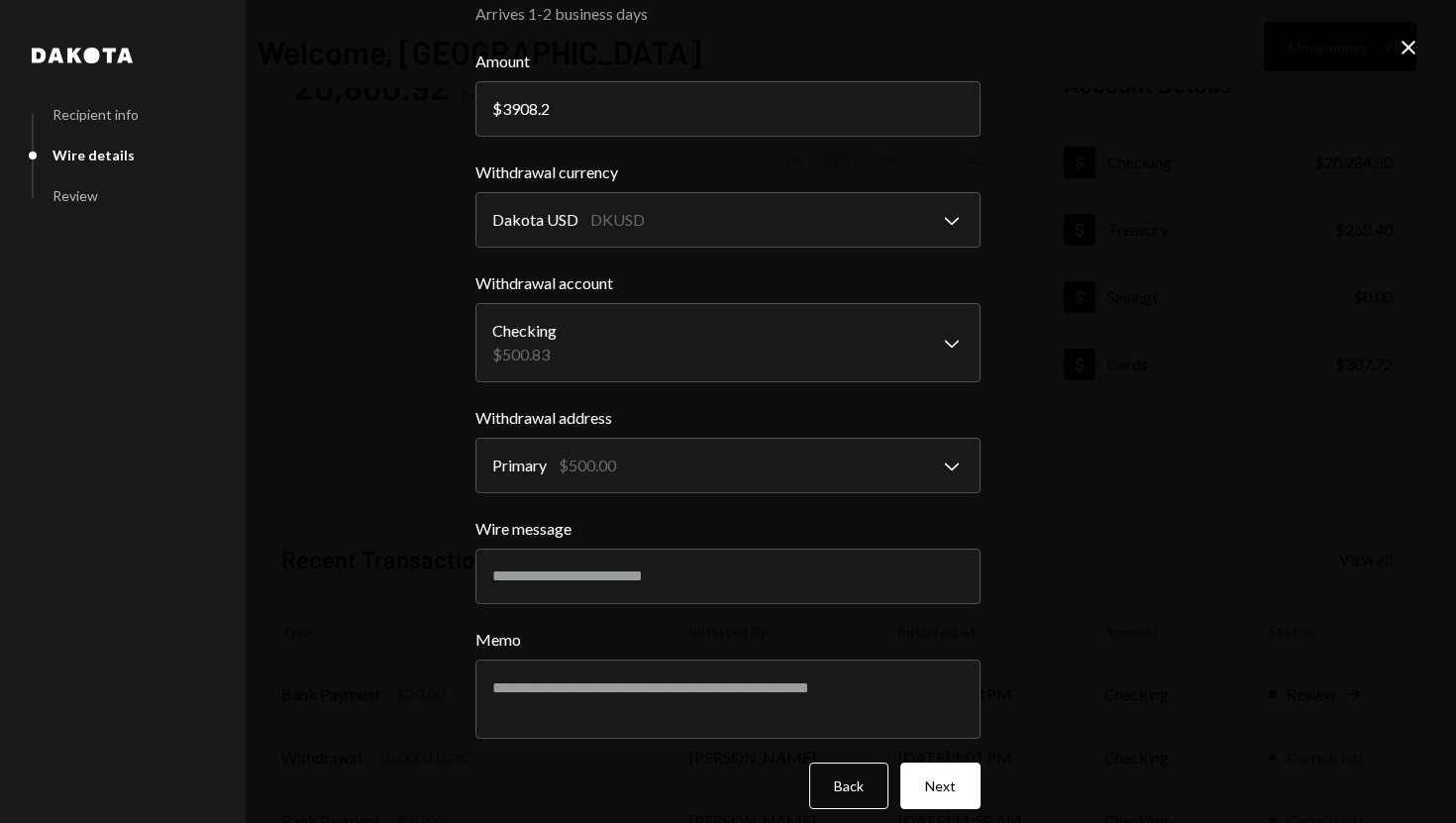 click on "**********" at bounding box center (728, 411) 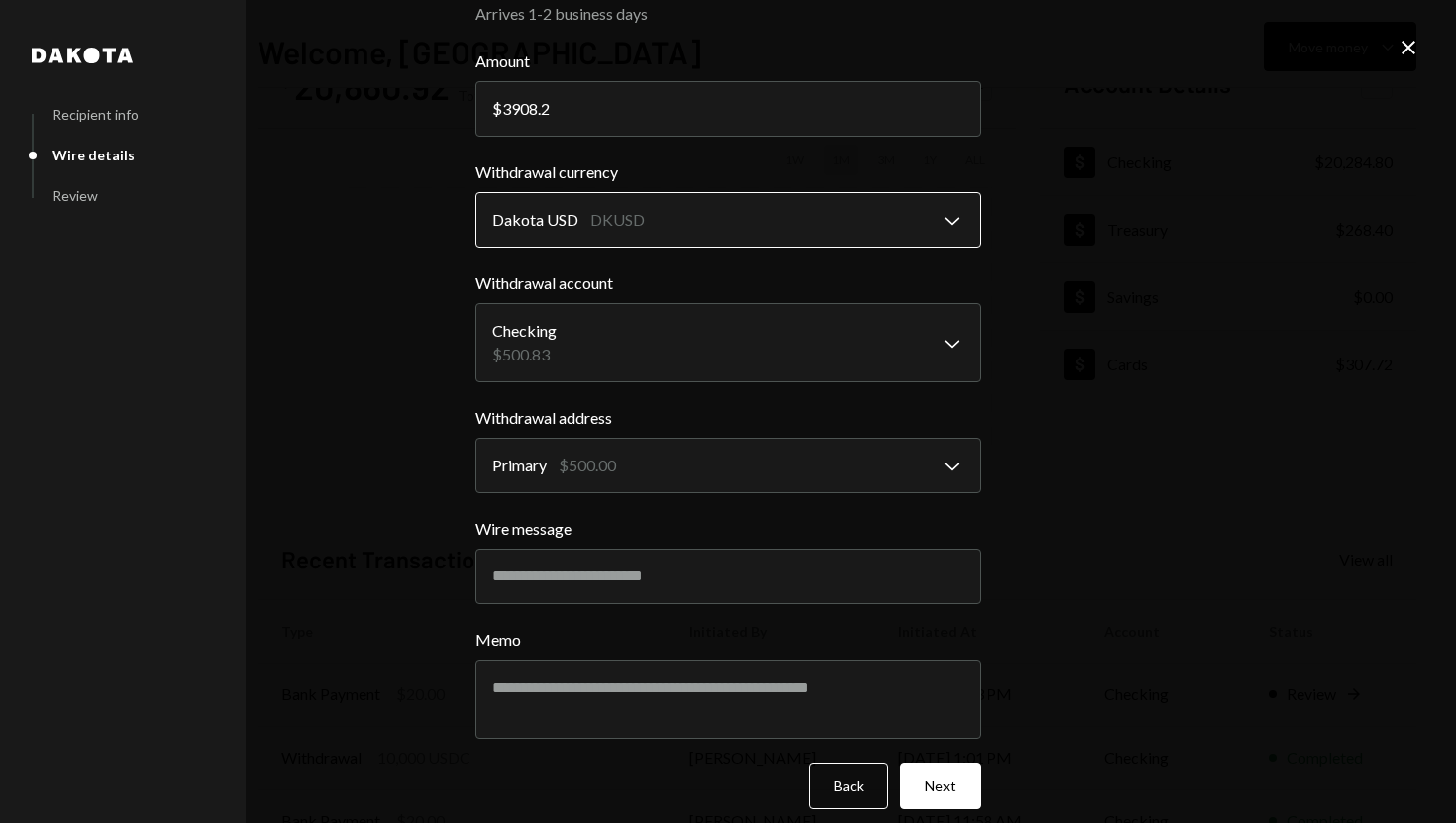 click on "S SPARK TECH HUB Caret Down Home Home Inbox Inbox Activities Transactions Accounts Accounts Caret Down Checking $20,284.80 Treasury $268.40 Savings $0.00 Cards $307.72 Dollar Rewards User Recipients Team Team Welcome, Olusola Move money Caret Down $ 20,860.92 Total Graph Accounts 1W 1M 3M 1Y ALL Account Details Plus Dollar Checking $20,284.80 Dollar Treasury $268.40 Dollar Savings $0.00 Dollar Cards $307.72 Recent Transactions View all Type Initiated By Initiated At Account Status Bank Payment $20.00 Olusola Kolawole 07/01/25 2:03 PM Checking Review Right Arrow Withdrawal 10,000  USDC Olusola Kolawole 07/01/25 1:01 PM Checking Completed Bank Payment $20.00 Olusola Kolawole 07/01/25 11:58 AM Checking Completed Card Transaction $29.63 Company Utilities 07/01/25 11:18 AM Organization Pending Billing Drawdown Withdrawal 250  USDC Dakota System 07/01/25 8:10 AM Checking Completed Welcome, Olusola - Dakota   Dakota Recipient info Wire details Review Wire Transfer Arrives 1-2 business days Amount $ 3908.2 Dakota USD" at bounding box center [728, 411] 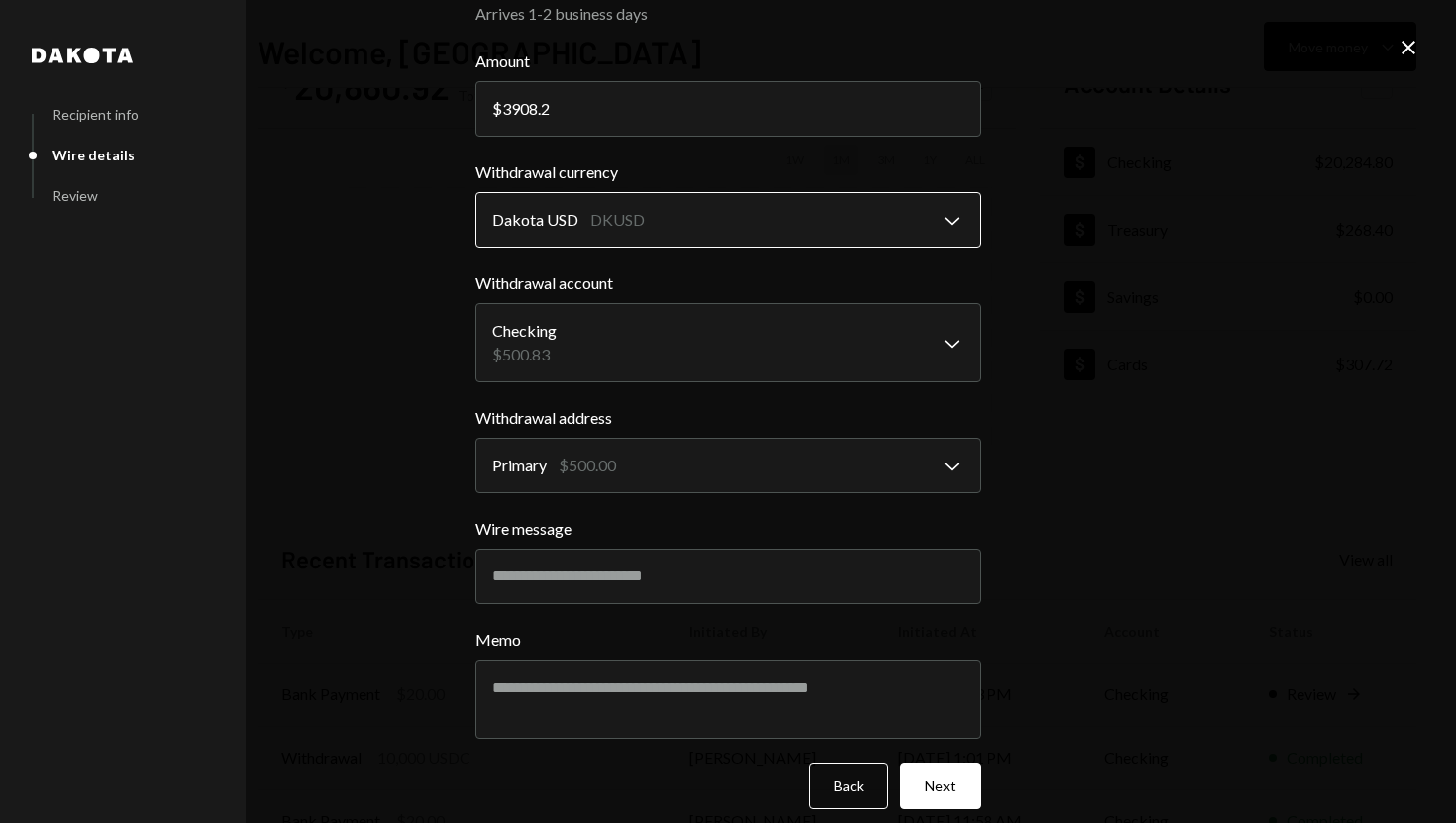 click on "S SPARK TECH HUB Caret Down Home Home Inbox Inbox Activities Transactions Accounts Accounts Caret Down Checking $20,284.80 Treasury $268.40 Savings $0.00 Cards $307.72 Dollar Rewards User Recipients Team Team Welcome, Olusola Move money Caret Down $ 20,860.92 Total Graph Accounts 1W 1M 3M 1Y ALL Account Details Plus Dollar Checking $20,284.80 Dollar Treasury $268.40 Dollar Savings $0.00 Dollar Cards $307.72 Recent Transactions View all Type Initiated By Initiated At Account Status Bank Payment $20.00 Olusola Kolawole 07/01/25 2:03 PM Checking Review Right Arrow Withdrawal 10,000  USDC Olusola Kolawole 07/01/25 1:01 PM Checking Completed Bank Payment $20.00 Olusola Kolawole 07/01/25 11:58 AM Checking Completed Card Transaction $29.63 Company Utilities 07/01/25 11:18 AM Organization Pending Billing Drawdown Withdrawal 250  USDC Dakota System 07/01/25 8:10 AM Checking Completed Welcome, Olusola - Dakota   Dakota Recipient info Wire details Review Wire Transfer Arrives 1-2 business days Amount $ 3908.2 Dakota USD" at bounding box center (728, 411) 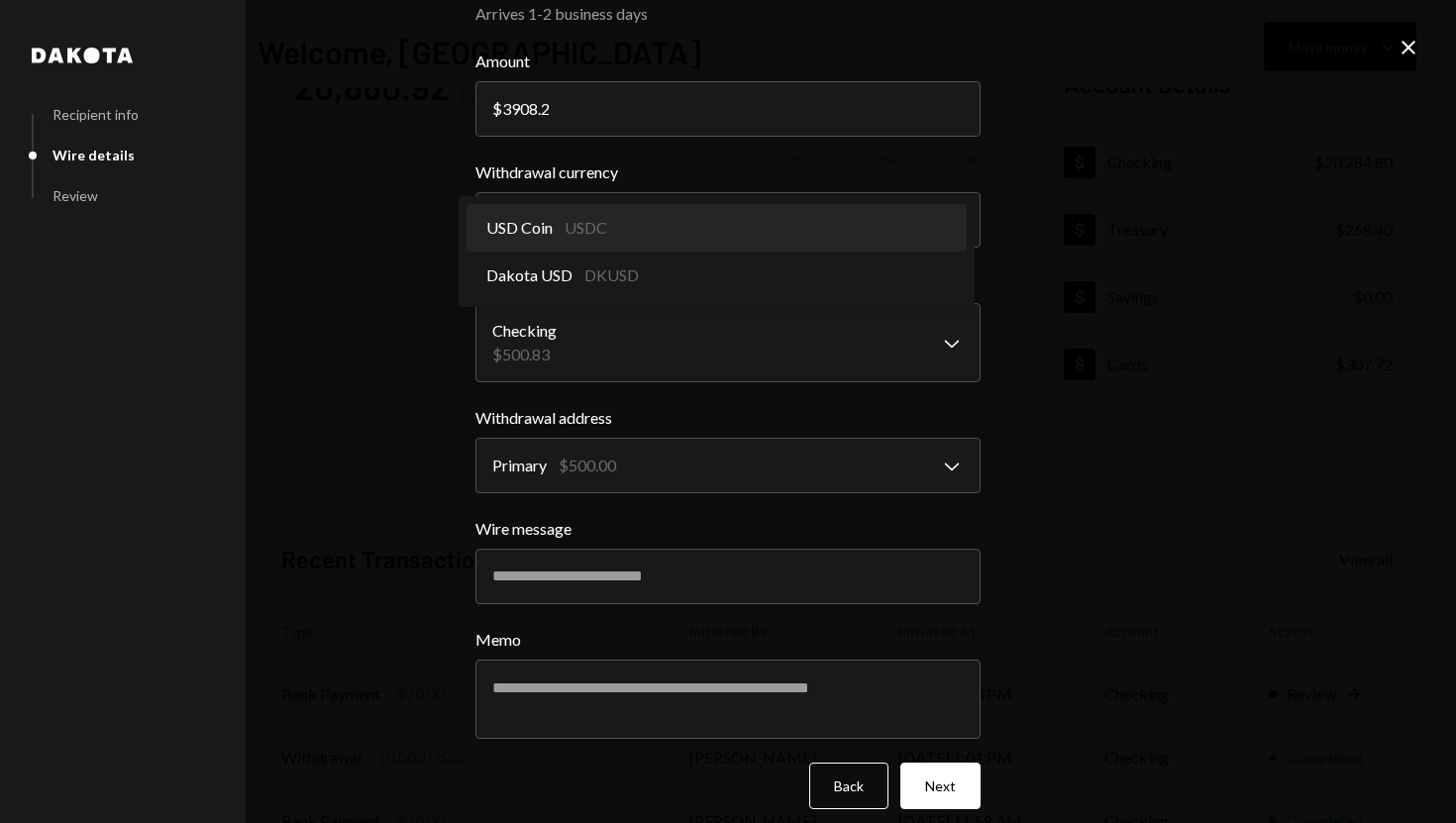 select on "****" 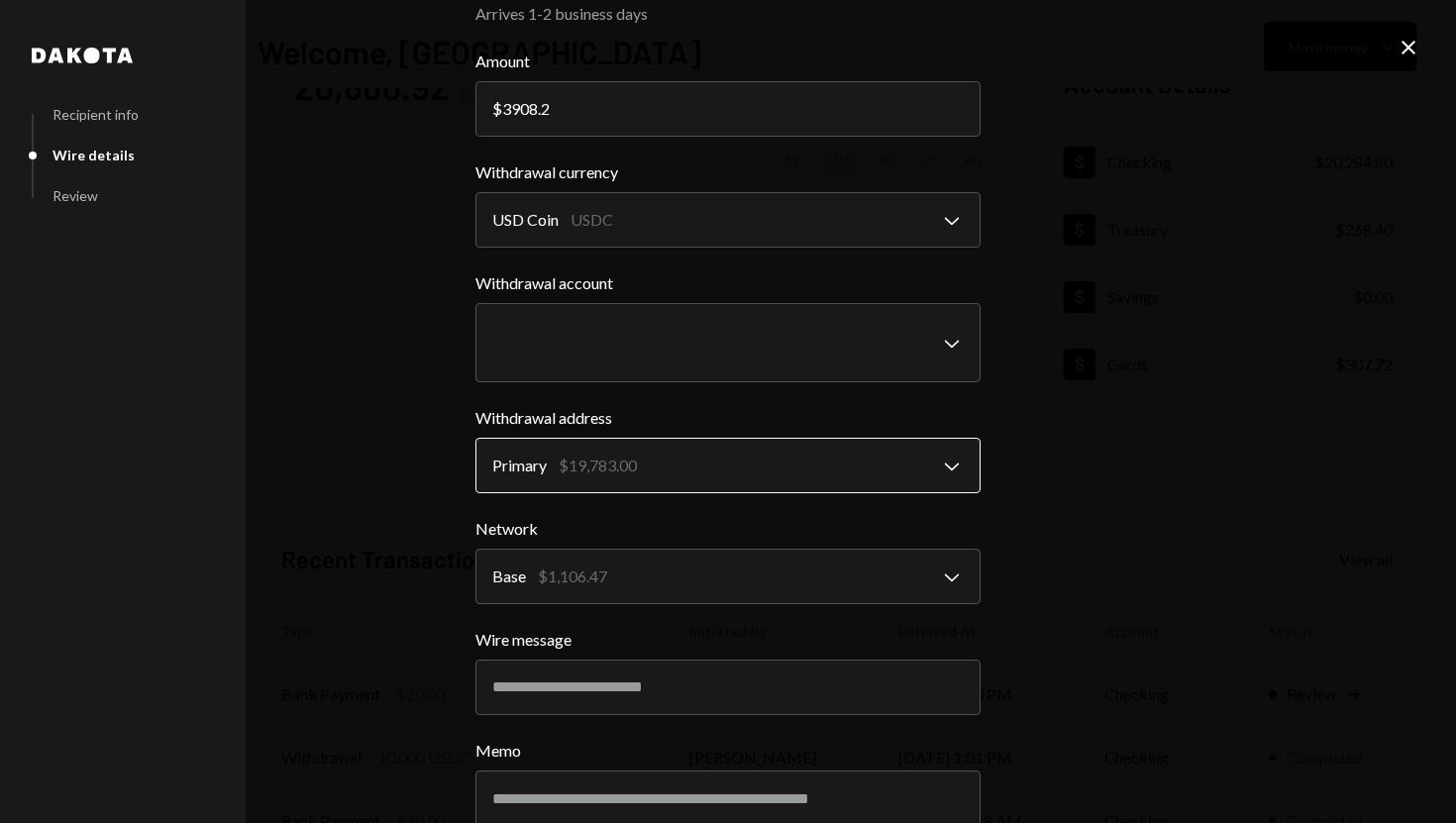 click on "S SPARK TECH HUB Caret Down Home Home Inbox Inbox Activities Transactions Accounts Accounts Caret Down Checking $20,284.80 Treasury $268.40 Savings $0.00 Cards $307.72 Dollar Rewards User Recipients Team Team Welcome, Olusola Move money Caret Down $ 20,860.92 Total Graph Accounts 1W 1M 3M 1Y ALL Account Details Plus Dollar Checking $20,284.80 Dollar Treasury $268.40 Dollar Savings $0.00 Dollar Cards $307.72 Recent Transactions View all Type Initiated By Initiated At Account Status Bank Payment $20.00 Olusola Kolawole 07/01/25 2:03 PM Checking Review Right Arrow Withdrawal 10,000  USDC Olusola Kolawole 07/01/25 1:01 PM Checking Completed Bank Payment $20.00 Olusola Kolawole 07/01/25 11:58 AM Checking Completed Card Transaction $29.63 Company Utilities 07/01/25 11:18 AM Organization Pending Billing Drawdown Withdrawal 250  USDC Dakota System 07/01/25 8:10 AM Checking Completed Welcome, Olusola - Dakota   Dakota Recipient info Wire details Review Wire Transfer Arrives 1-2 business days Amount $ 3908.2 USD Coin" at bounding box center [728, 411] 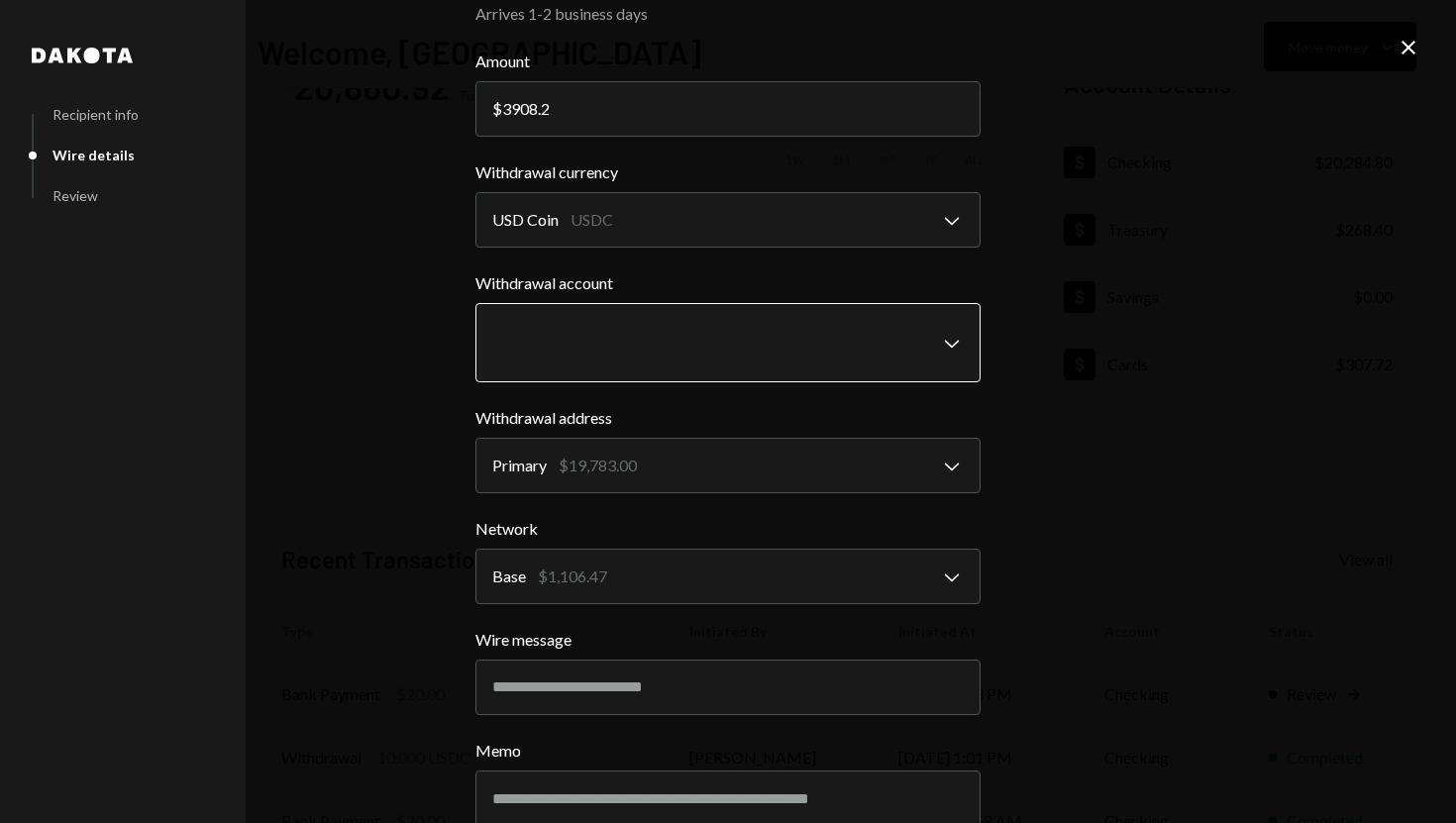 click on "S SPARK TECH HUB Caret Down Home Home Inbox Inbox Activities Transactions Accounts Accounts Caret Down Checking $20,284.80 Treasury $268.40 Savings $0.00 Cards $307.72 Dollar Rewards User Recipients Team Team Welcome, Olusola Move money Caret Down $ 20,860.92 Total Graph Accounts 1W 1M 3M 1Y ALL Account Details Plus Dollar Checking $20,284.80 Dollar Treasury $268.40 Dollar Savings $0.00 Dollar Cards $307.72 Recent Transactions View all Type Initiated By Initiated At Account Status Bank Payment $20.00 Olusola Kolawole 07/01/25 2:03 PM Checking Review Right Arrow Withdrawal 10,000  USDC Olusola Kolawole 07/01/25 1:01 PM Checking Completed Bank Payment $20.00 Olusola Kolawole 07/01/25 11:58 AM Checking Completed Card Transaction $29.63 Company Utilities 07/01/25 11:18 AM Organization Pending Billing Drawdown Withdrawal 250  USDC Dakota System 07/01/25 8:10 AM Checking Completed Welcome, Olusola - Dakota   Dakota Recipient info Wire details Review Wire Transfer Arrives 1-2 business days Amount $ 3908.2 USD Coin" at bounding box center [728, 411] 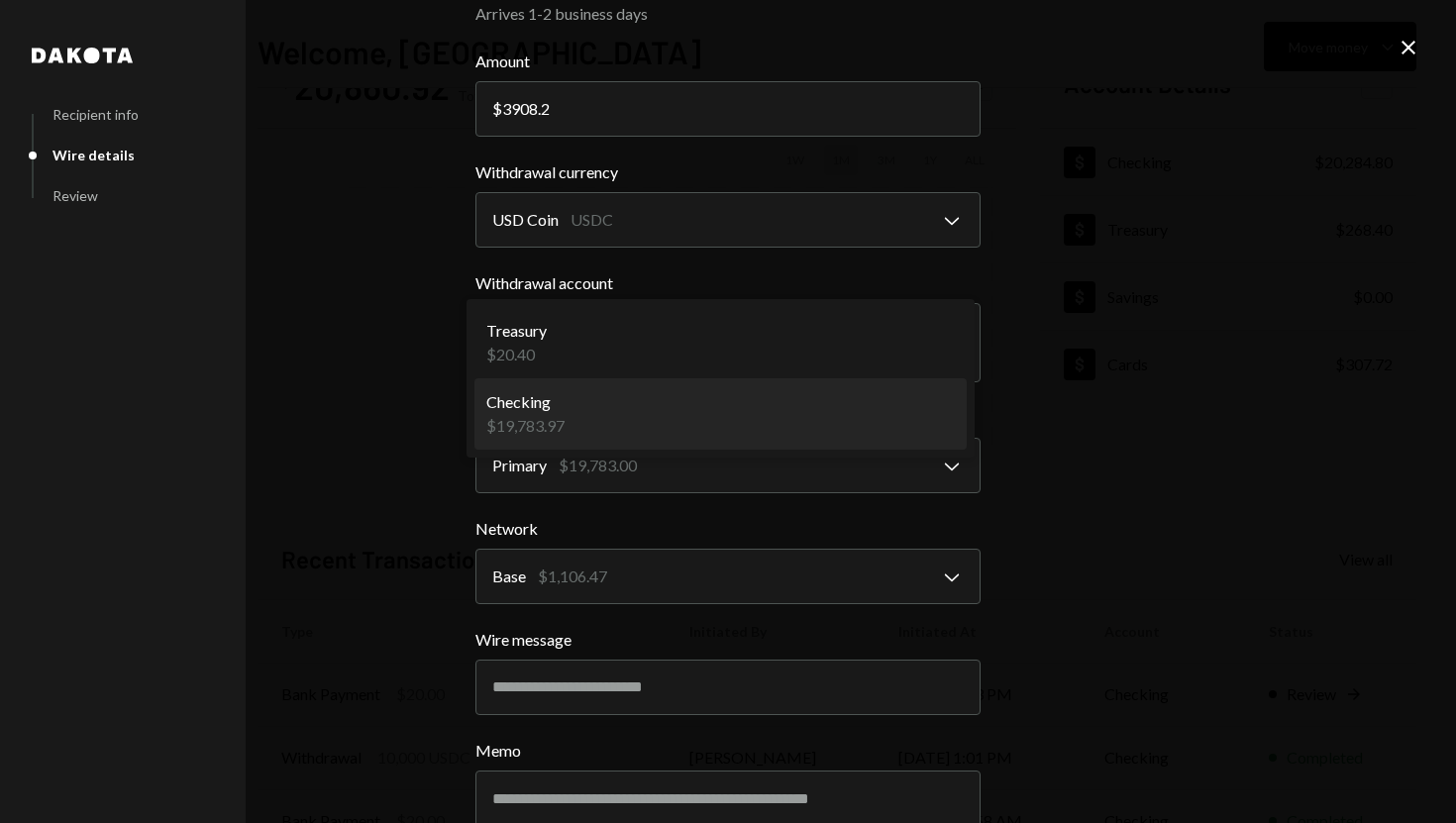 select on "**********" 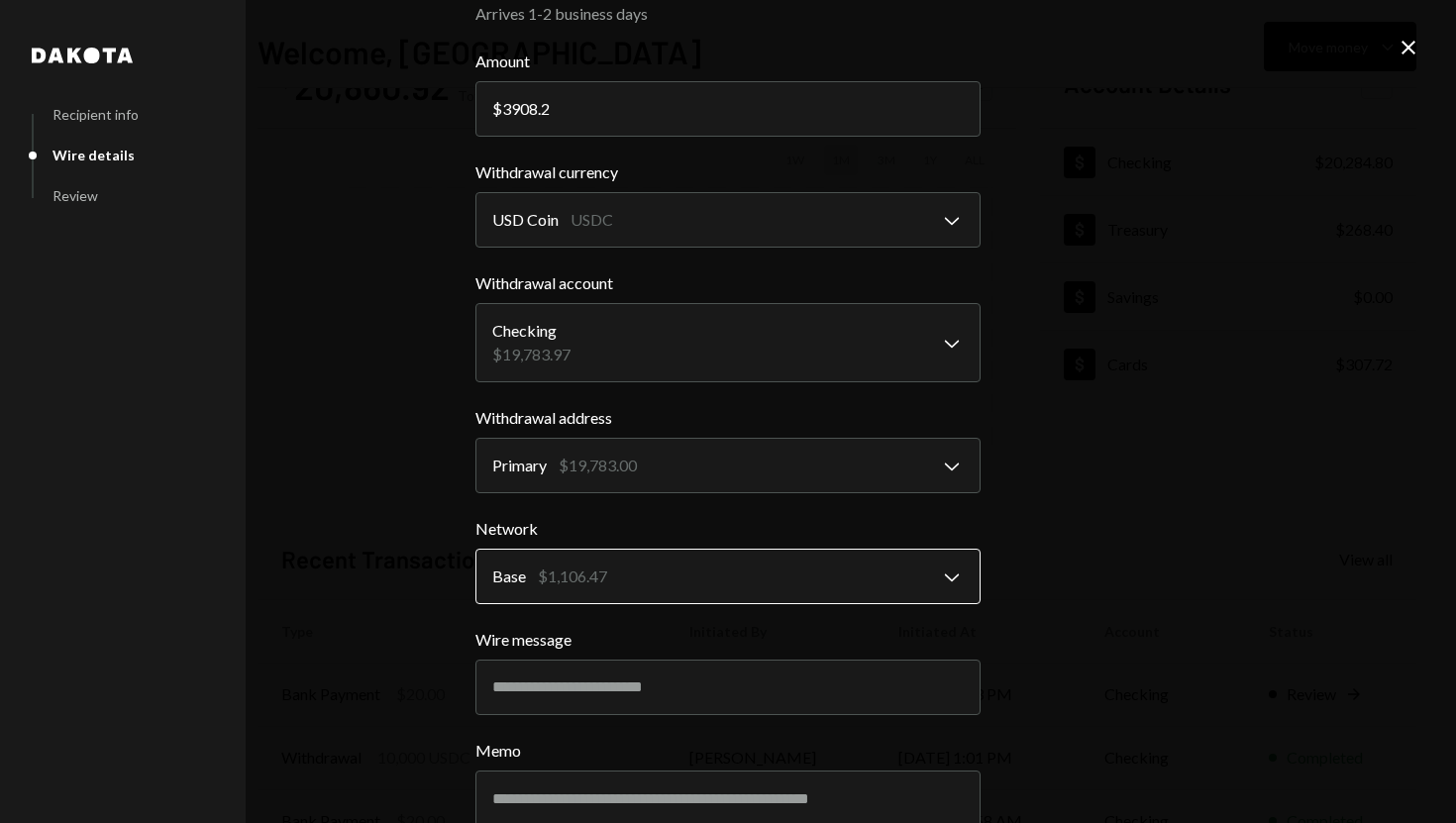 scroll, scrollTop: 186, scrollLeft: 0, axis: vertical 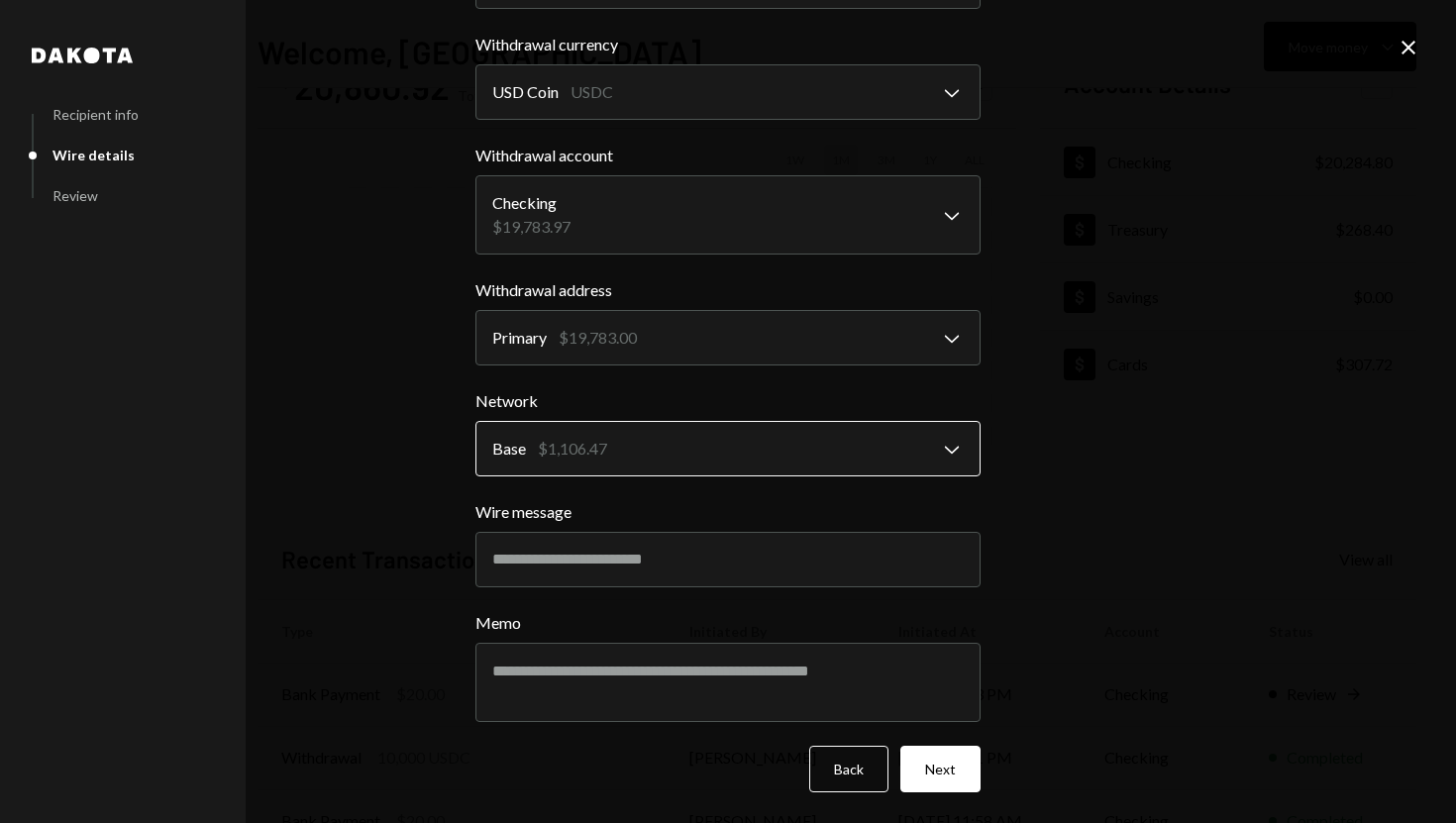 click on "S SPARK TECH HUB Caret Down Home Home Inbox Inbox Activities Transactions Accounts Accounts Caret Down Checking $20,284.80 Treasury $268.40 Savings $0.00 Cards $307.72 Dollar Rewards User Recipients Team Team Welcome, Olusola Move money Caret Down $ 20,860.92 Total Graph Accounts 1W 1M 3M 1Y ALL Account Details Plus Dollar Checking $20,284.80 Dollar Treasury $268.40 Dollar Savings $0.00 Dollar Cards $307.72 Recent Transactions View all Type Initiated By Initiated At Account Status Bank Payment $20.00 Olusola Kolawole 07/01/25 2:03 PM Checking Review Right Arrow Withdrawal 10,000  USDC Olusola Kolawole 07/01/25 1:01 PM Checking Completed Bank Payment $20.00 Olusola Kolawole 07/01/25 11:58 AM Checking Completed Card Transaction $29.63 Company Utilities 07/01/25 11:18 AM Organization Pending Billing Drawdown Withdrawal 250  USDC Dakota System 07/01/25 8:10 AM Checking Completed Welcome, Olusola - Dakota   Dakota Recipient info Wire details Review Wire Transfer Arrives 1-2 business days Amount $ 3908.2 USD Coin" at bounding box center [728, 411] 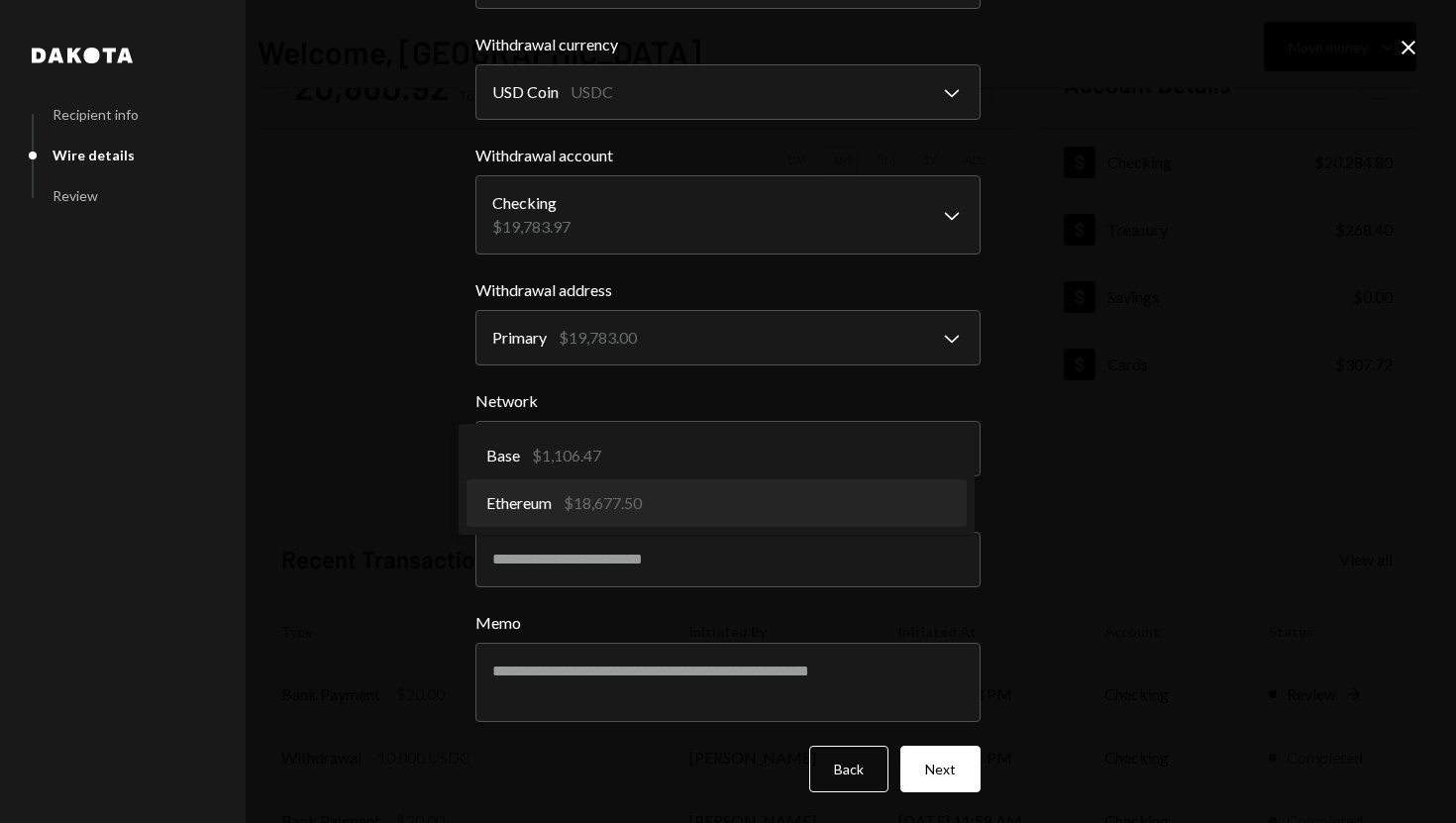 select on "**********" 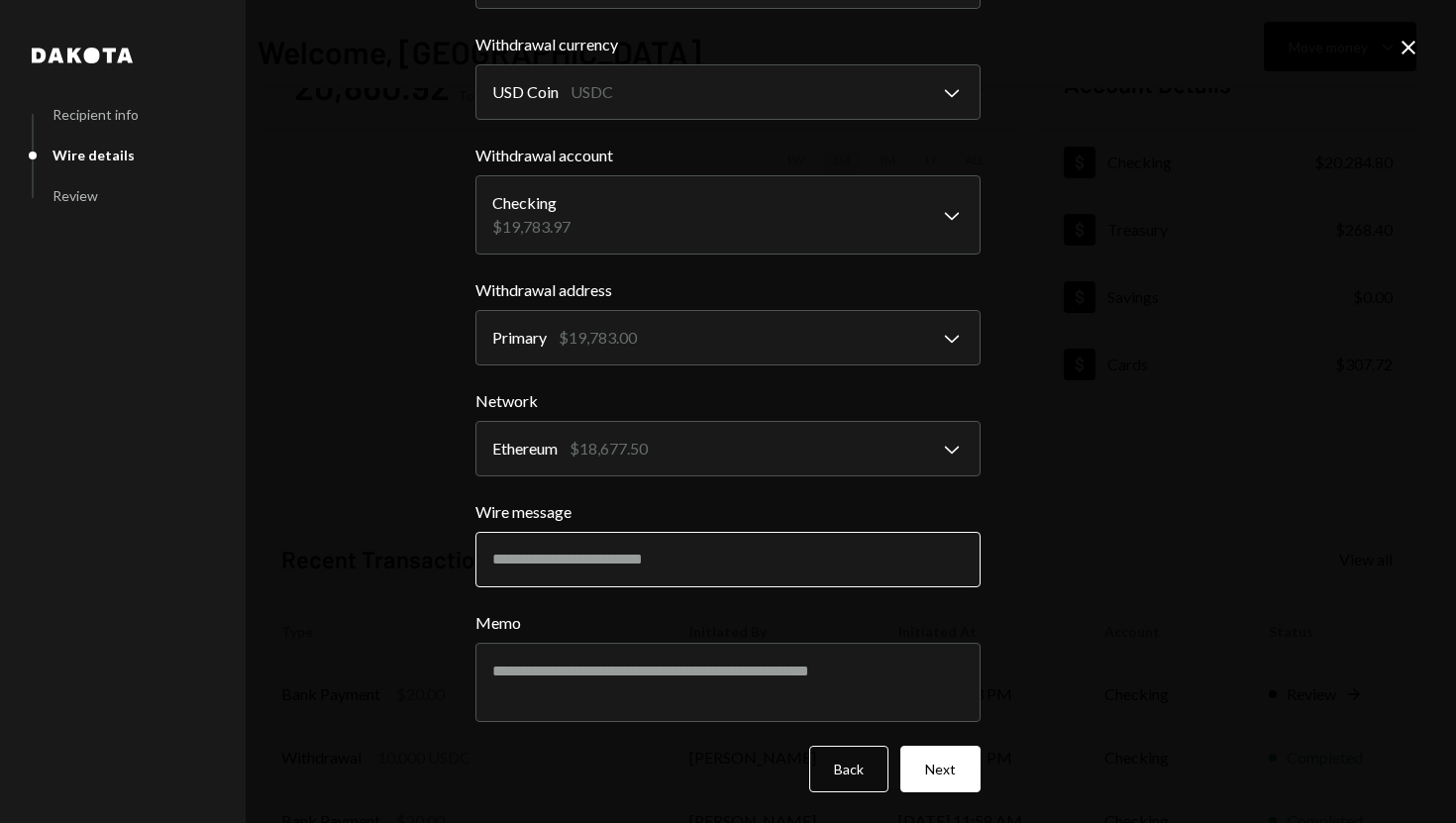 click on "Wire message" at bounding box center (728, 560) 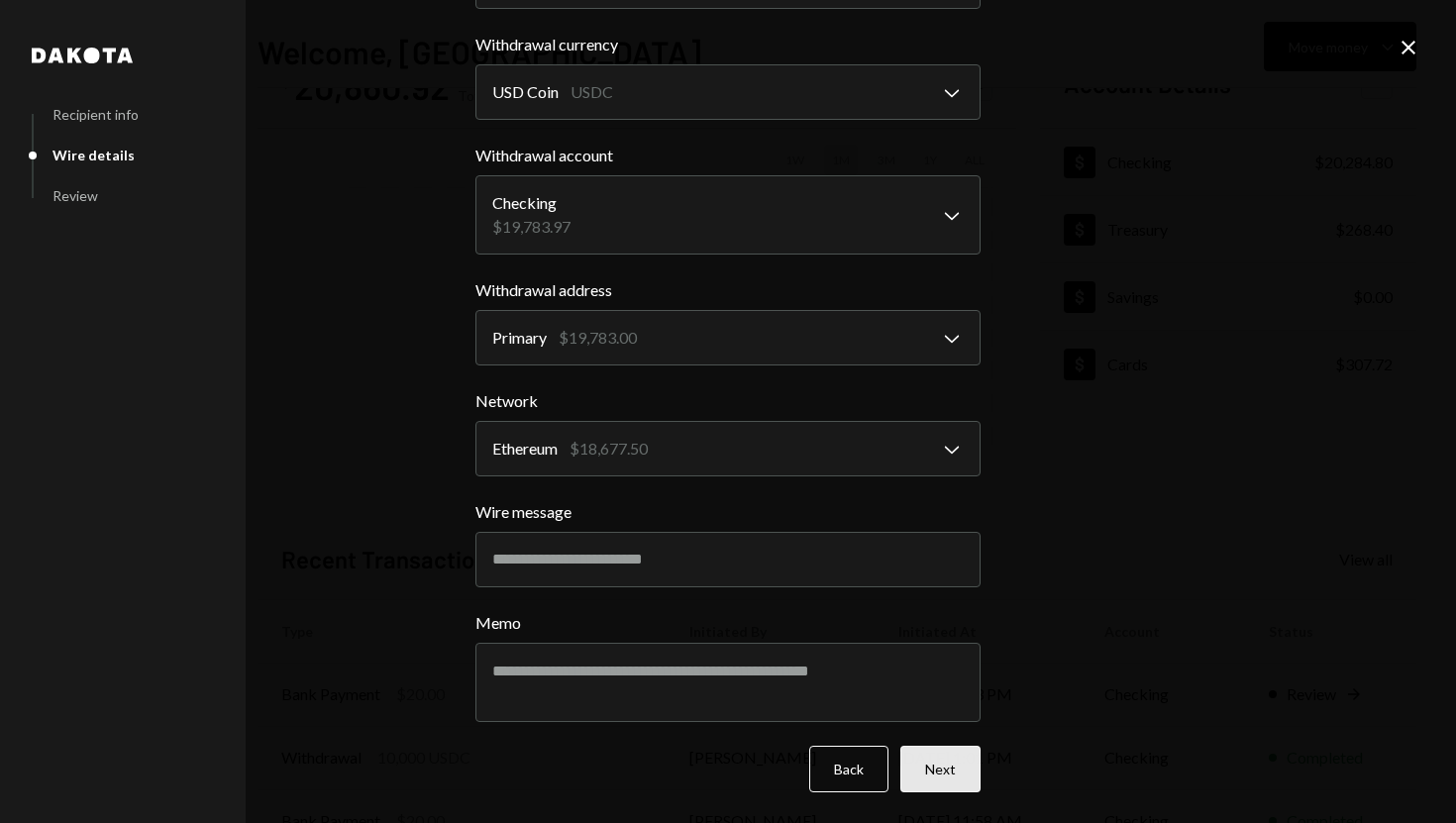 click on "Next" at bounding box center [940, 769] 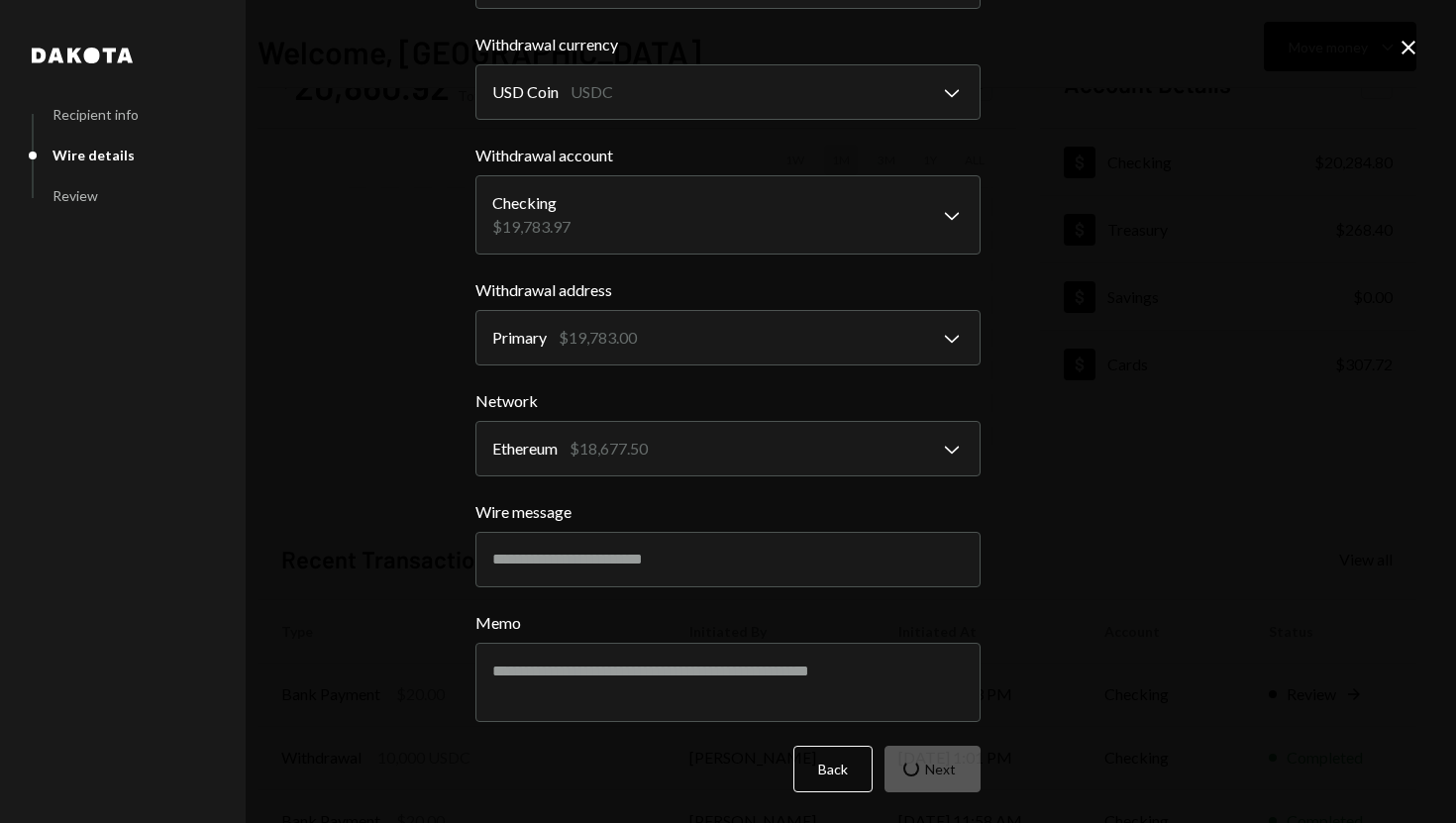 scroll, scrollTop: 0, scrollLeft: 0, axis: both 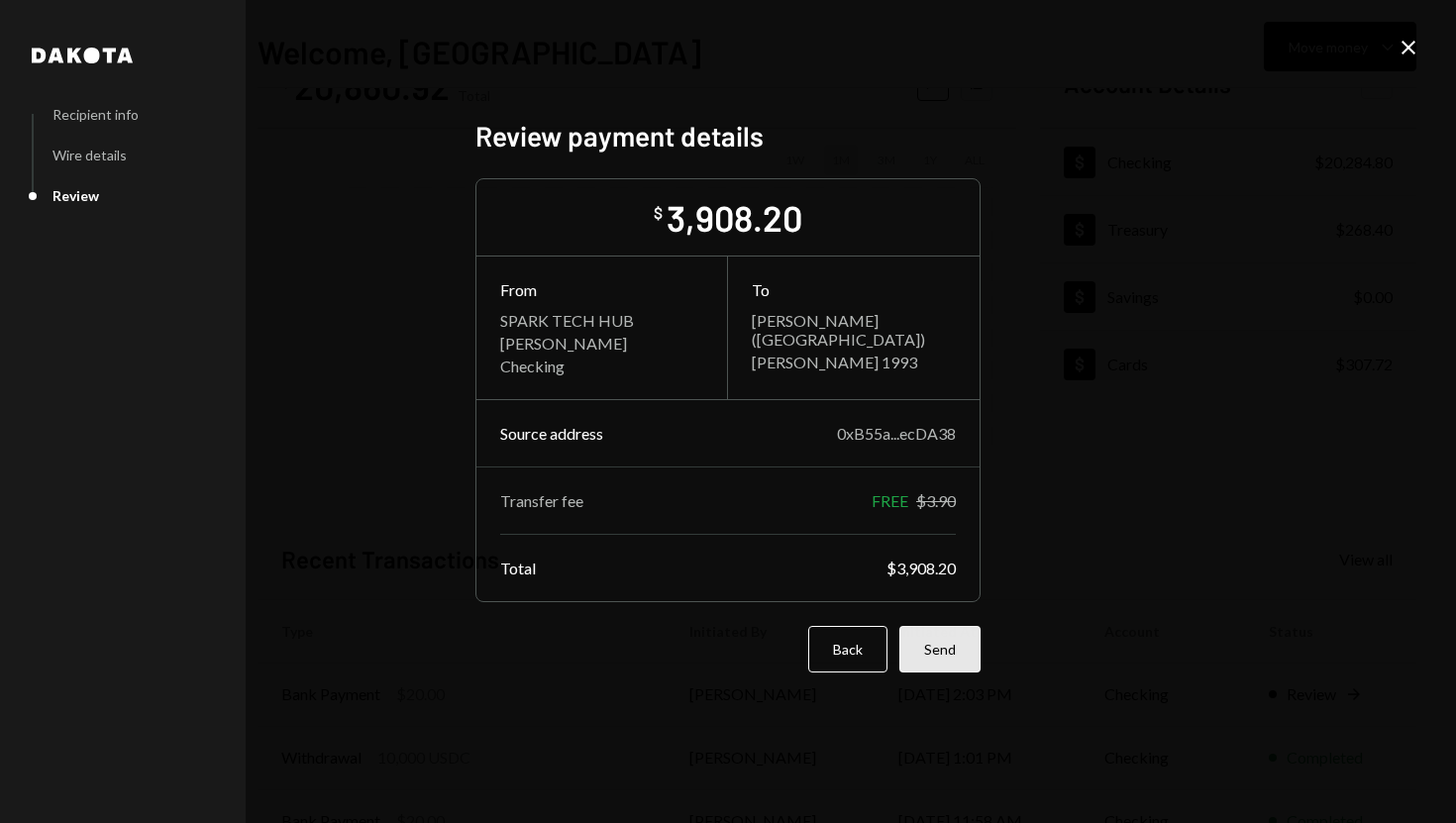 click on "Send" at bounding box center (940, 649) 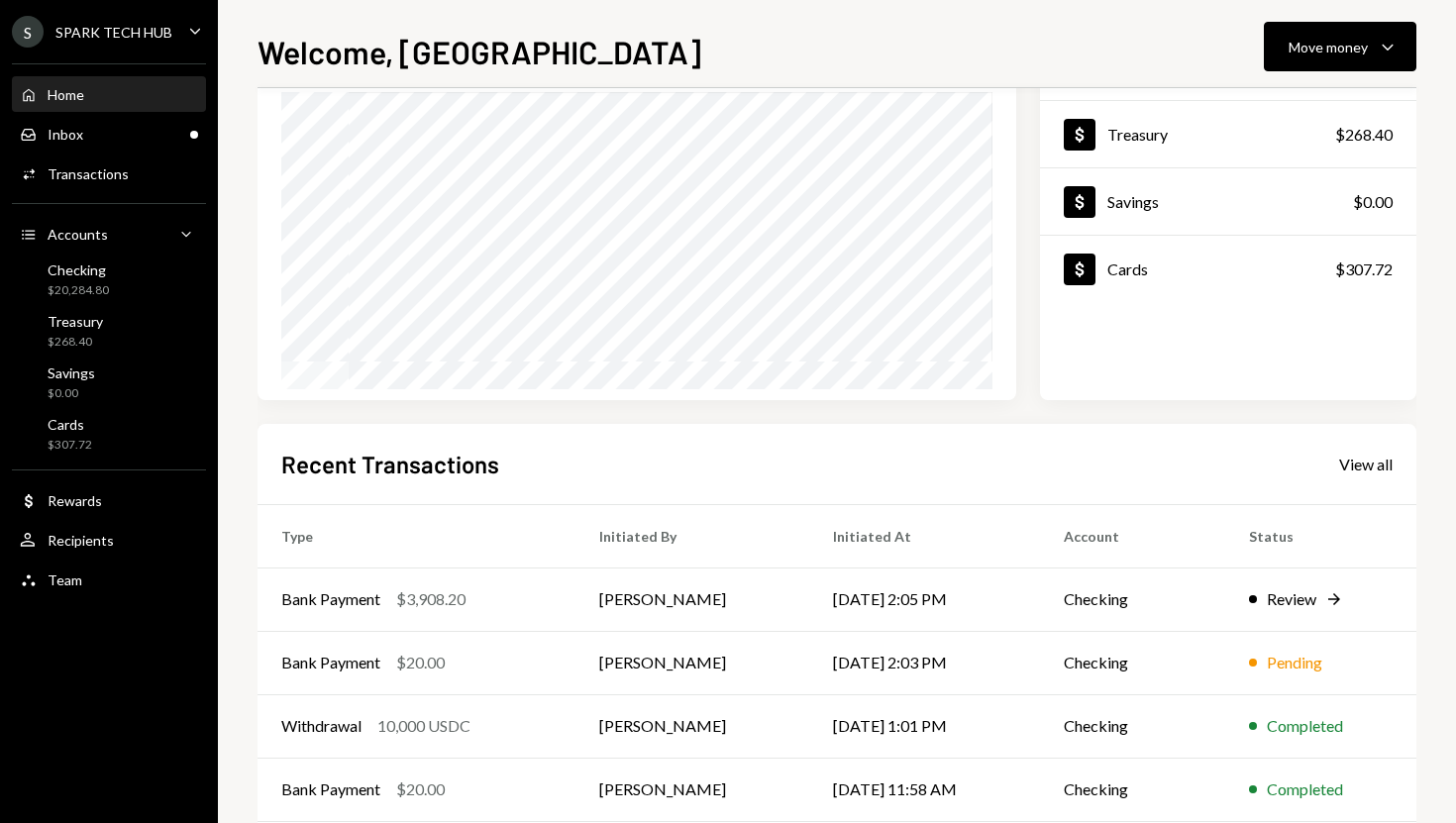 scroll, scrollTop: 188, scrollLeft: 0, axis: vertical 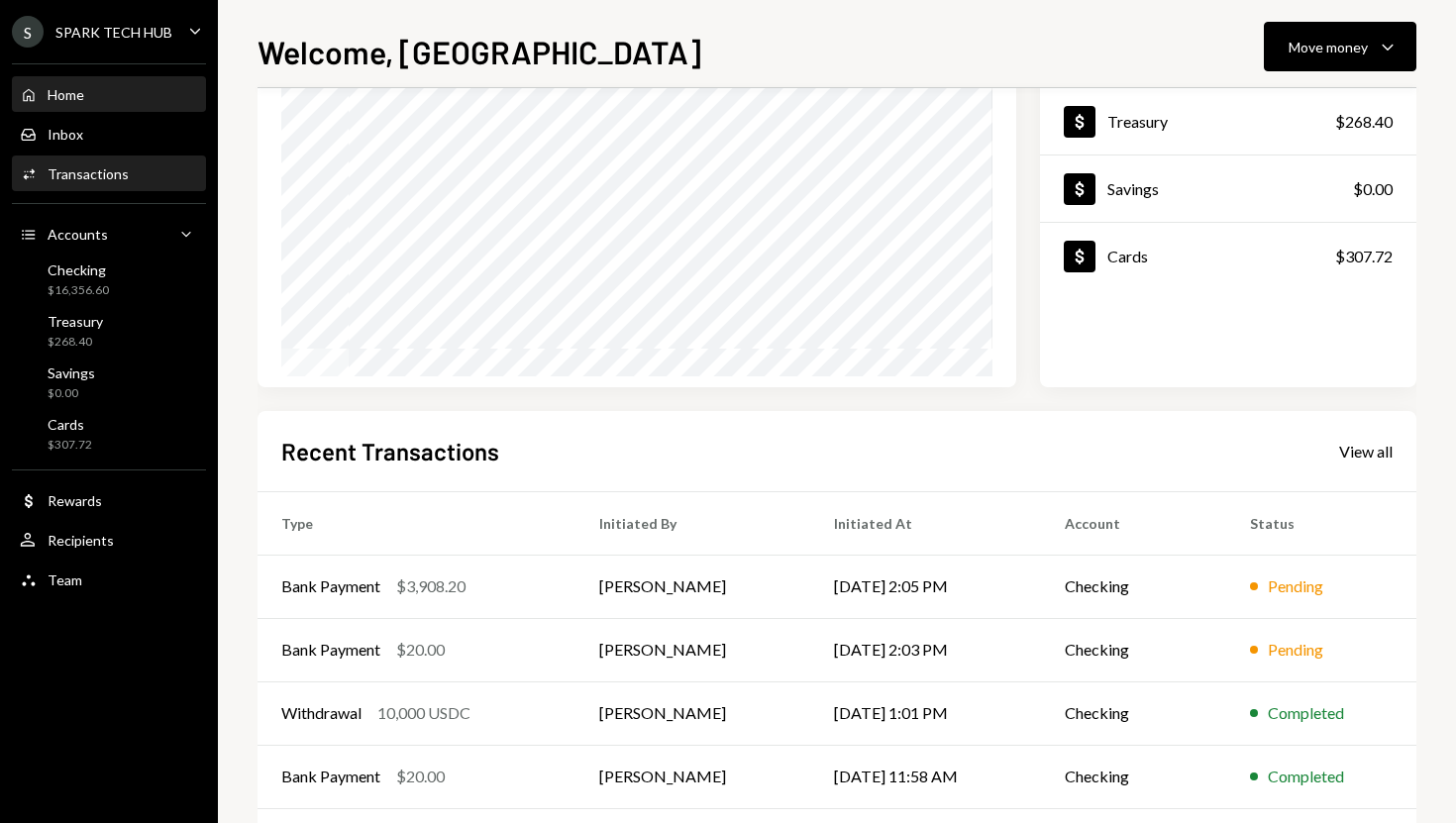 click on "Activities Transactions" at bounding box center [74, 174] 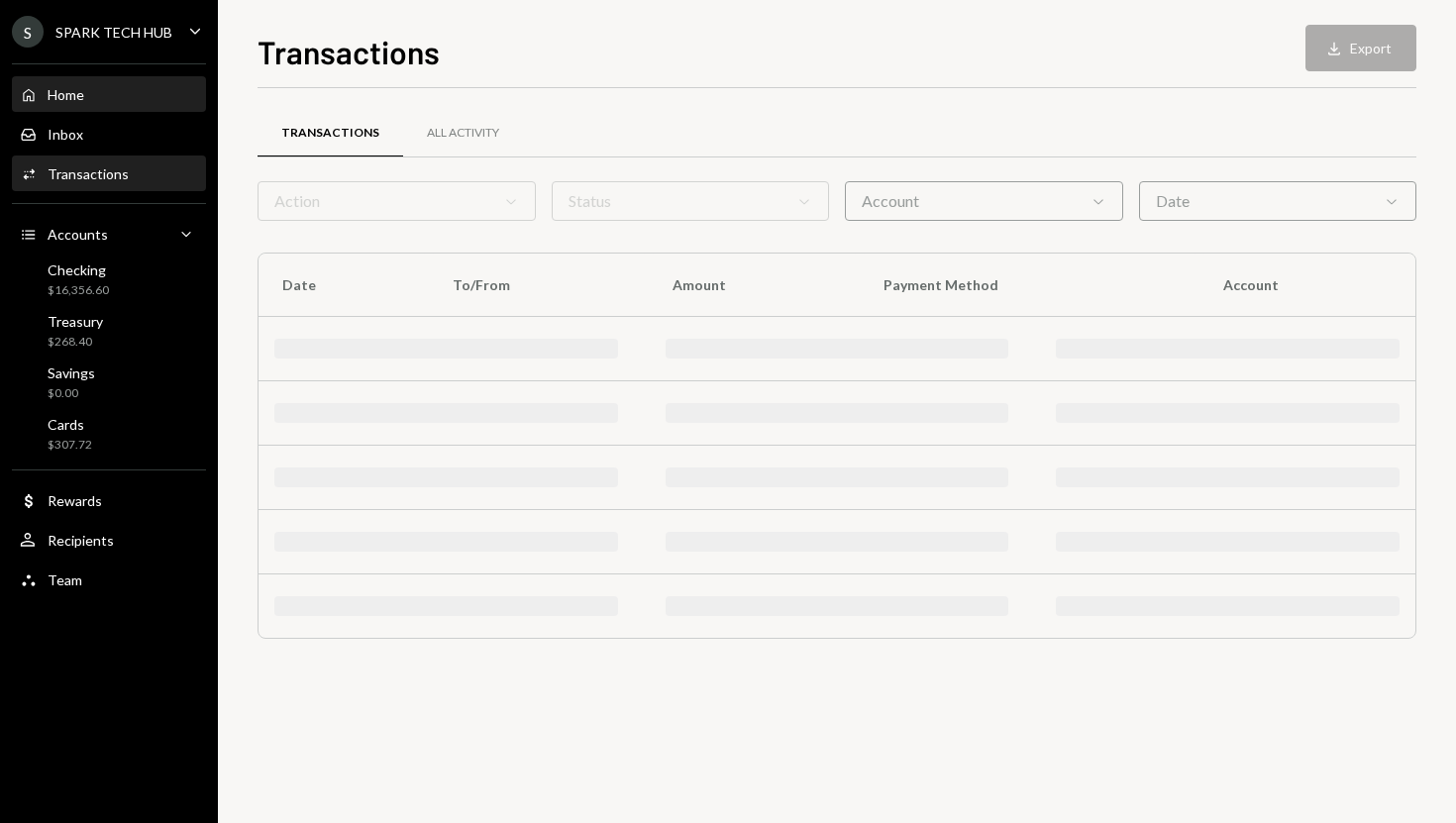 click on "Home Home" at bounding box center (109, 95) 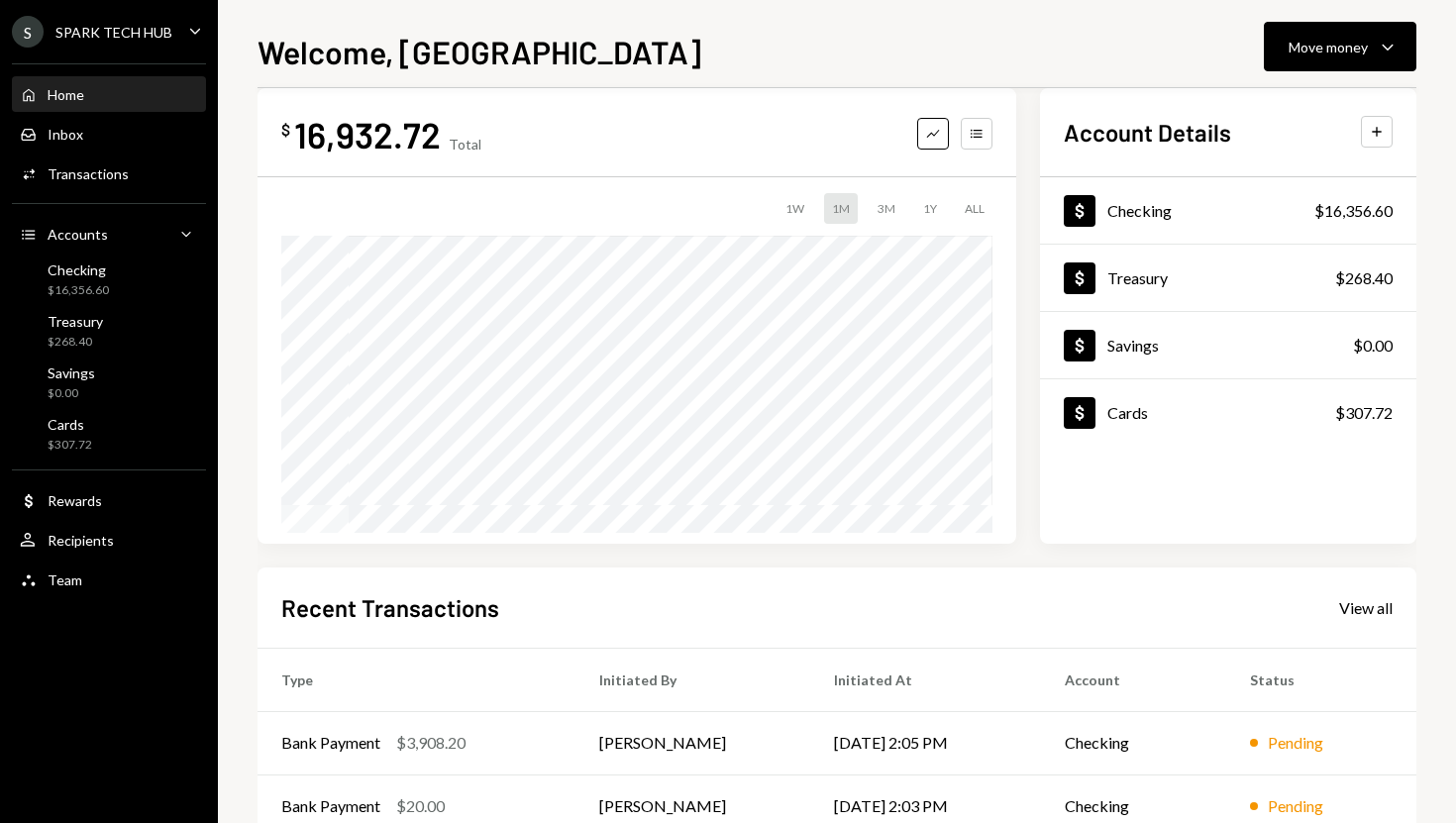scroll, scrollTop: 0, scrollLeft: 0, axis: both 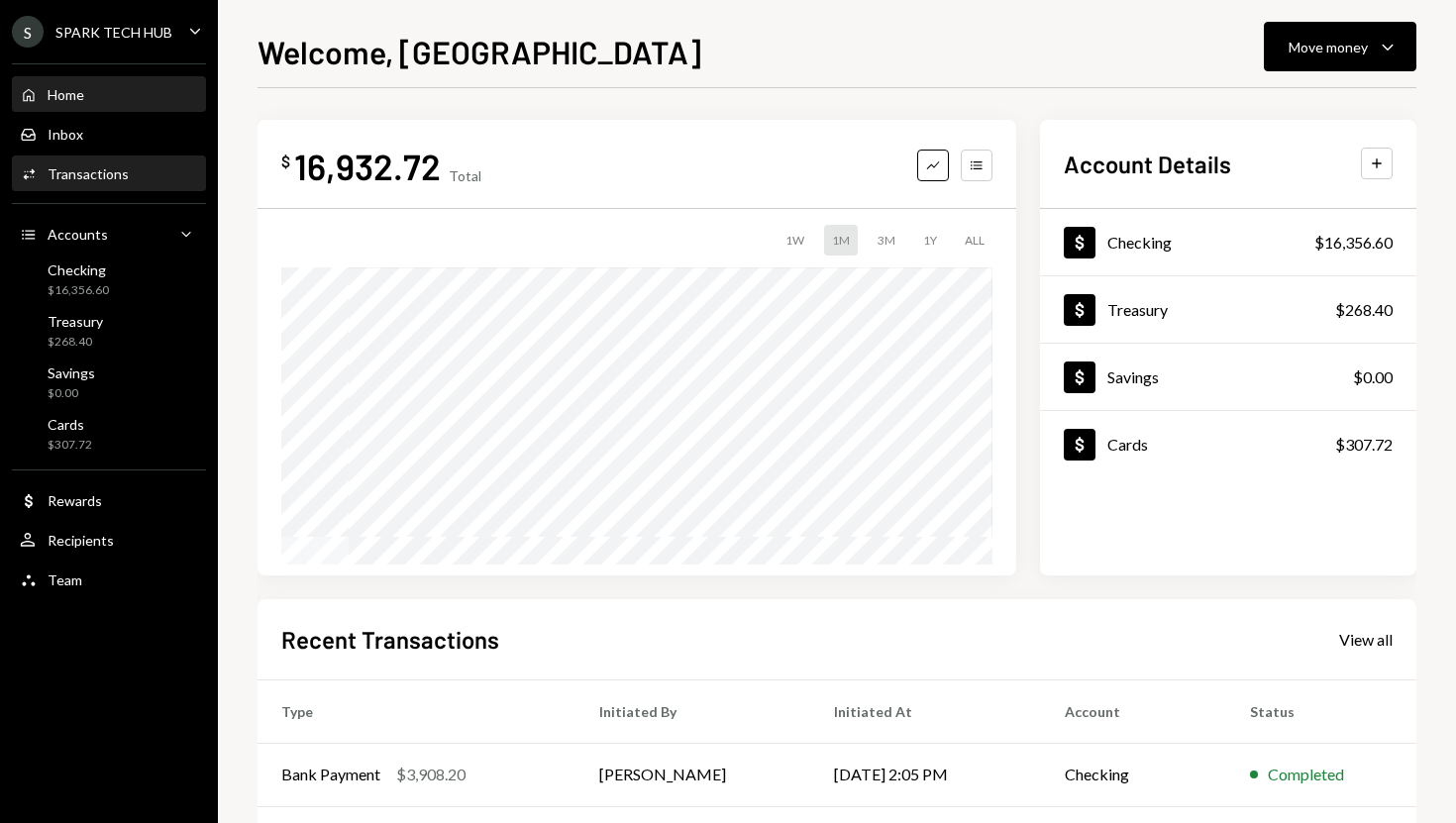 click on "Transactions" at bounding box center (88, 173) 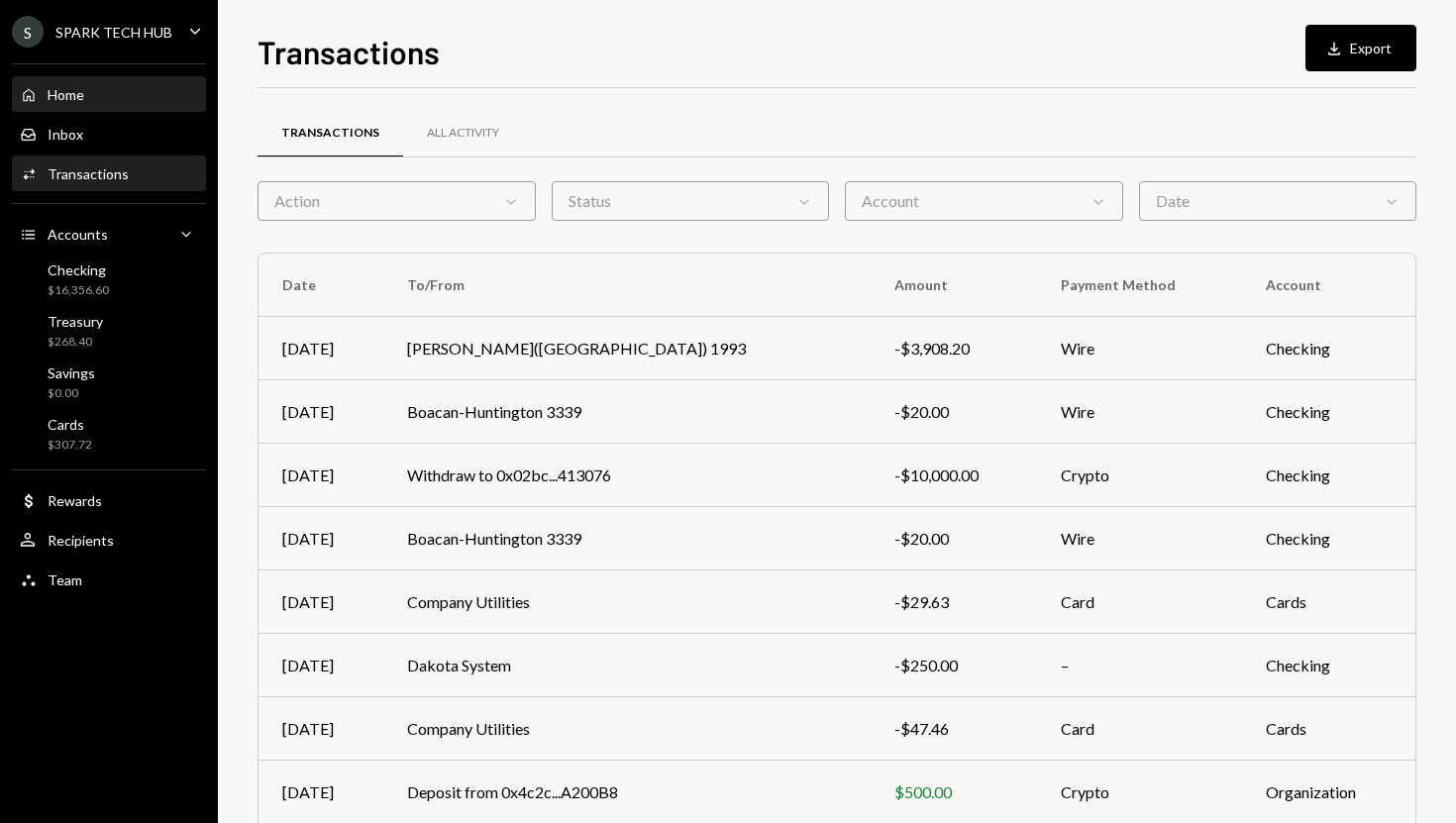 click on "Home Home" at bounding box center (109, 95) 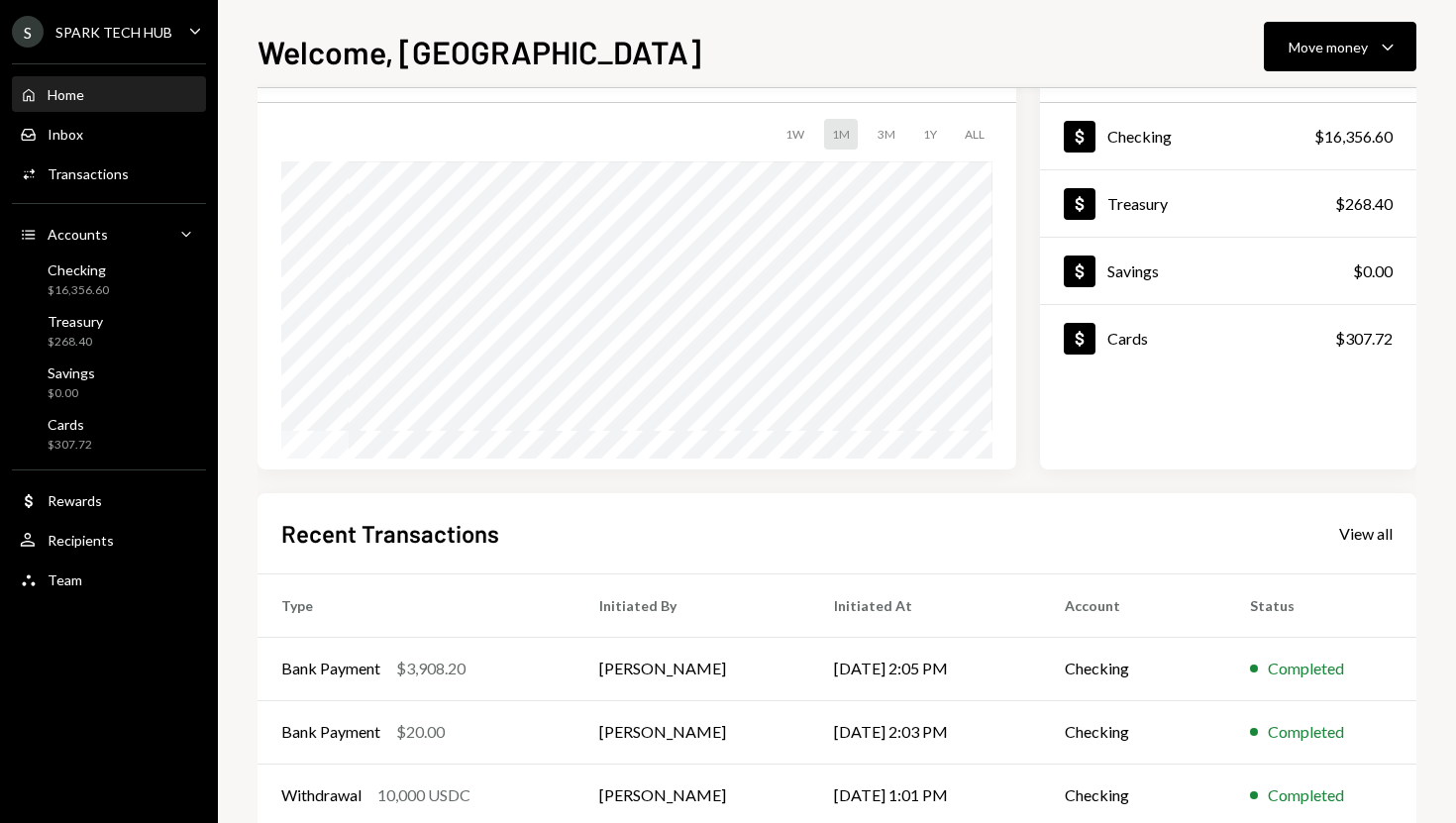 scroll, scrollTop: 116, scrollLeft: 0, axis: vertical 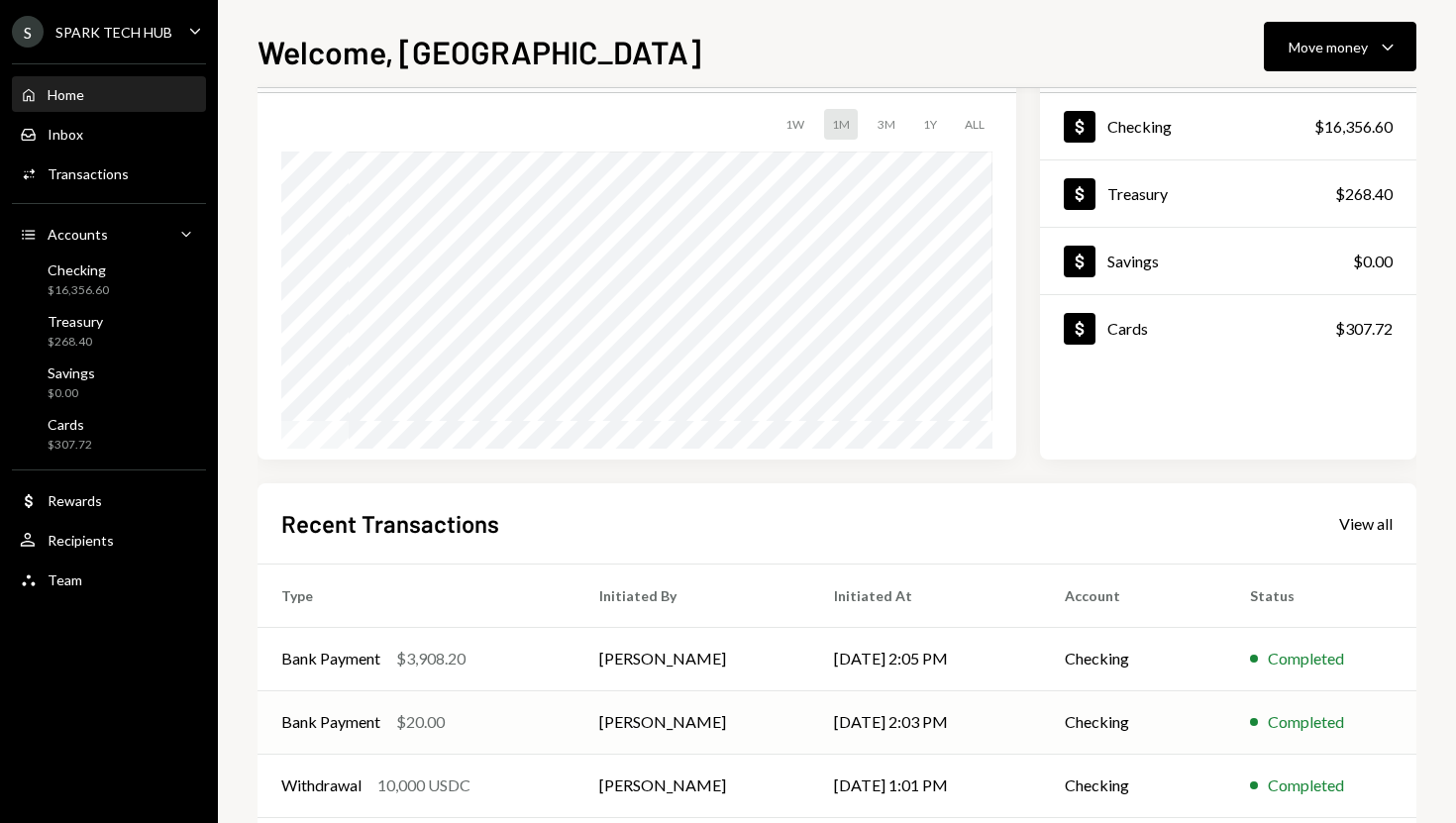 click on "Bank Payment $20.00" at bounding box center [416, 722] 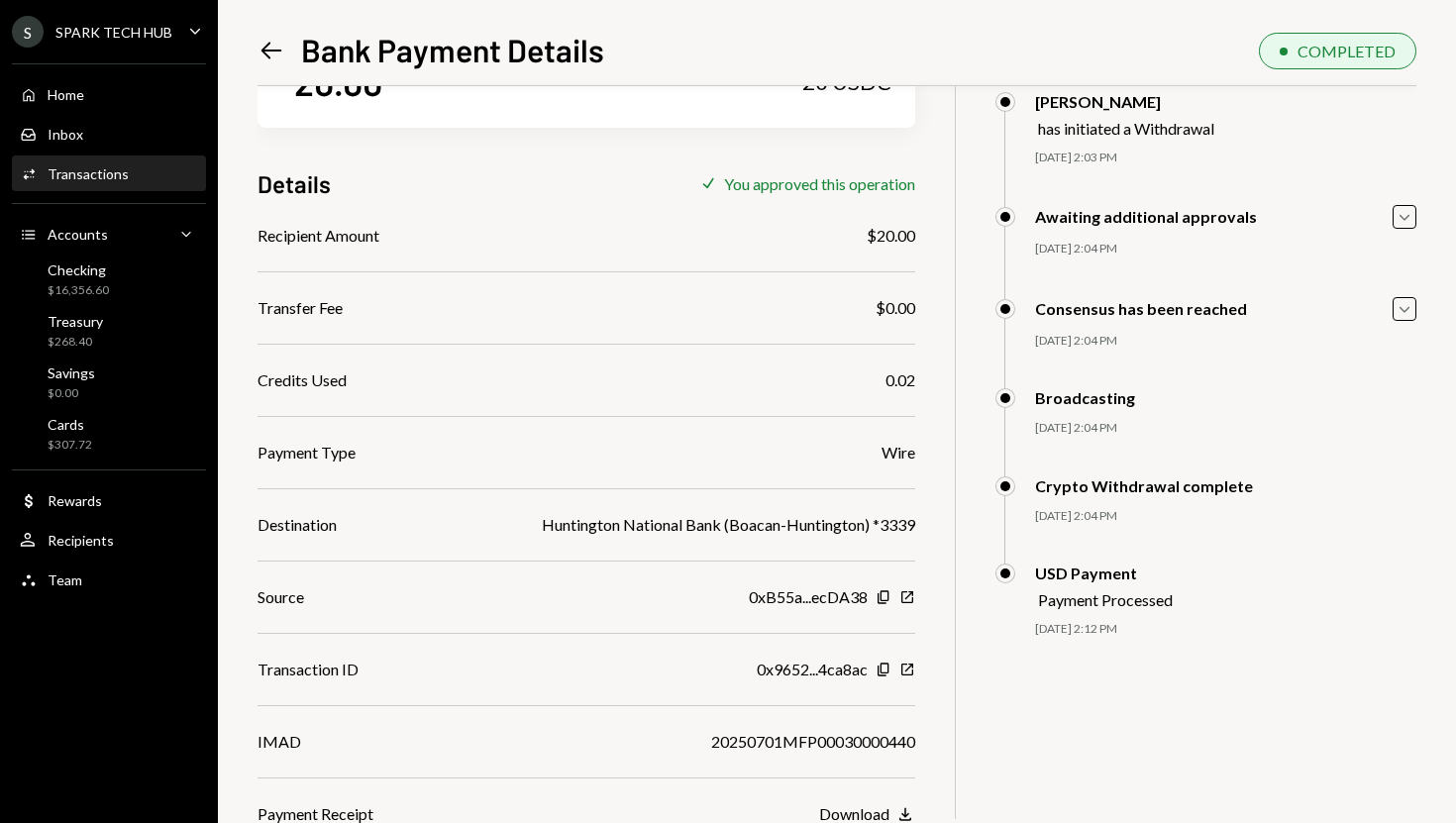 scroll, scrollTop: 93, scrollLeft: 0, axis: vertical 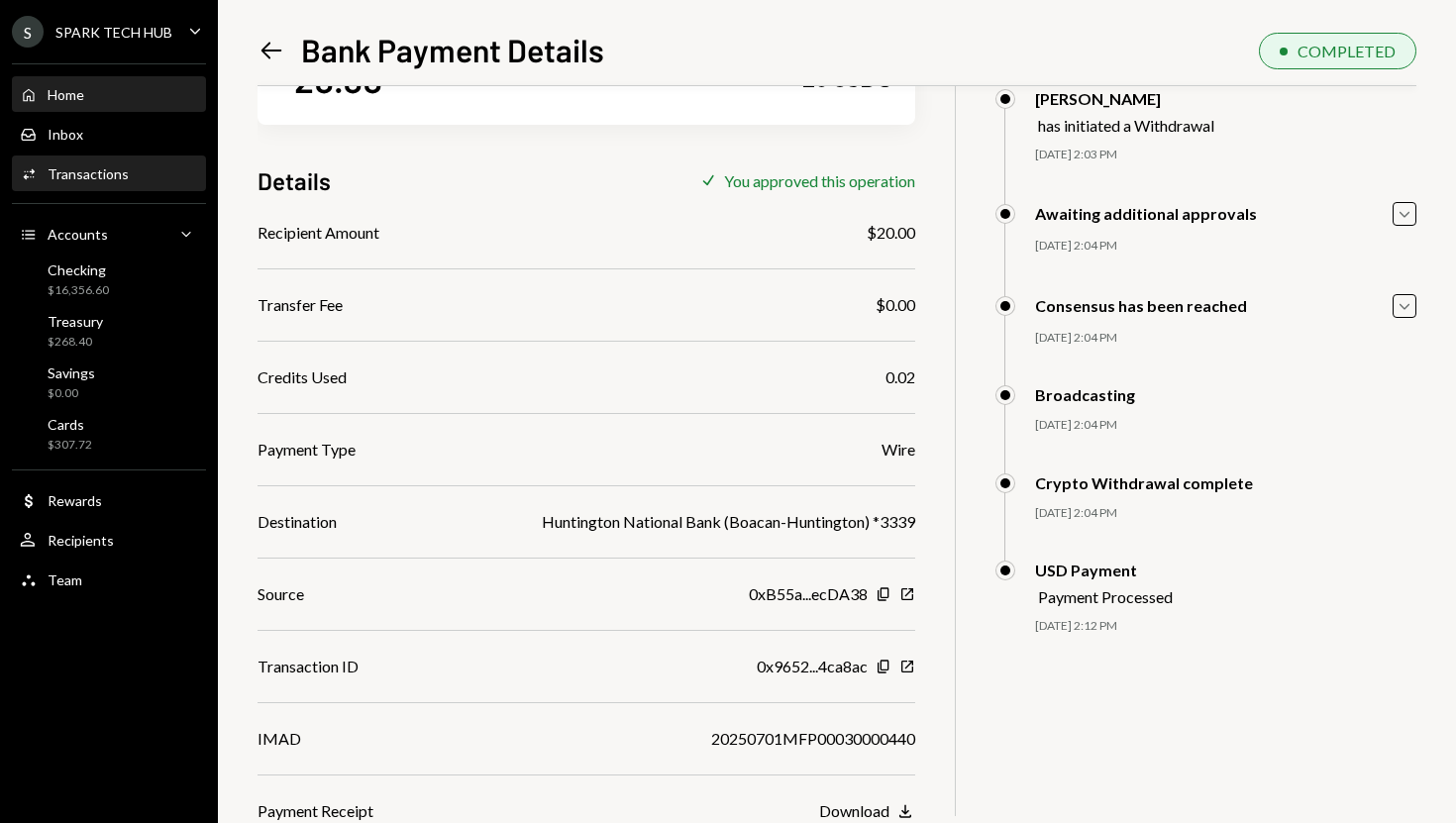 click on "Home Home" at bounding box center (109, 95) 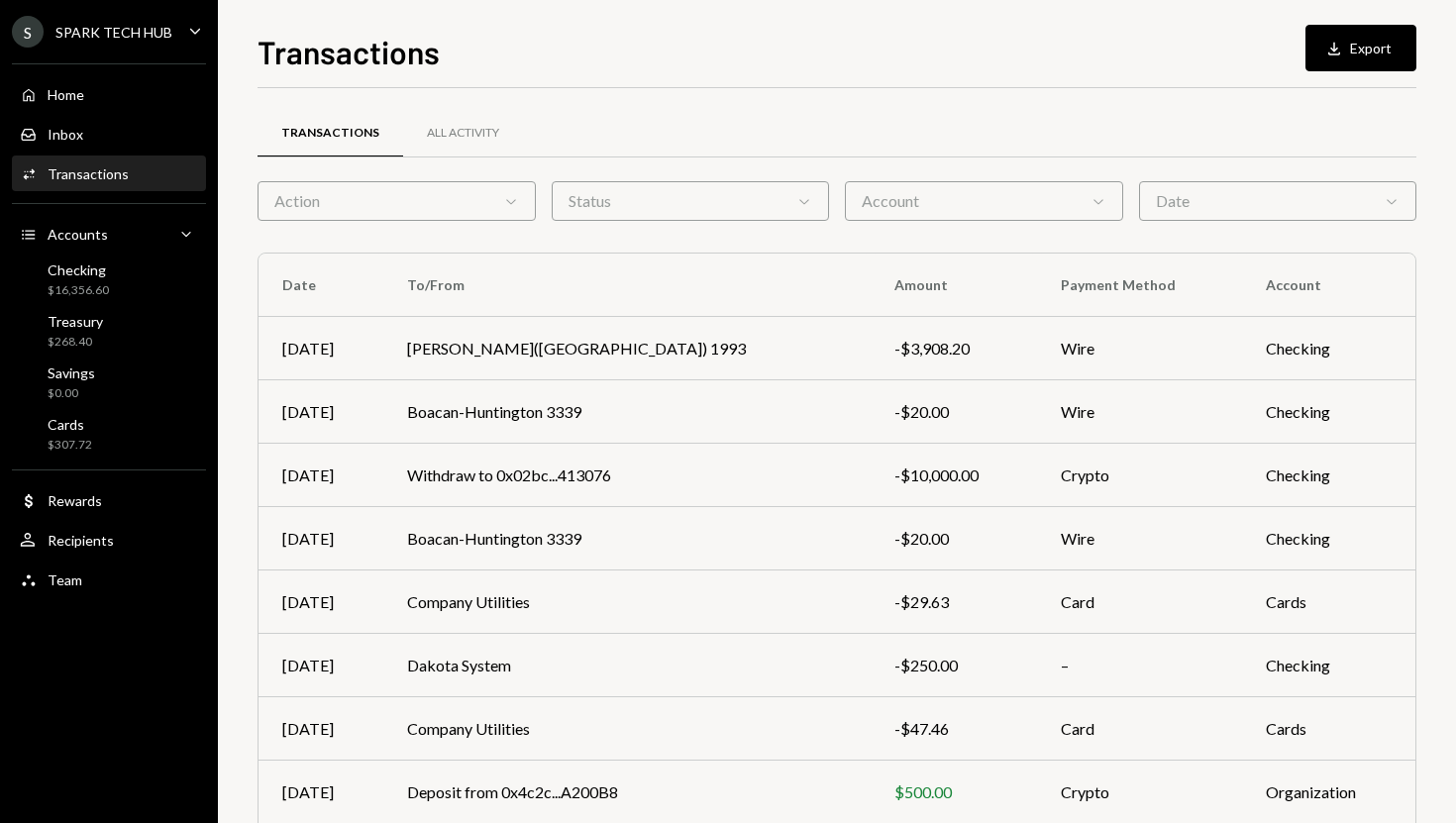 scroll, scrollTop: 0, scrollLeft: 0, axis: both 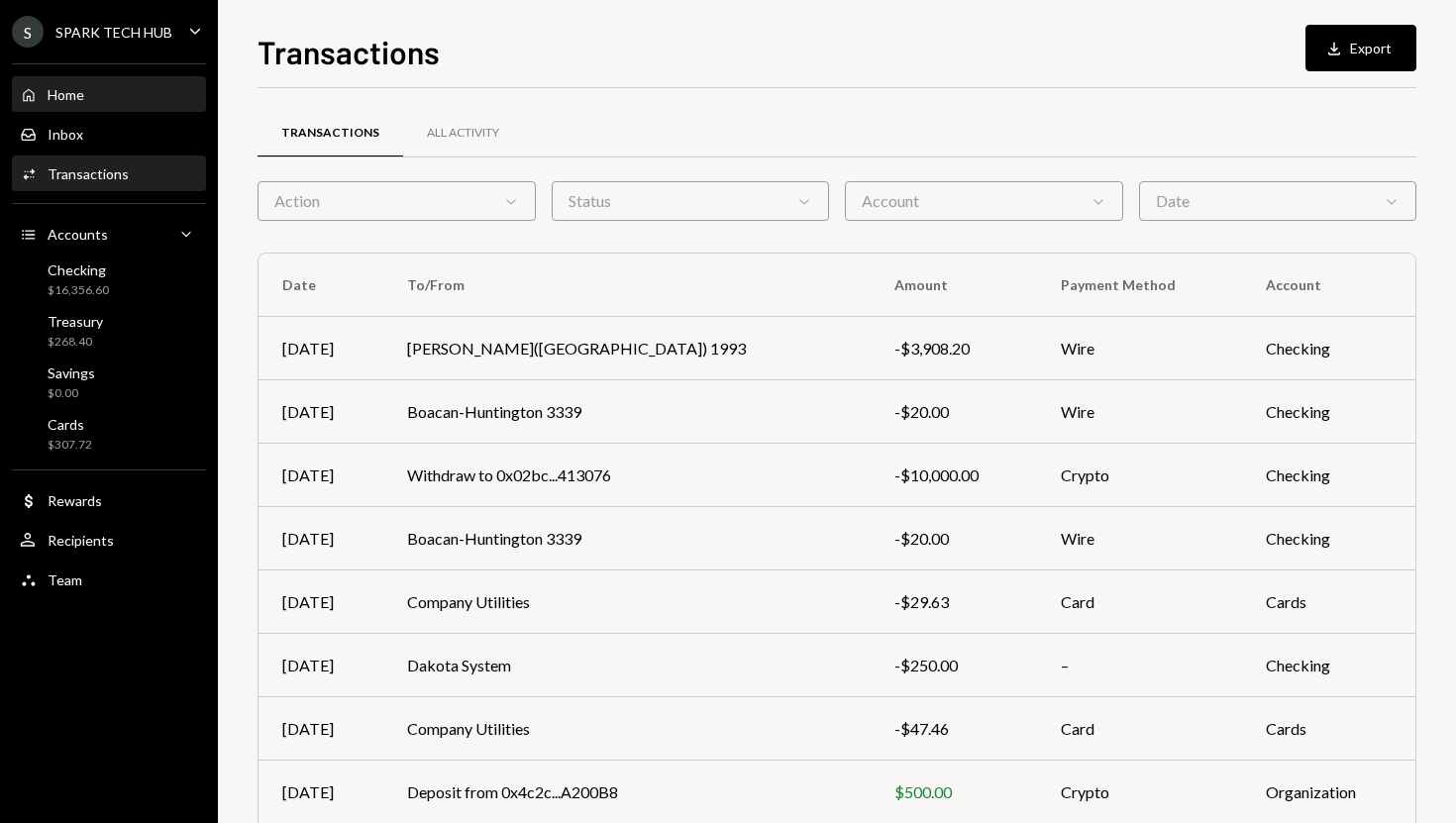 click on "Home Home" at bounding box center [109, 95] 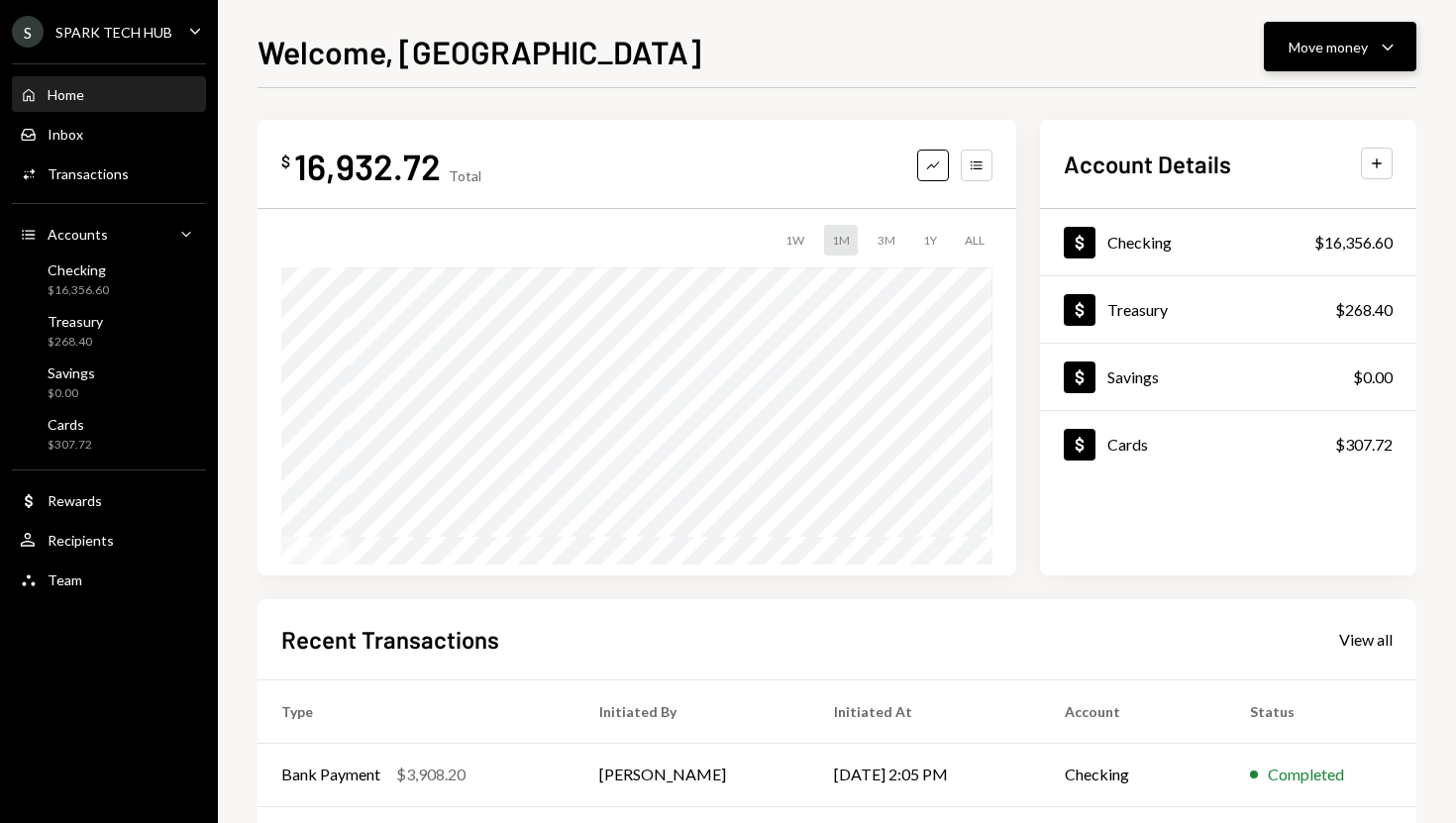 click on "Move money Caret Down" at bounding box center (1340, 47) 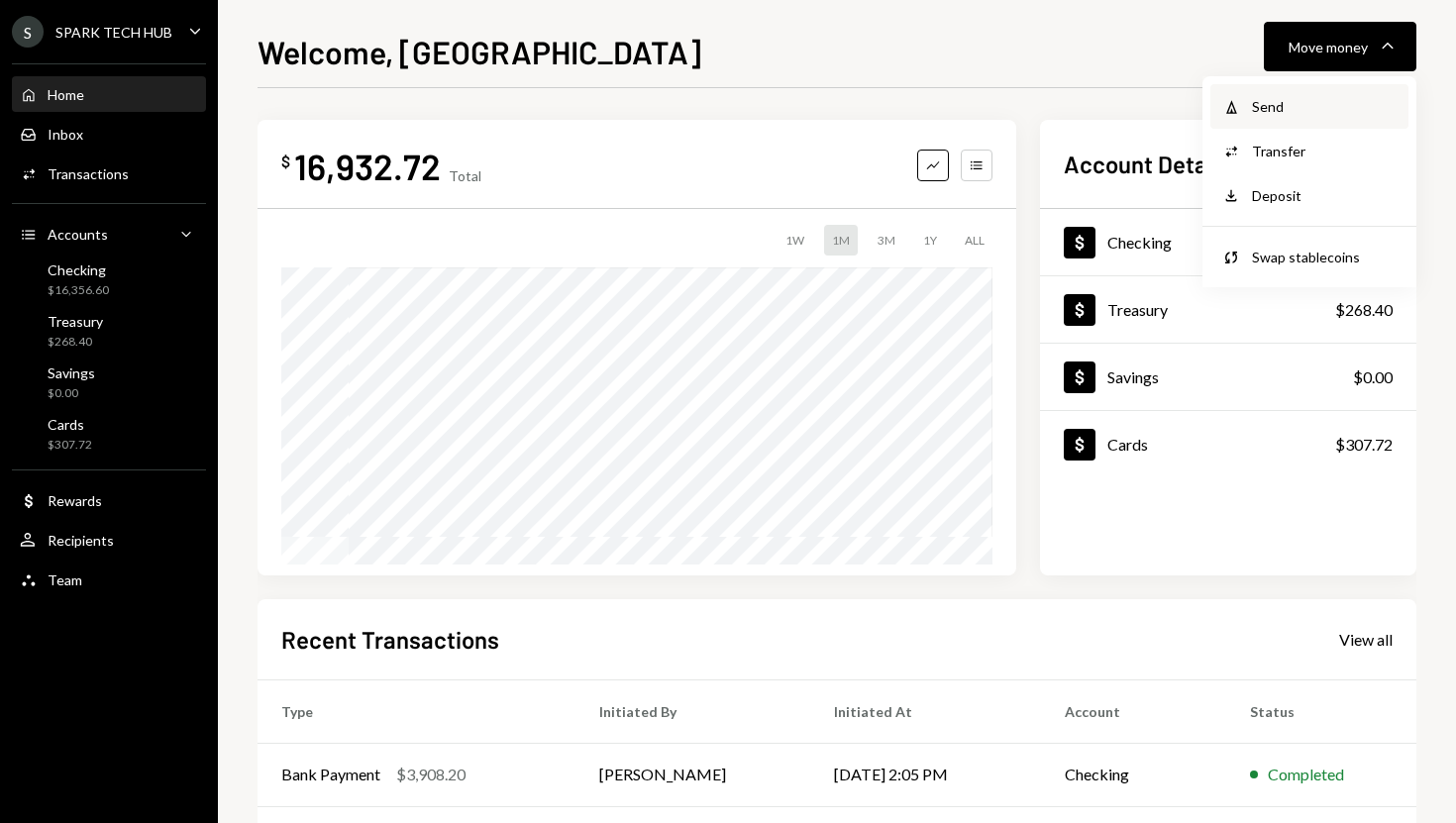 click on "Withdraw Send" at bounding box center [1309, 106] 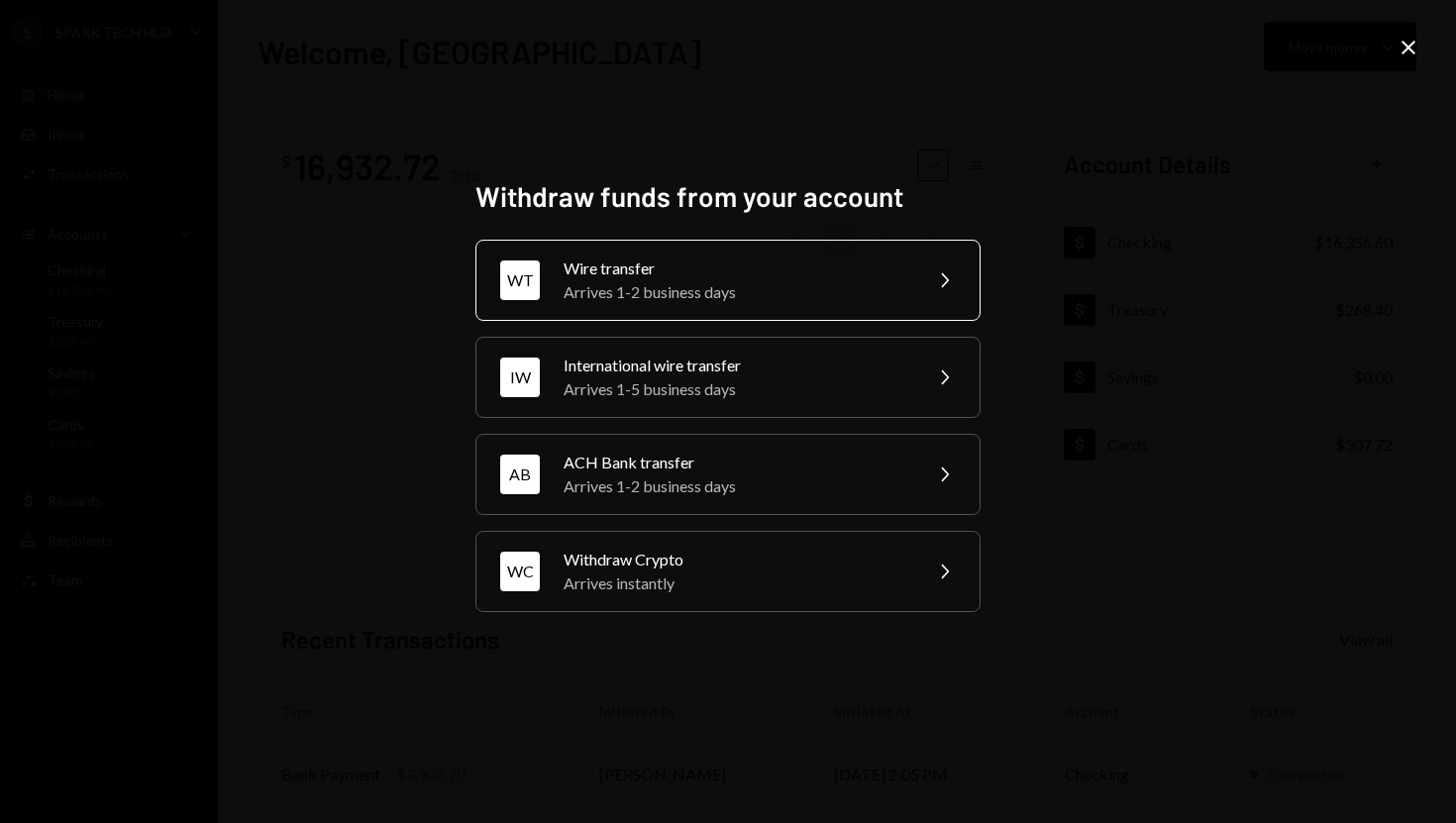click on "Wire transfer" at bounding box center (736, 268) 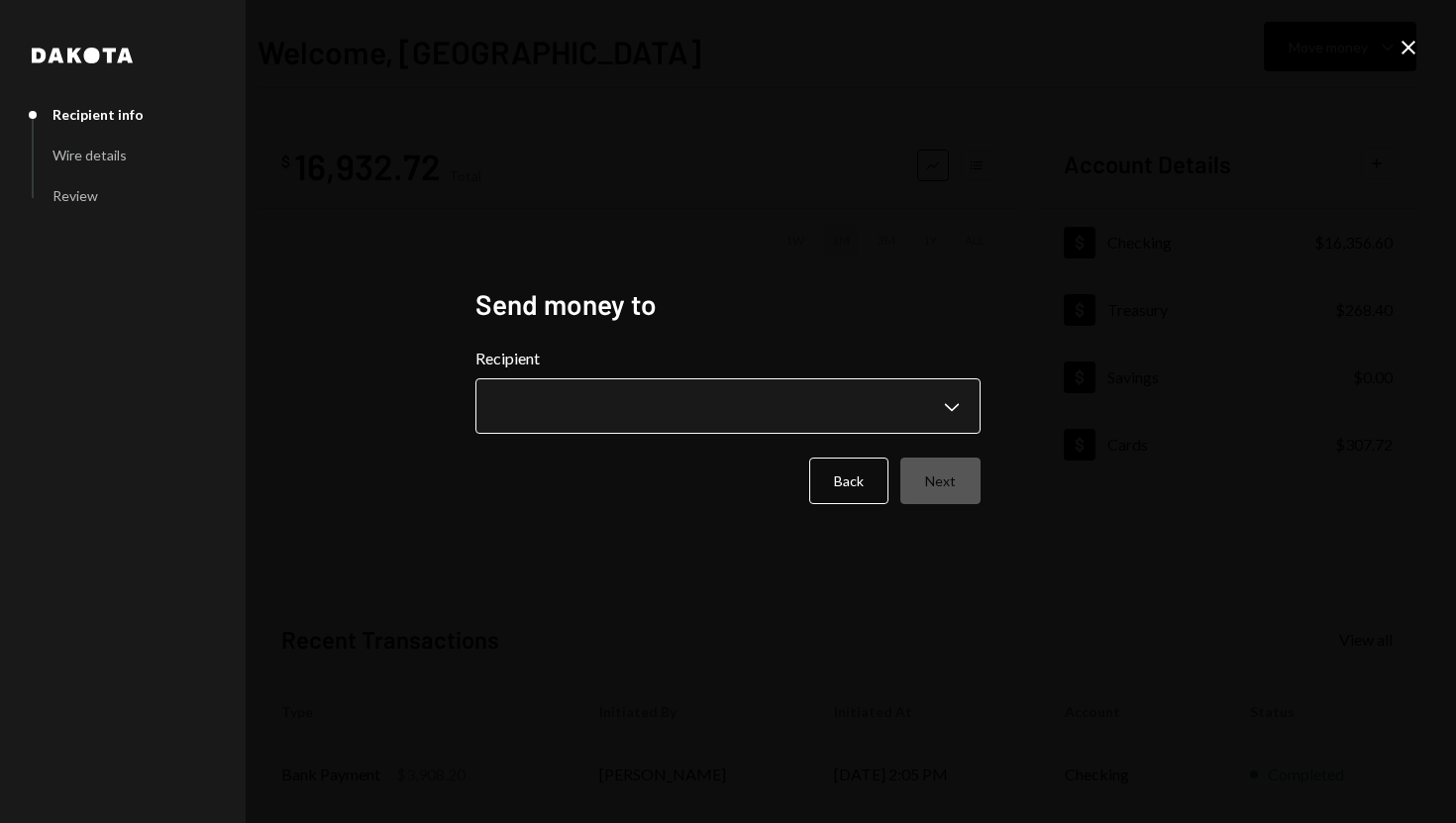 click on "**********" at bounding box center (728, 411) 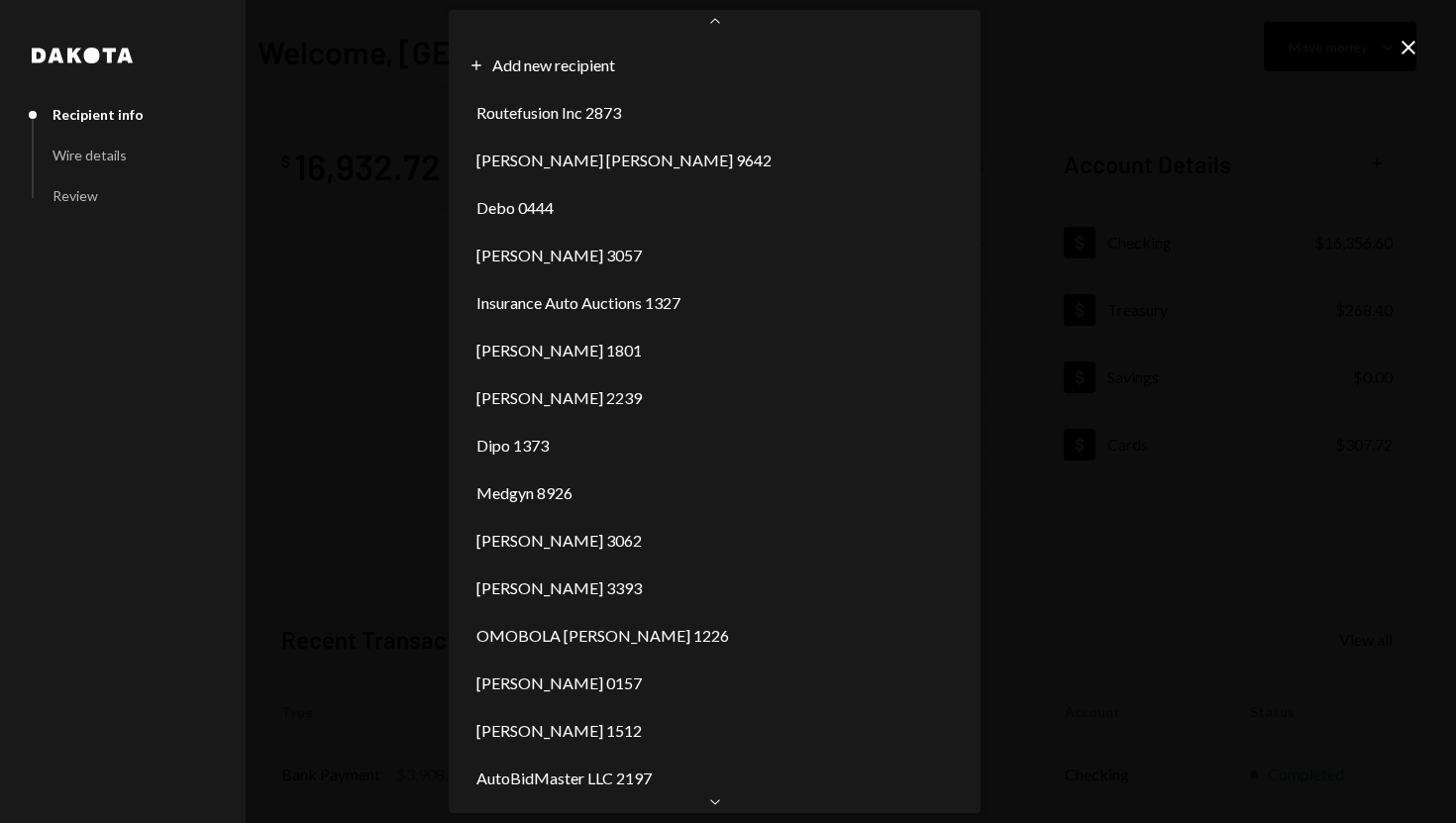 scroll, scrollTop: 406, scrollLeft: 0, axis: vertical 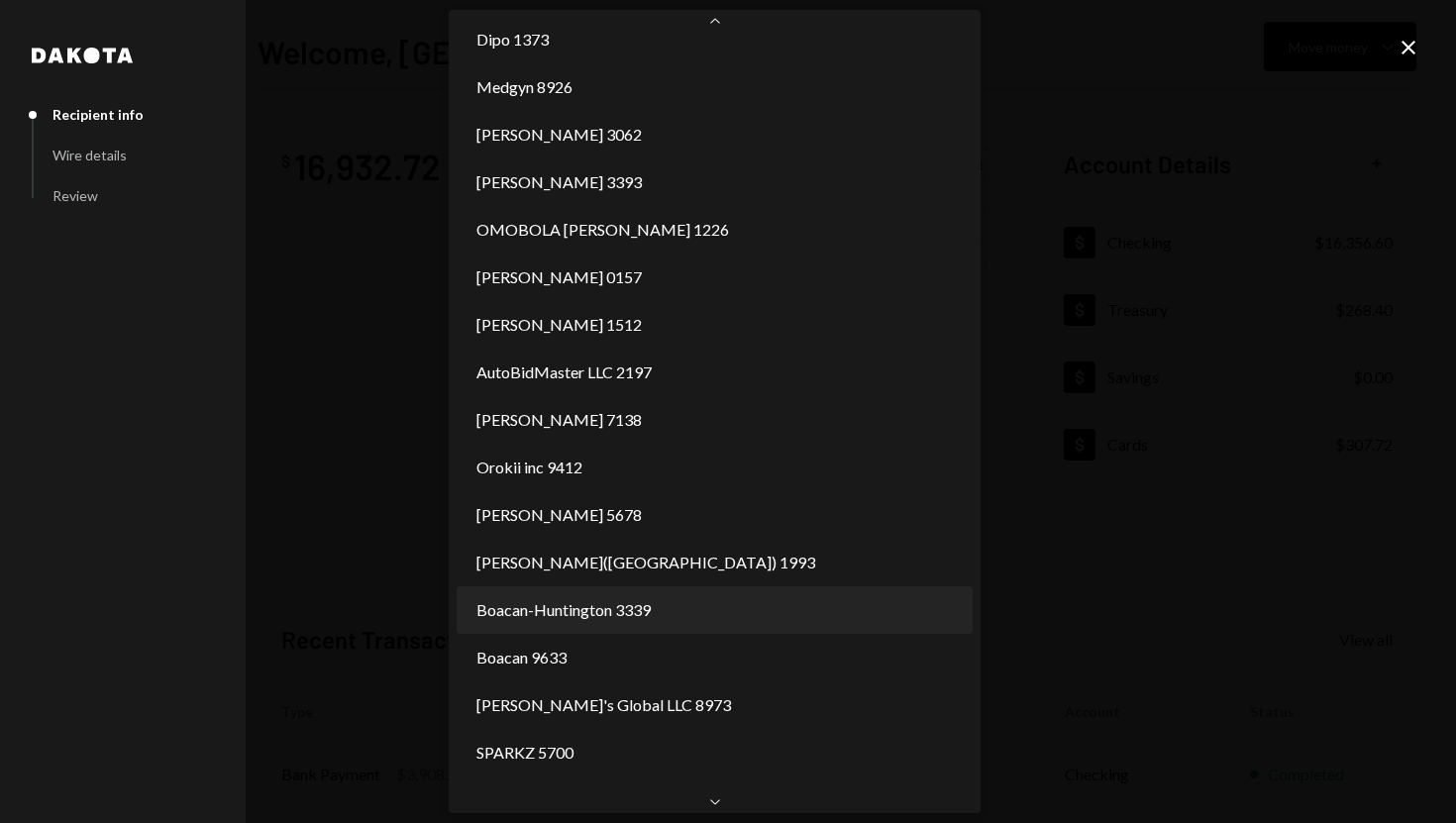 select on "**********" 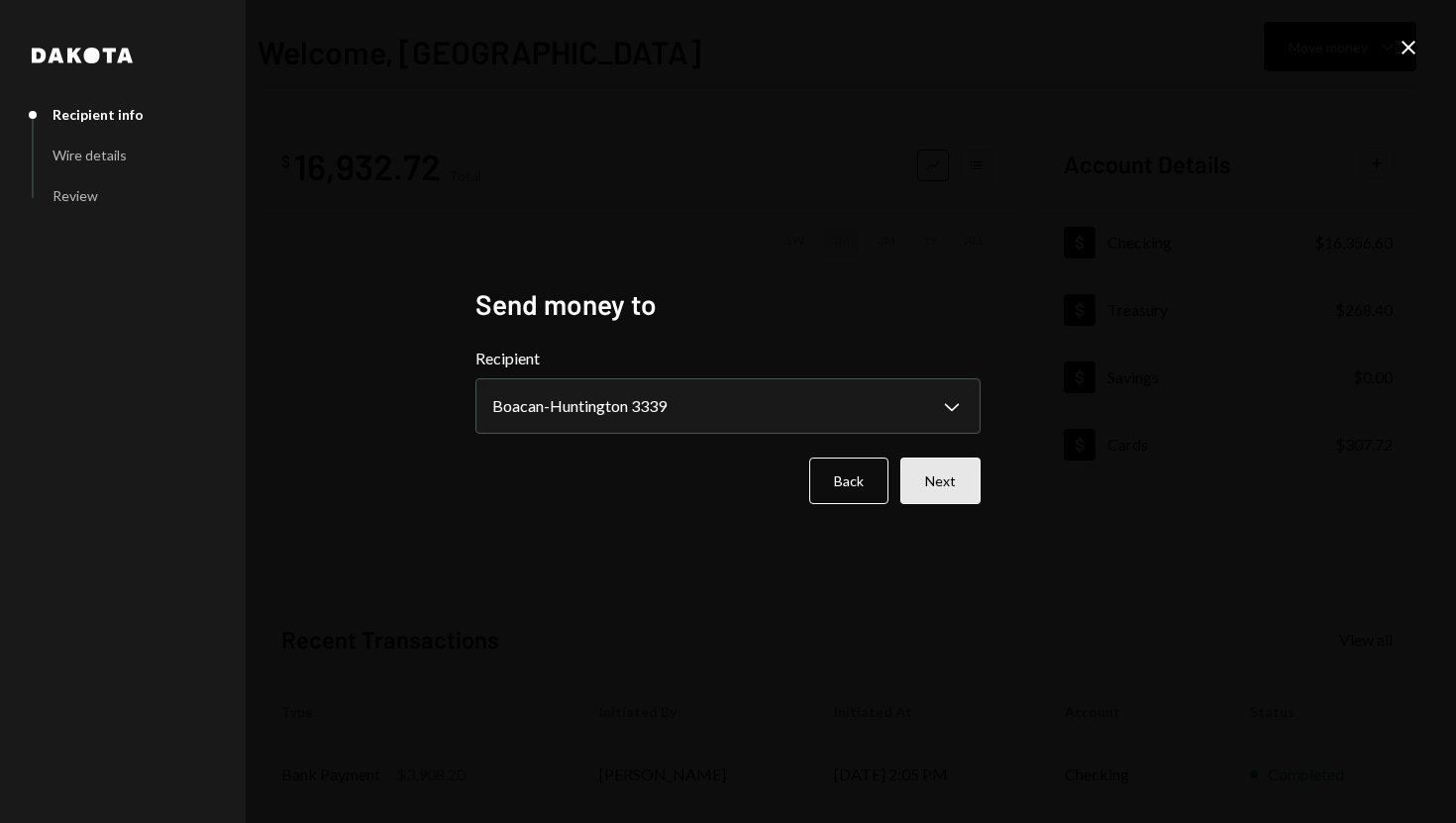 click on "Next" at bounding box center [940, 480] 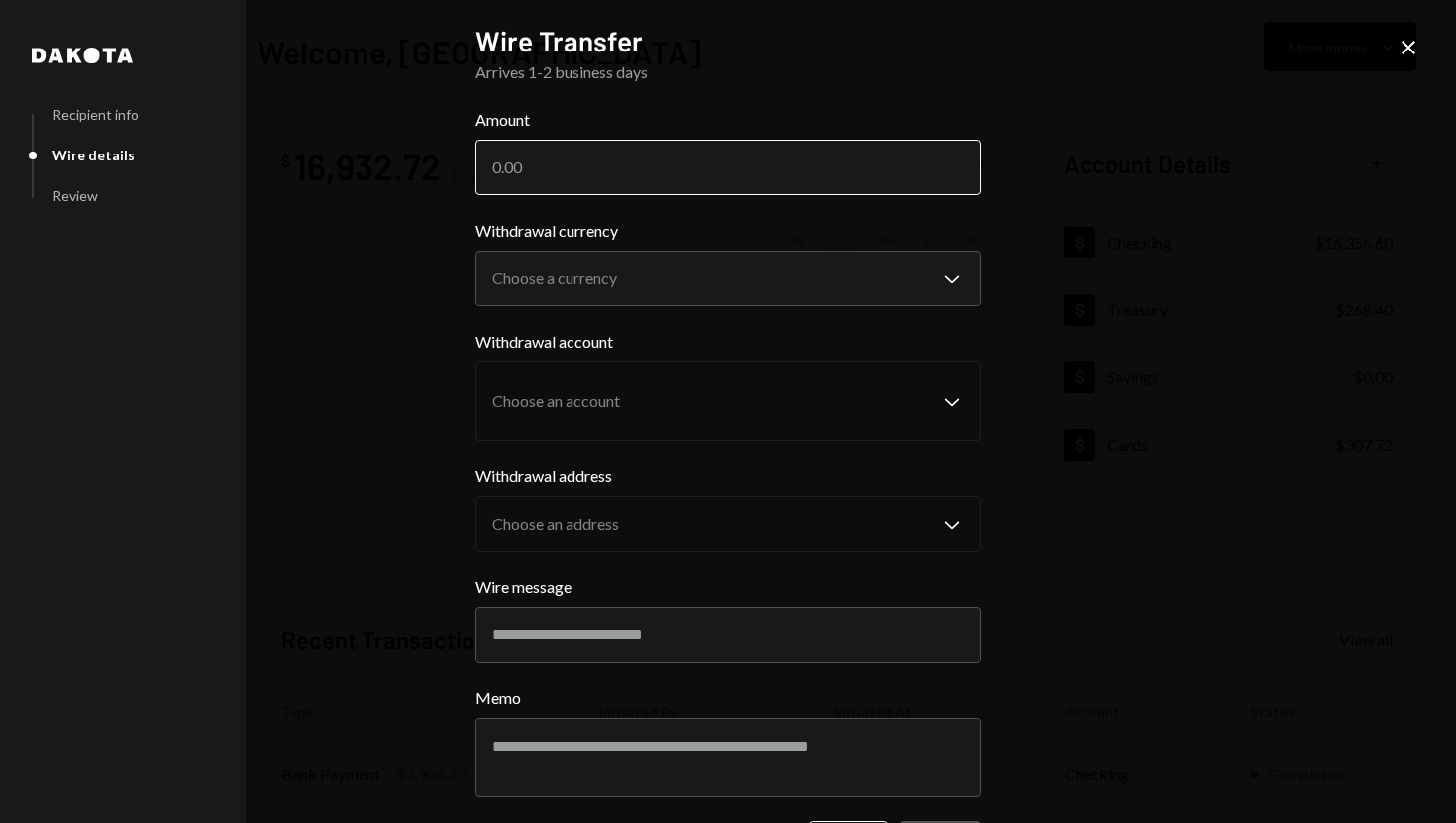 click on "Amount" at bounding box center (728, 167) 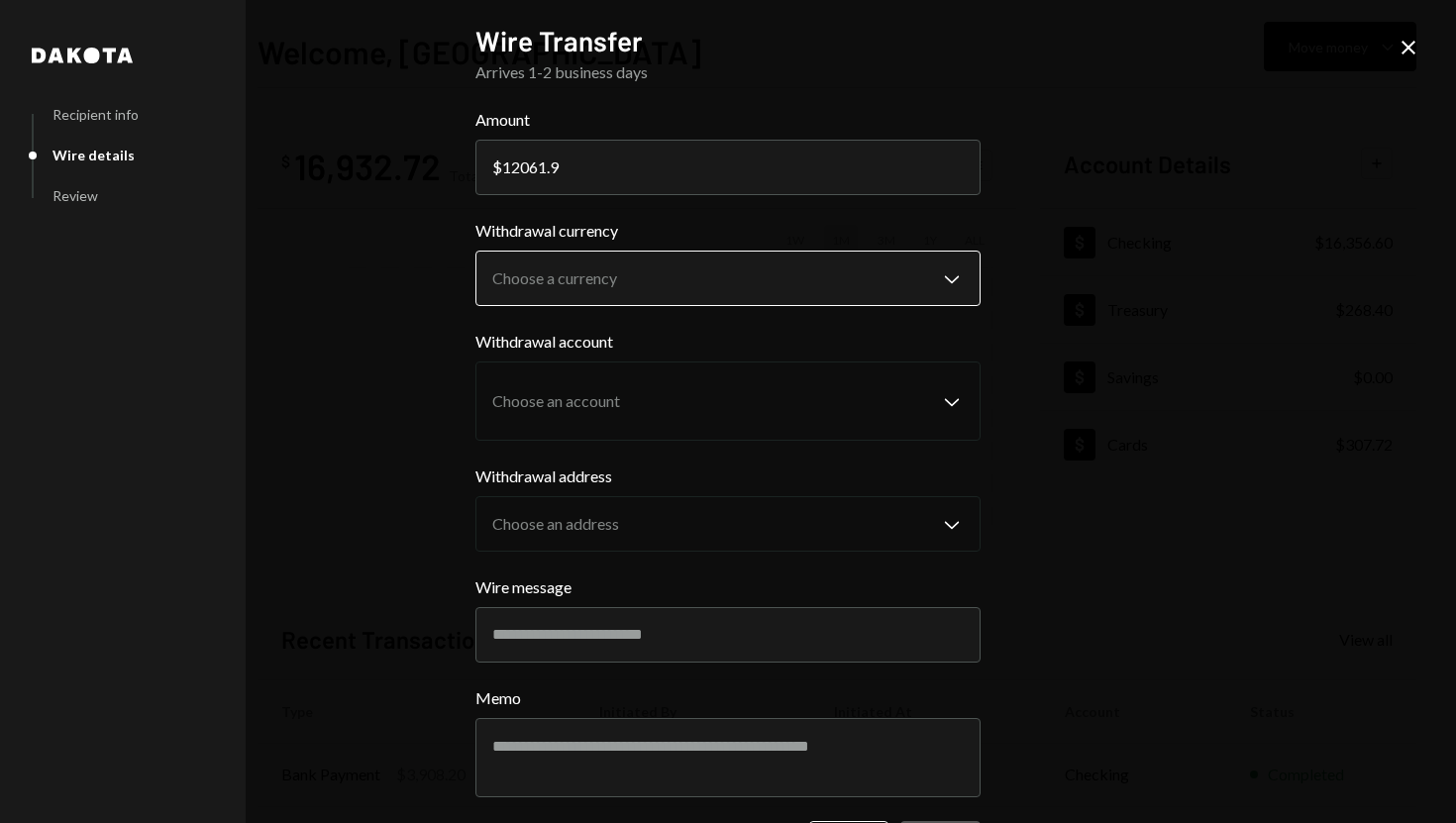 type on "12061.9" 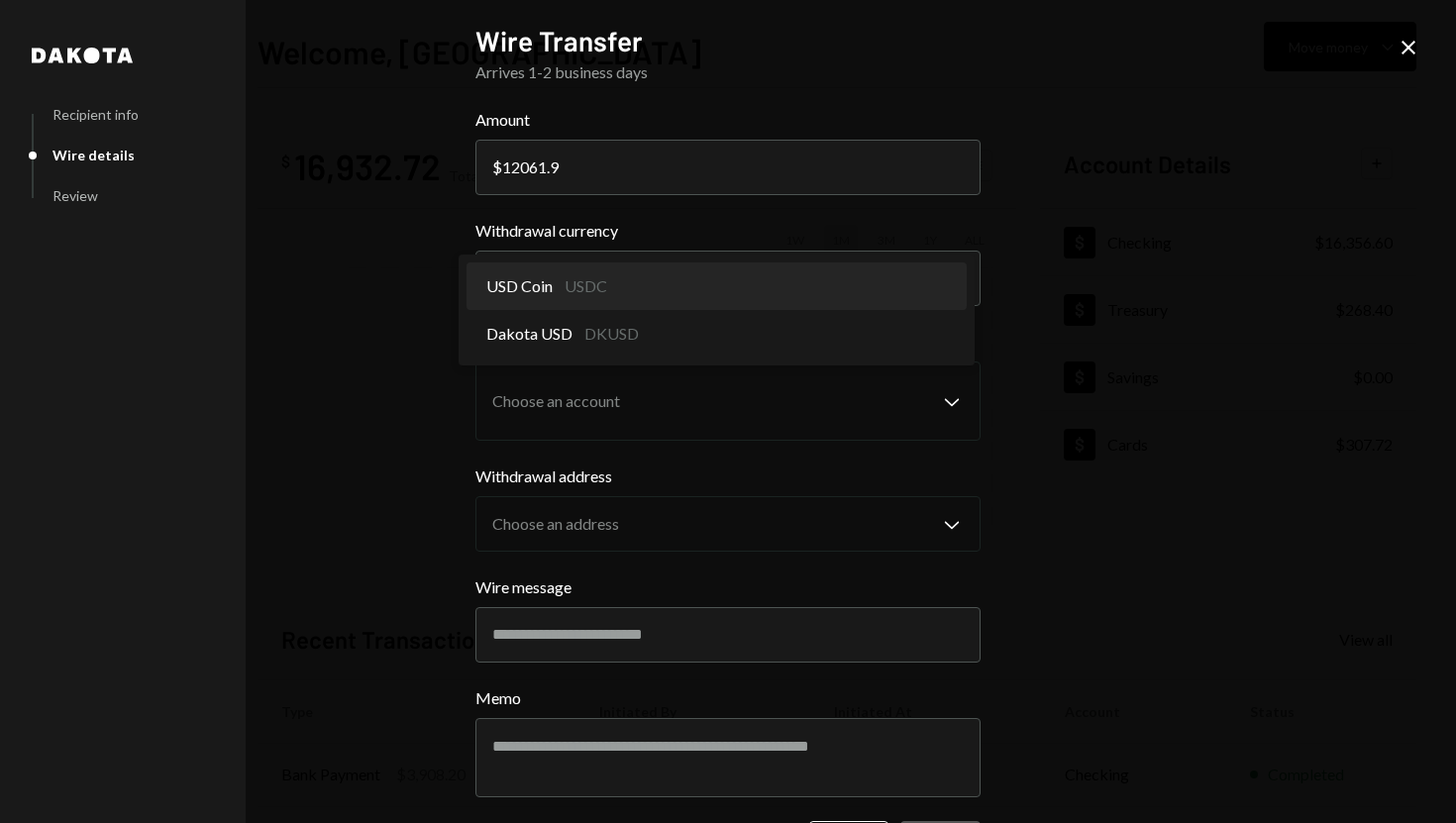select on "****" 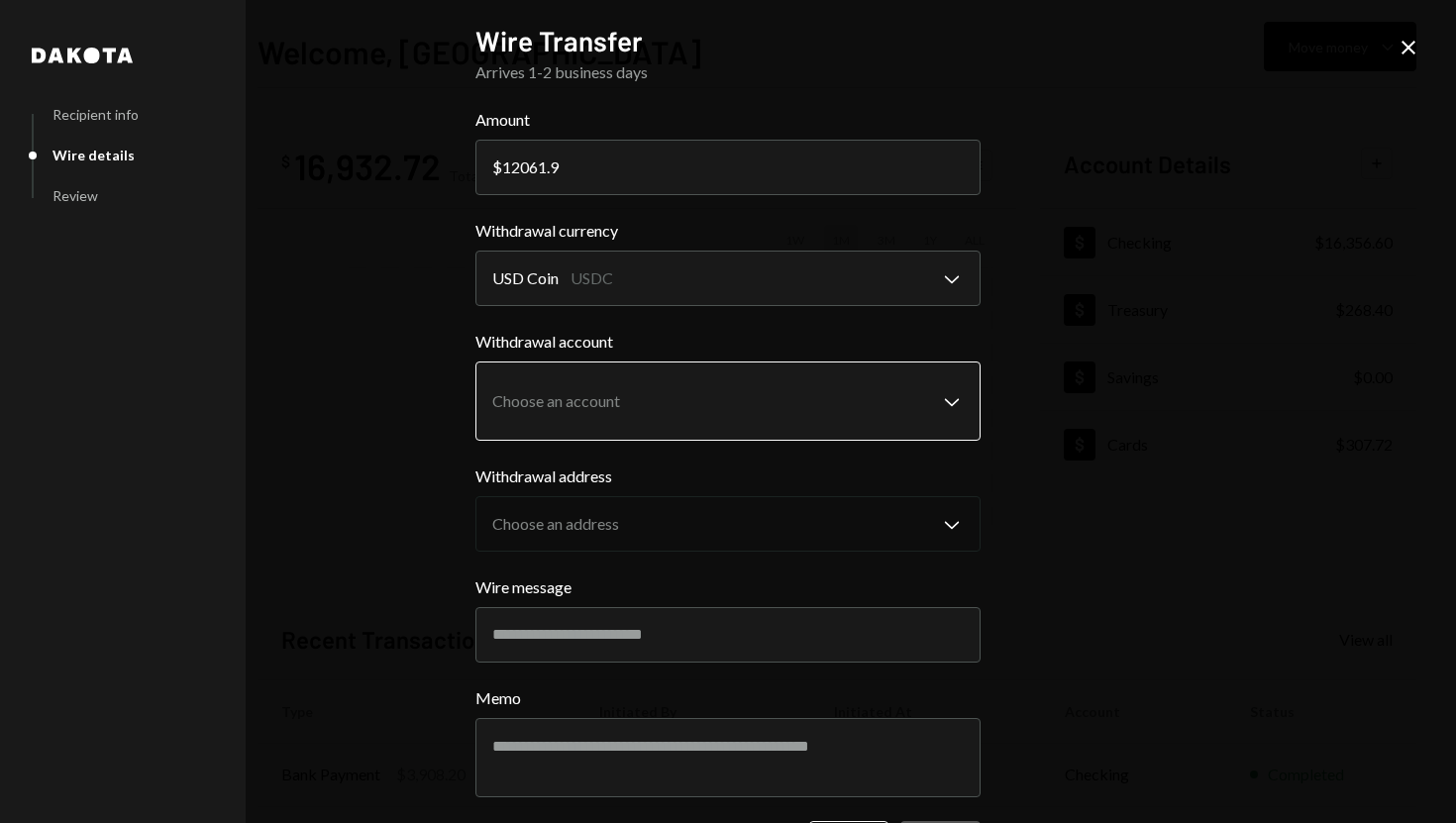 click on "S SPARK TECH HUB Caret Down Home Home Inbox Inbox Activities Transactions Accounts Accounts Caret Down Checking $16,356.60 Treasury $268.40 Savings $0.00 Cards $307.72 Dollar Rewards User Recipients Team Team Welcome, Olusola Move money Caret Down $ 16,932.72 Total Graph Accounts 1W 1M 3M 1Y ALL Account Details Plus Dollar Checking $16,356.60 Dollar Treasury $268.40 Dollar Savings $0.00 Dollar Cards $307.72 Recent Transactions View all Type Initiated By Initiated At Account Status Bank Payment $3,908.20 Olusola Kolawole 07/01/25 2:05 PM Checking Completed Bank Payment $20.00 Olusola Kolawole 07/01/25 2:03 PM Checking Completed Withdrawal 10,000  USDC Olusola Kolawole 07/01/25 1:01 PM Checking Completed Bank Payment $20.00 Olusola Kolawole 07/01/25 11:58 AM Checking Completed Card Transaction $29.63 Company Utilities 07/01/25 11:18 AM Organization Pending /dashboard   Dakota Recipient info Wire details Review Wire Transfer Arrives 1-2 business days Amount $ 12061.9 Withdrawal currency USD Coin USDC ********" at bounding box center (728, 411) 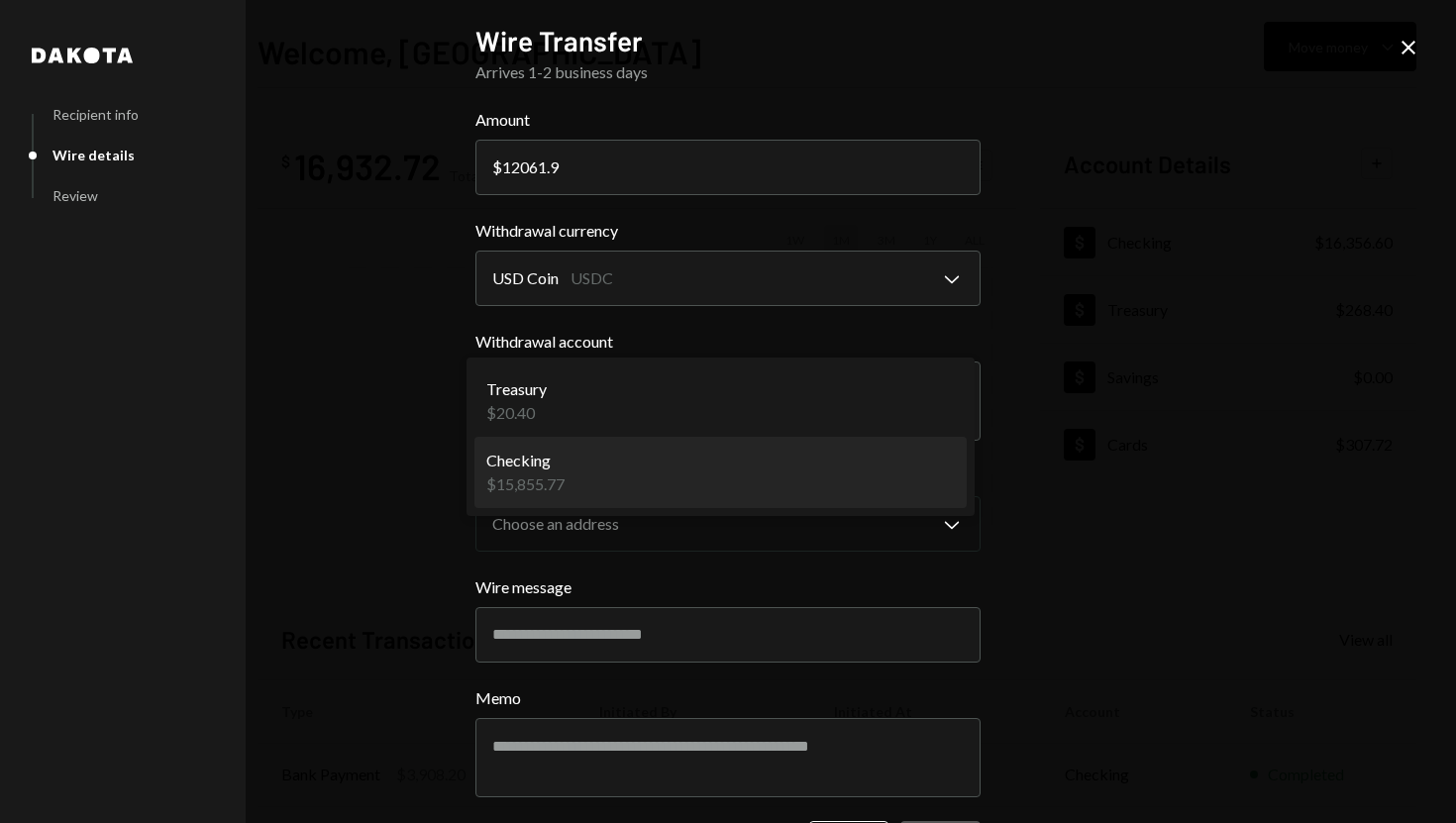 select on "**********" 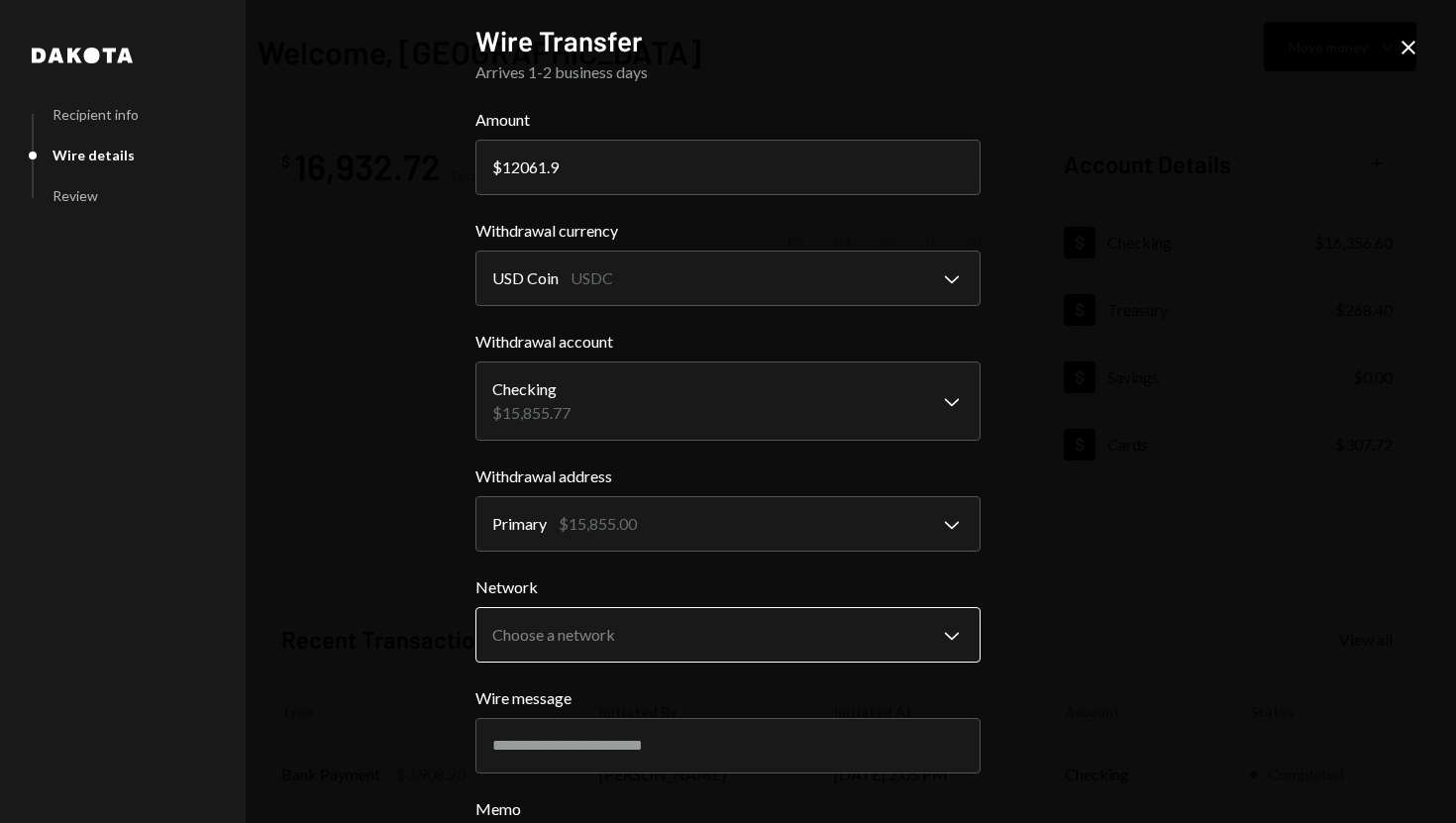 click on "S SPARK TECH HUB Caret Down Home Home Inbox Inbox Activities Transactions Accounts Accounts Caret Down Checking $16,356.60 Treasury $268.40 Savings $0.00 Cards $307.72 Dollar Rewards User Recipients Team Team Welcome, Olusola Move money Caret Down $ 16,932.72 Total Graph Accounts 1W 1M 3M 1Y ALL Account Details Plus Dollar Checking $16,356.60 Dollar Treasury $268.40 Dollar Savings $0.00 Dollar Cards $307.72 Recent Transactions View all Type Initiated By Initiated At Account Status Bank Payment $3,908.20 Olusola Kolawole 07/01/25 2:05 PM Checking Completed Bank Payment $20.00 Olusola Kolawole 07/01/25 2:03 PM Checking Completed Withdrawal 10,000  USDC Olusola Kolawole 07/01/25 1:01 PM Checking Completed Bank Payment $20.00 Olusola Kolawole 07/01/25 11:58 AM Checking Completed Card Transaction $29.63 Company Utilities 07/01/25 11:18 AM Organization Pending /dashboard   Dakota Recipient info Wire details Review Wire Transfer Arrives 1-2 business days Amount $ 12061.9 Withdrawal currency USD Coin USDC ********" at bounding box center [728, 411] 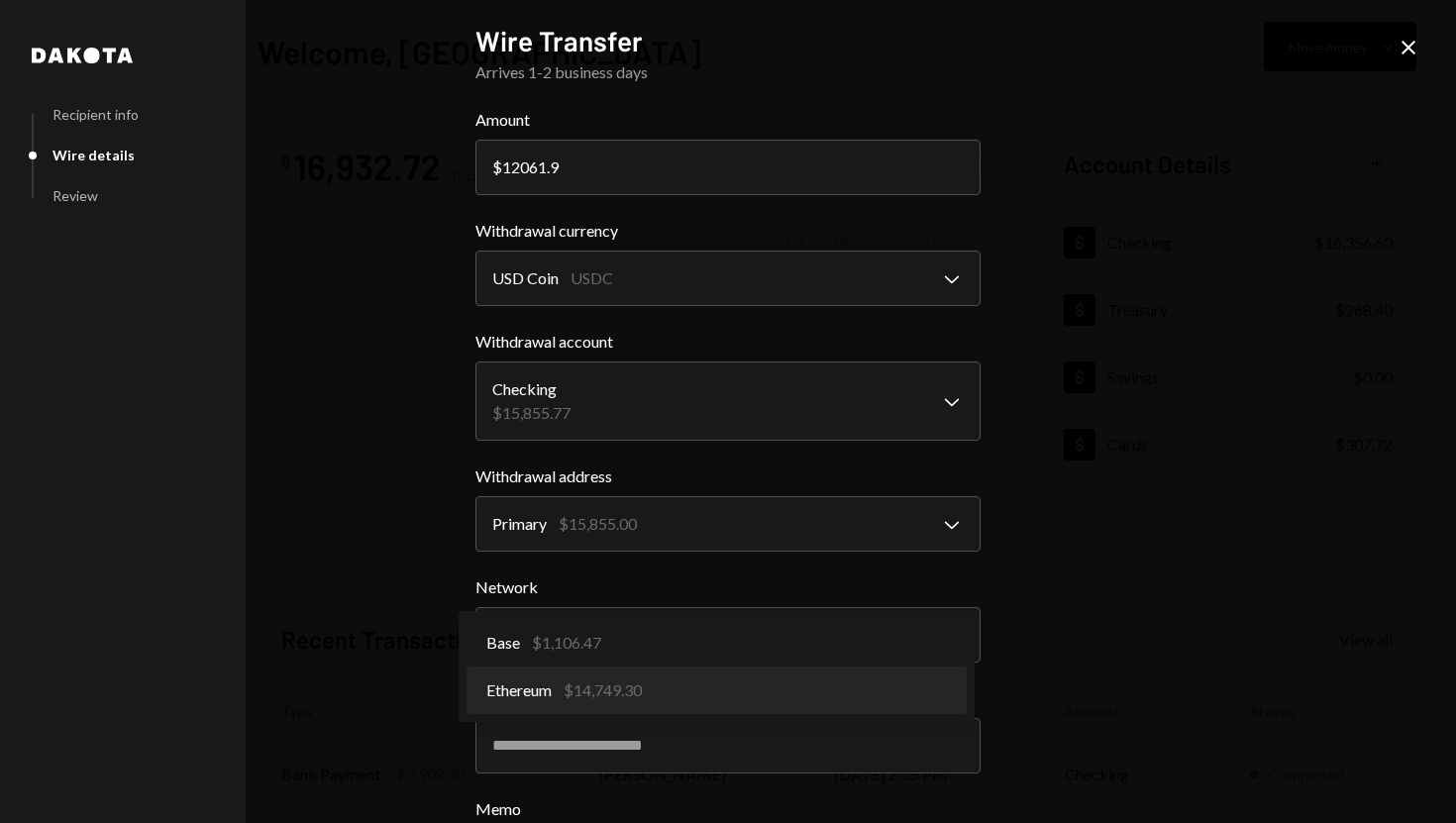 select on "**********" 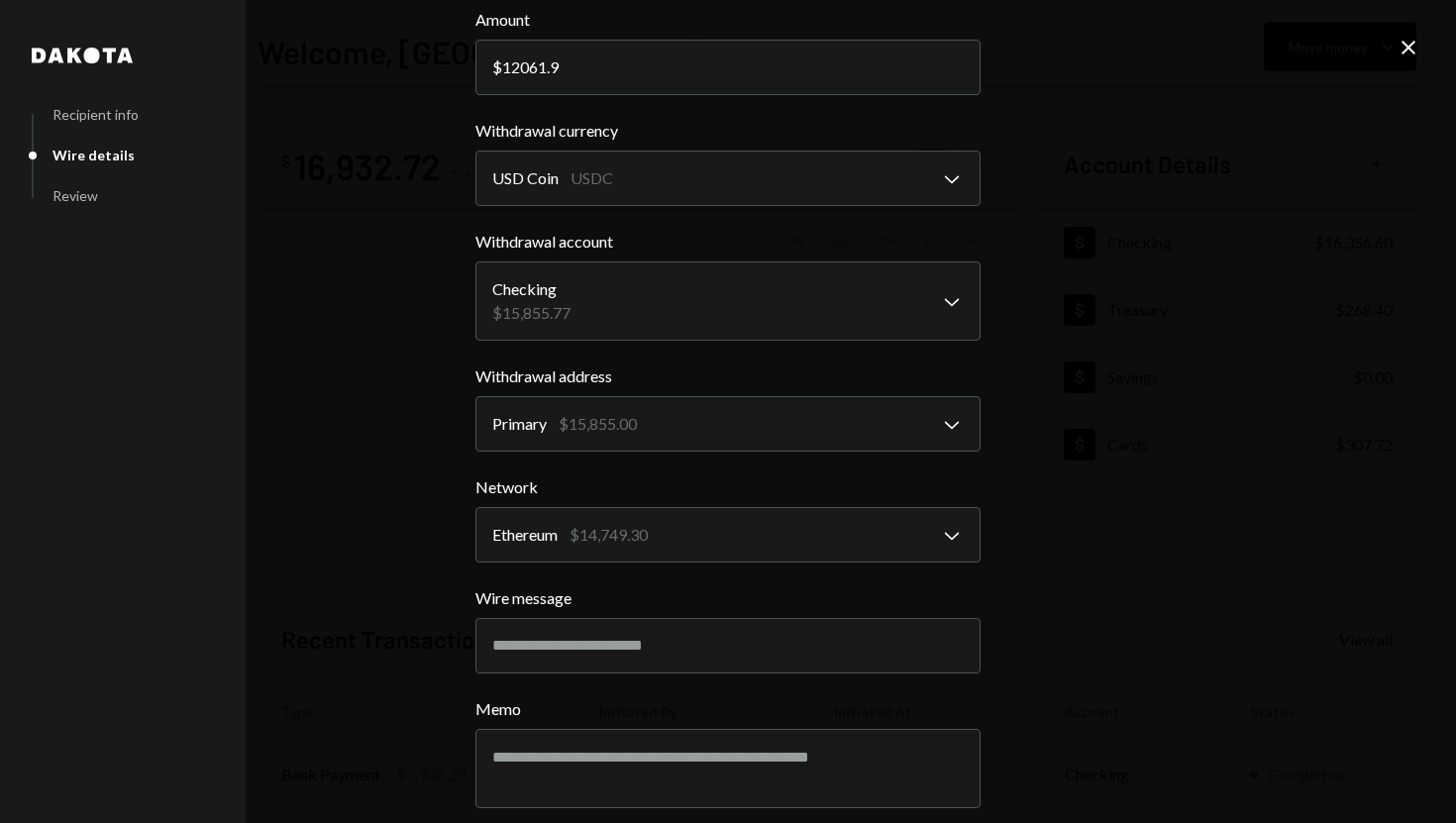 scroll, scrollTop: 114, scrollLeft: 0, axis: vertical 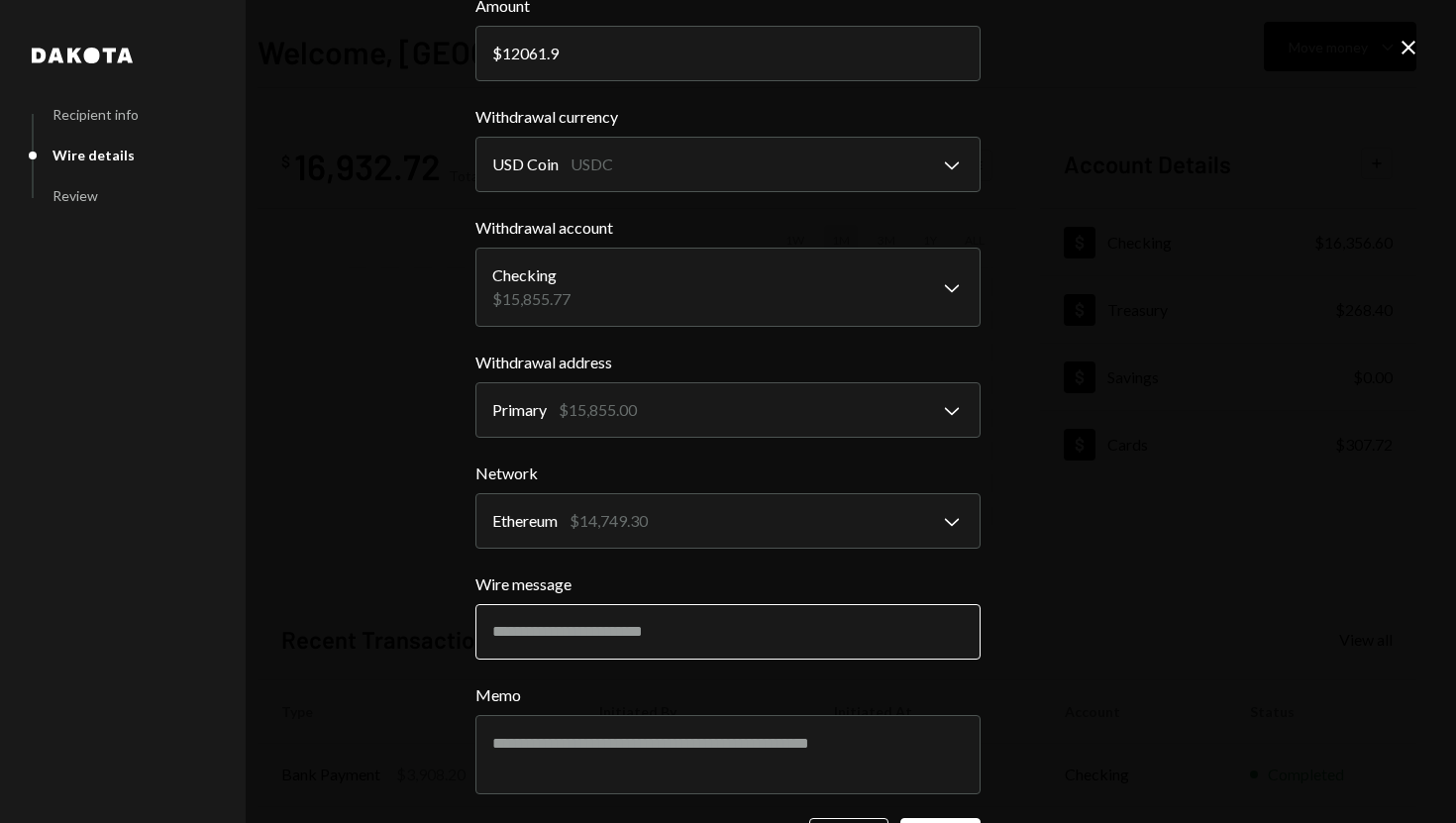 click on "Wire message" at bounding box center (728, 632) 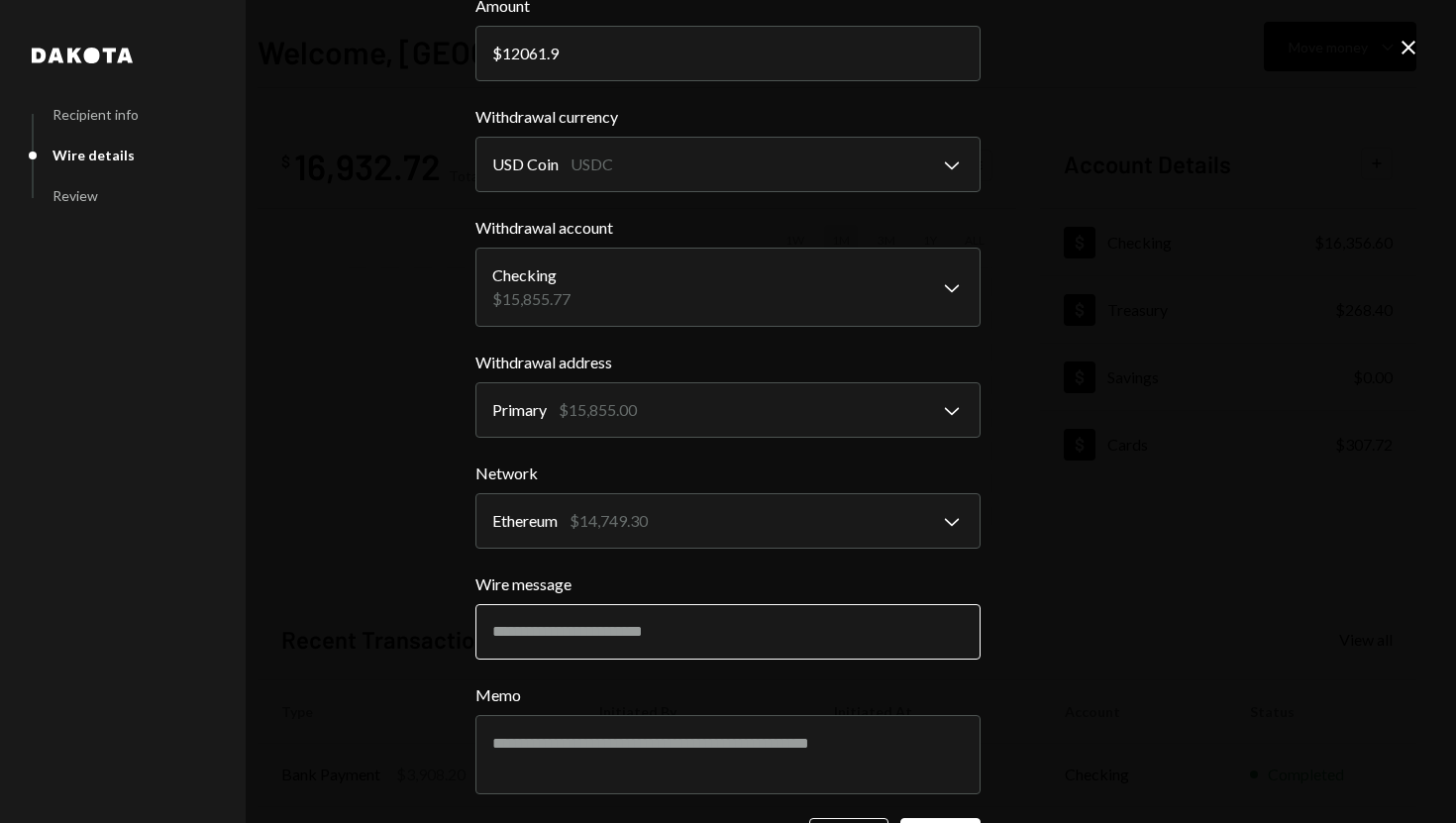 scroll, scrollTop: 186, scrollLeft: 0, axis: vertical 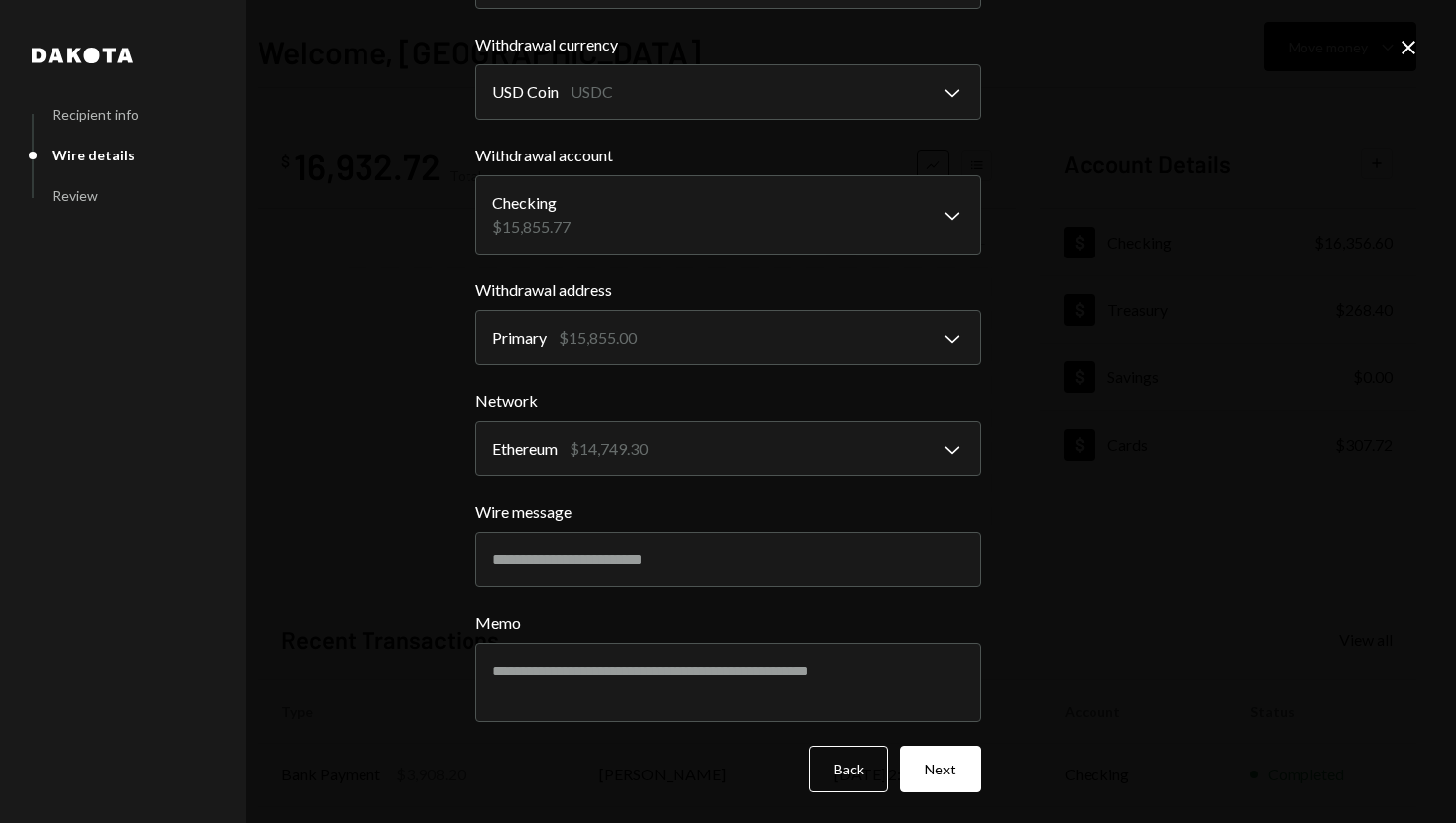 click on "**********" at bounding box center [728, 411] 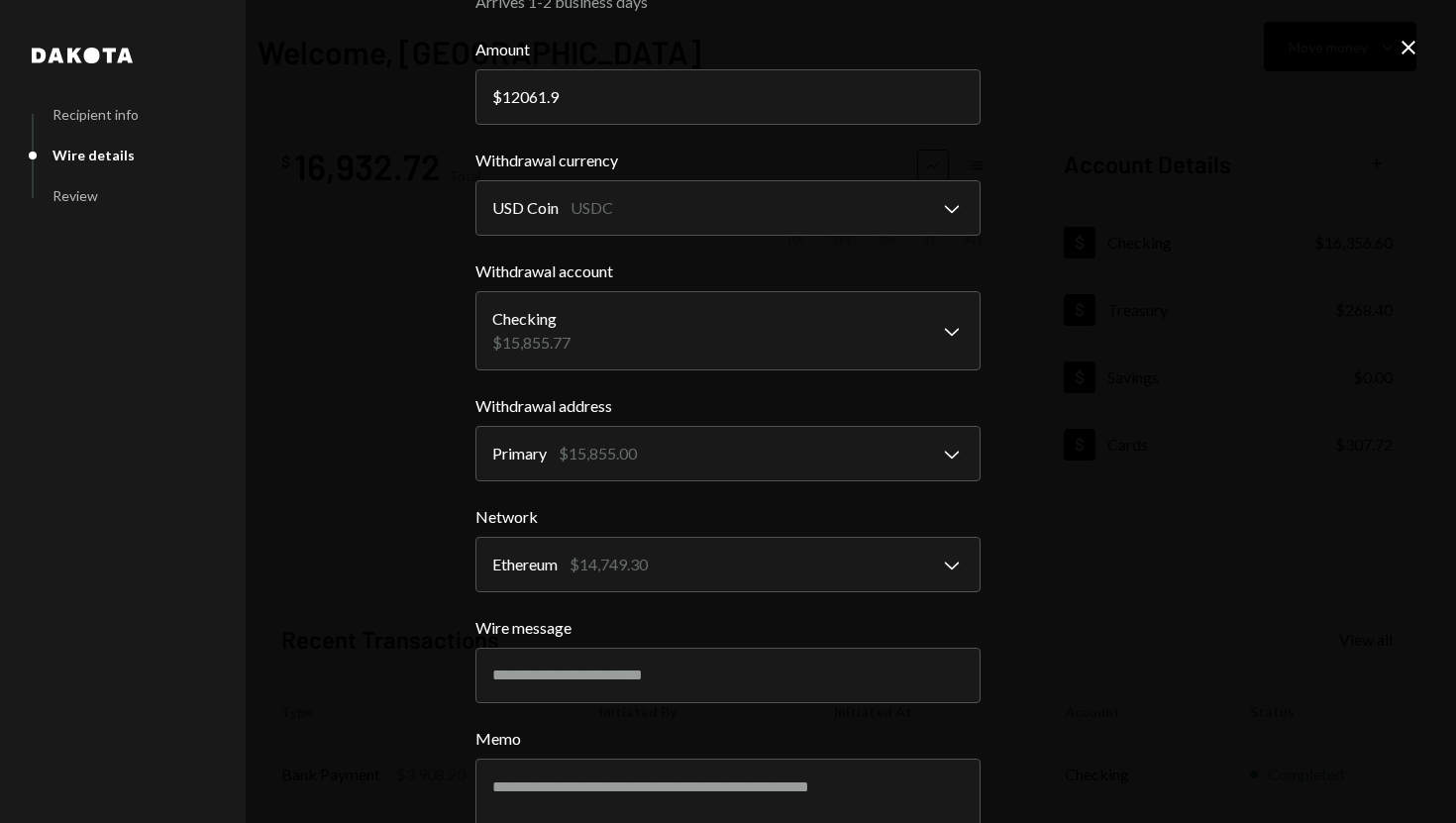 scroll, scrollTop: 186, scrollLeft: 0, axis: vertical 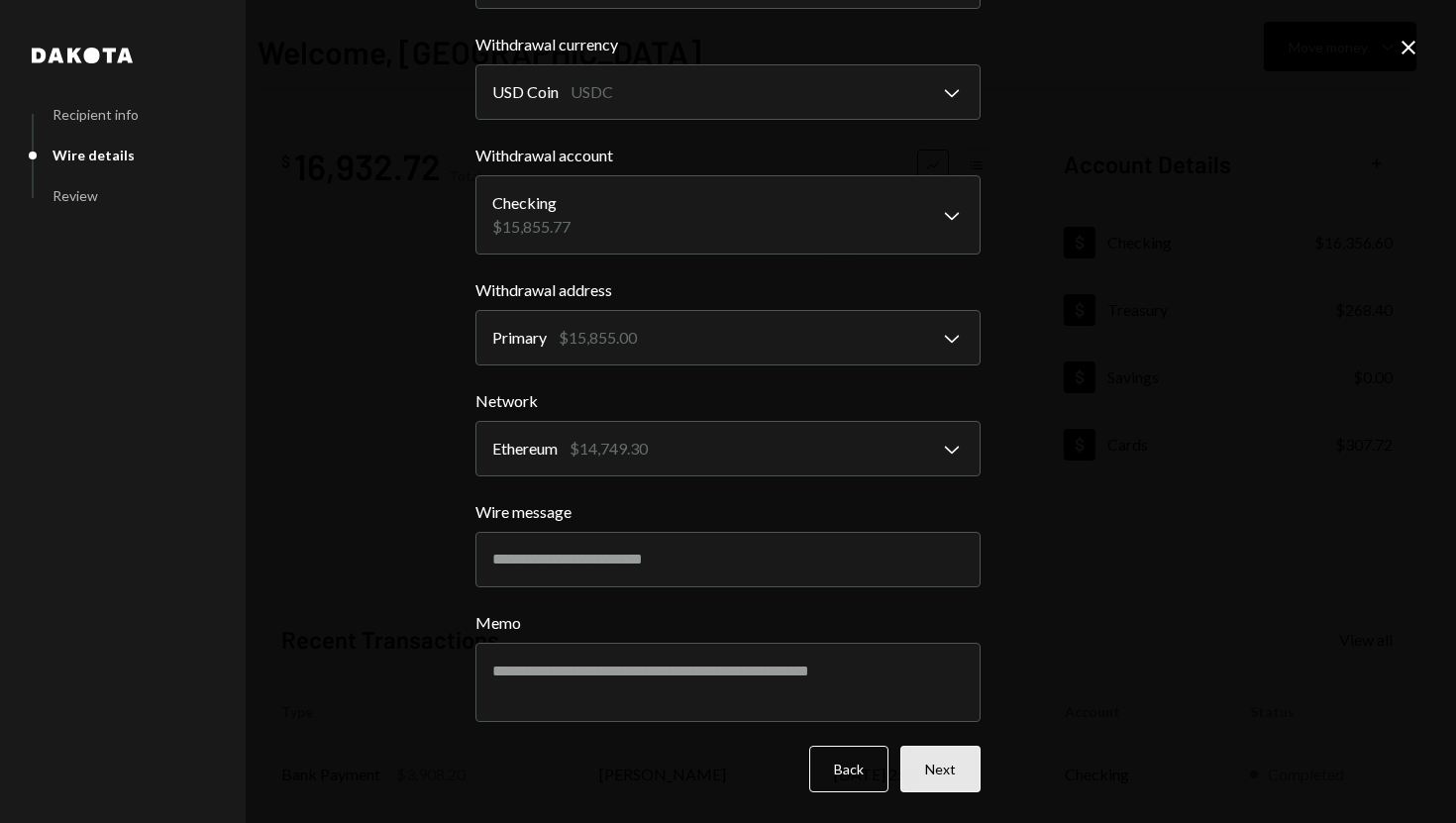 click on "Next" at bounding box center (940, 769) 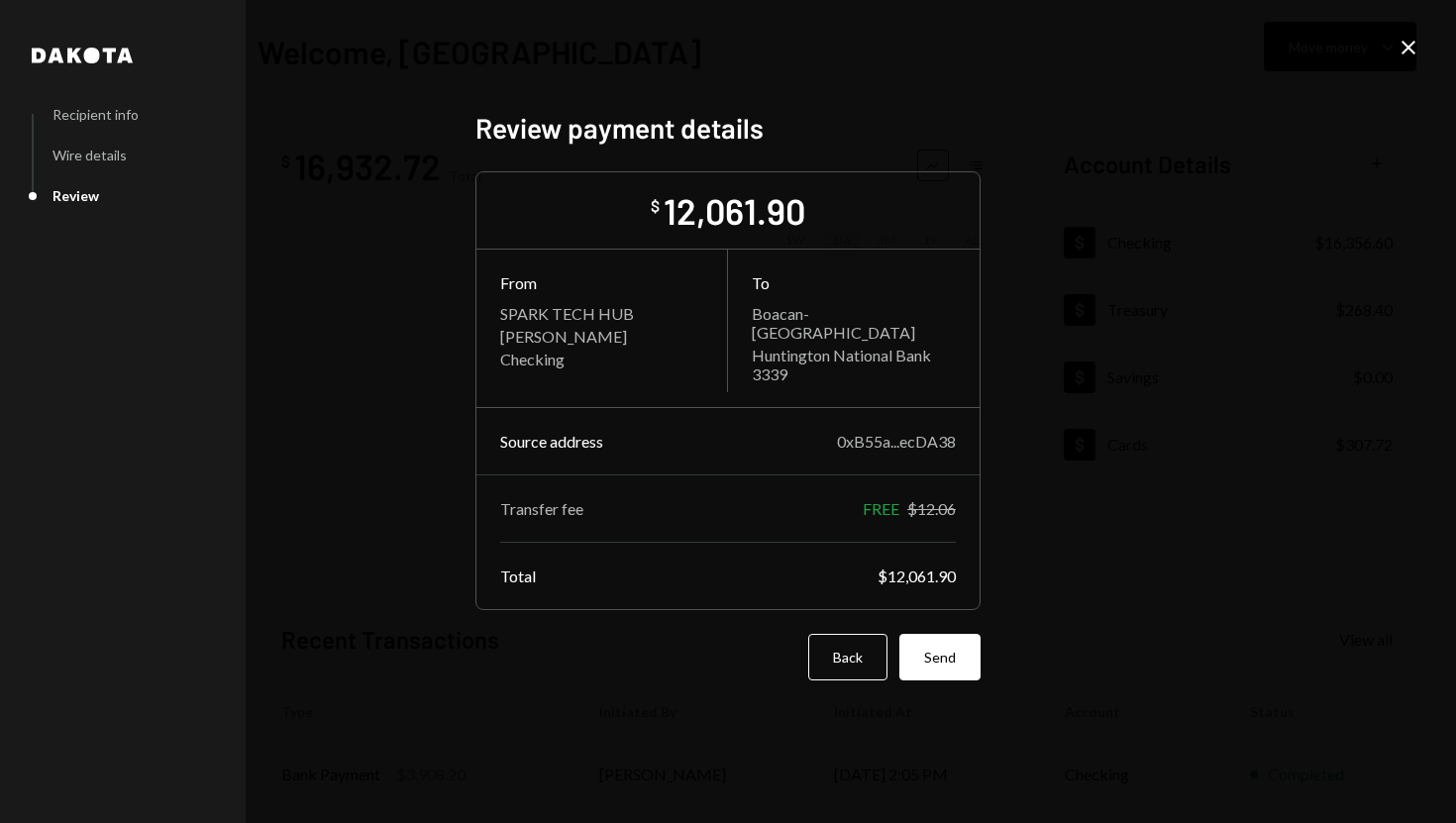 scroll, scrollTop: 0, scrollLeft: 0, axis: both 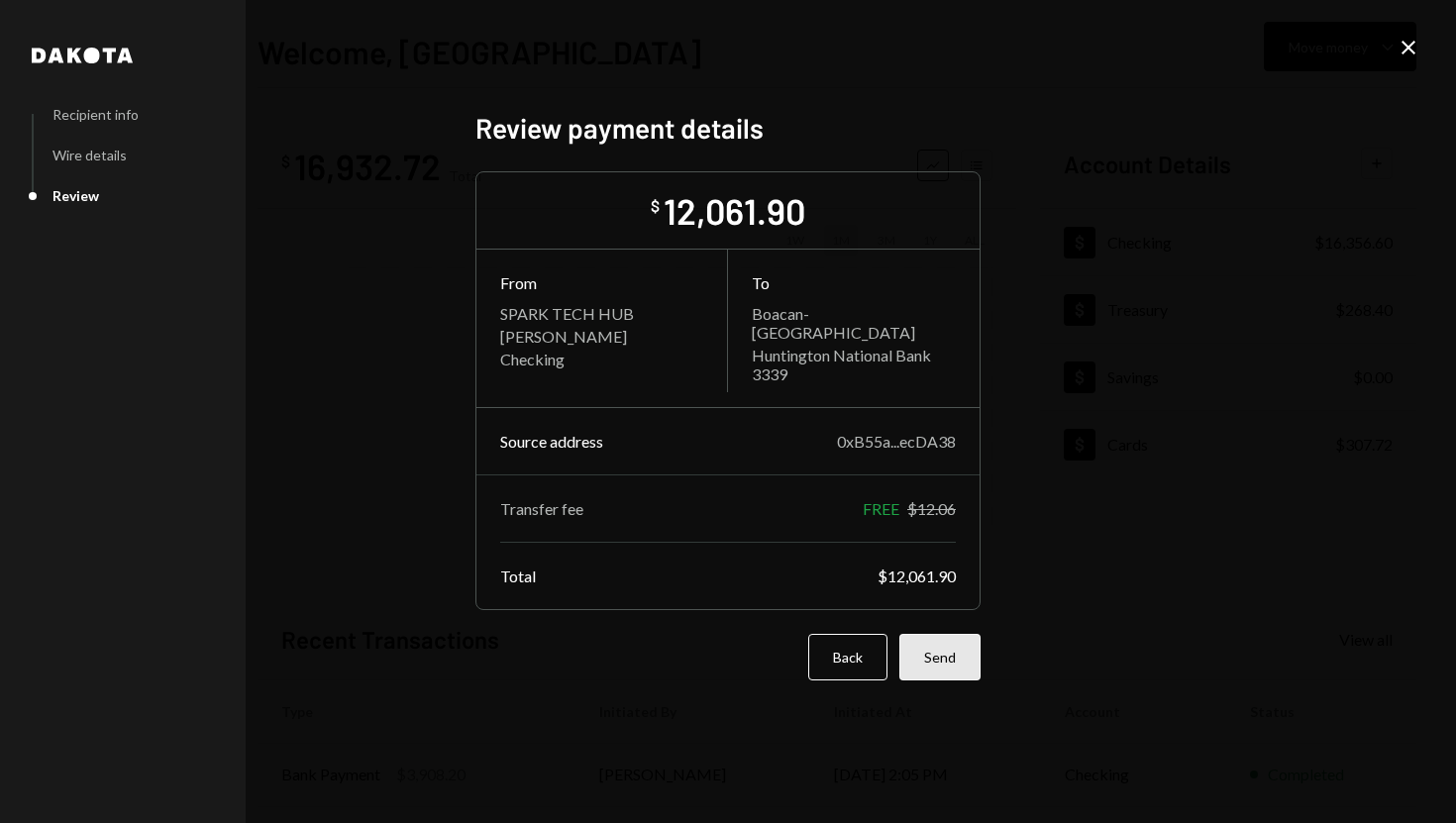 click on "Send" at bounding box center [940, 657] 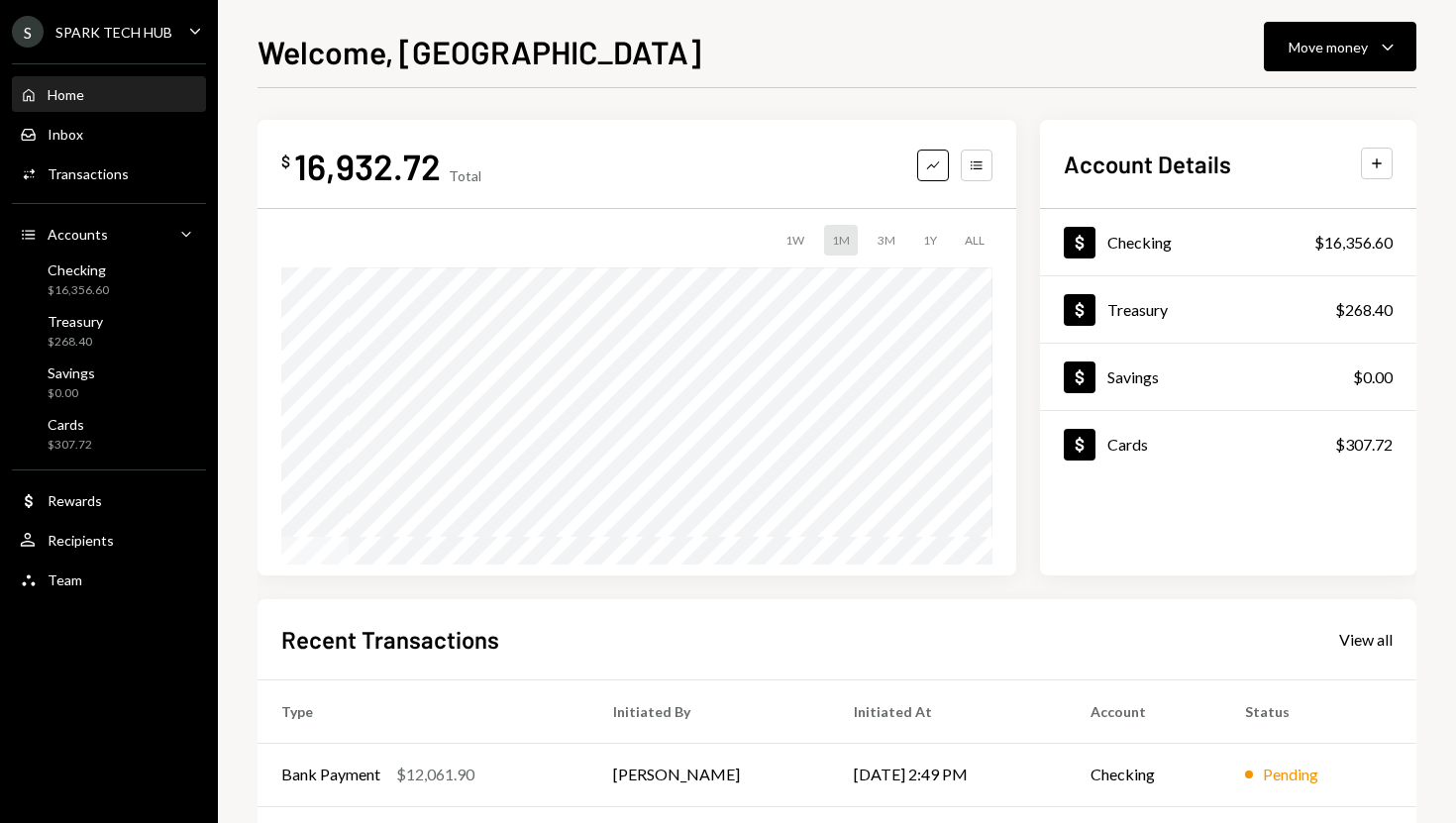 click on "Home Home Inbox Inbox Activities Transactions Accounts Accounts Caret Down Checking $16,356.60 Treasury $268.40 Savings $0.00 Cards $307.72 Dollar Rewards User Recipients Team Team" at bounding box center (109, 326) 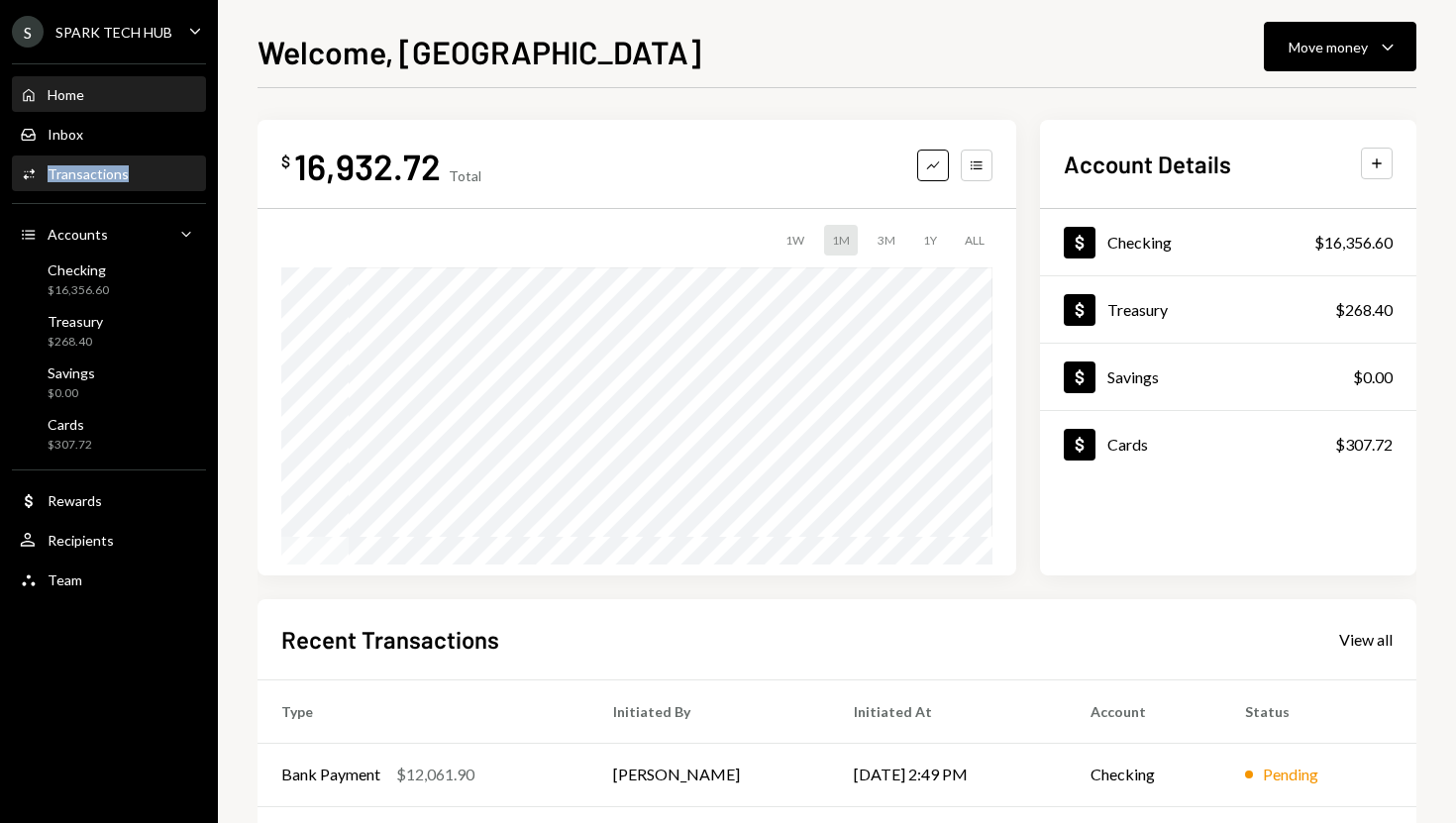 click on "Transactions" at bounding box center (88, 173) 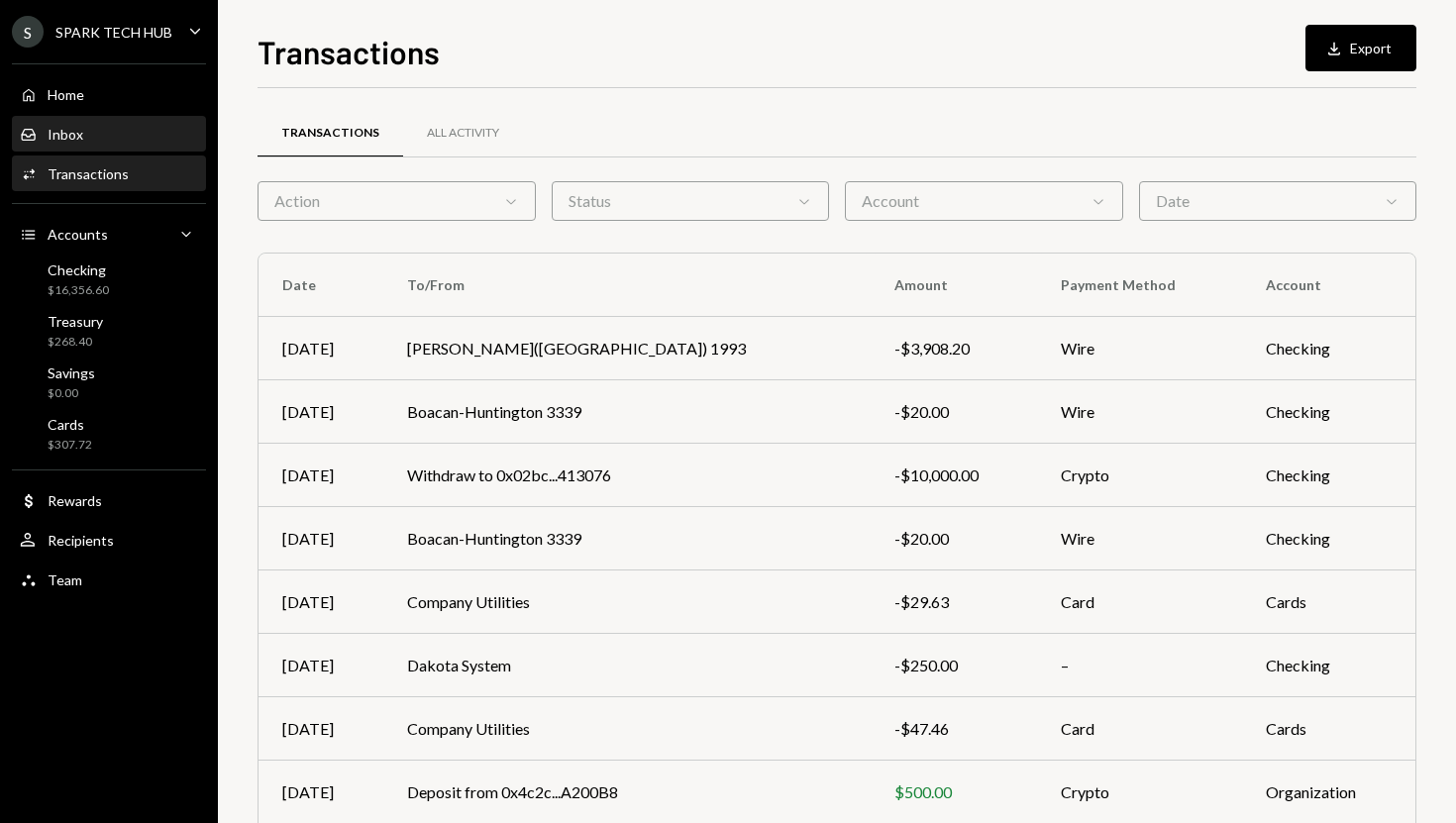 click on "Inbox Inbox" at bounding box center [109, 135] 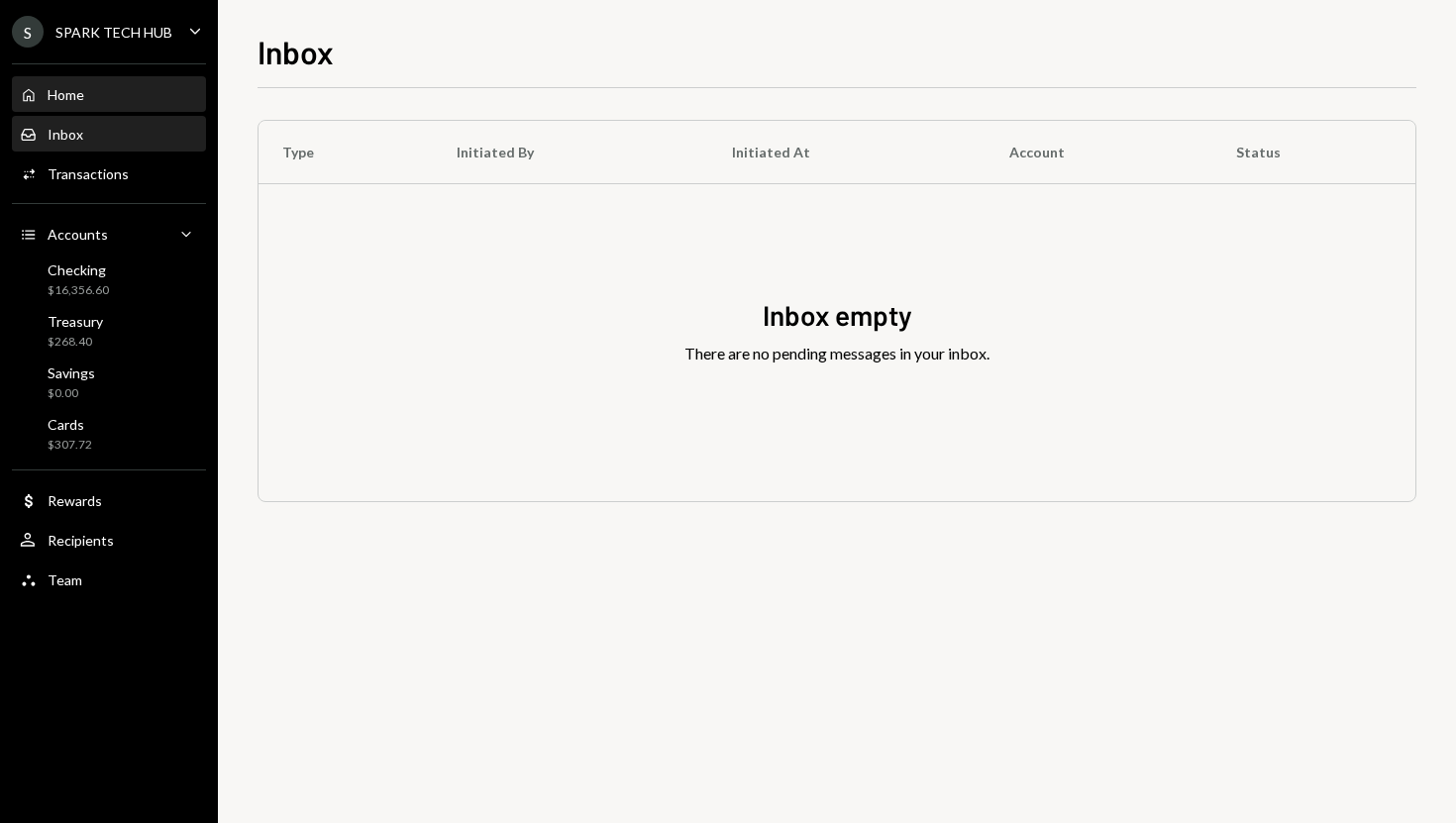 click on "Home Home" at bounding box center [109, 95] 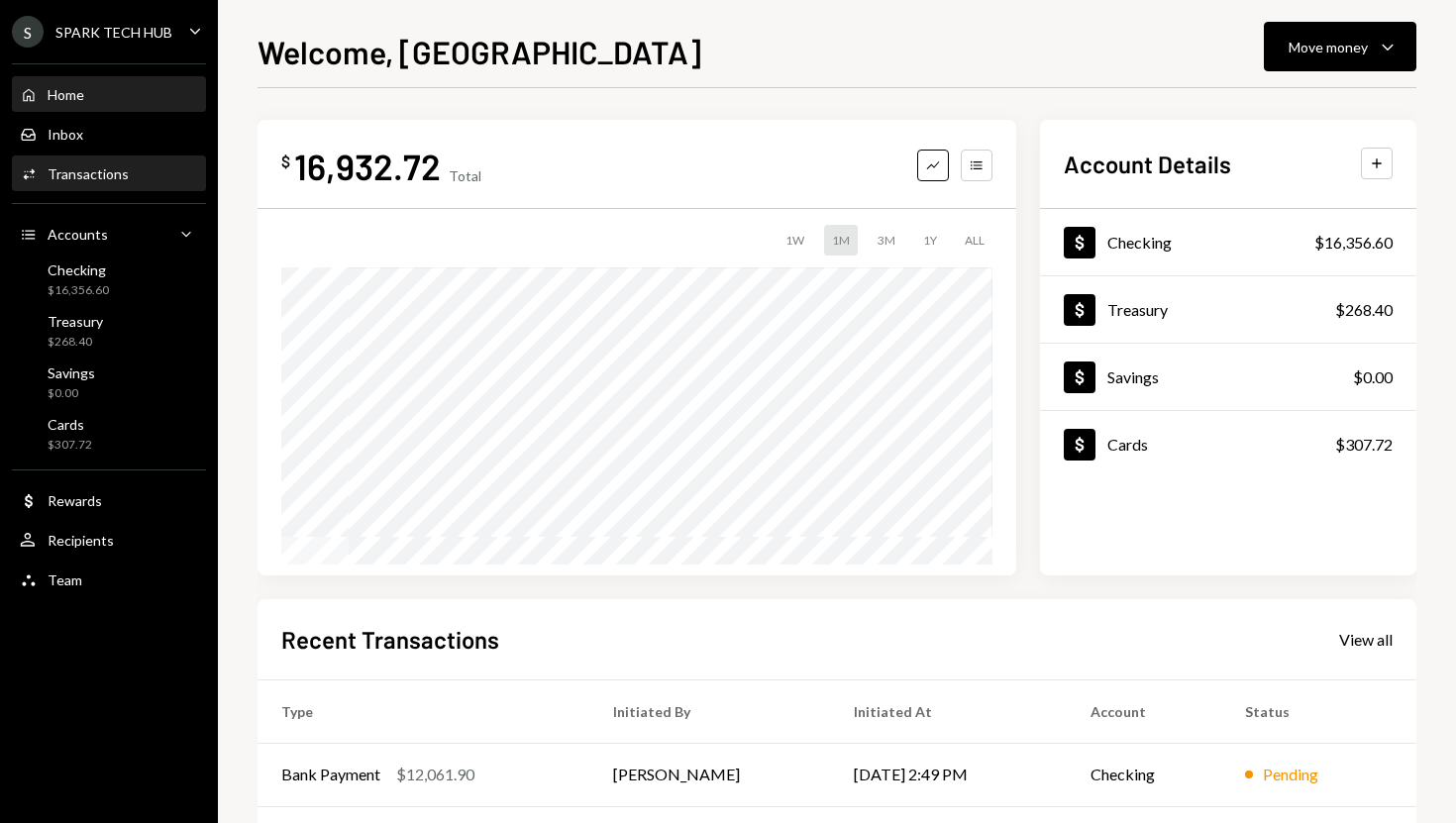 click on "Transactions" at bounding box center [88, 173] 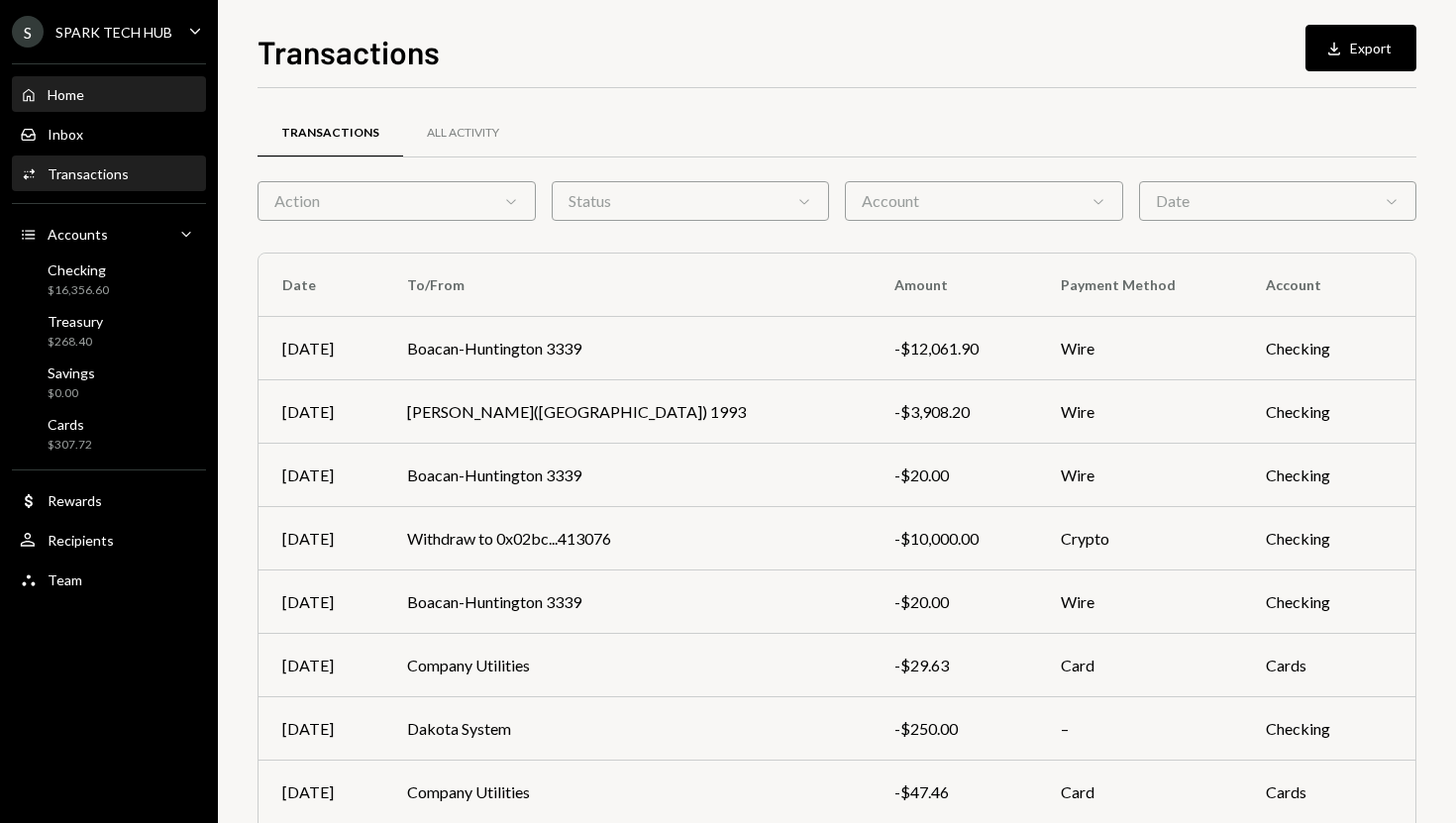 click on "Home Home" at bounding box center [109, 95] 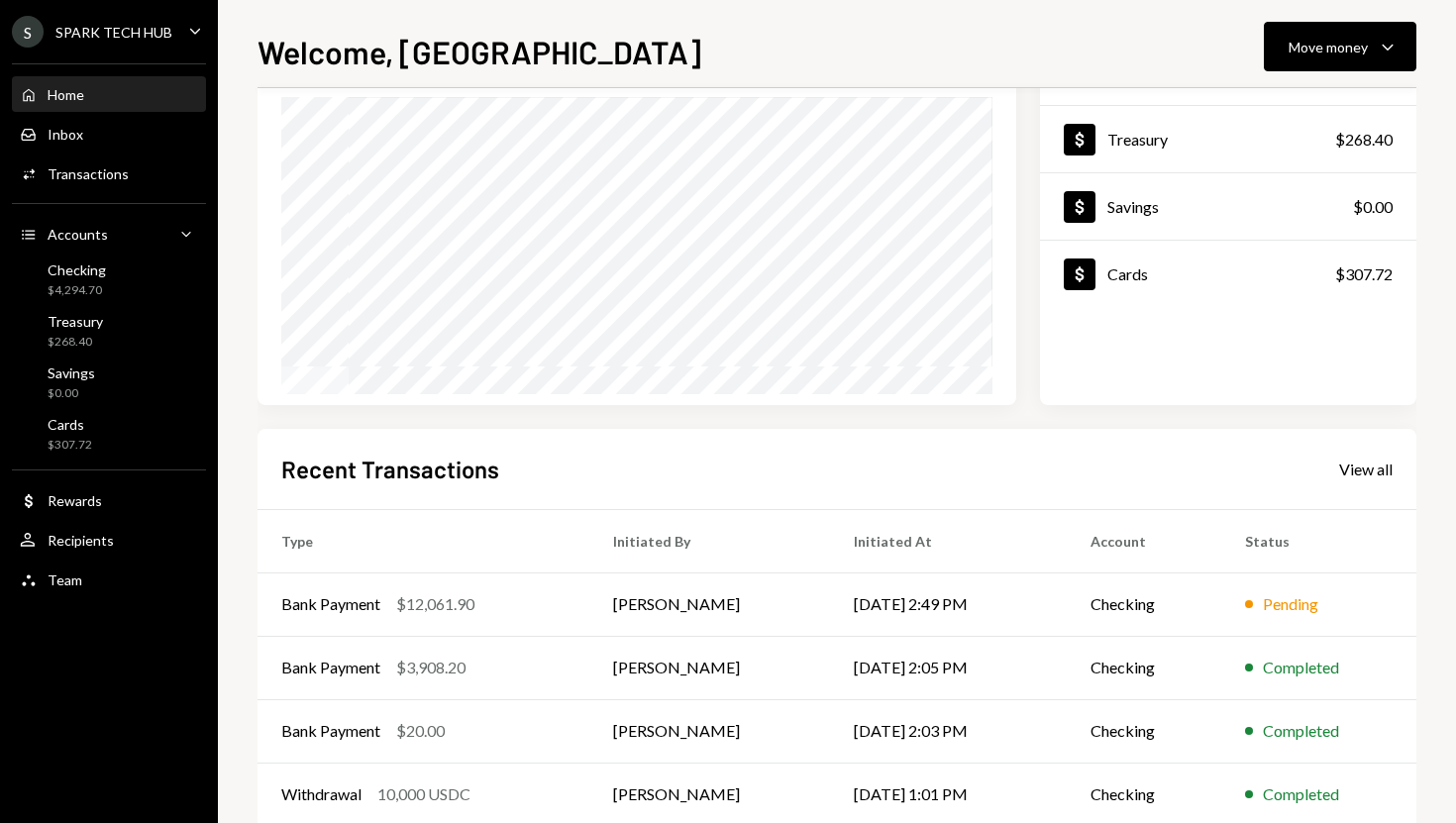 scroll, scrollTop: 175, scrollLeft: 0, axis: vertical 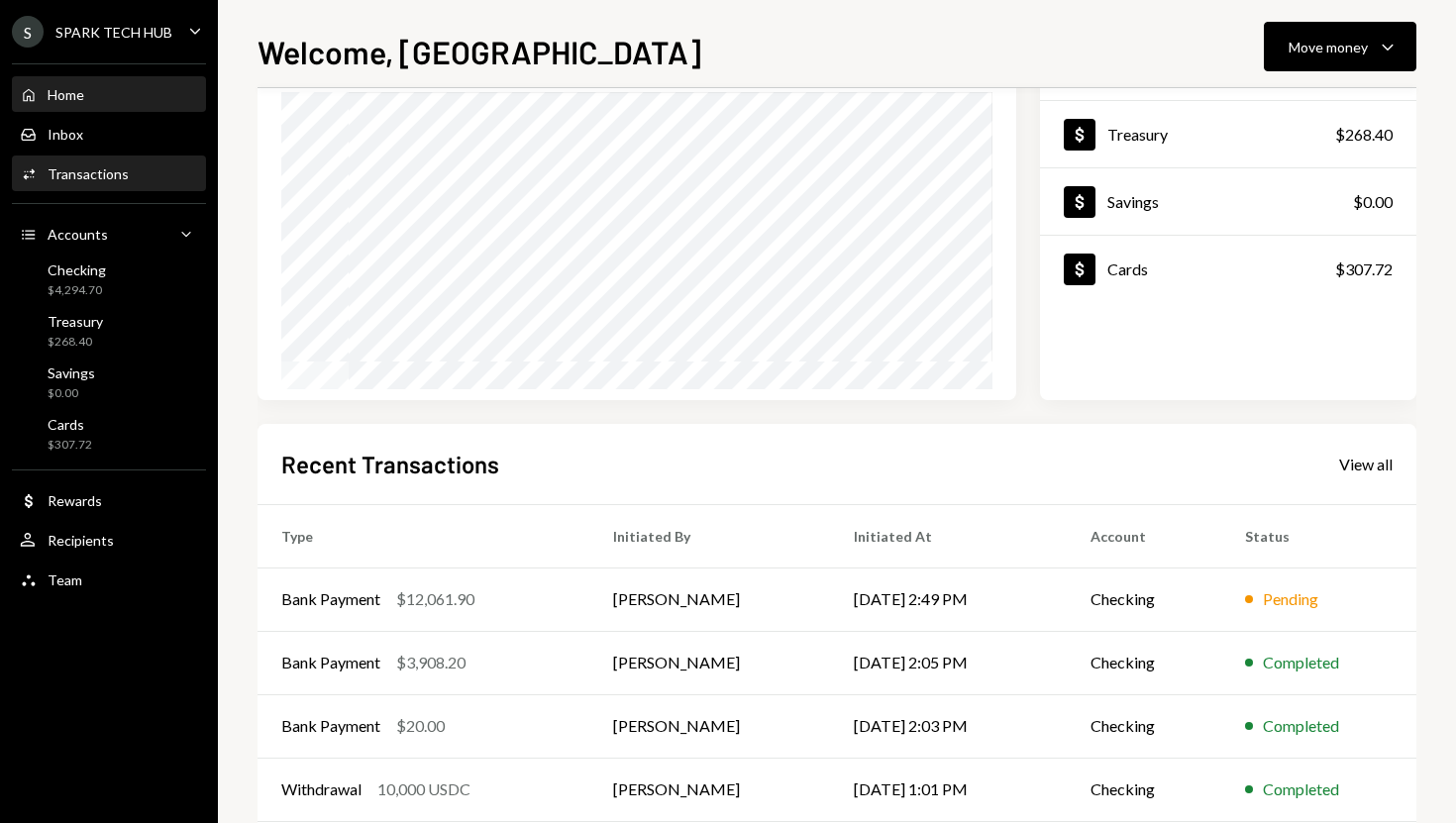 click on "Transactions" at bounding box center [88, 173] 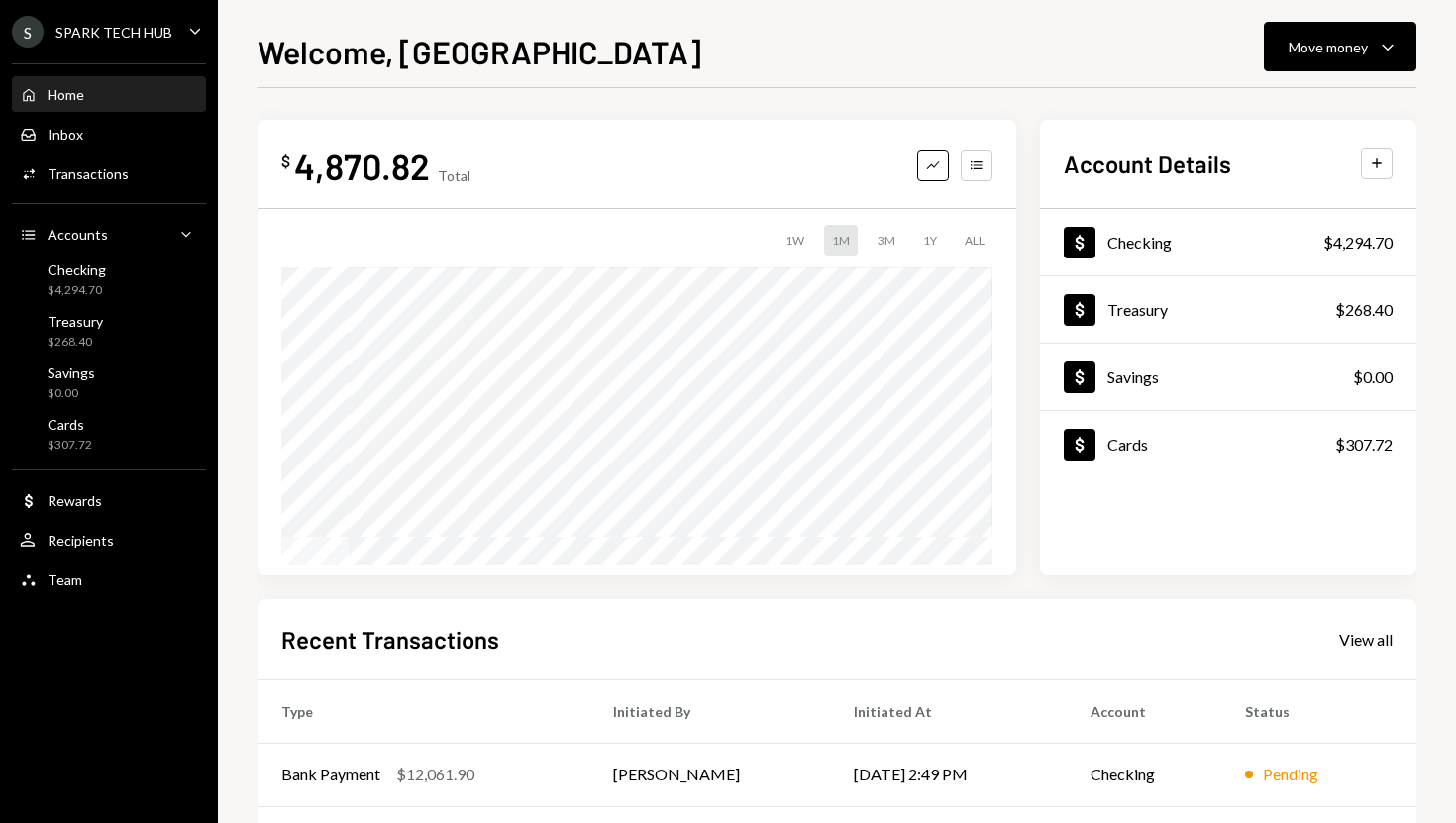 scroll, scrollTop: 0, scrollLeft: 0, axis: both 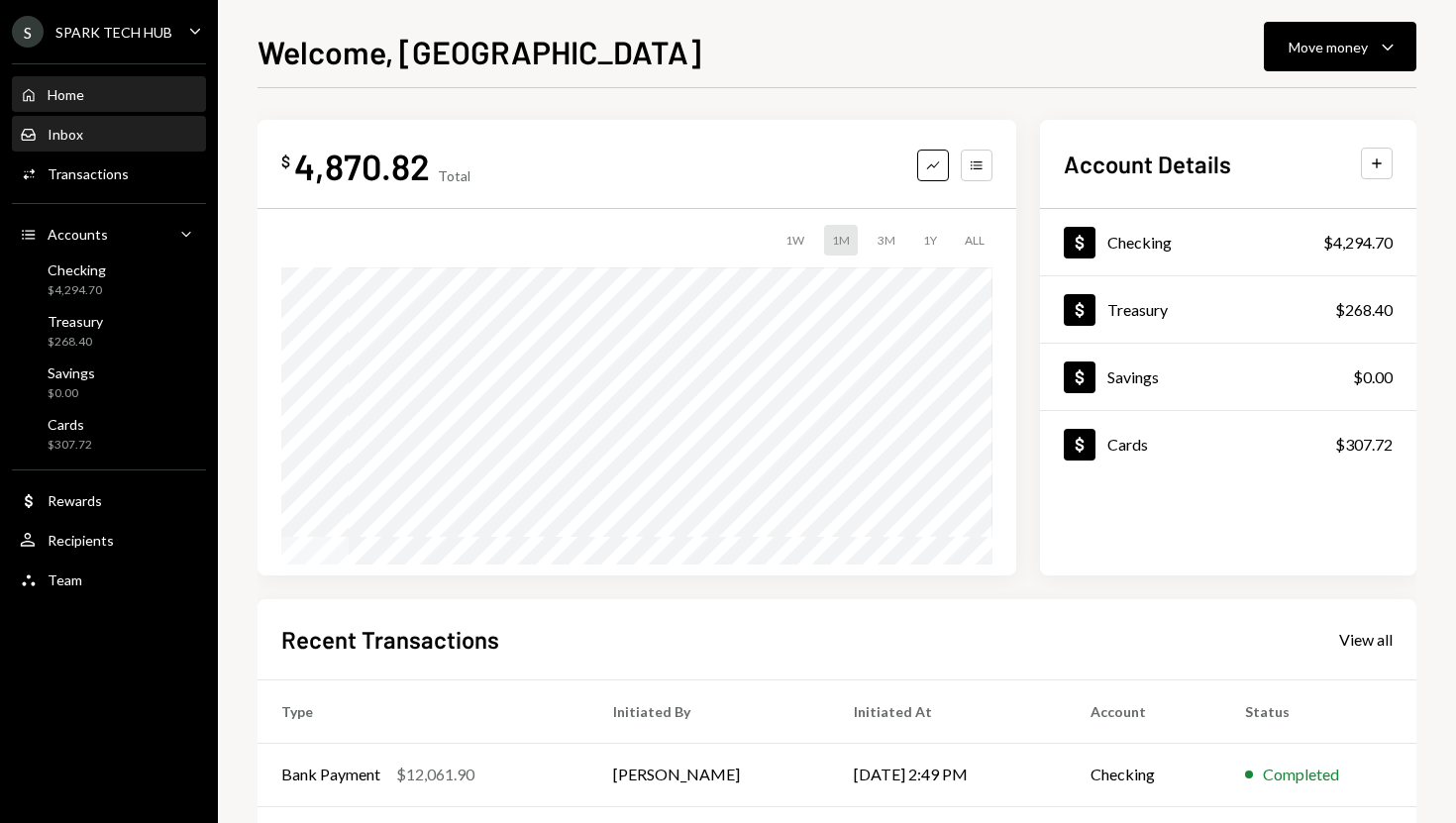 click on "Inbox Inbox" at bounding box center (109, 135) 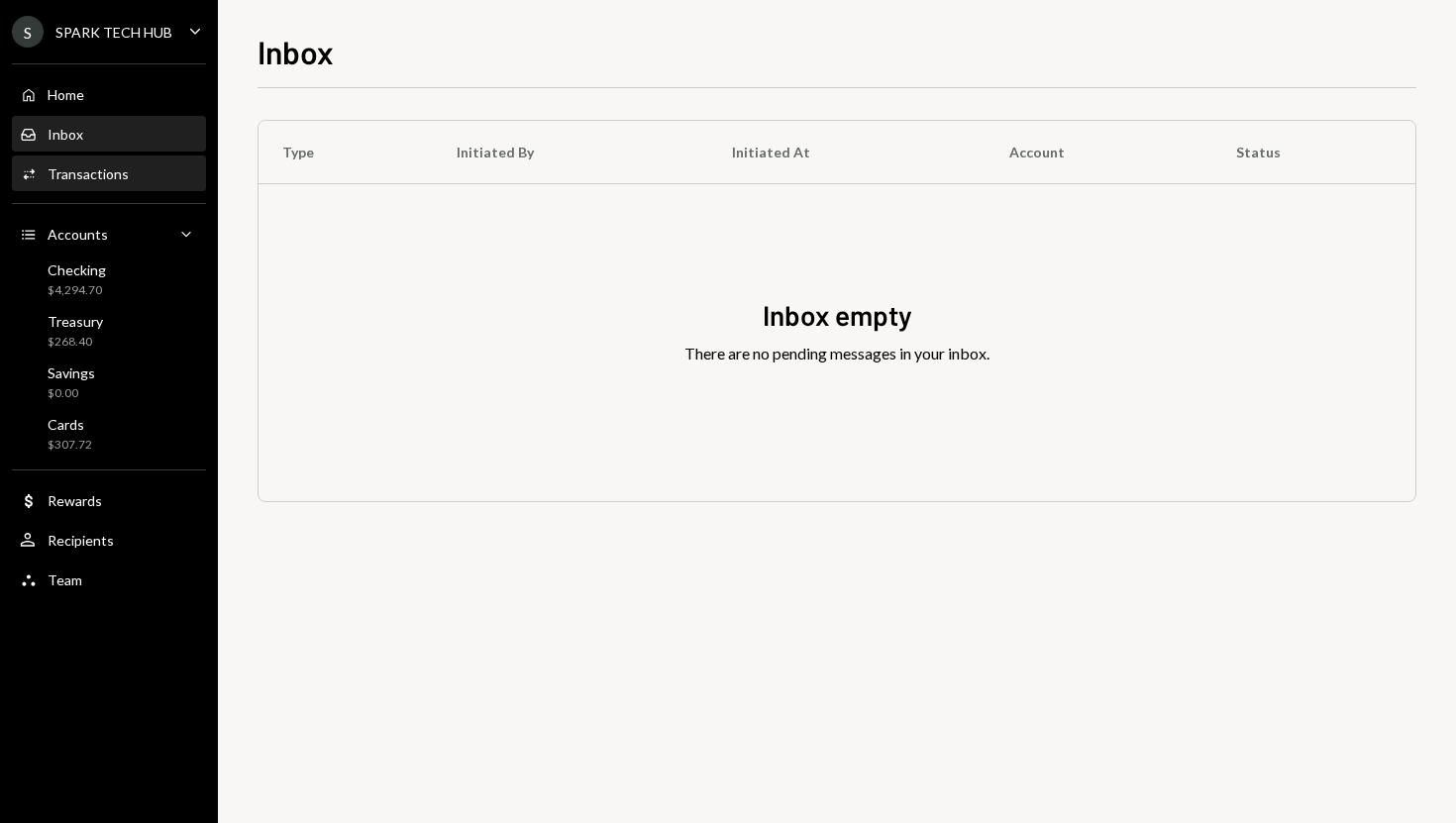 click on "Transactions" at bounding box center [88, 173] 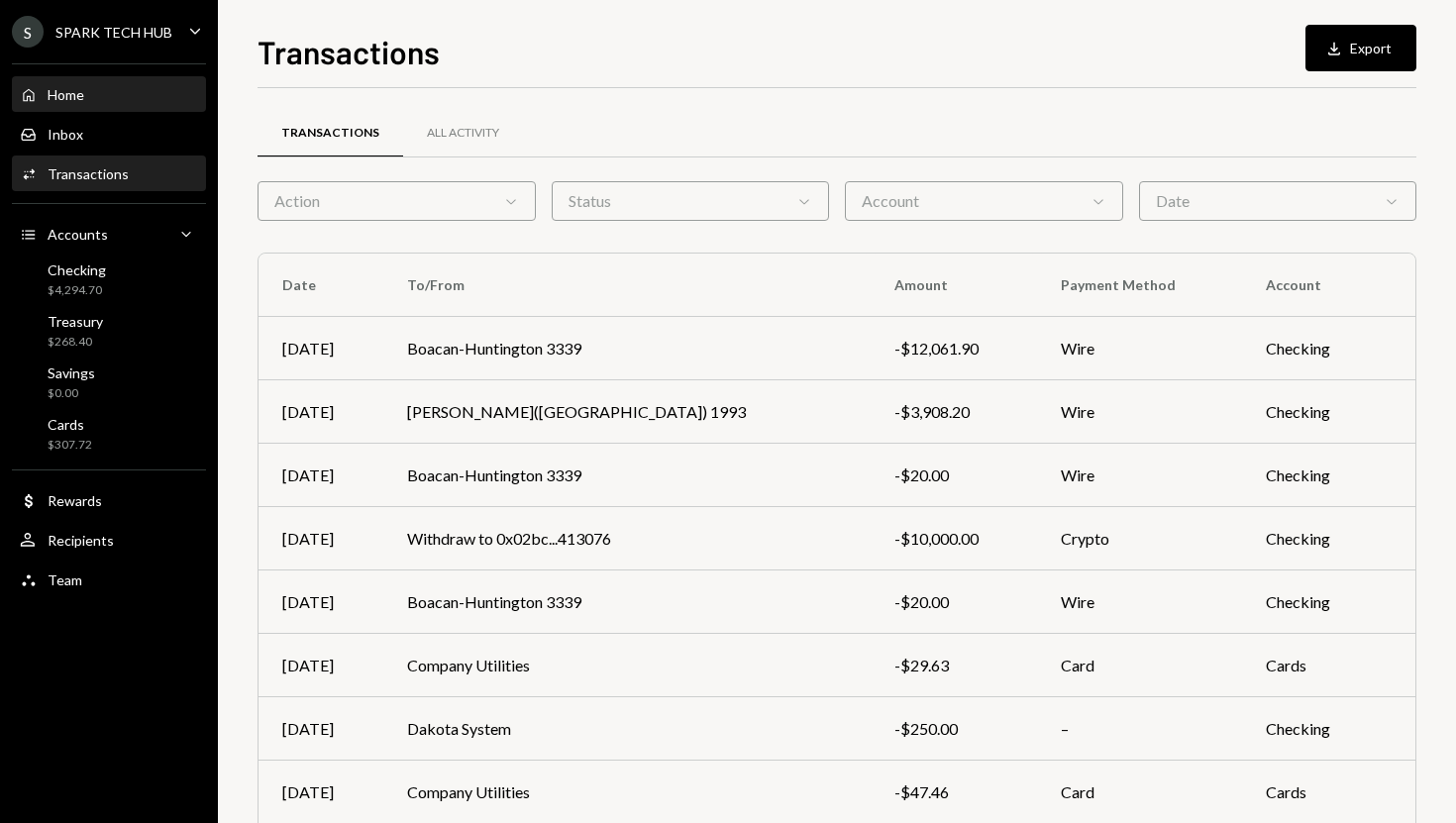 click on "Home Home" at bounding box center [109, 95] 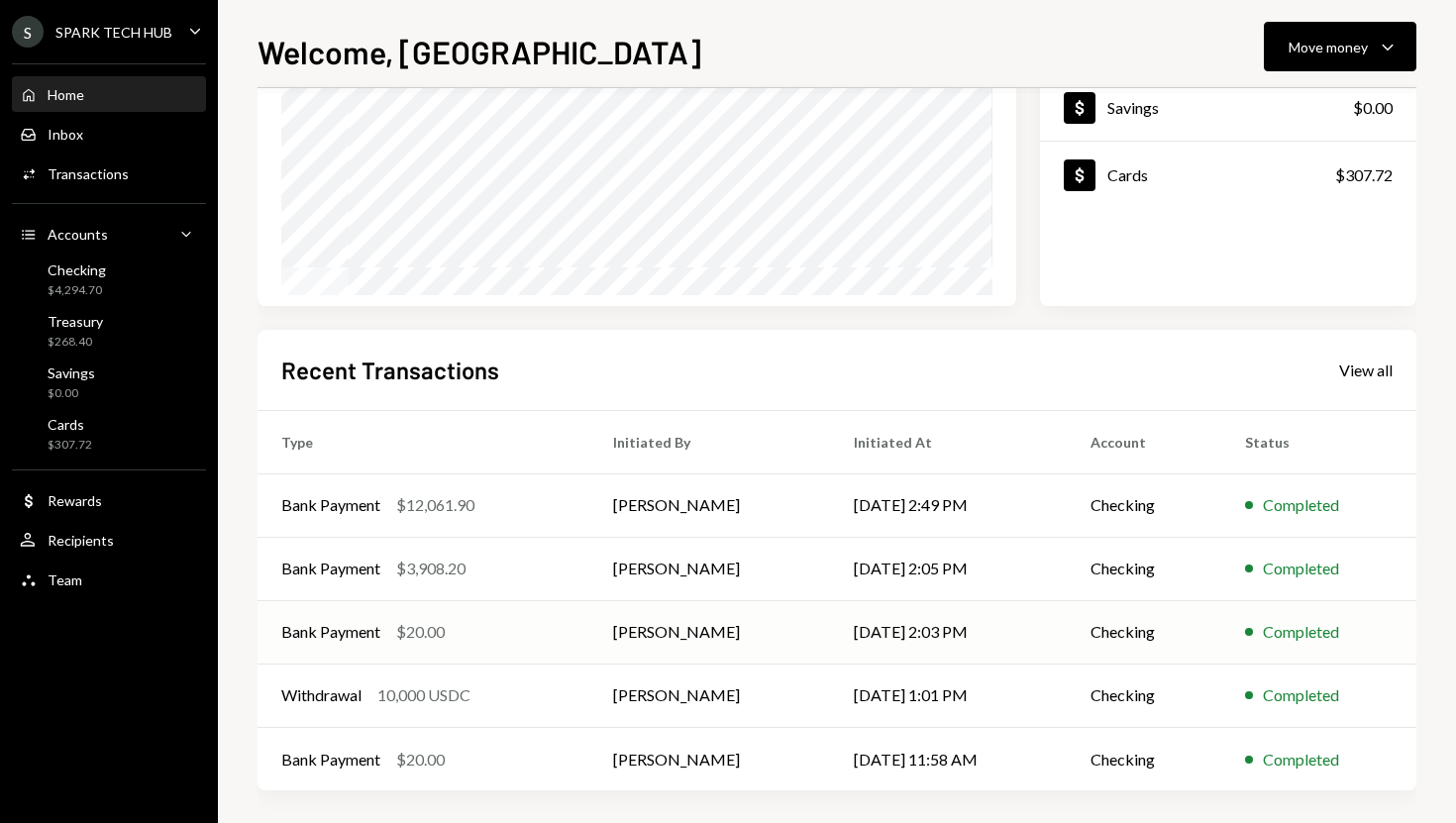 scroll, scrollTop: 257, scrollLeft: 0, axis: vertical 